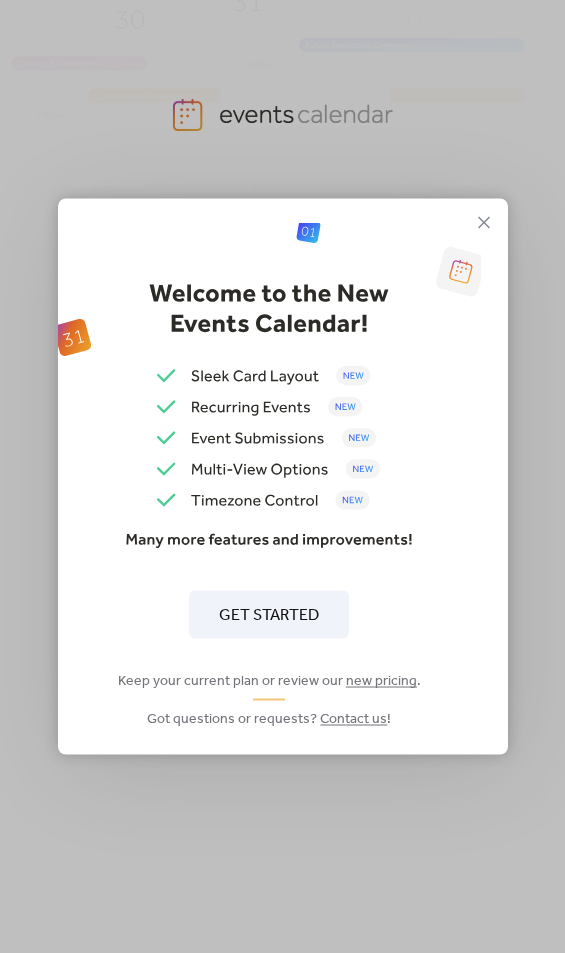 scroll, scrollTop: 0, scrollLeft: 0, axis: both 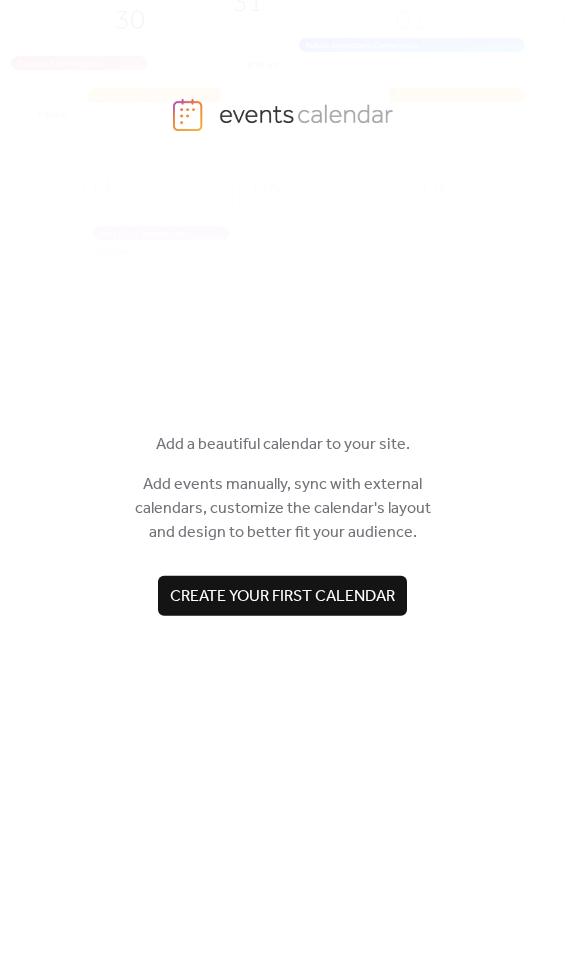 click on "Create your first calendar" at bounding box center (282, 597) 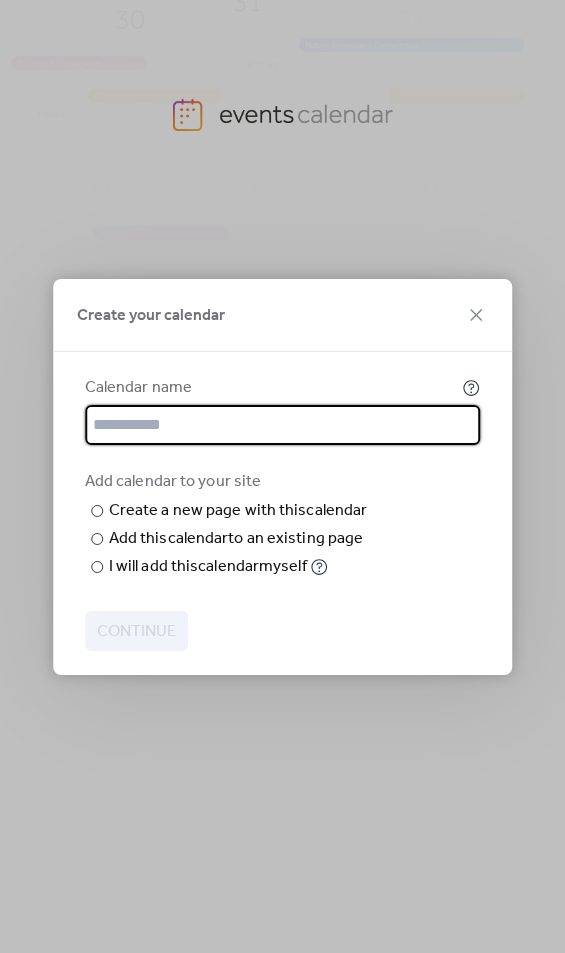click at bounding box center [283, 425] 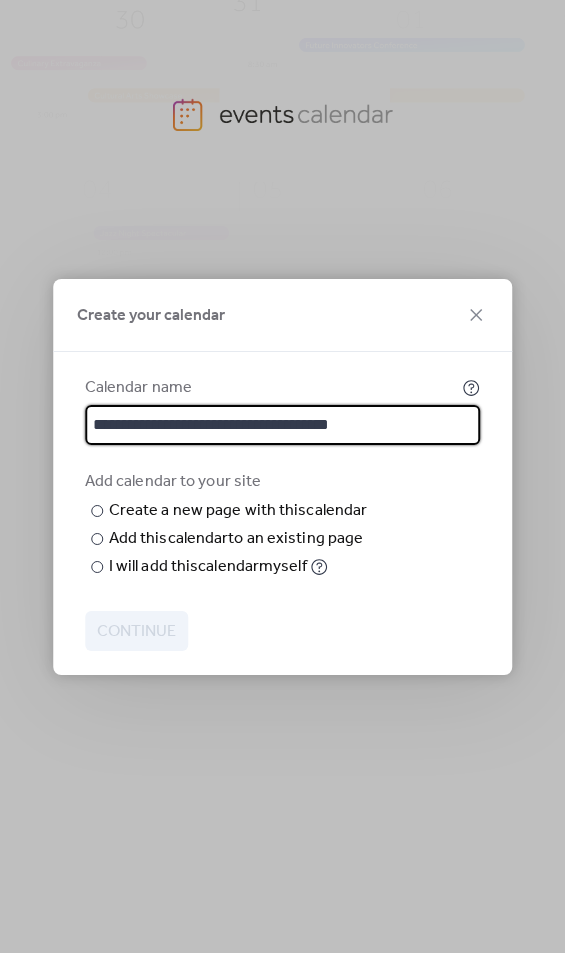 type on "**********" 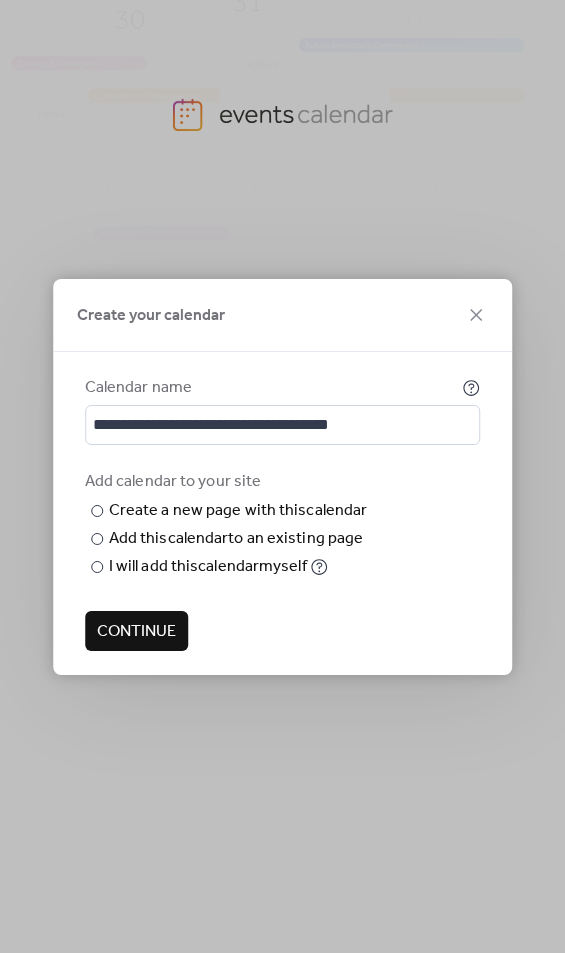 type on "*" 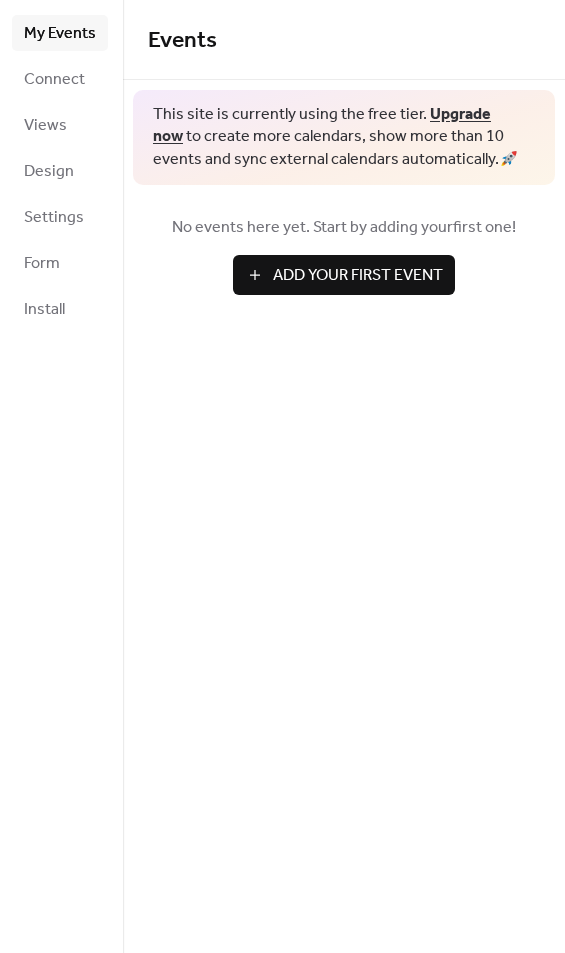 click on "Add Your First Event" at bounding box center (358, 276) 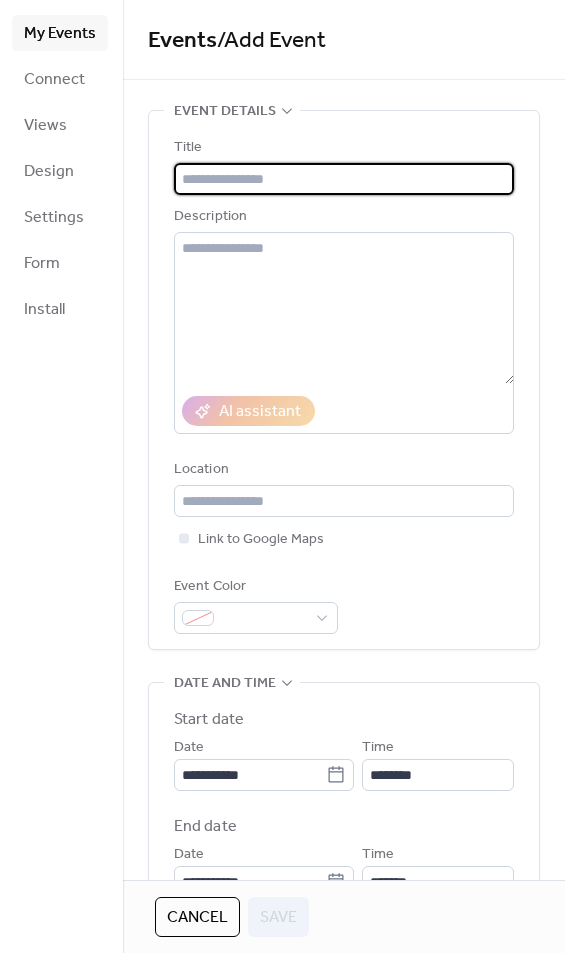 click at bounding box center (344, 179) 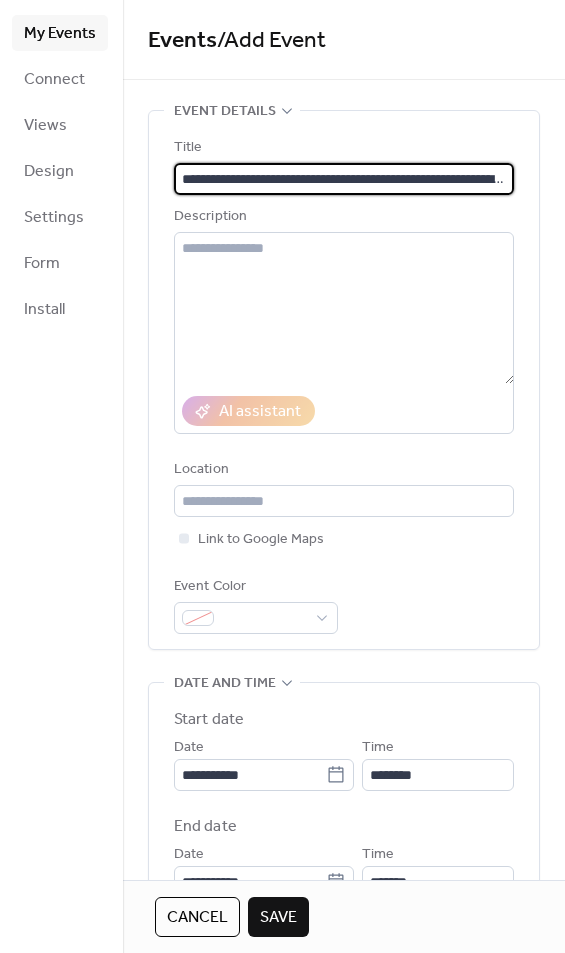 type on "**********" 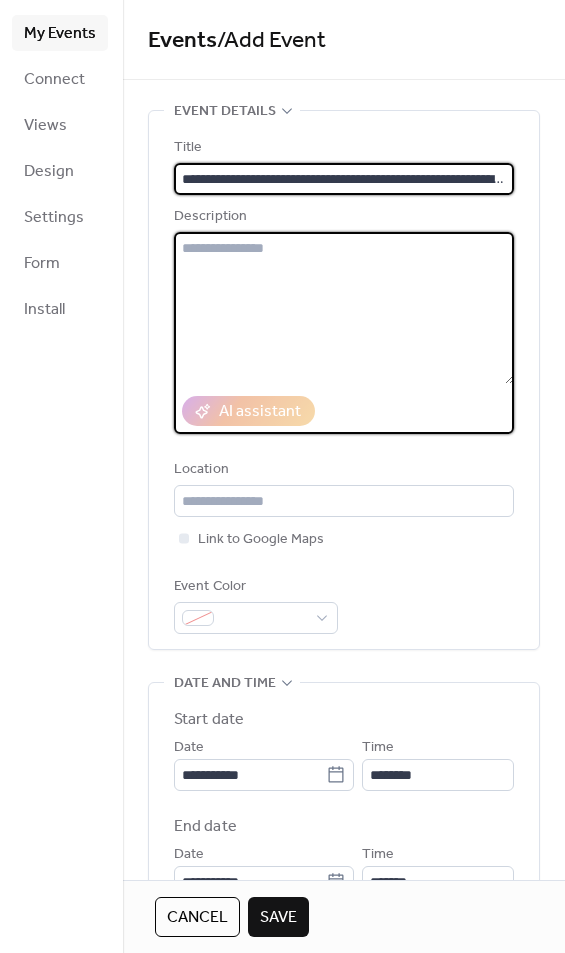 click at bounding box center (344, 308) 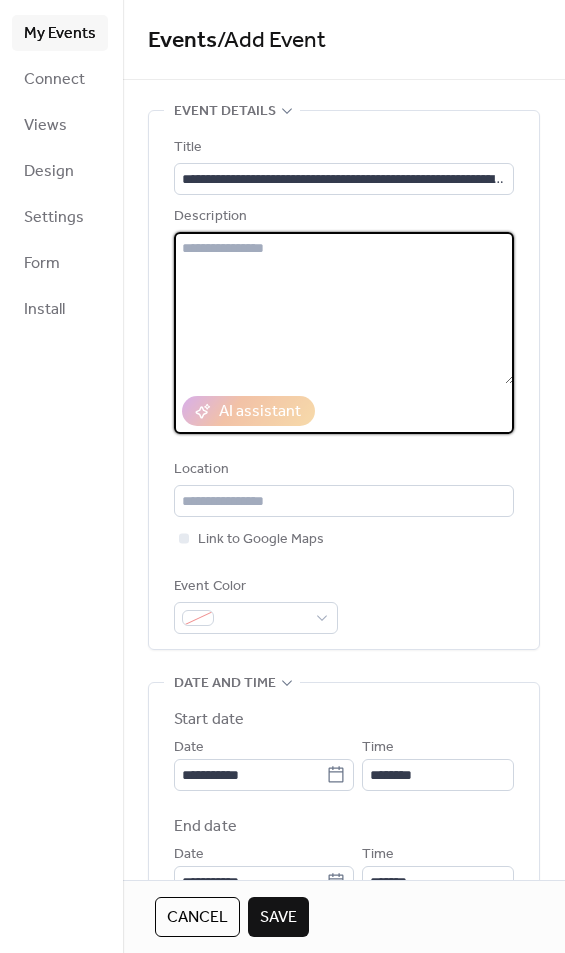 click at bounding box center (344, 308) 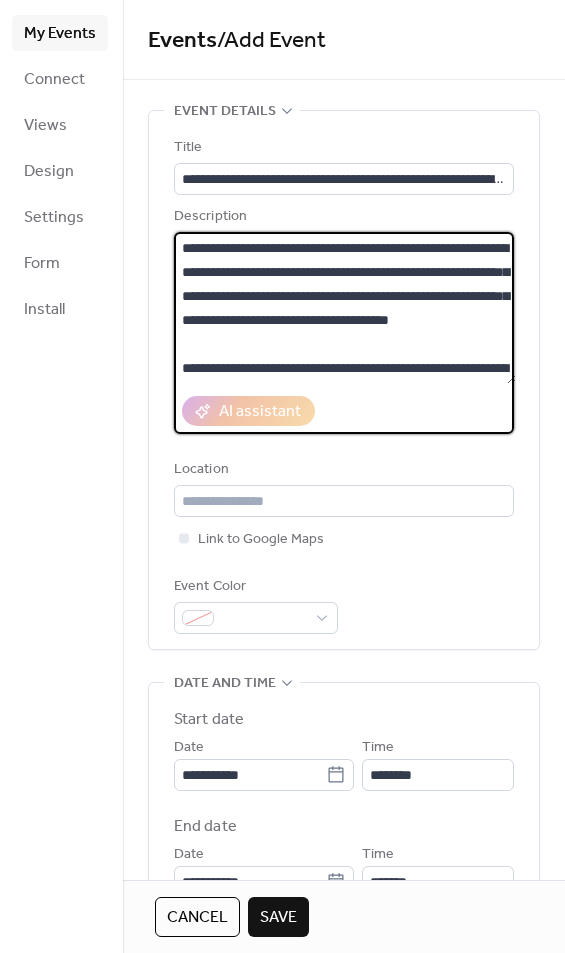 scroll, scrollTop: 168, scrollLeft: 0, axis: vertical 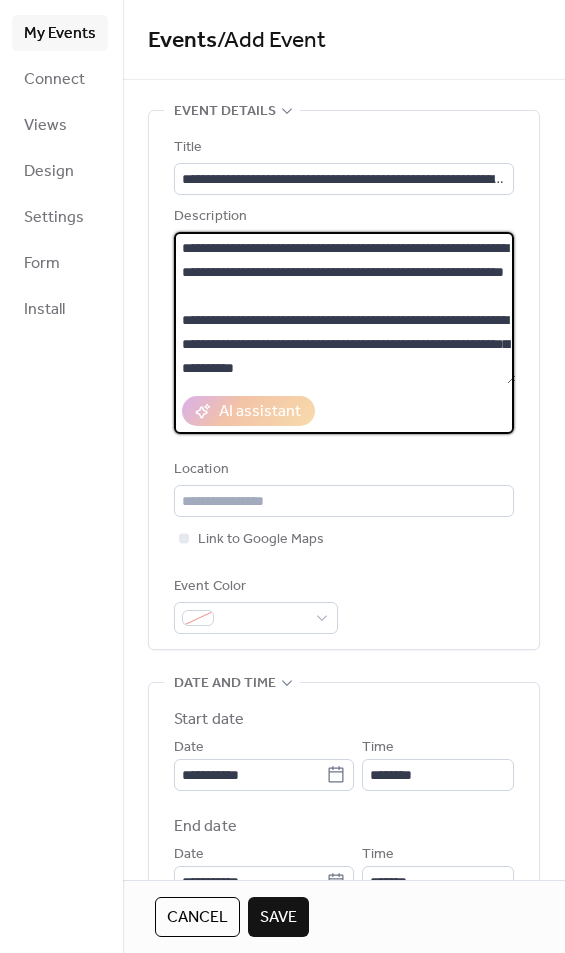 click on "**********" at bounding box center [345, 308] 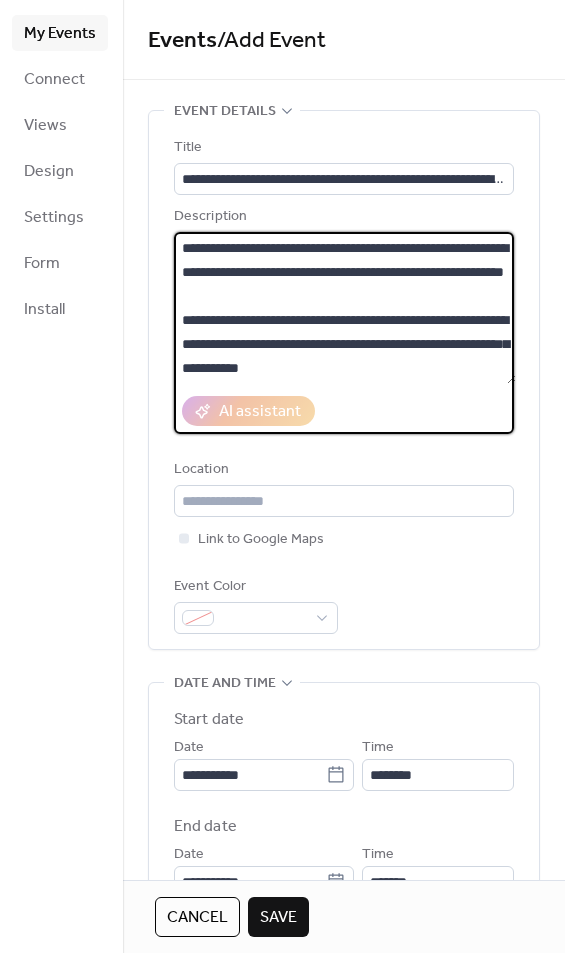 scroll, scrollTop: 190, scrollLeft: 0, axis: vertical 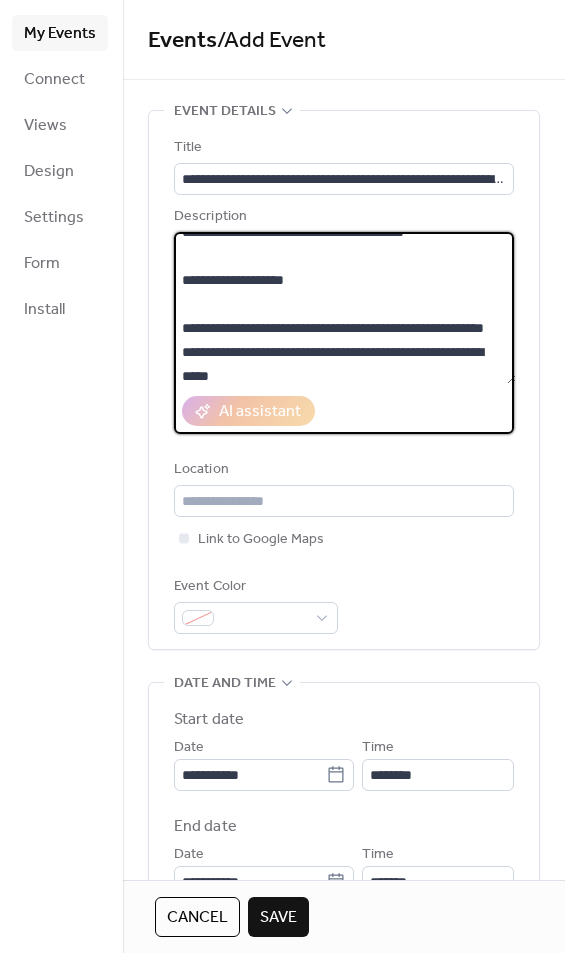 click at bounding box center [345, 308] 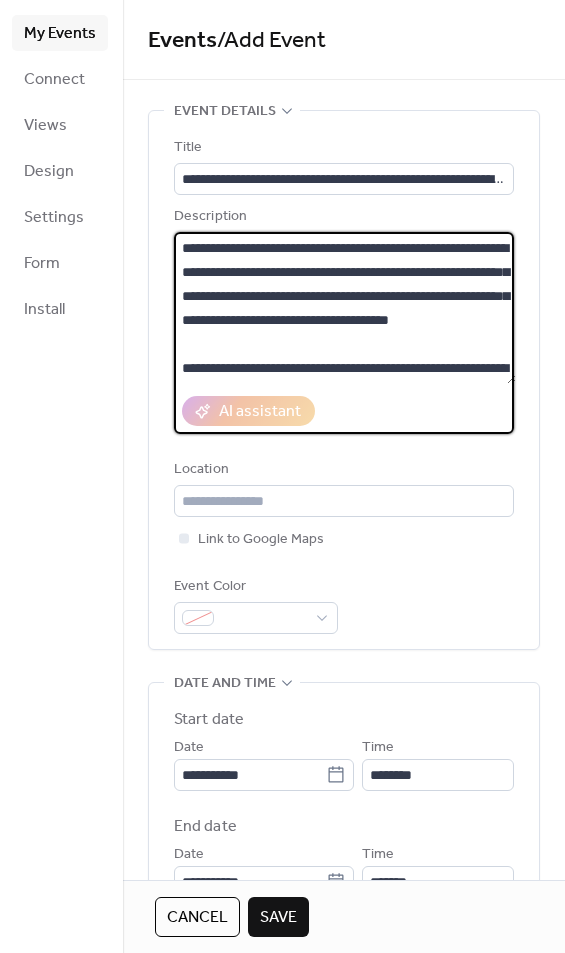 scroll, scrollTop: 0, scrollLeft: 0, axis: both 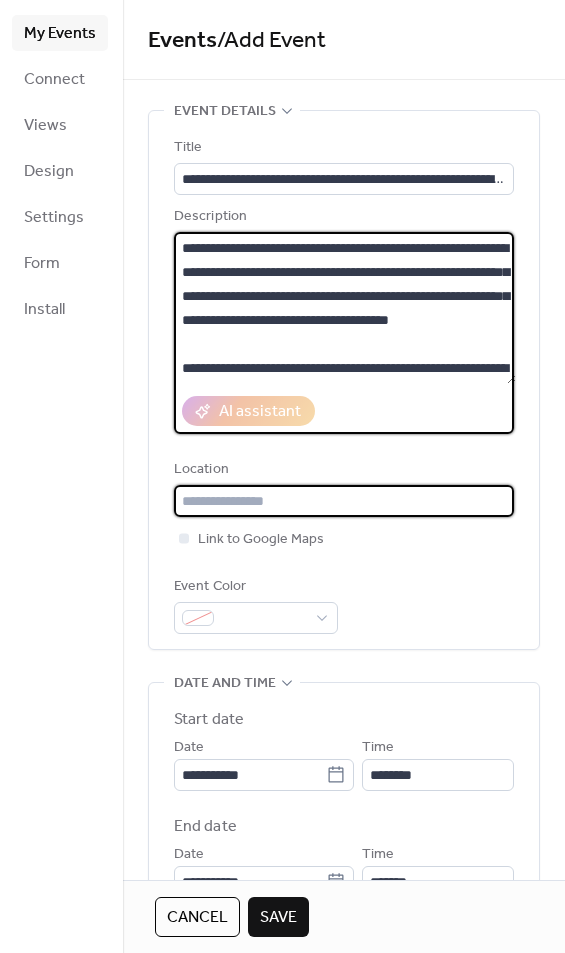 click at bounding box center [344, 501] 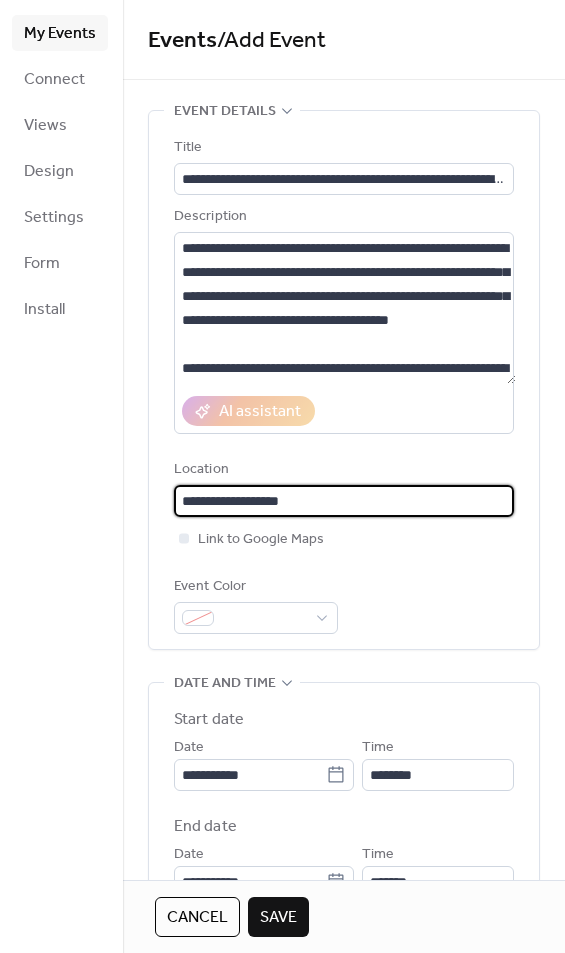 type on "**********" 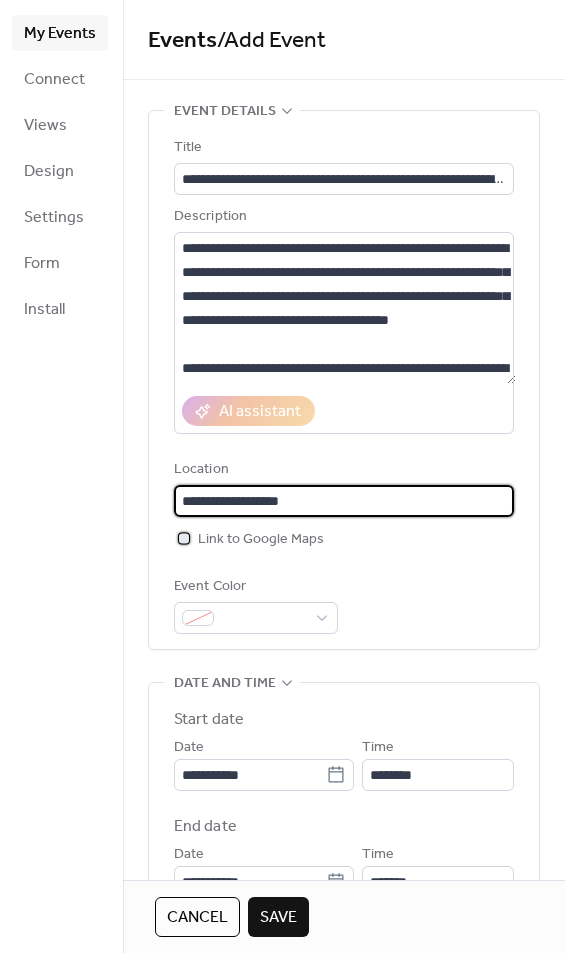 click at bounding box center [184, 538] 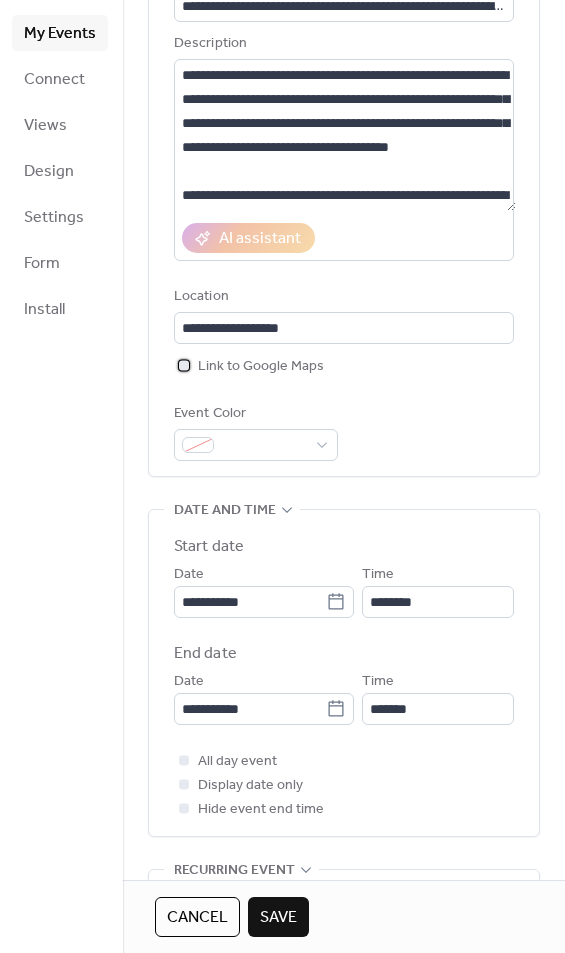 scroll, scrollTop: 182, scrollLeft: 0, axis: vertical 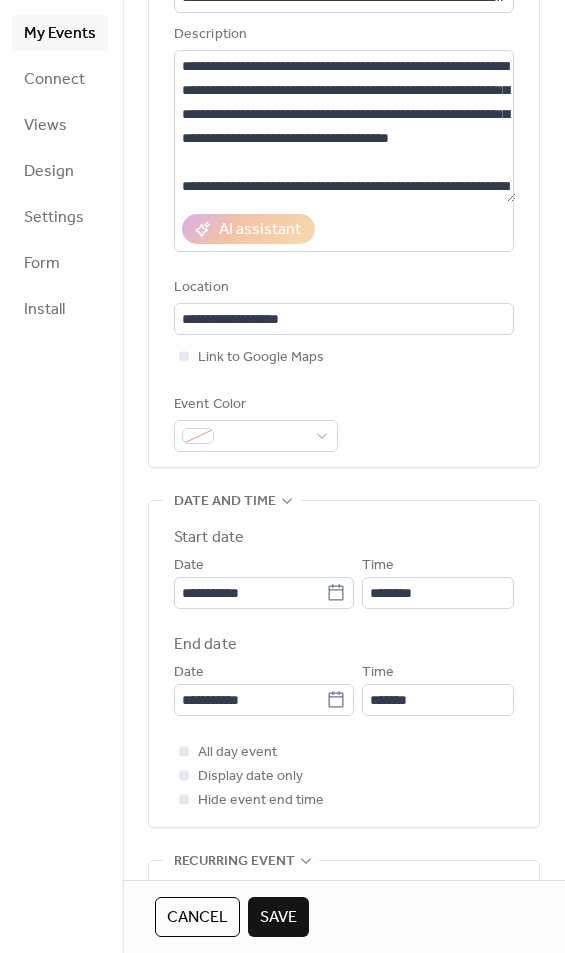 click 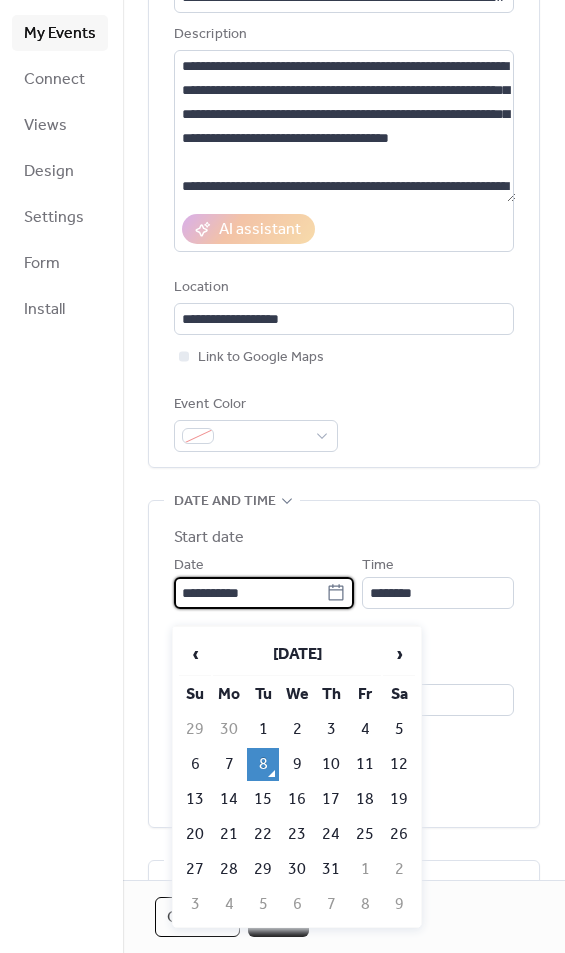 click on "›" at bounding box center [399, 654] 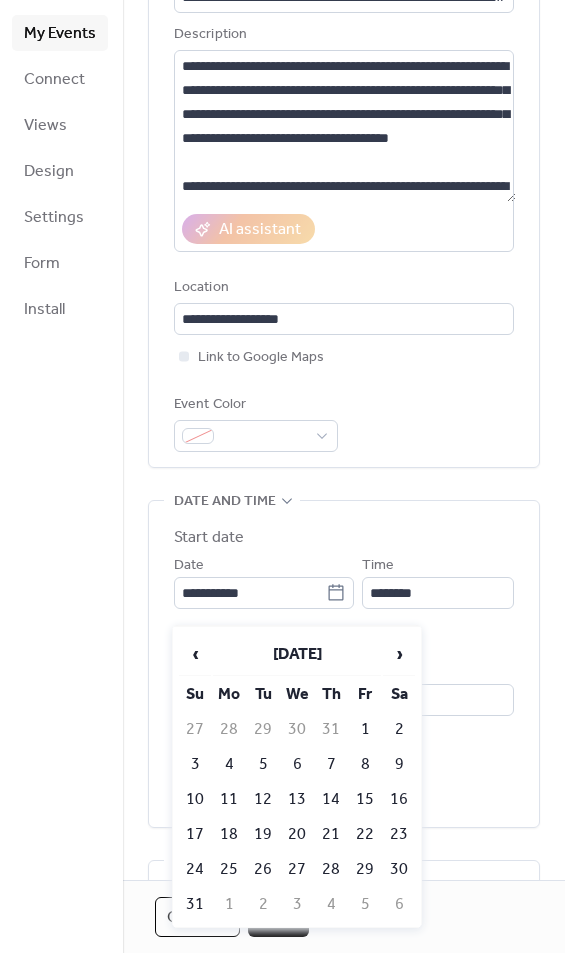 click on "›" at bounding box center [399, 654] 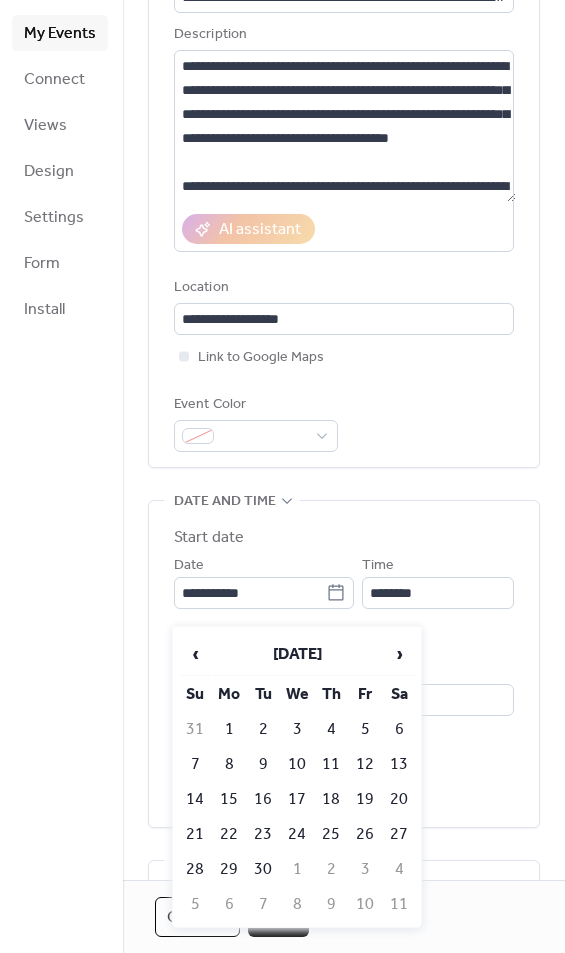 click on "6" at bounding box center [399, 729] 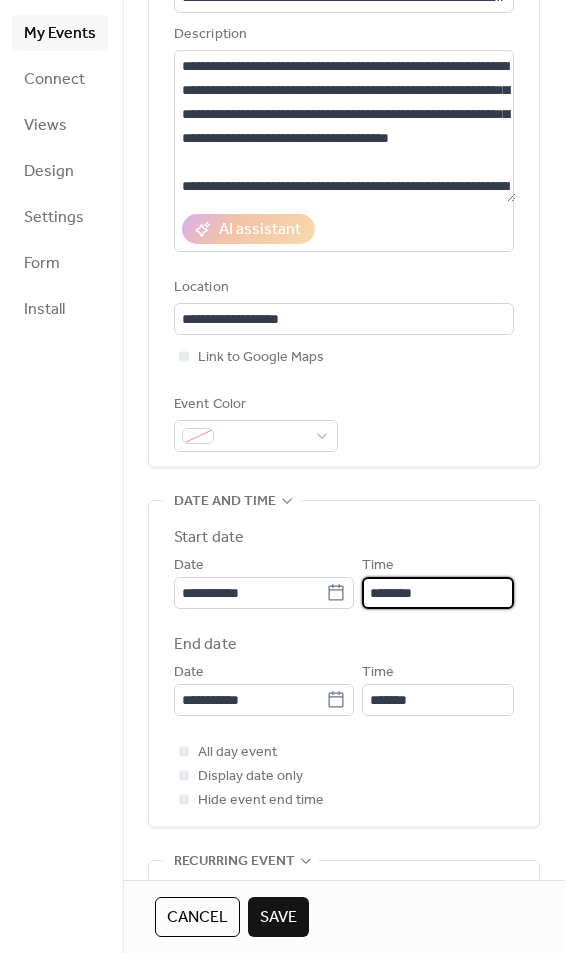 click on "********" at bounding box center [438, 593] 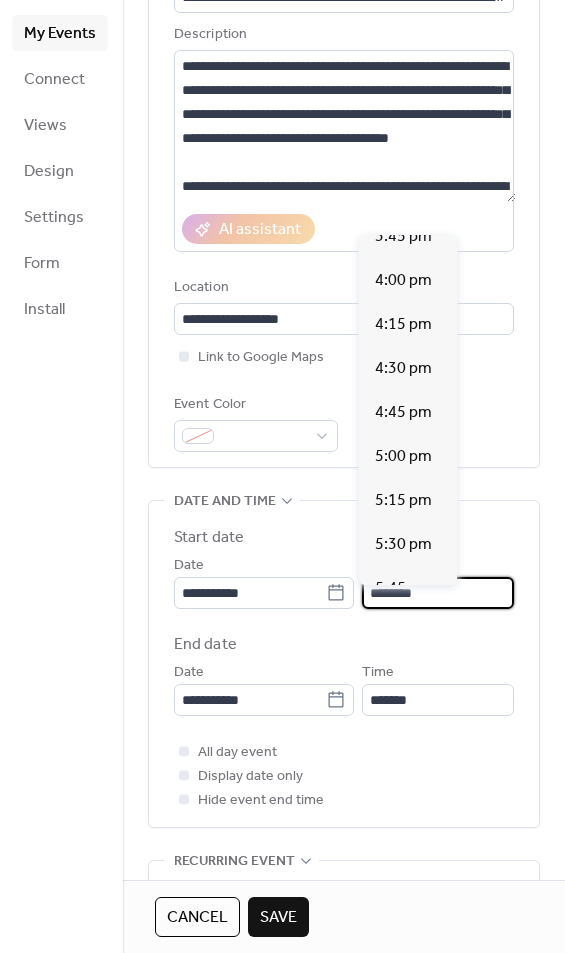 scroll, scrollTop: 2793, scrollLeft: 0, axis: vertical 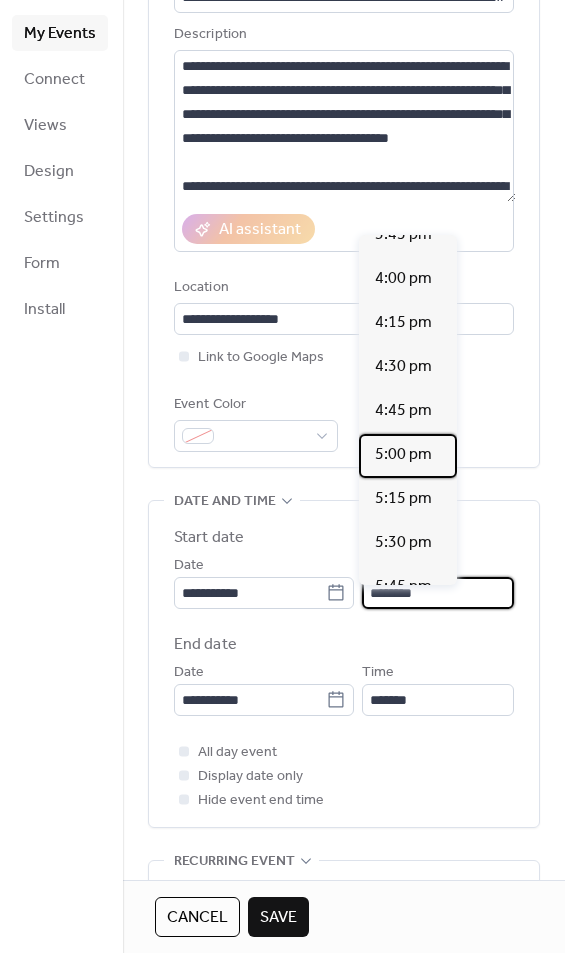 click on "5:00 pm" at bounding box center [408, 456] 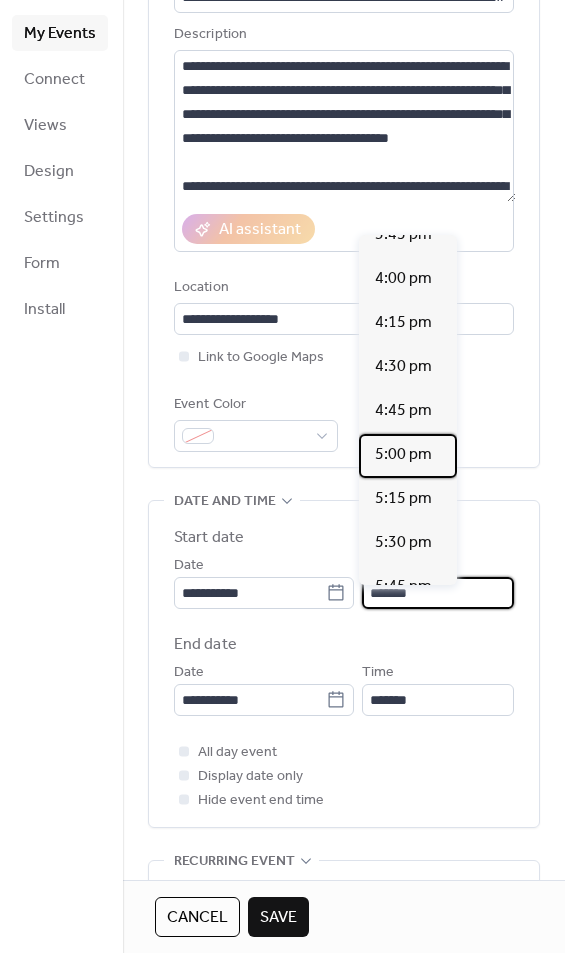 type on "*******" 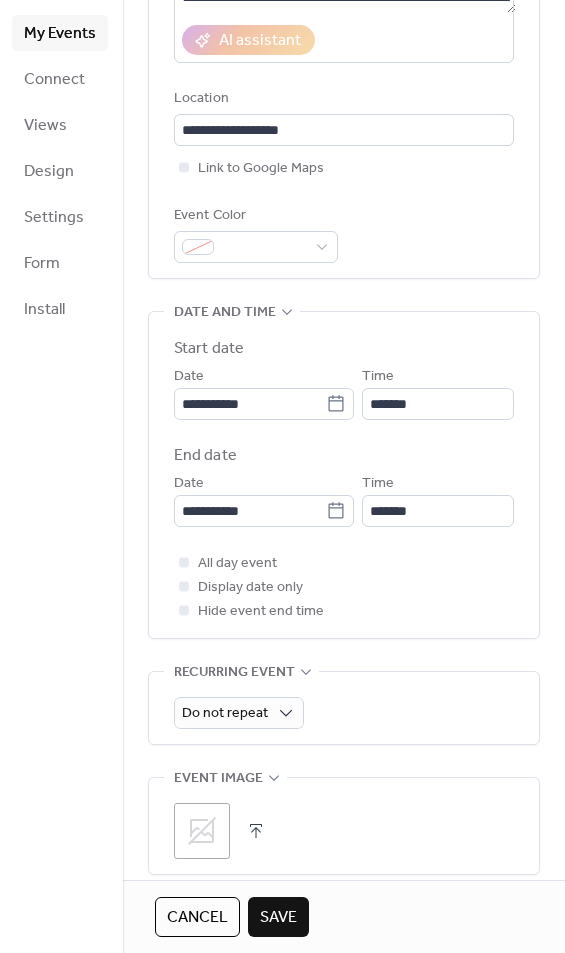 scroll, scrollTop: 372, scrollLeft: 0, axis: vertical 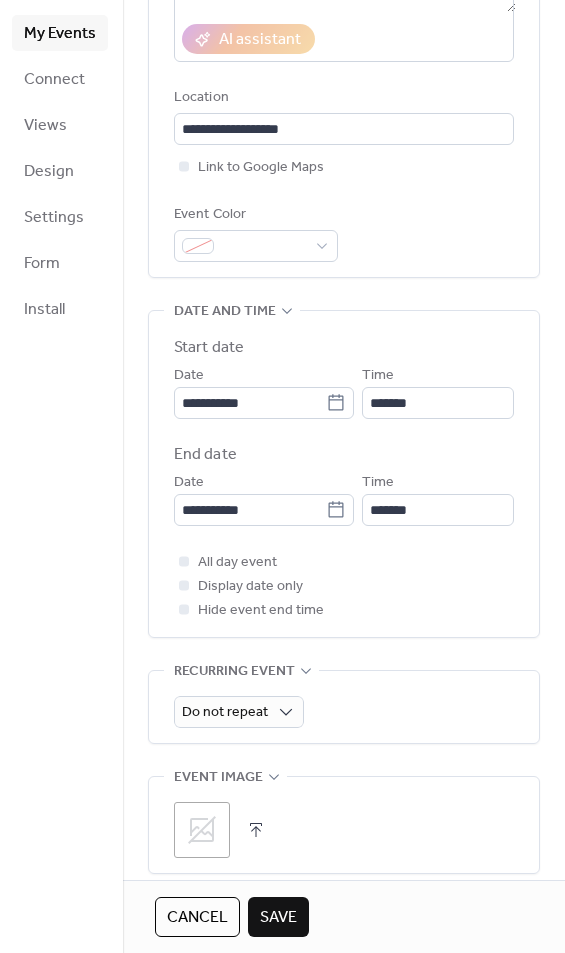 click 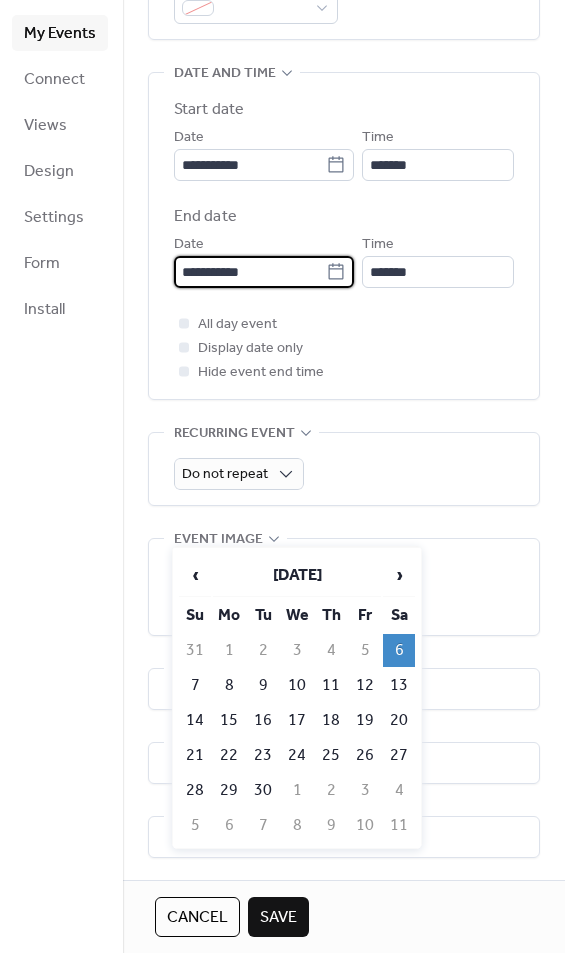 scroll, scrollTop: 630, scrollLeft: 0, axis: vertical 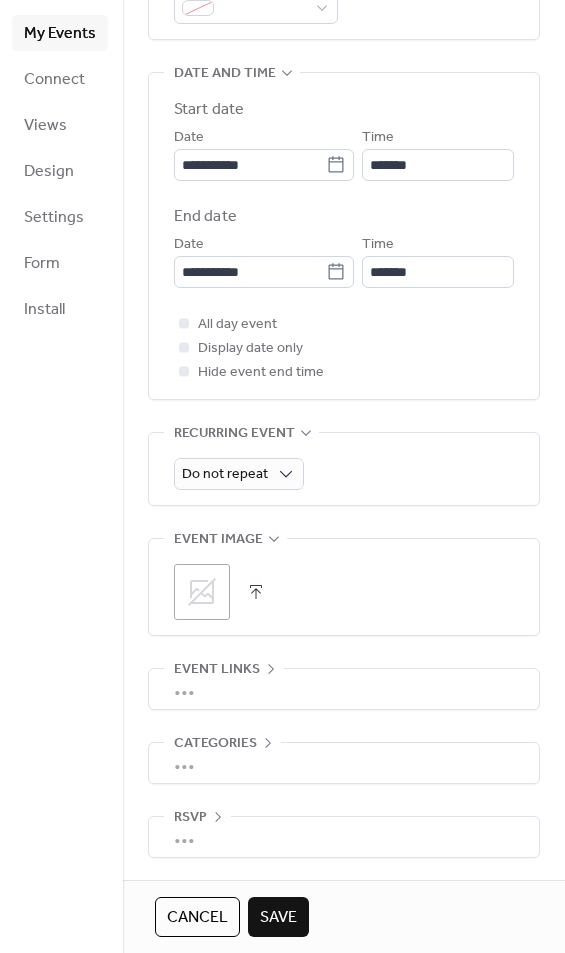 type on "**********" 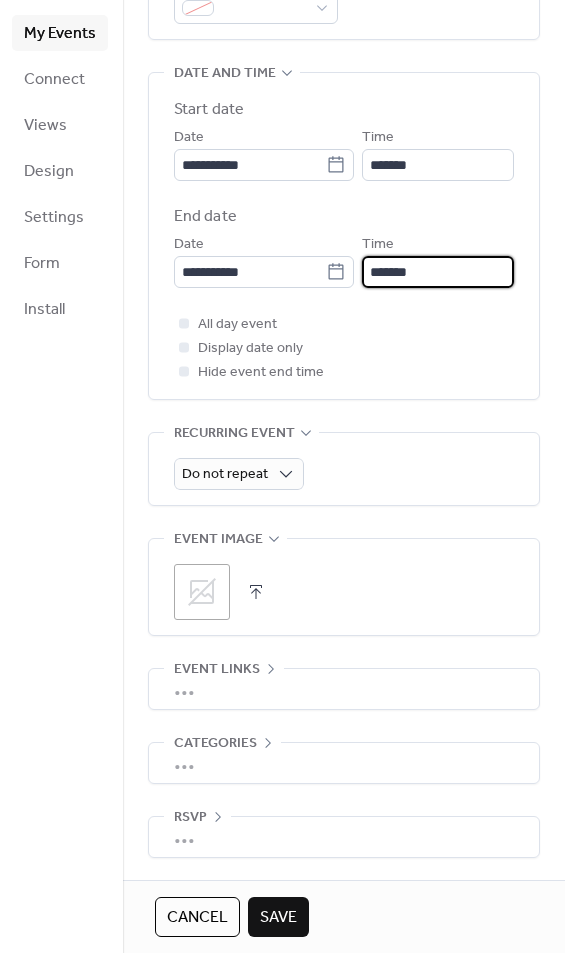 click on "*******" at bounding box center [438, 272] 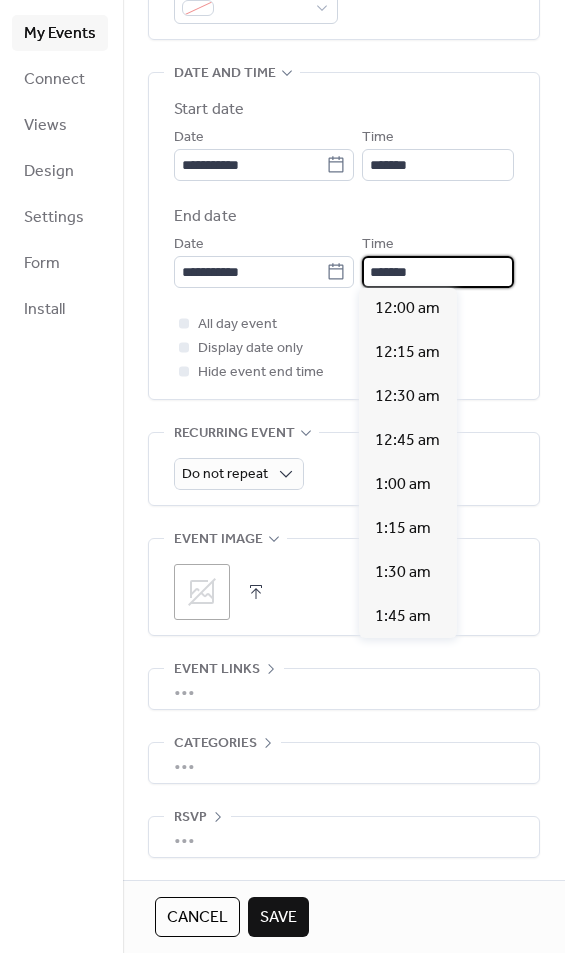 scroll, scrollTop: 3168, scrollLeft: 0, axis: vertical 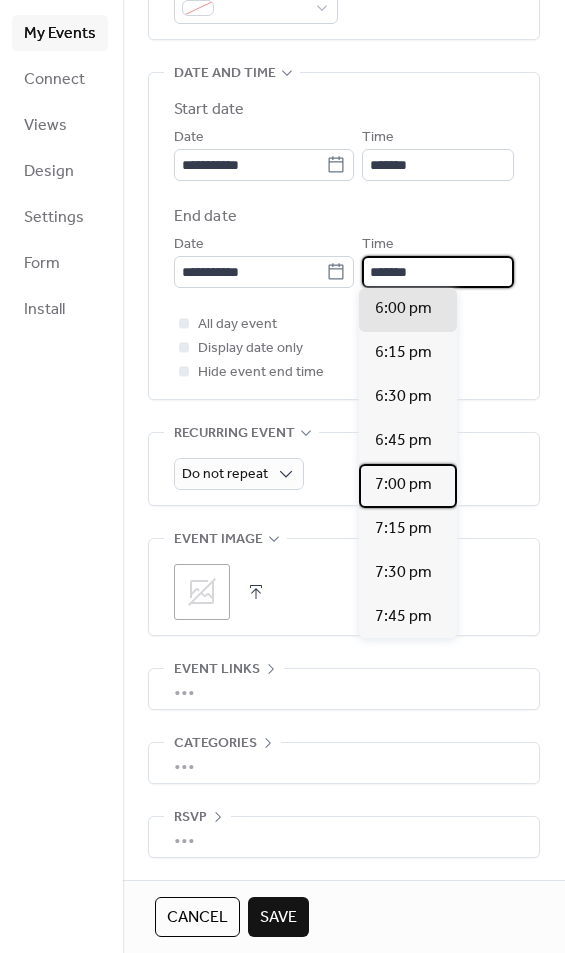 click on "7:00 pm" at bounding box center (403, 485) 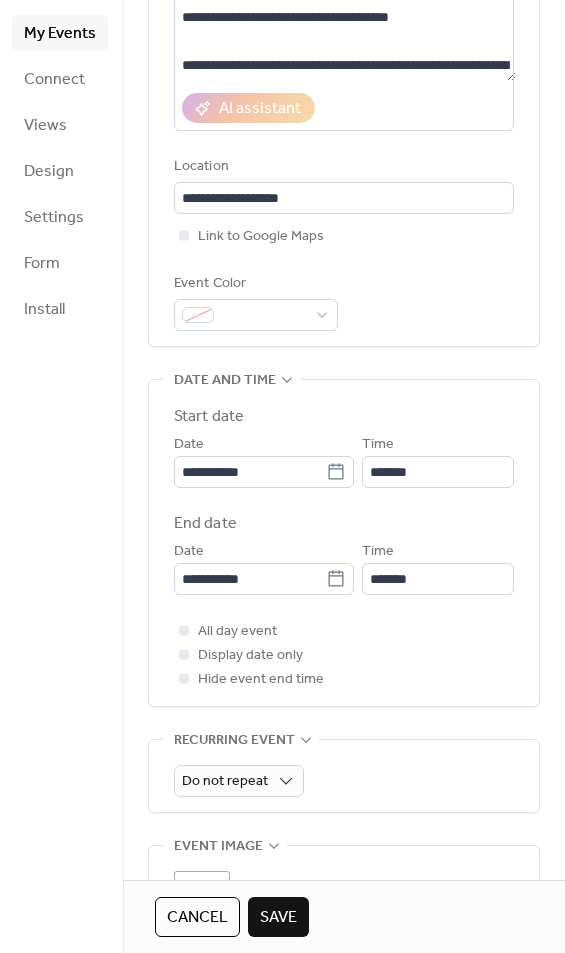 scroll, scrollTop: 277, scrollLeft: 0, axis: vertical 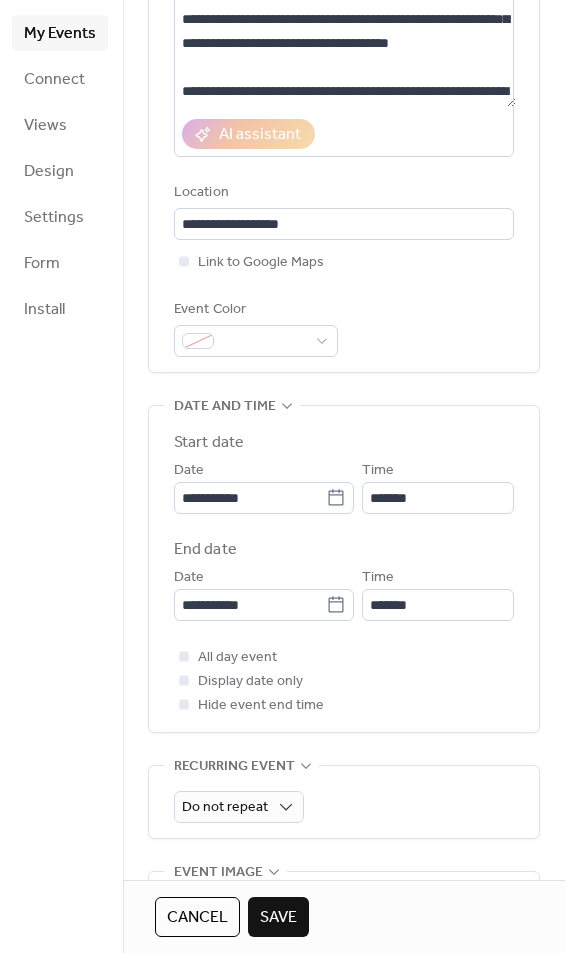 click 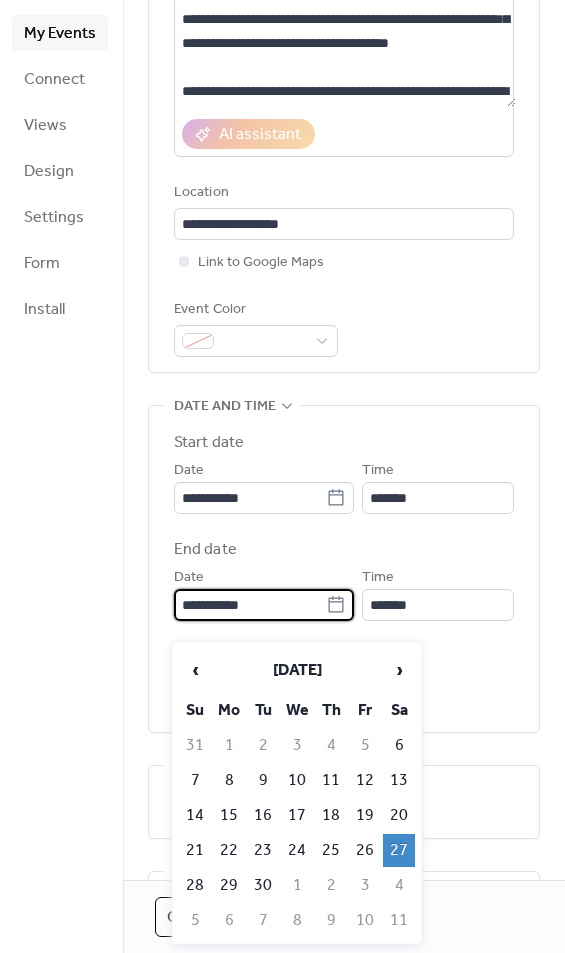 click on "6" at bounding box center (399, 745) 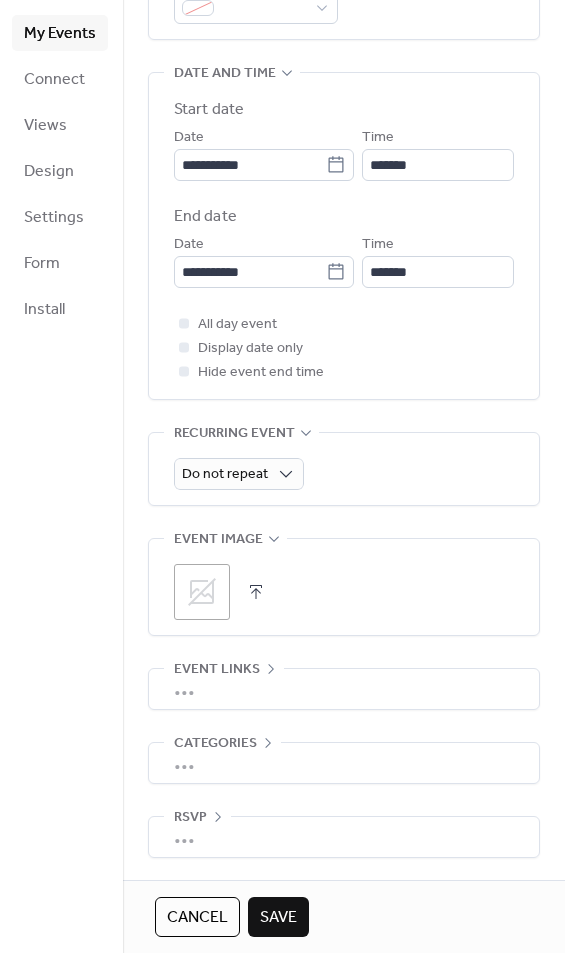 scroll, scrollTop: 630, scrollLeft: 0, axis: vertical 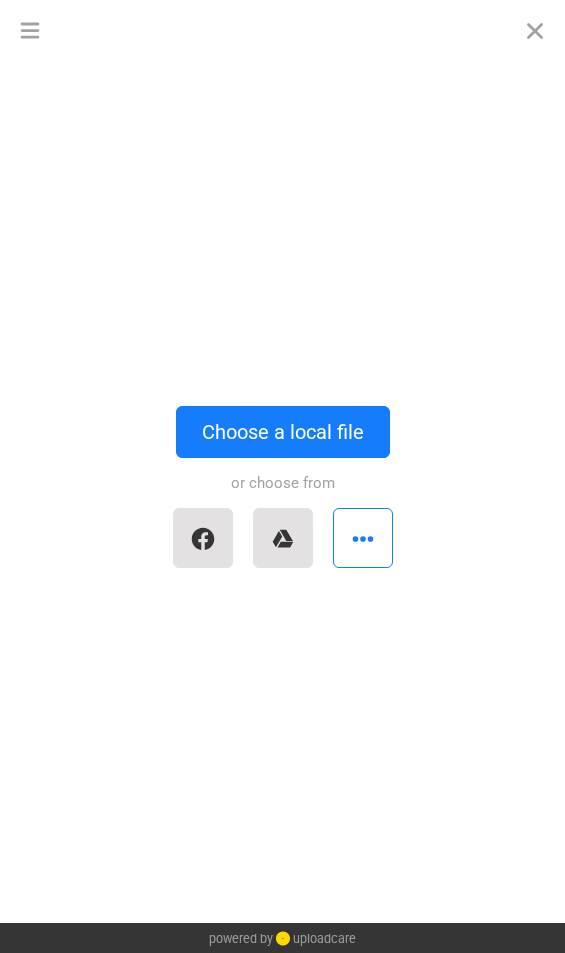 click on "Choose a local file" at bounding box center (283, 432) 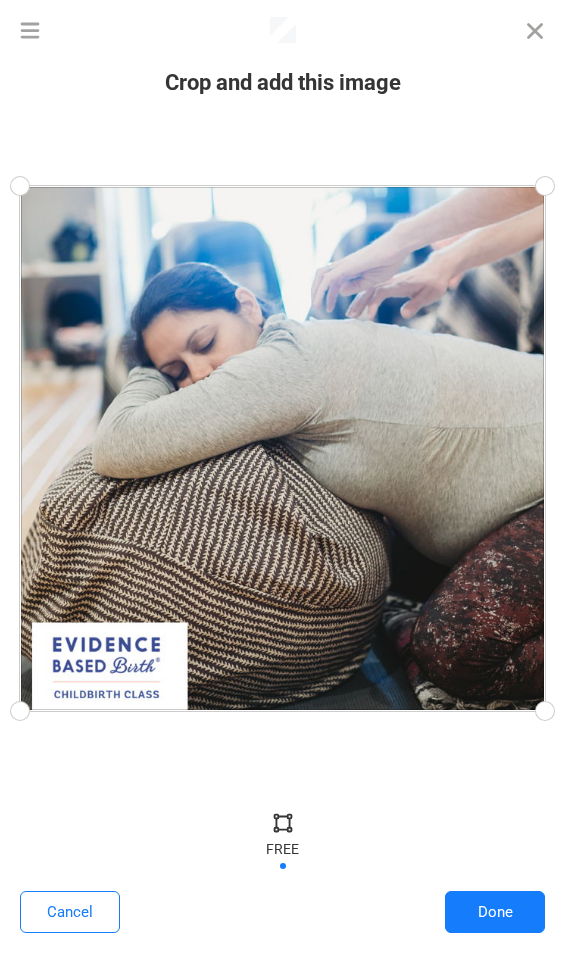 click on "Done" at bounding box center (495, 912) 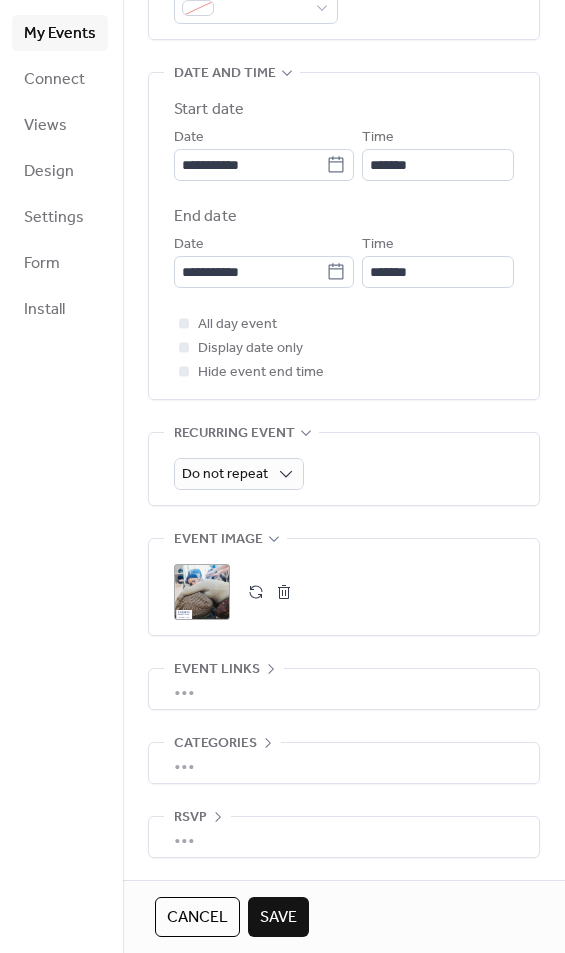 click on "•••" at bounding box center (344, 689) 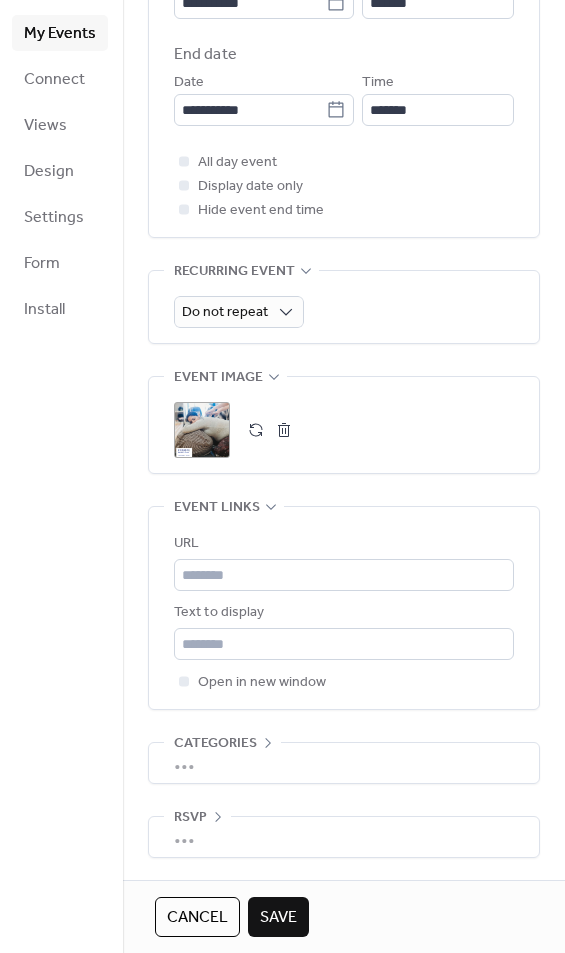scroll, scrollTop: 796, scrollLeft: 0, axis: vertical 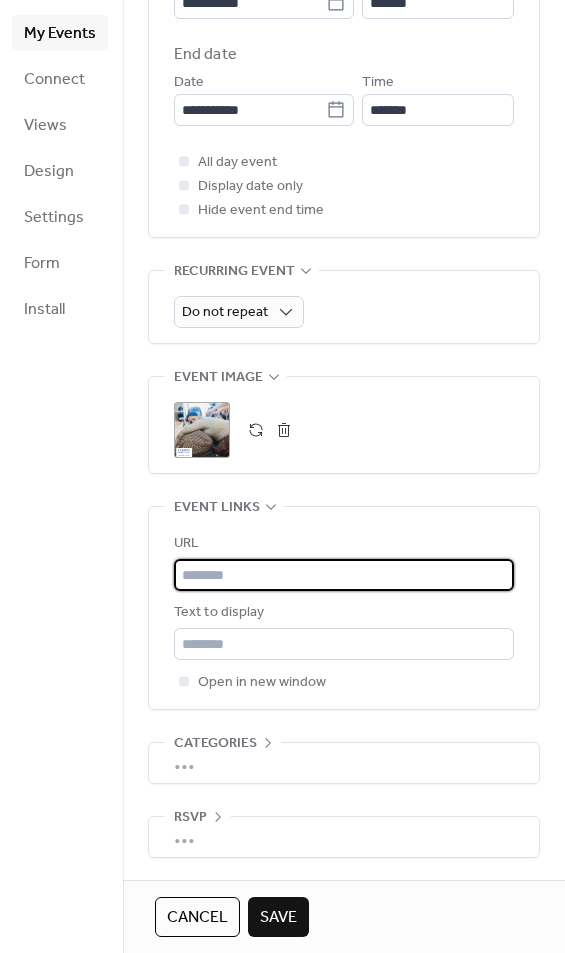 click at bounding box center (344, 575) 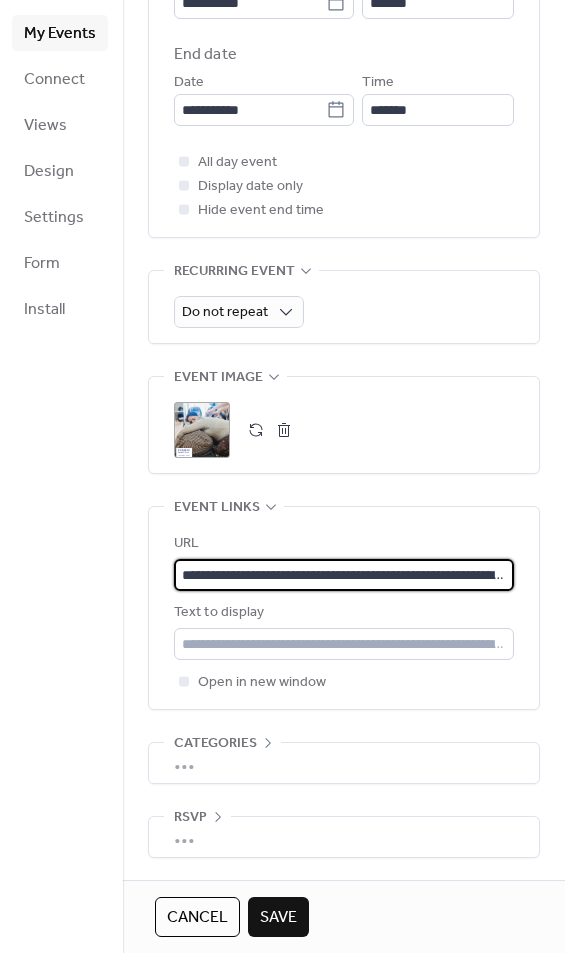 type on "**********" 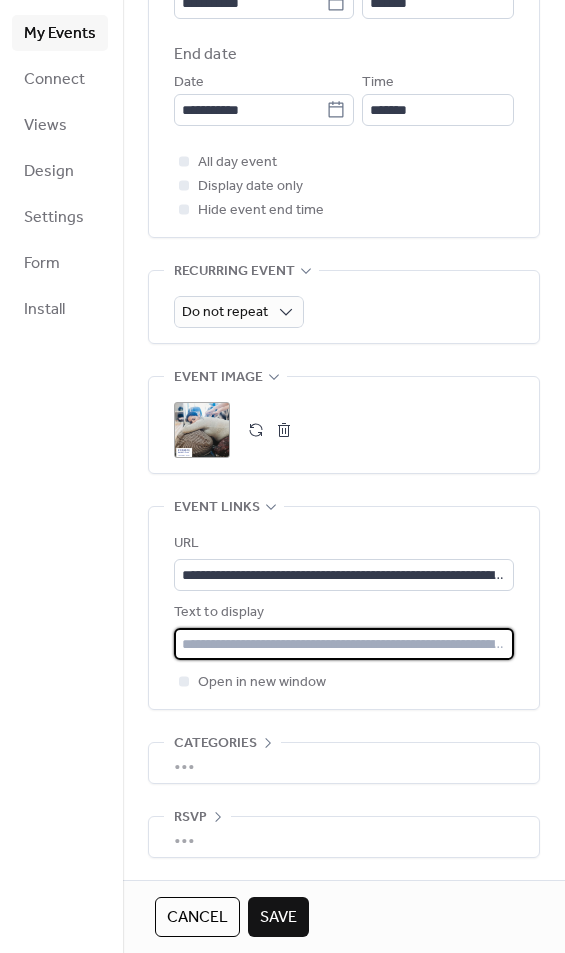 click at bounding box center [344, 644] 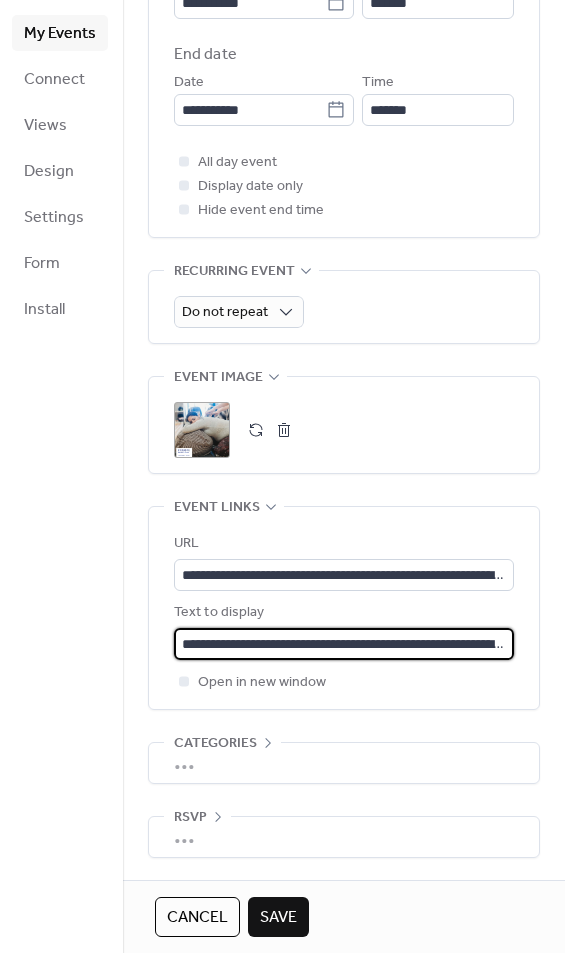 type on "**********" 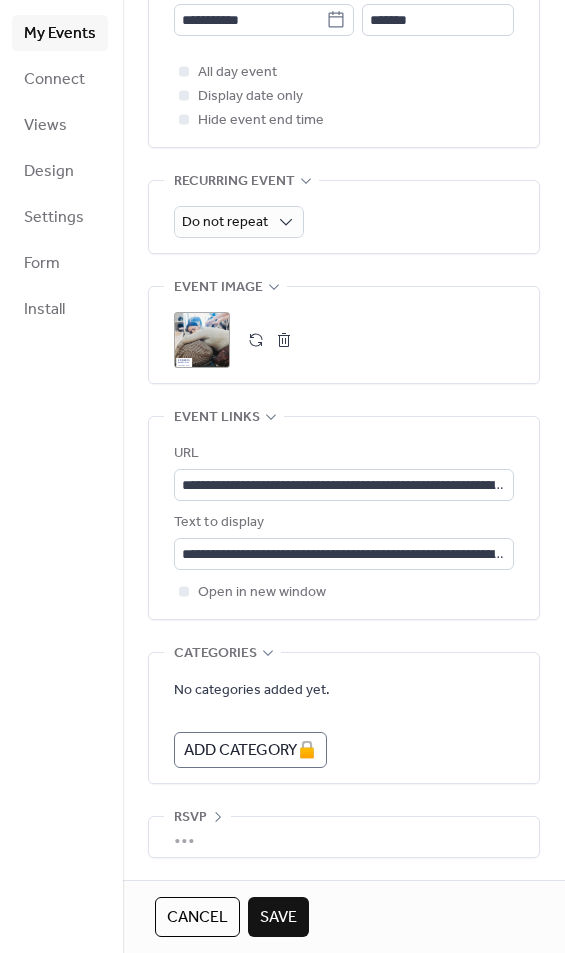 scroll, scrollTop: 890, scrollLeft: 0, axis: vertical 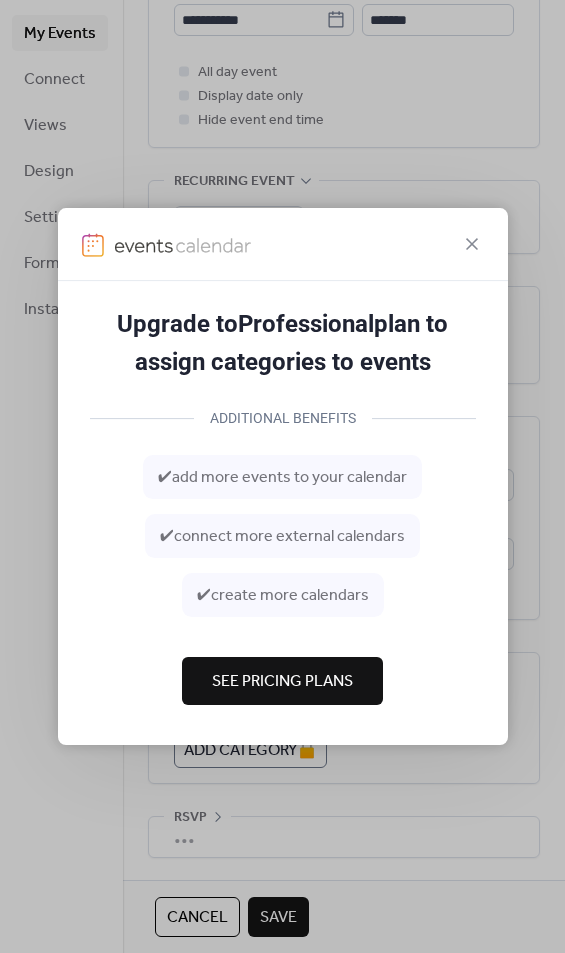 click 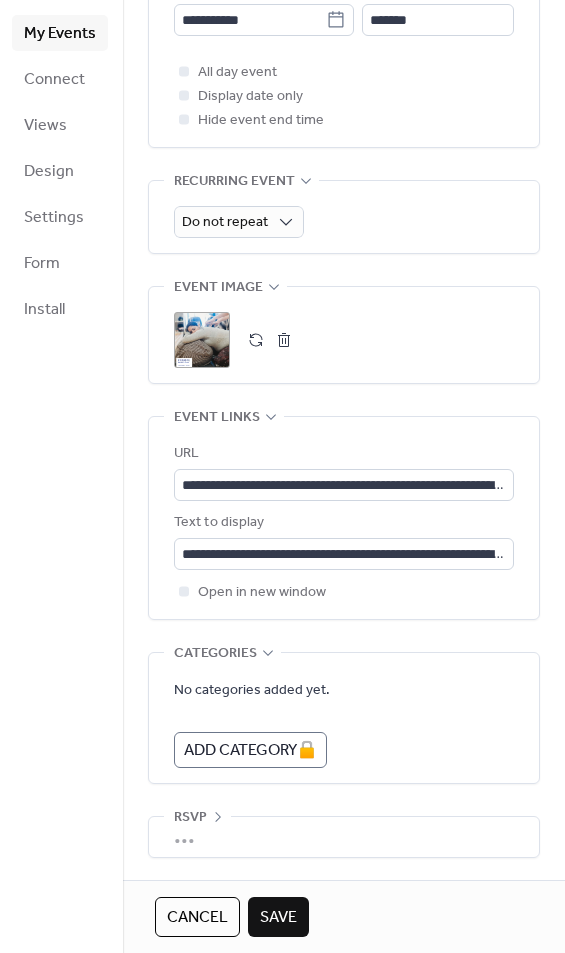 scroll, scrollTop: 890, scrollLeft: 0, axis: vertical 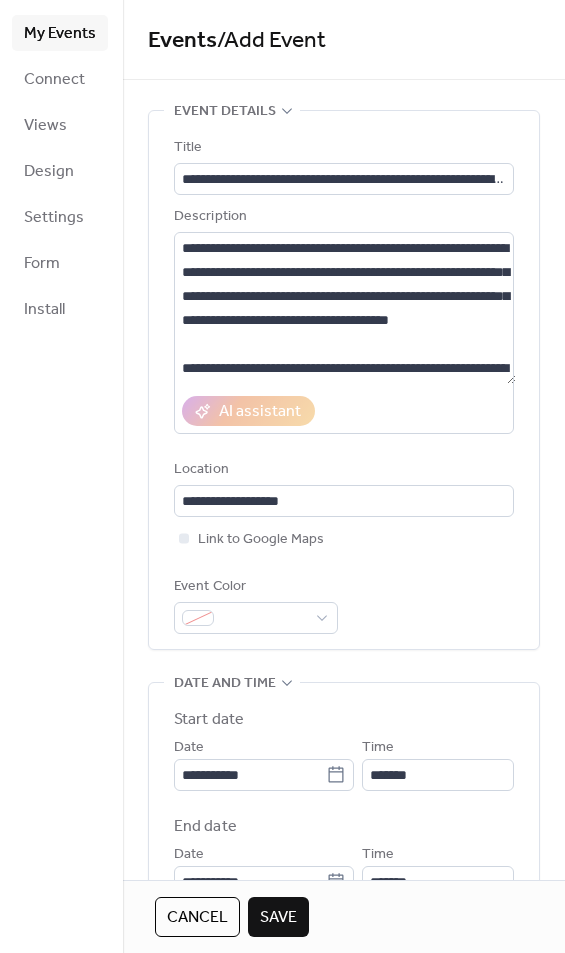 click on "Save" at bounding box center (278, 917) 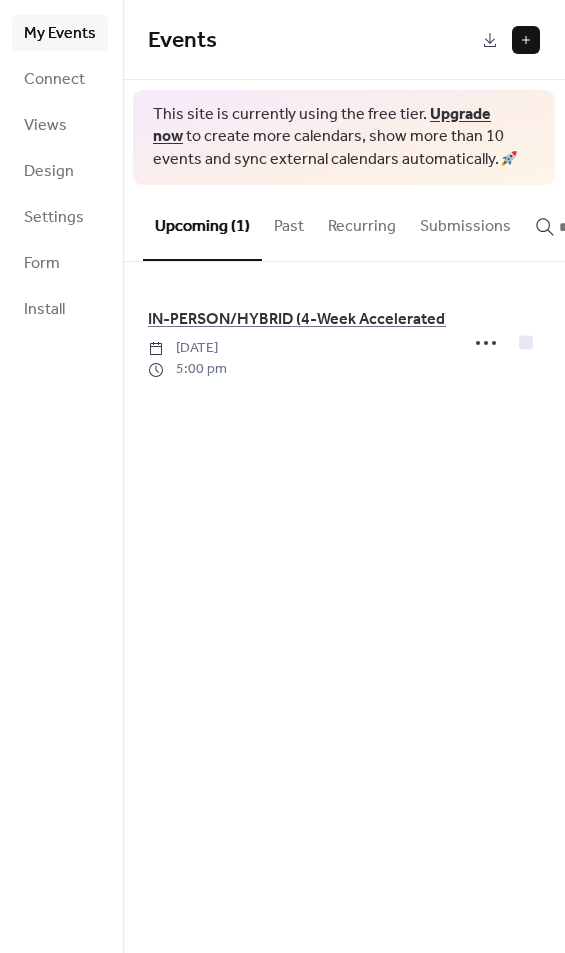 click 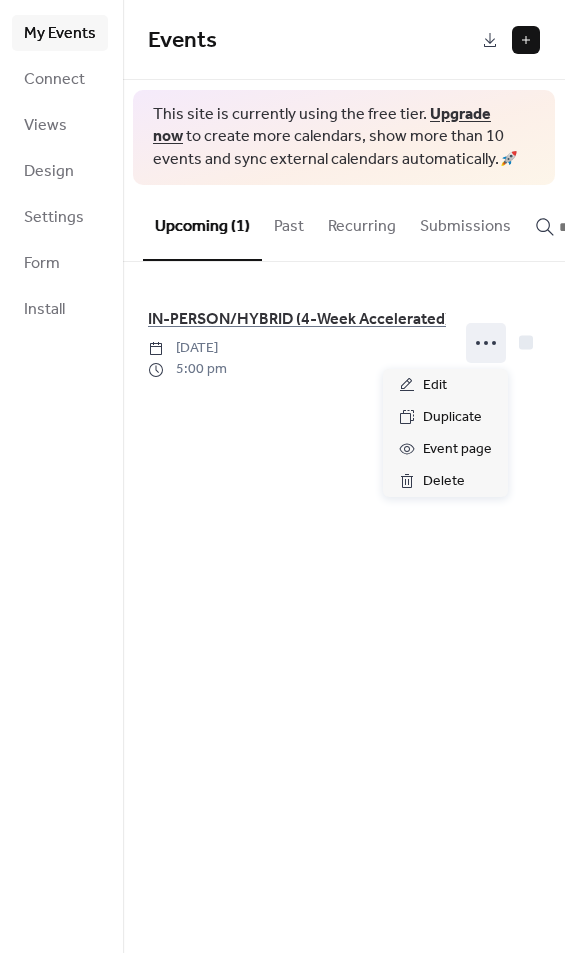 click 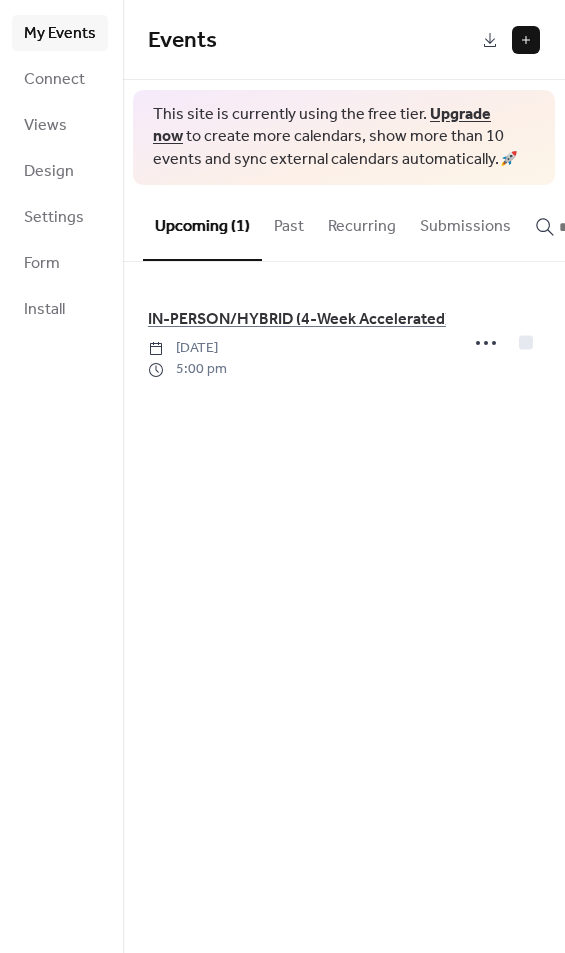 click at bounding box center (526, 40) 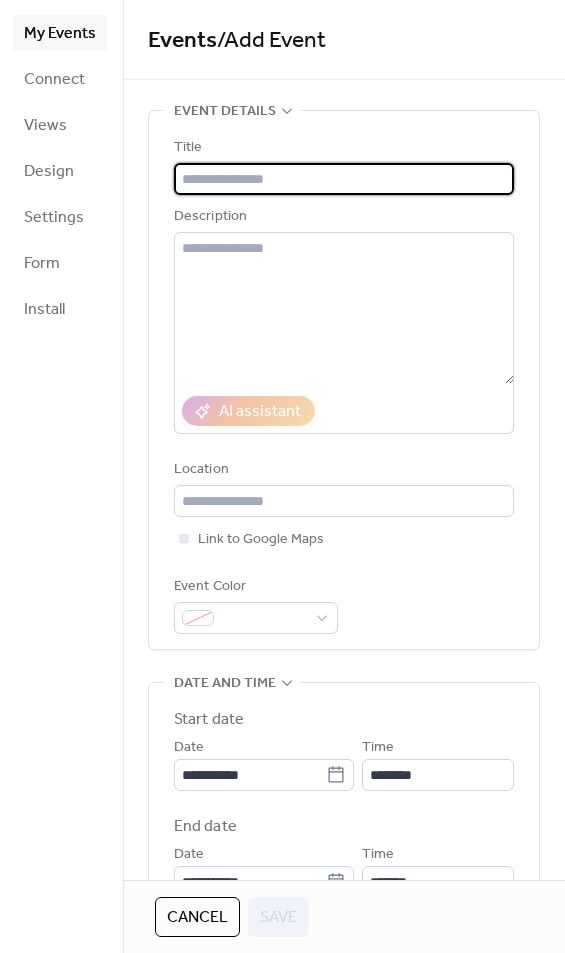 click at bounding box center (344, 179) 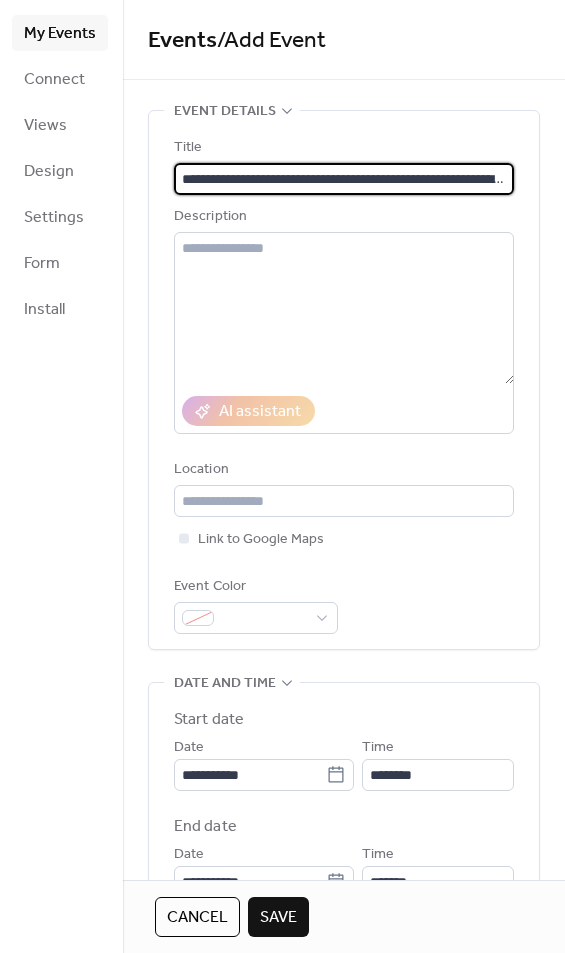 type on "**********" 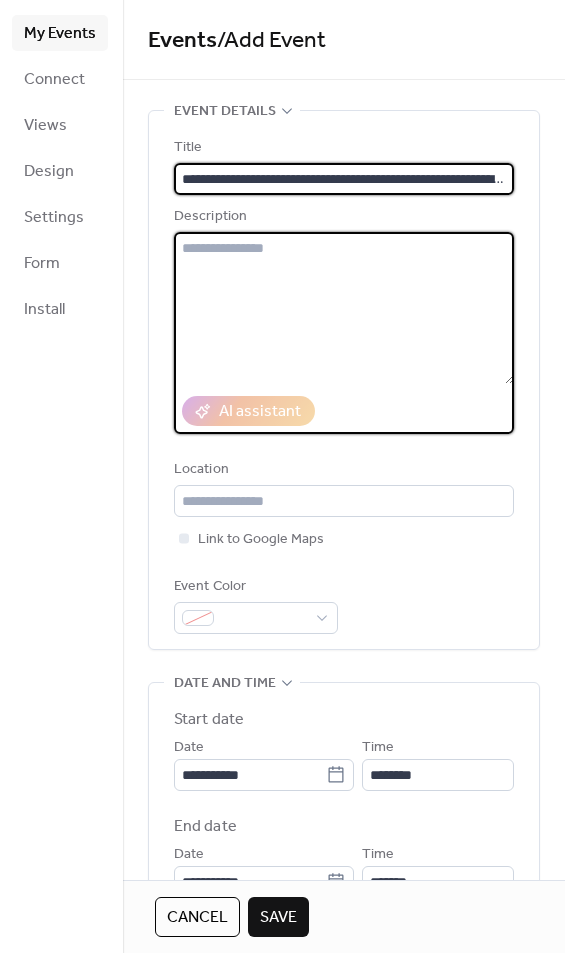 click at bounding box center [344, 308] 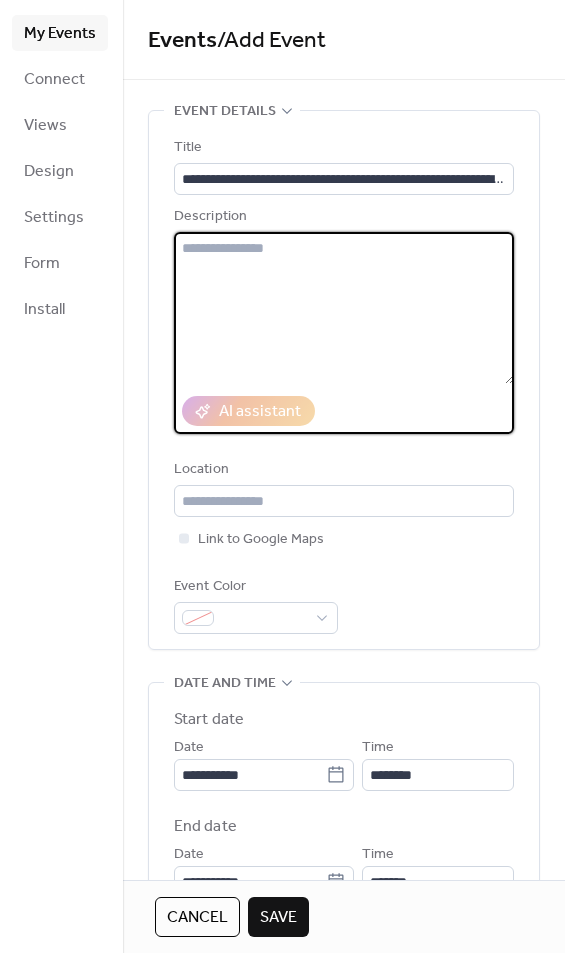 click at bounding box center [344, 308] 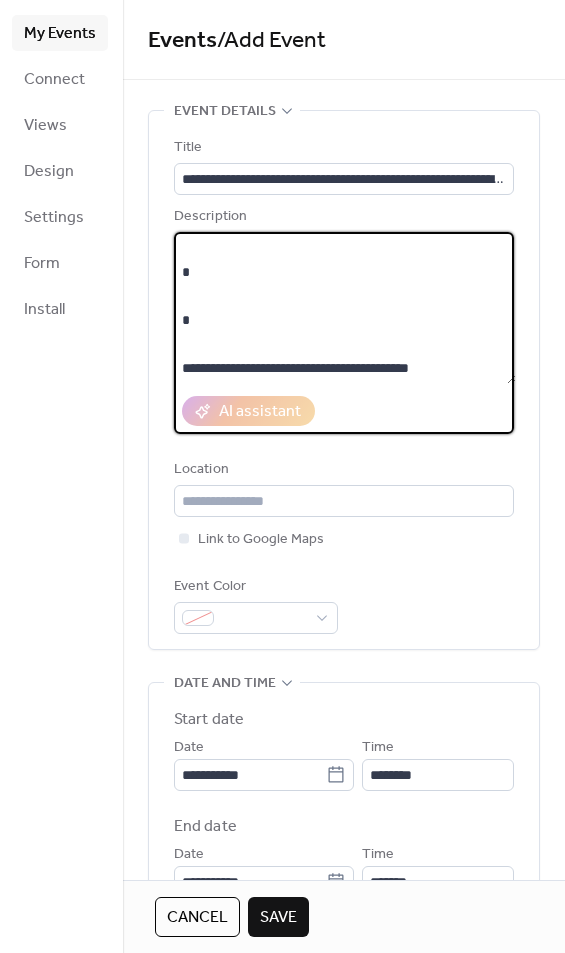 scroll, scrollTop: 1176, scrollLeft: 0, axis: vertical 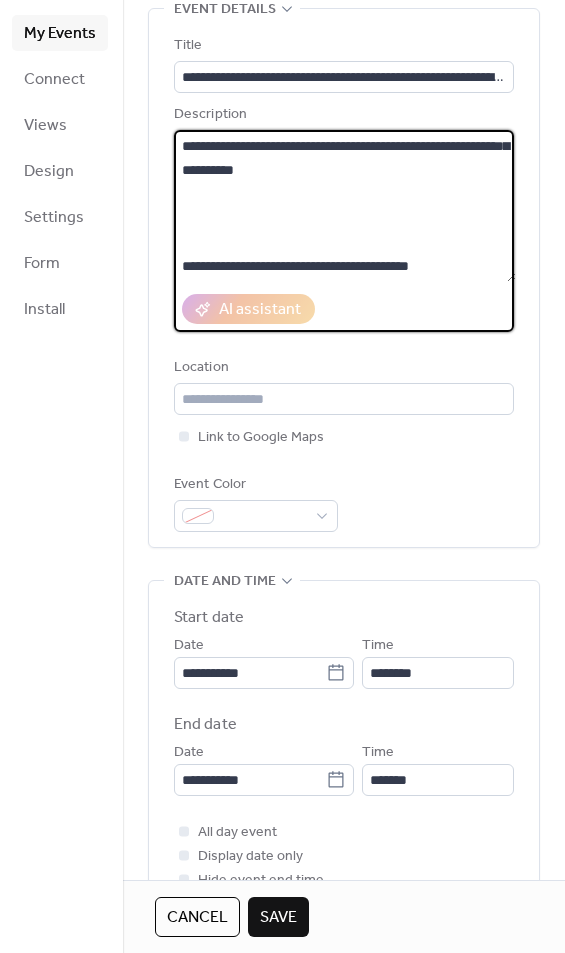 type on "**********" 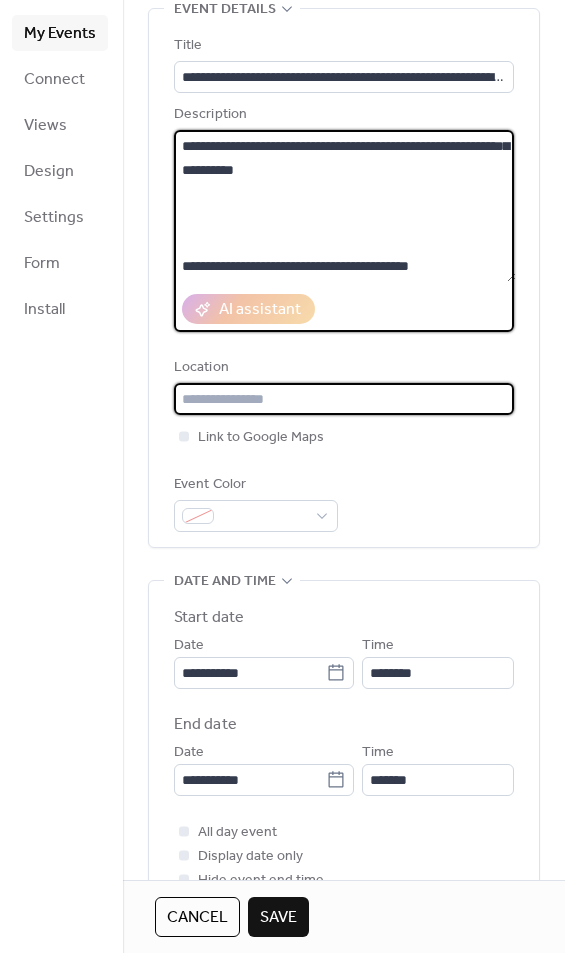 click at bounding box center (344, 399) 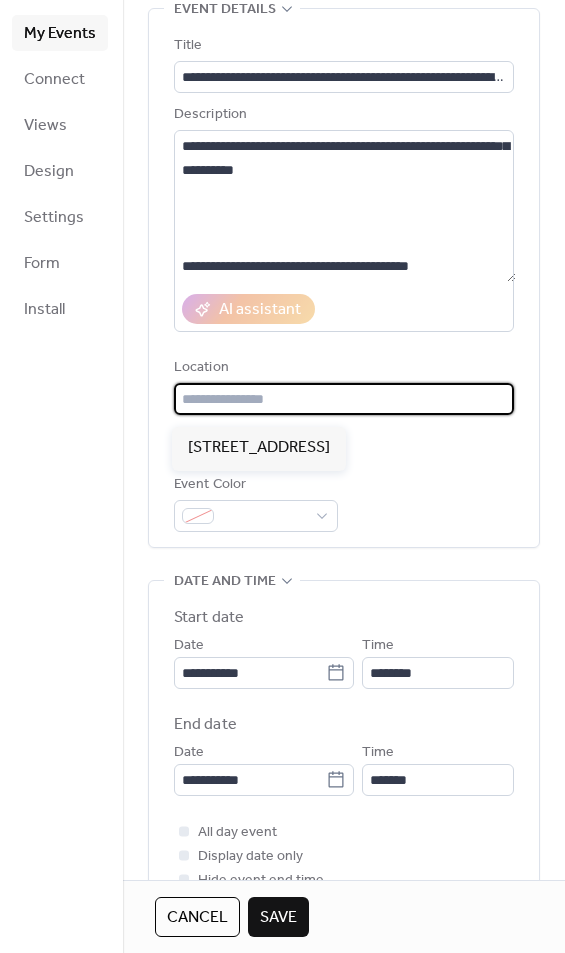 click at bounding box center (344, 399) 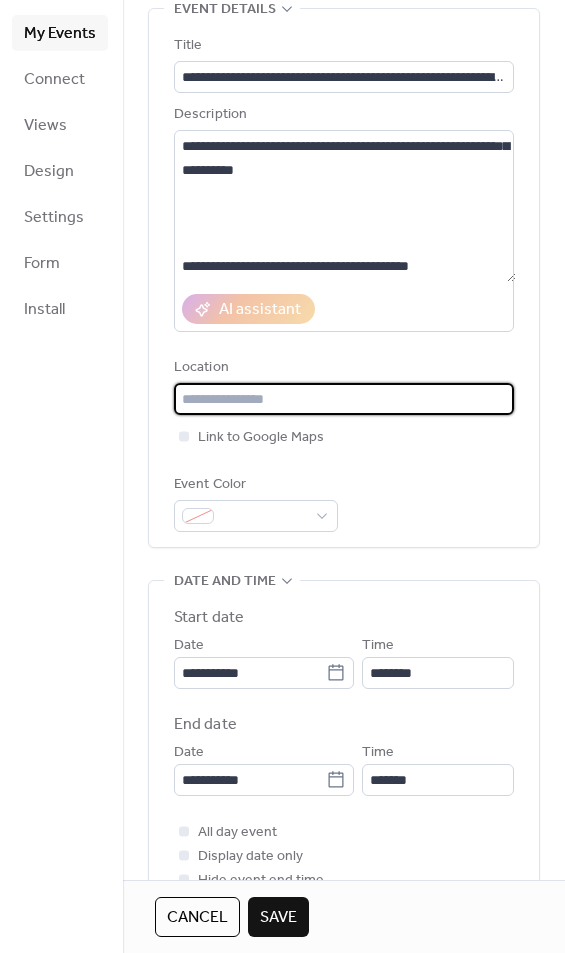 click at bounding box center [344, 399] 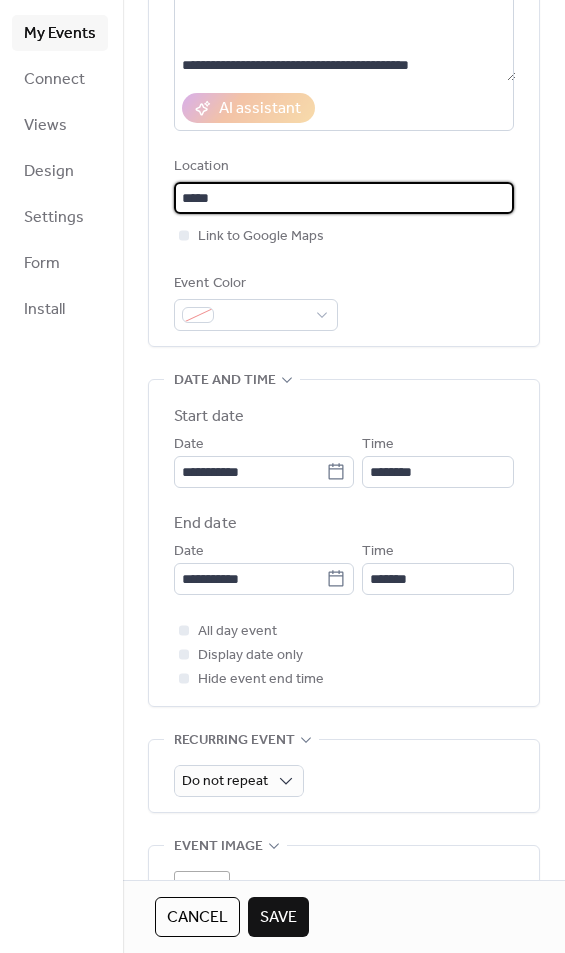 scroll, scrollTop: 304, scrollLeft: 0, axis: vertical 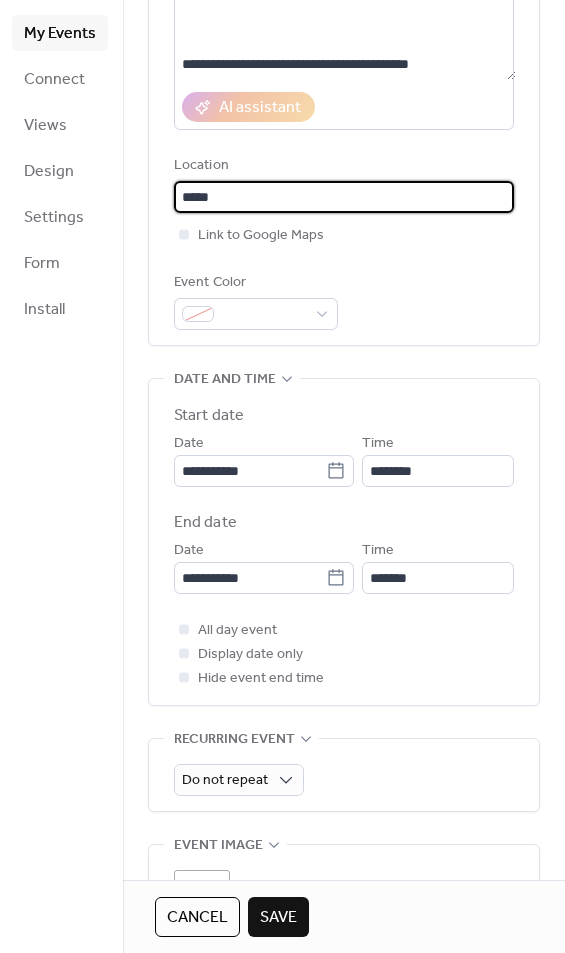 type on "****" 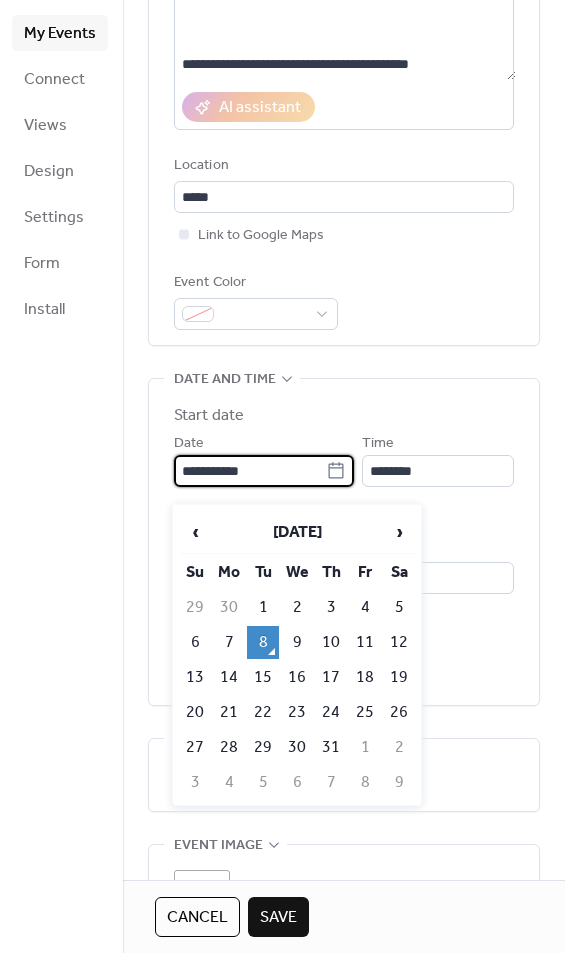 click on "›" at bounding box center (399, 532) 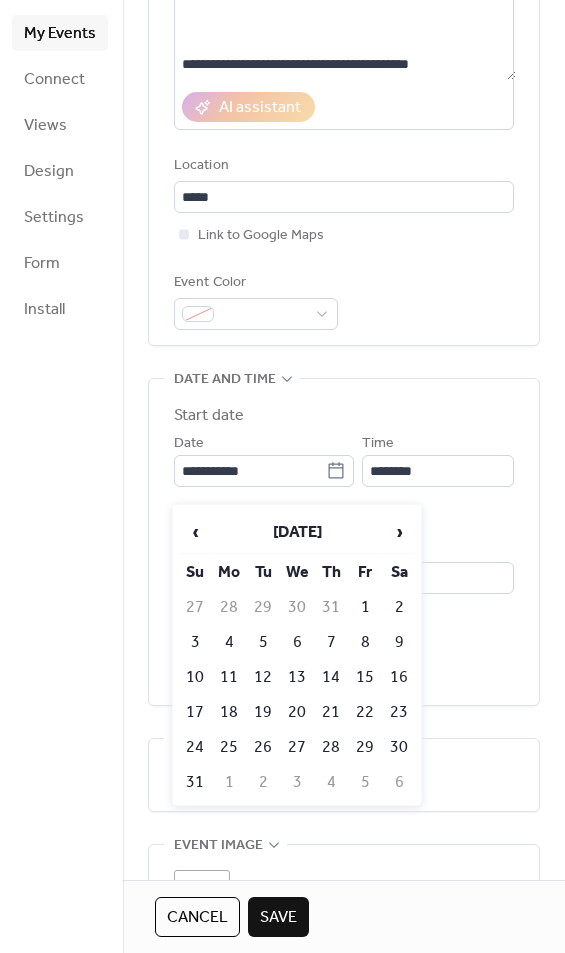 click on "4" at bounding box center (229, 642) 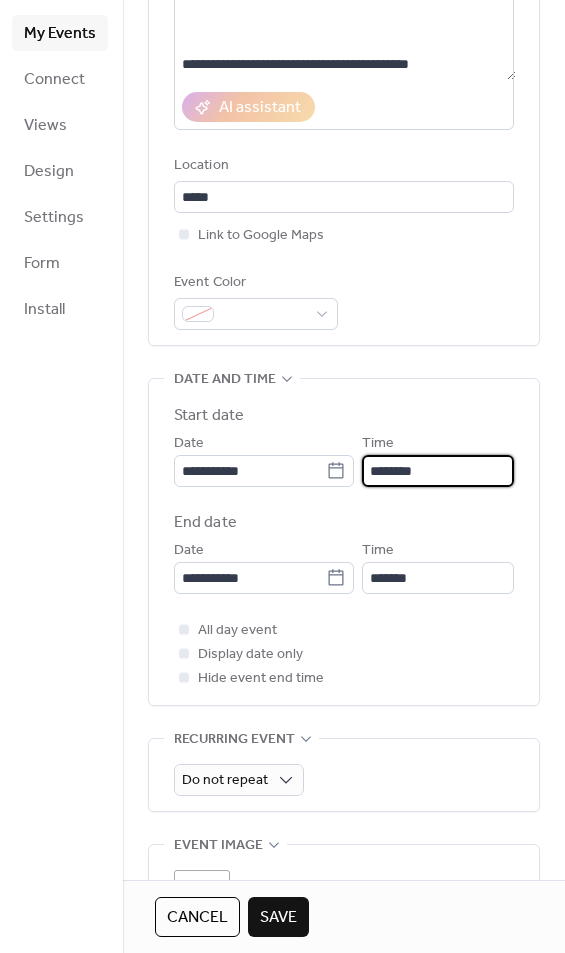 click on "********" at bounding box center [438, 471] 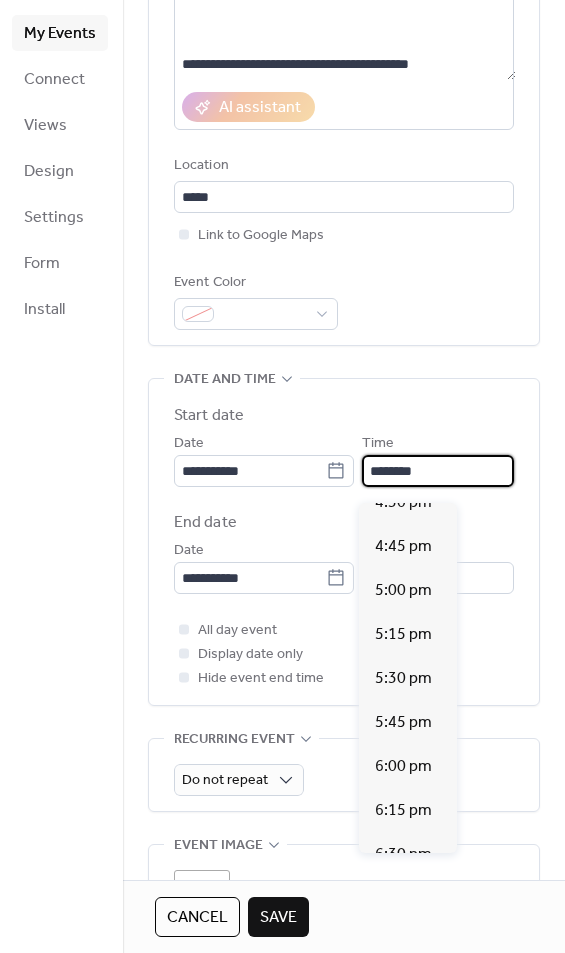 scroll, scrollTop: 2924, scrollLeft: 0, axis: vertical 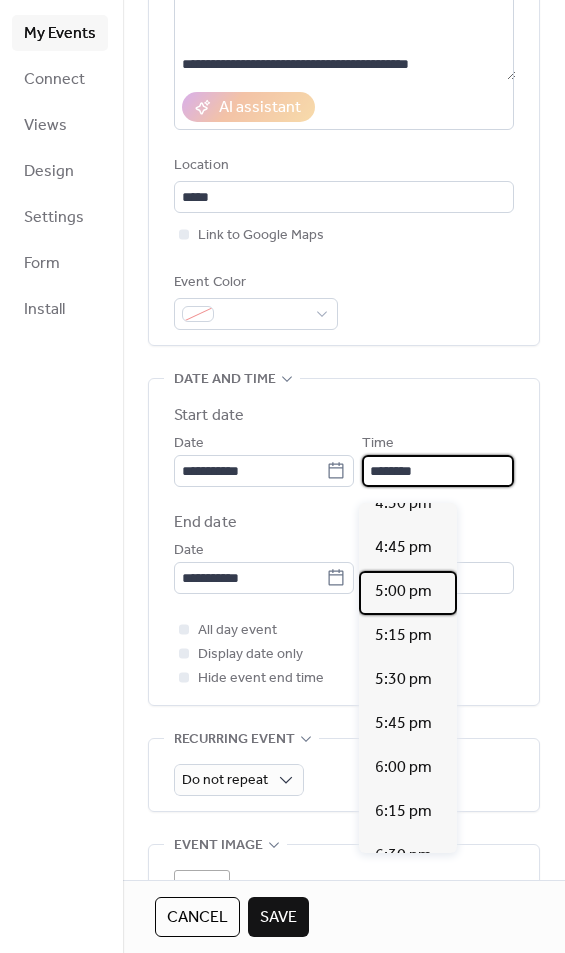 click on "5:00 pm" at bounding box center (403, 592) 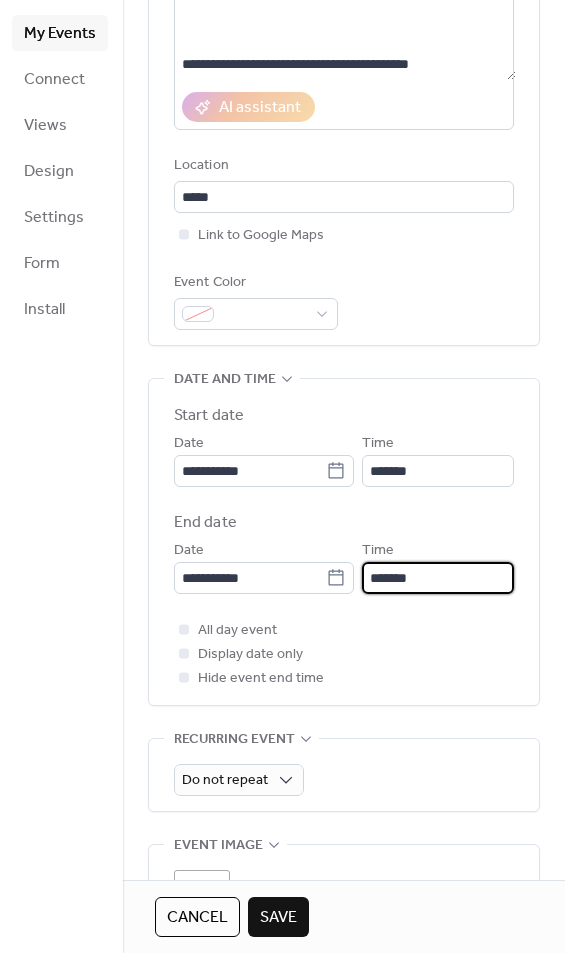 click on "*******" at bounding box center [438, 578] 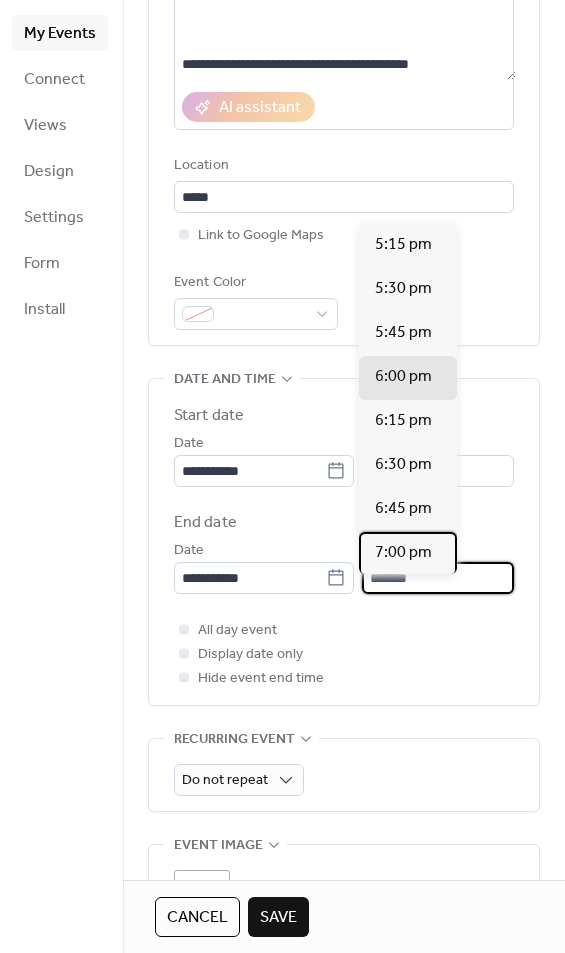 click on "7:00 pm" at bounding box center (403, 553) 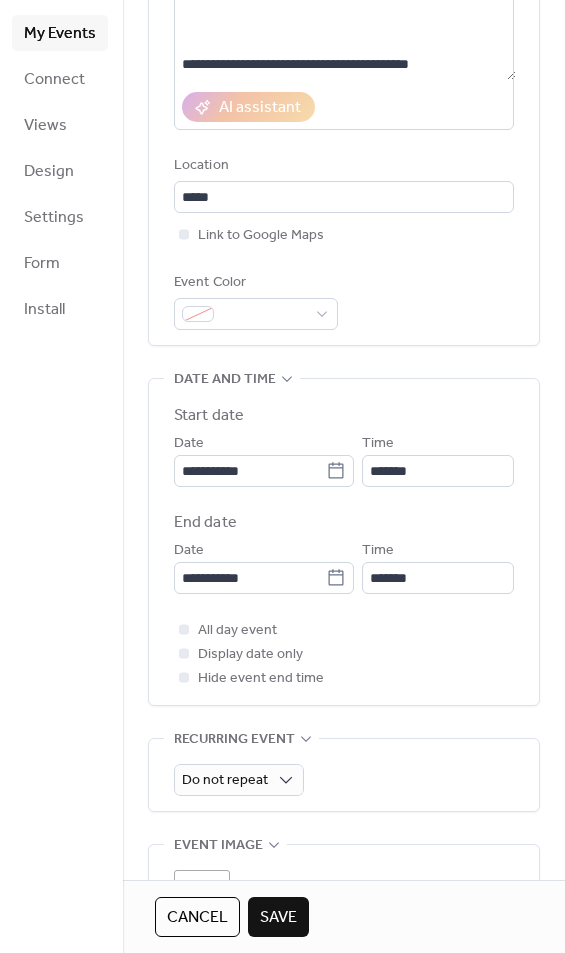 type on "*******" 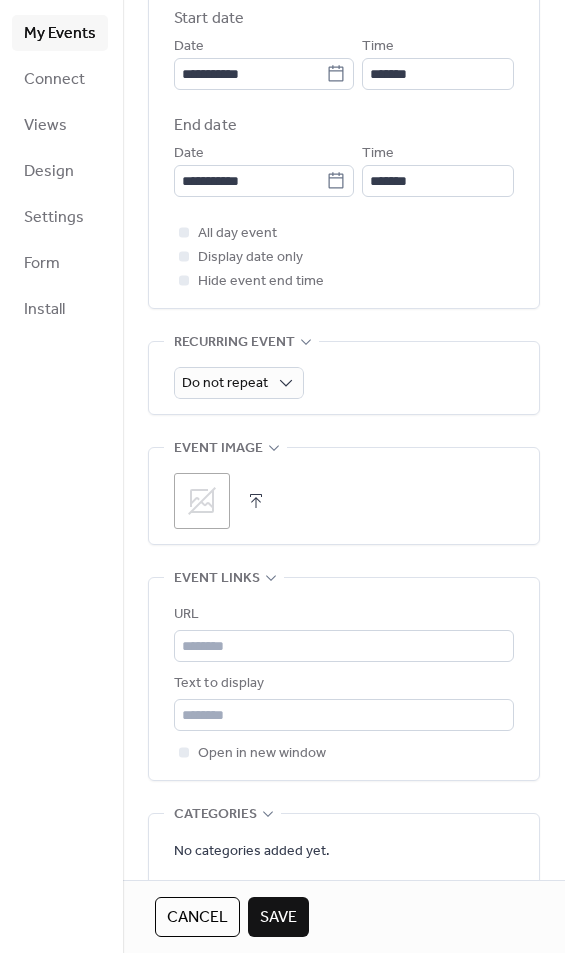scroll, scrollTop: 703, scrollLeft: 0, axis: vertical 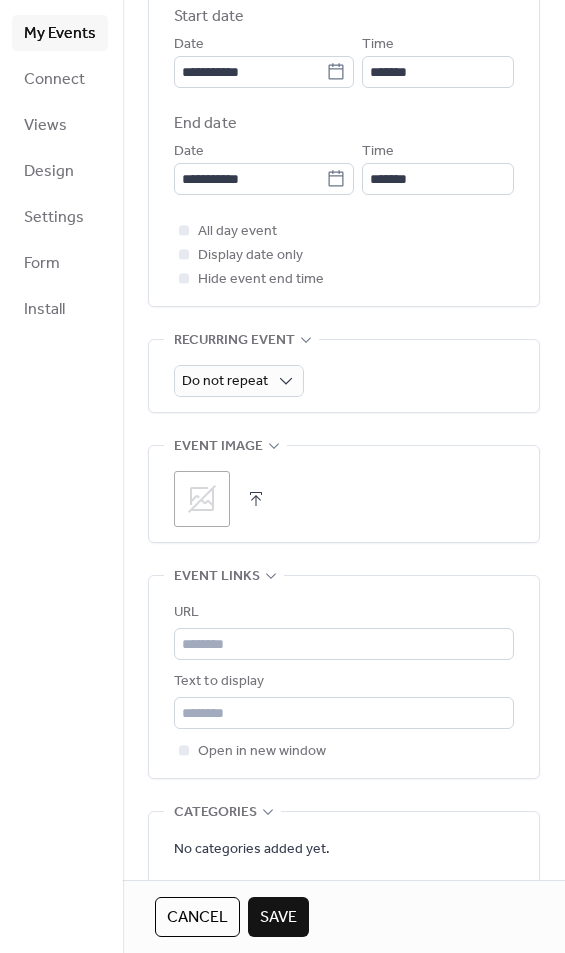 click 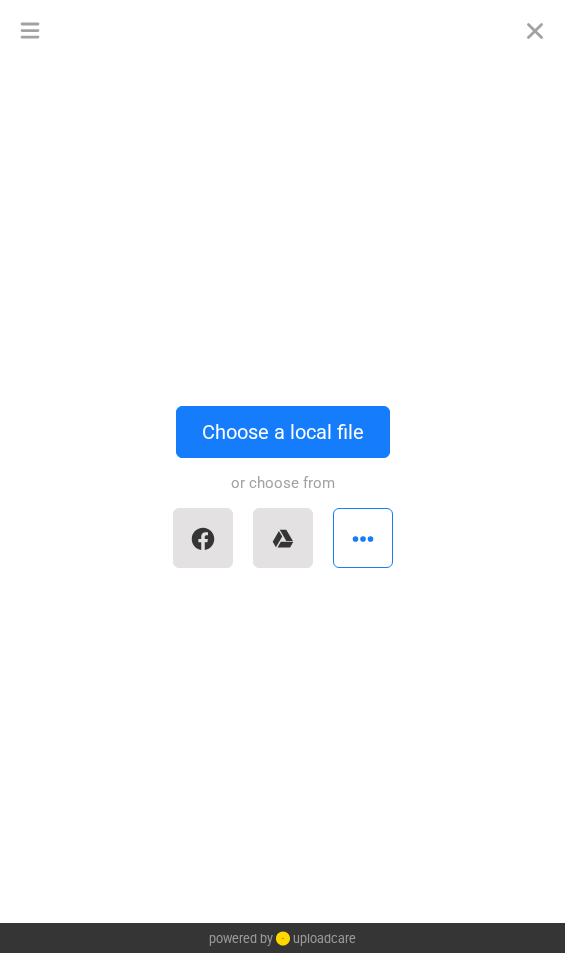click at bounding box center (283, 538) 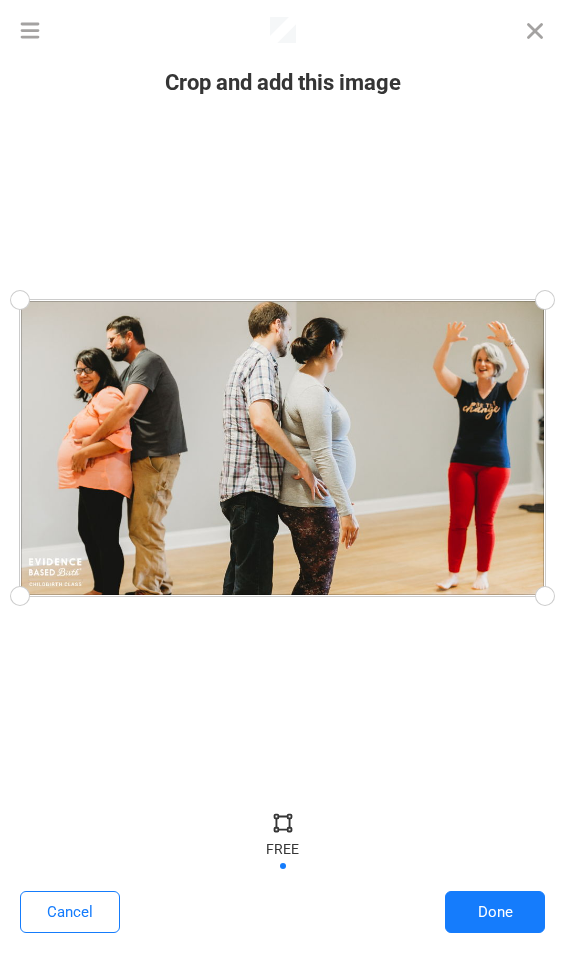 click on "Done" at bounding box center [495, 912] 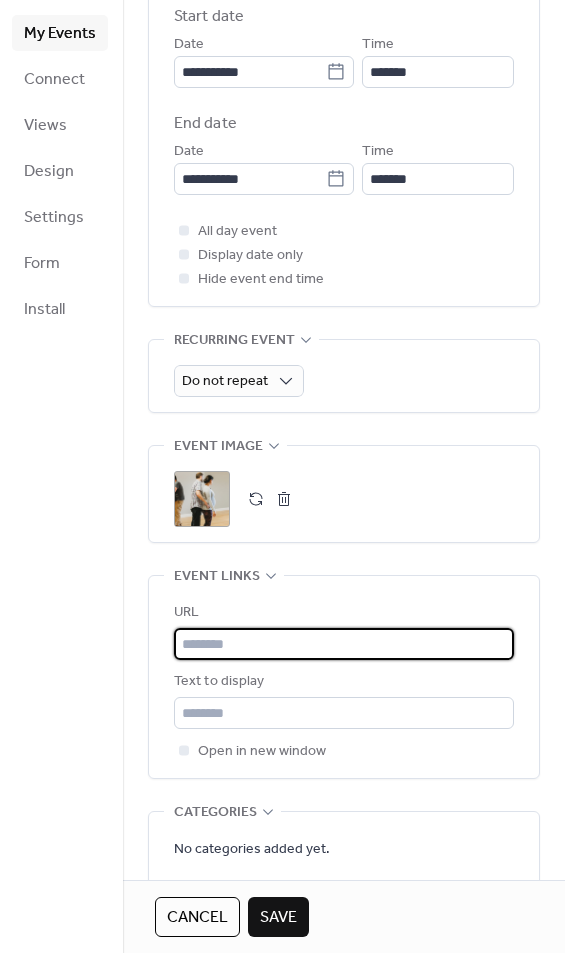 click at bounding box center (344, 644) 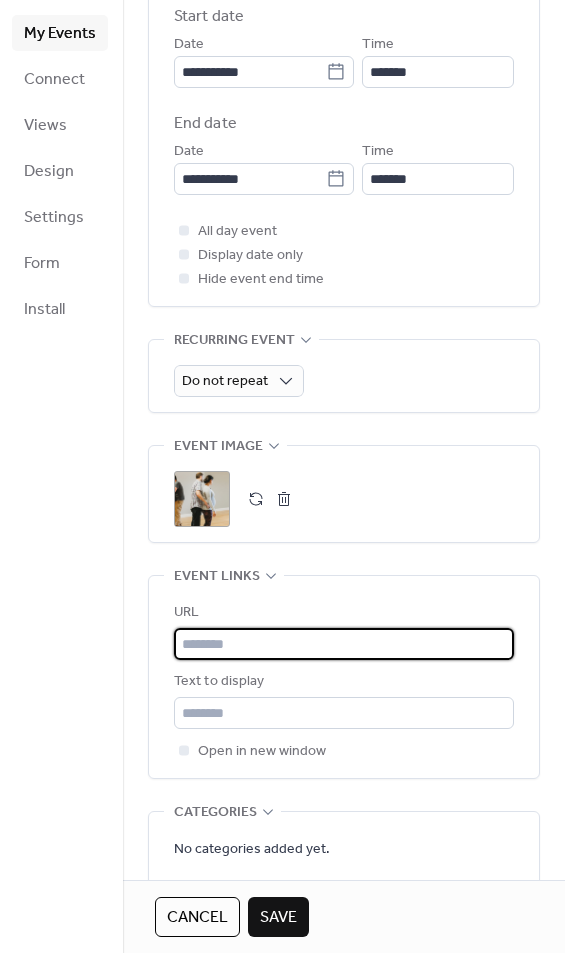 paste on "**********" 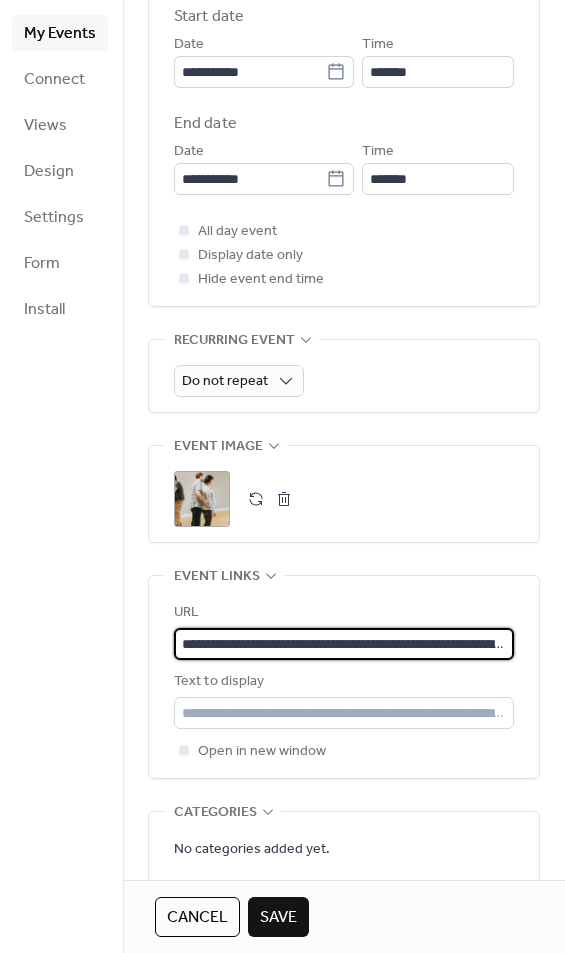 type on "**********" 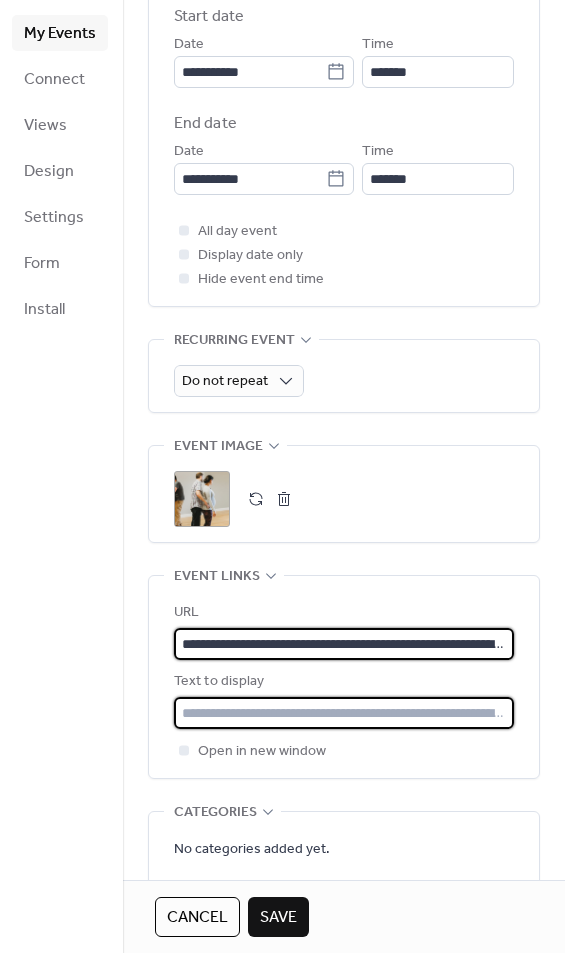 click at bounding box center [344, 713] 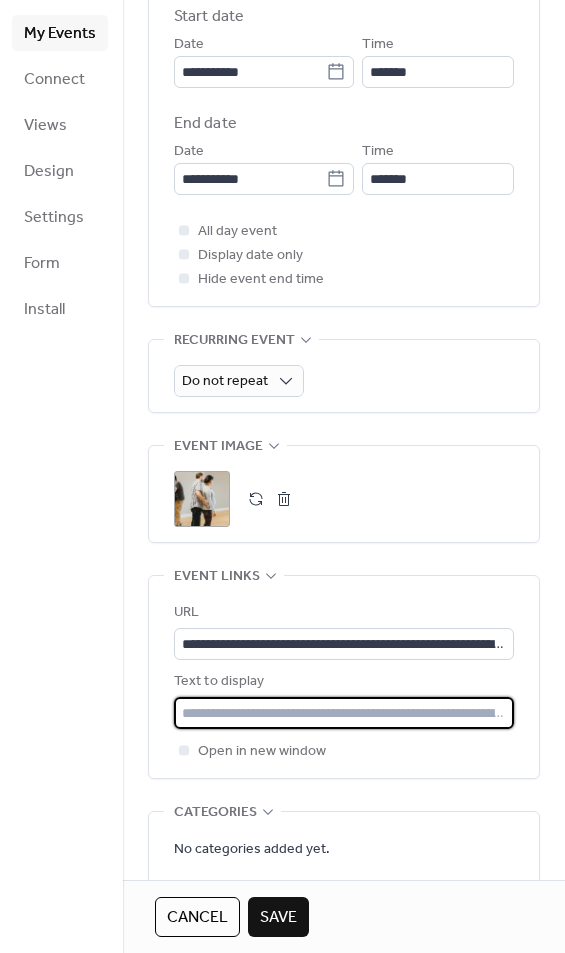 click at bounding box center (344, 713) 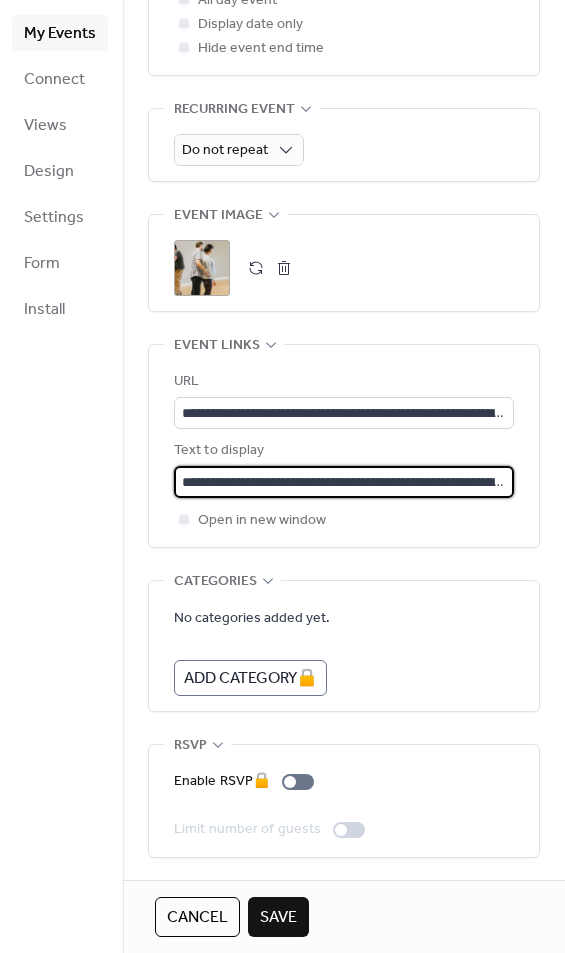 scroll, scrollTop: 962, scrollLeft: 0, axis: vertical 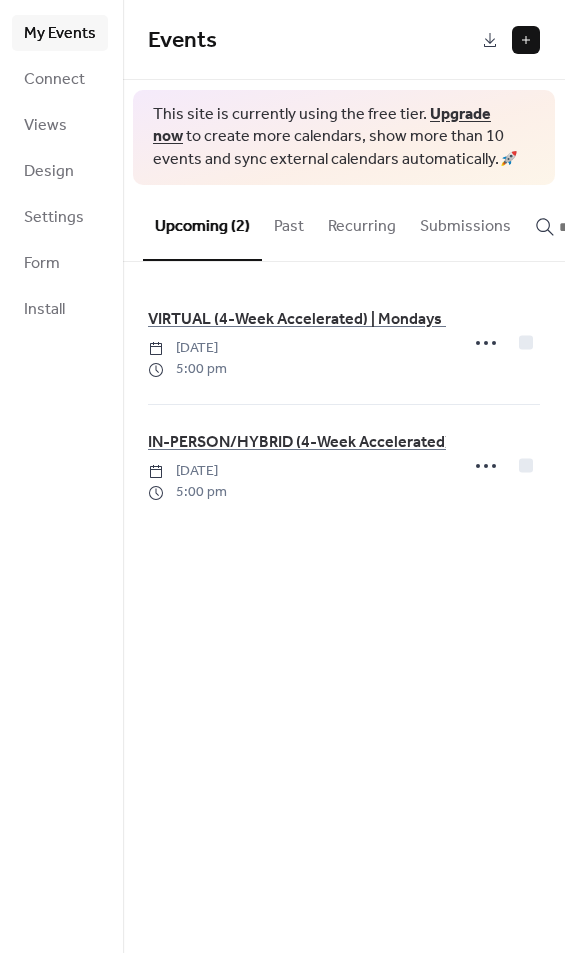 click 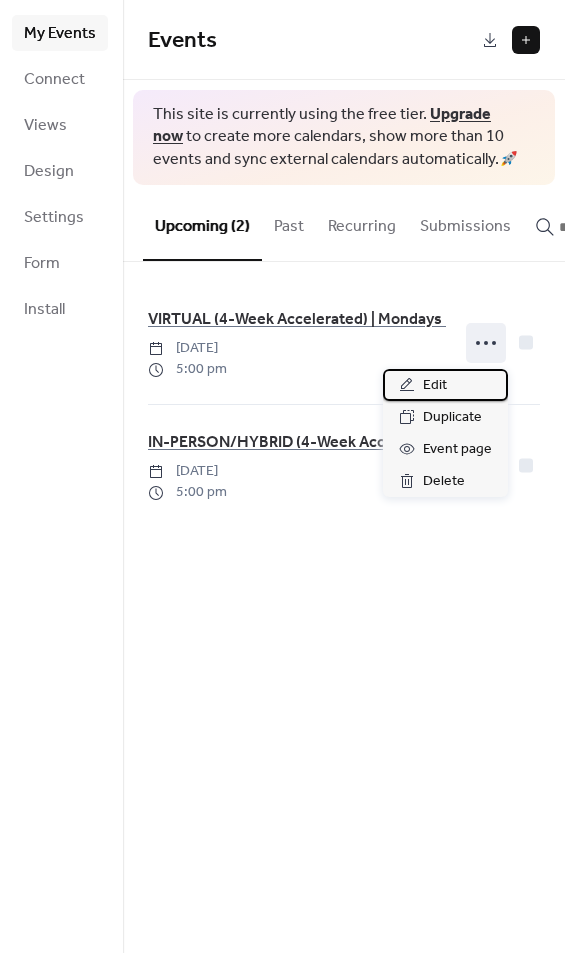 click on "Edit" at bounding box center (435, 386) 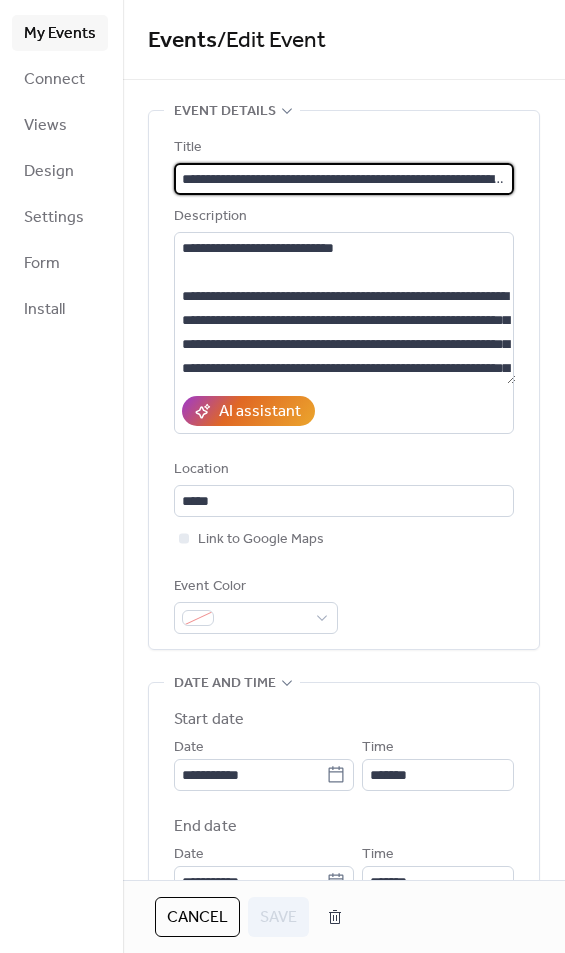 scroll, scrollTop: 0, scrollLeft: 242, axis: horizontal 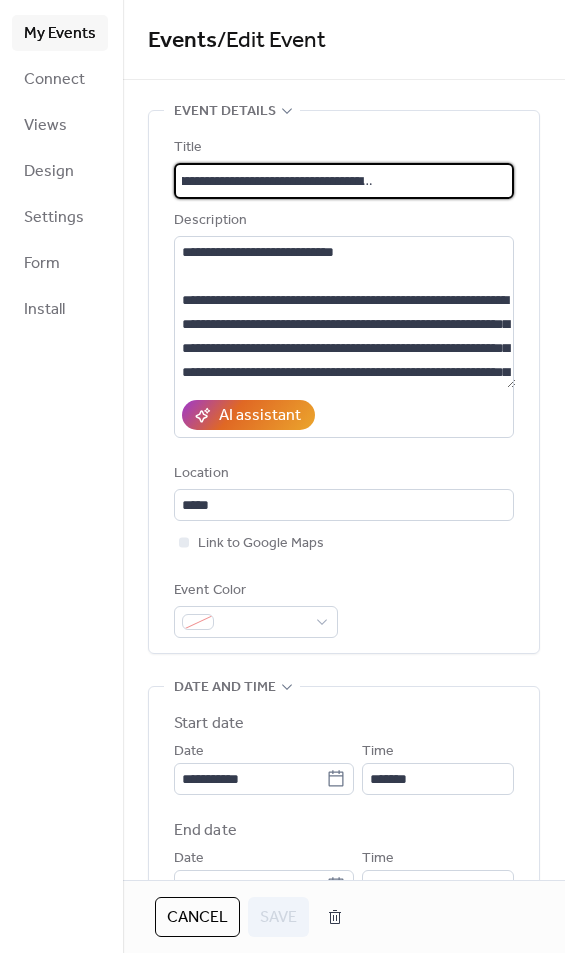 click on "**********" at bounding box center [345, 181] 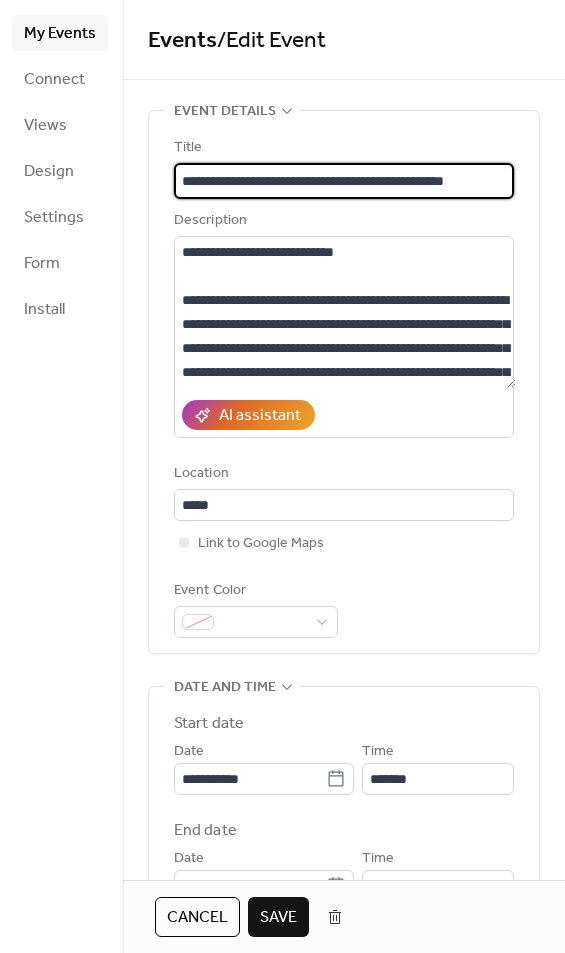 click on "**********" at bounding box center (345, 181) 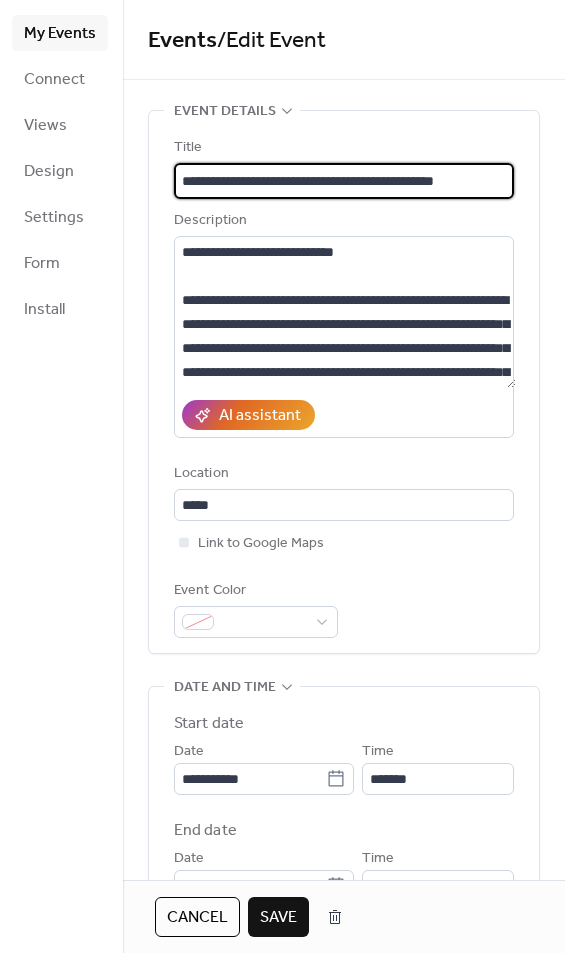 click on "**********" at bounding box center [345, 181] 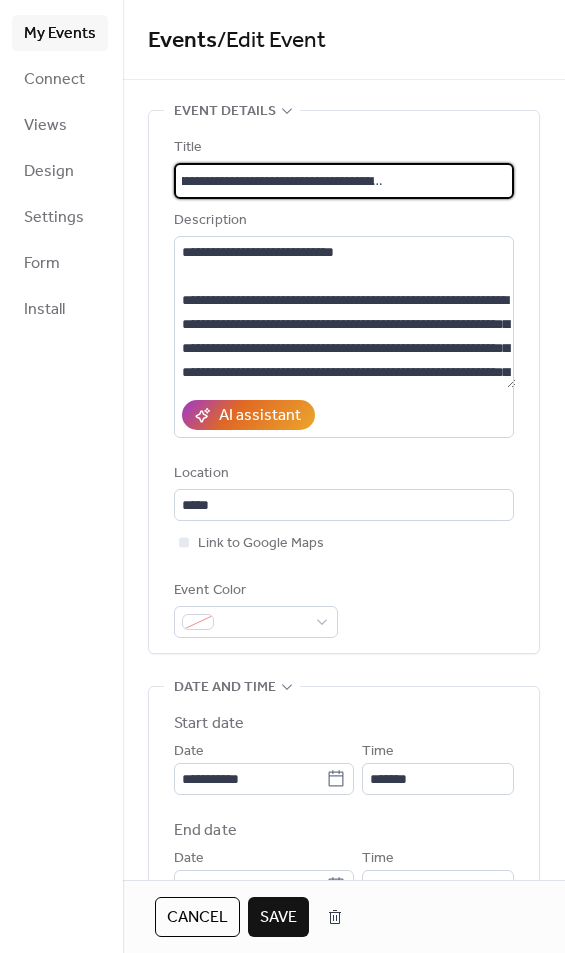scroll, scrollTop: 0, scrollLeft: 0, axis: both 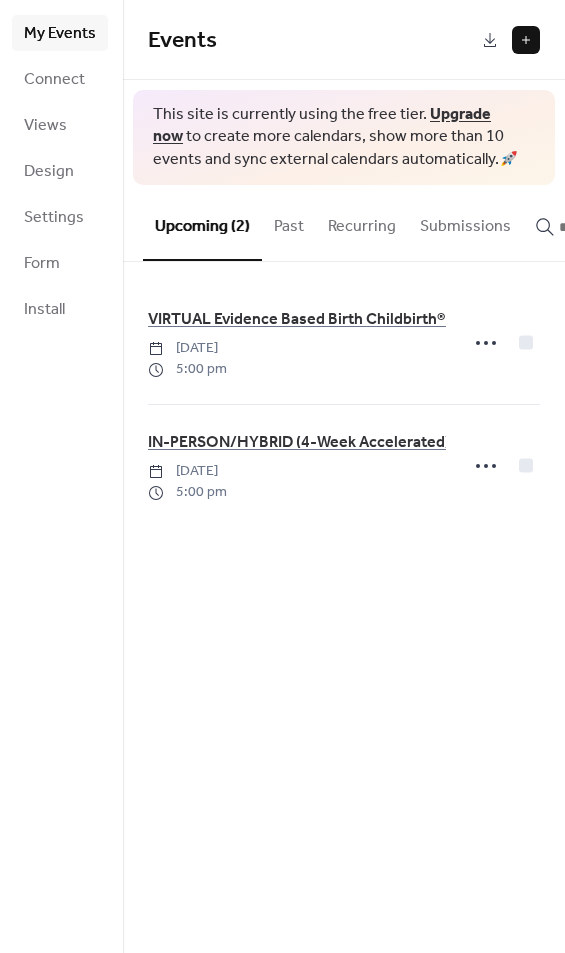 click 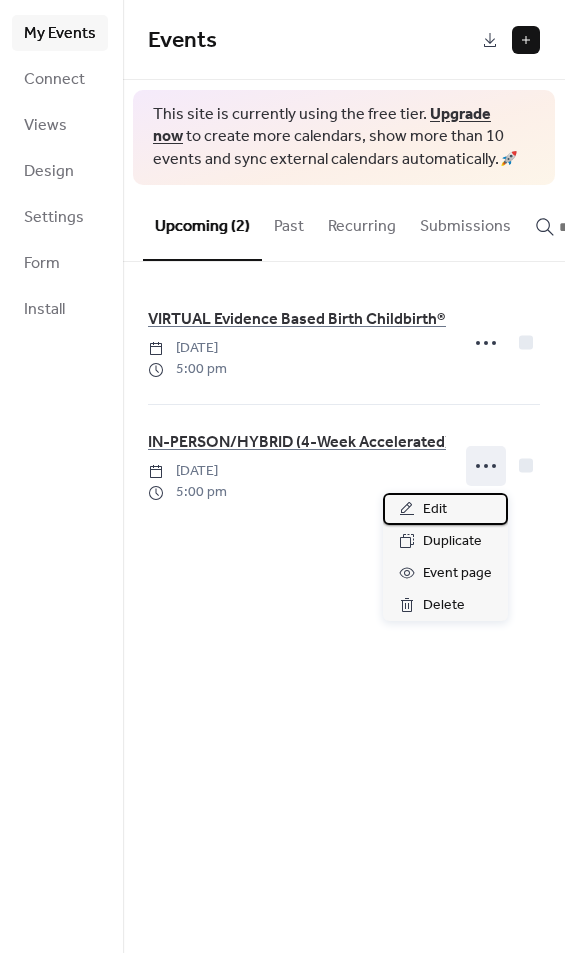 click on "Edit" at bounding box center [445, 509] 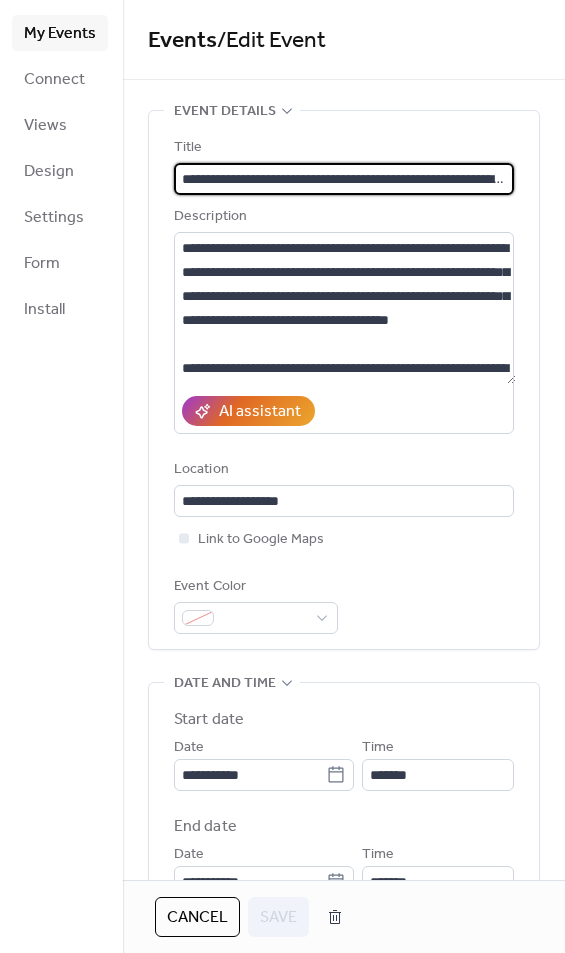 scroll, scrollTop: 0, scrollLeft: 418, axis: horizontal 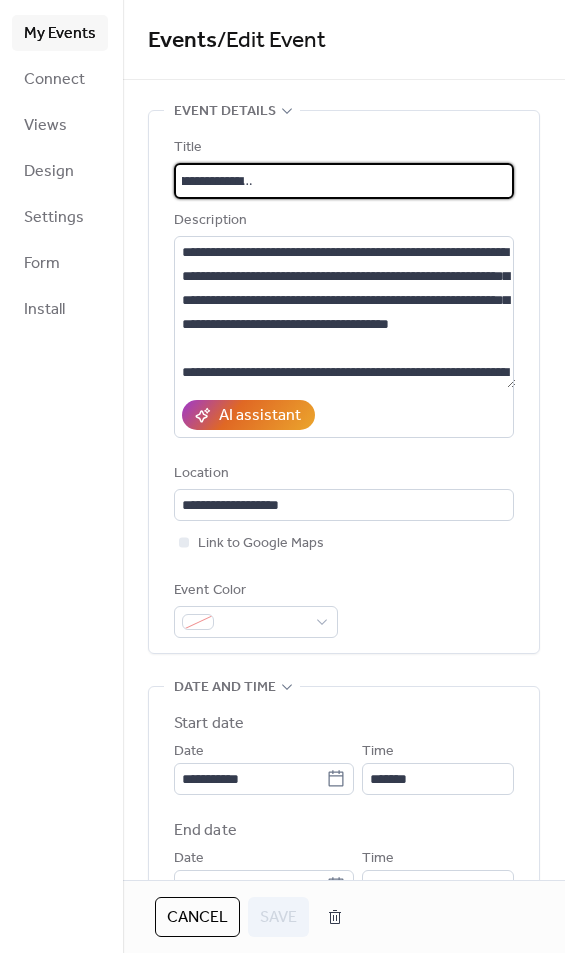 click on "**********" at bounding box center [345, 181] 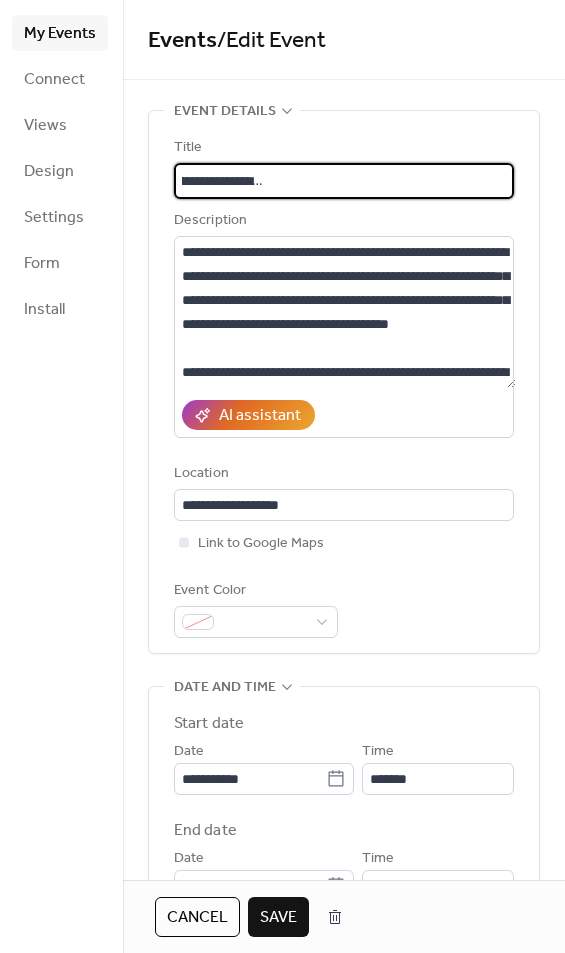 click on "**********" at bounding box center (345, 181) 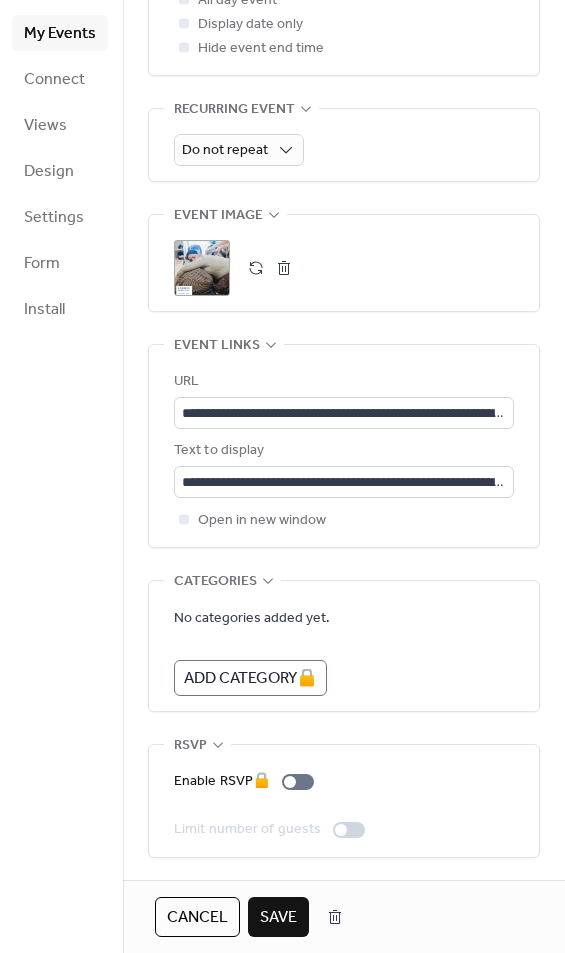 scroll, scrollTop: 962, scrollLeft: 0, axis: vertical 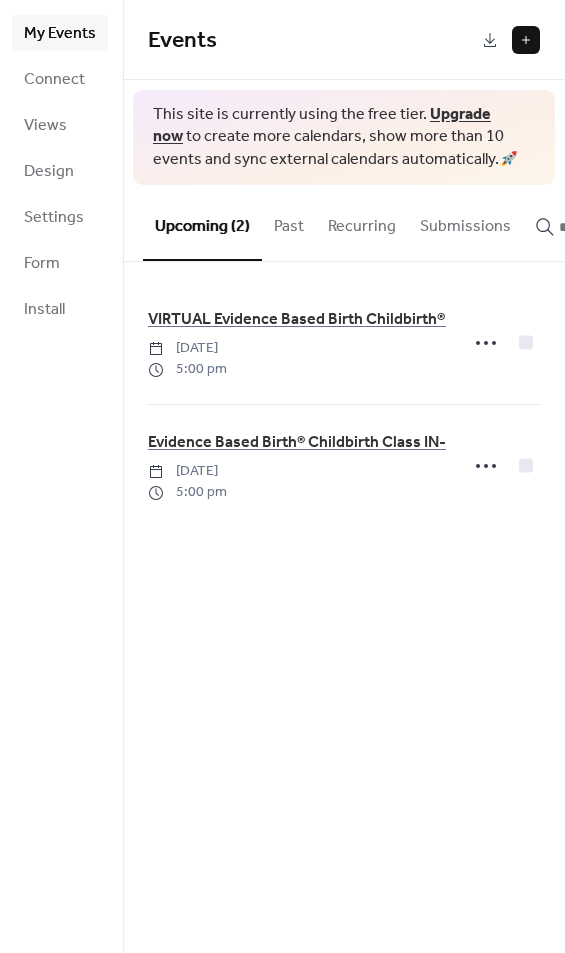 click 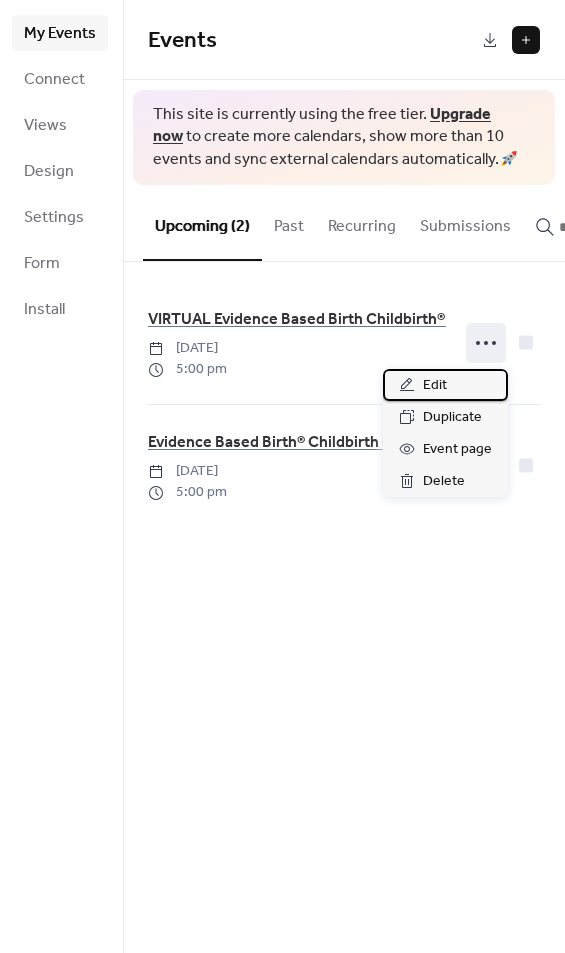 click on "Edit" at bounding box center [445, 385] 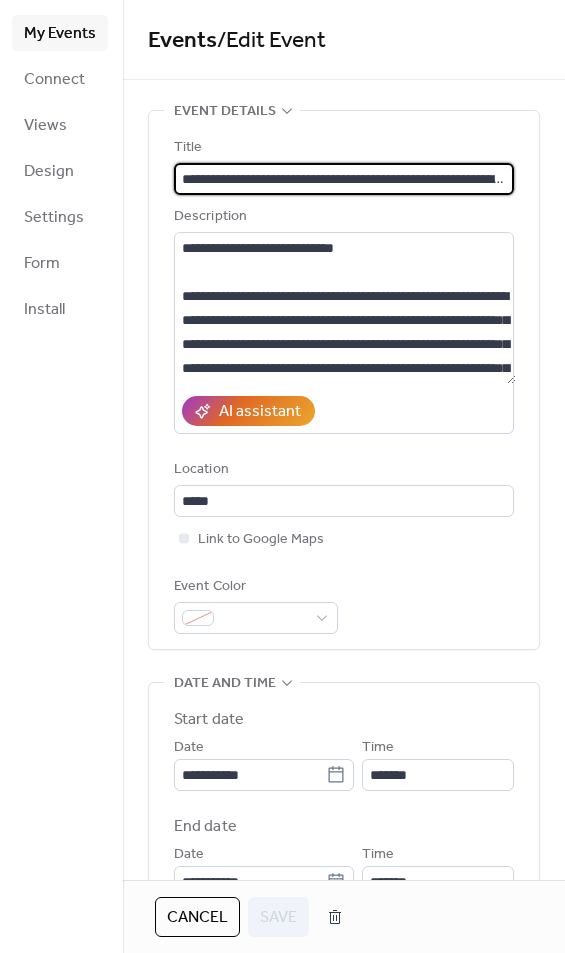 scroll, scrollTop: 0, scrollLeft: 234, axis: horizontal 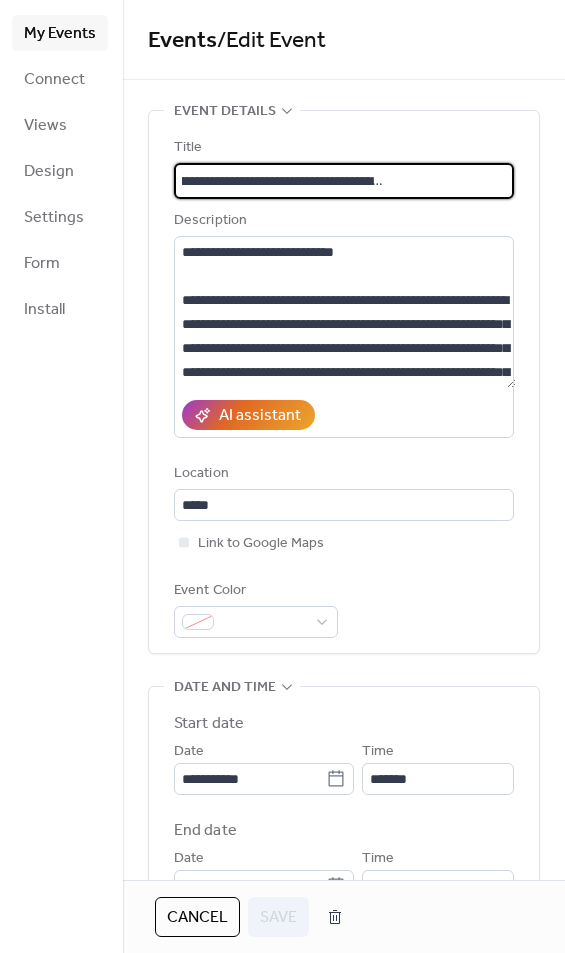 click on "**********" at bounding box center (345, 181) 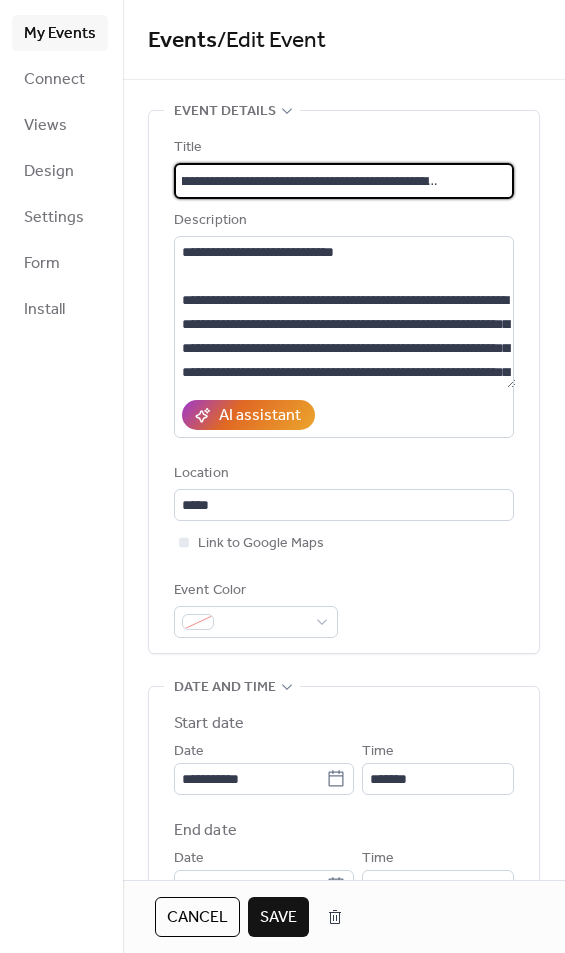 click on "**********" at bounding box center [345, 181] 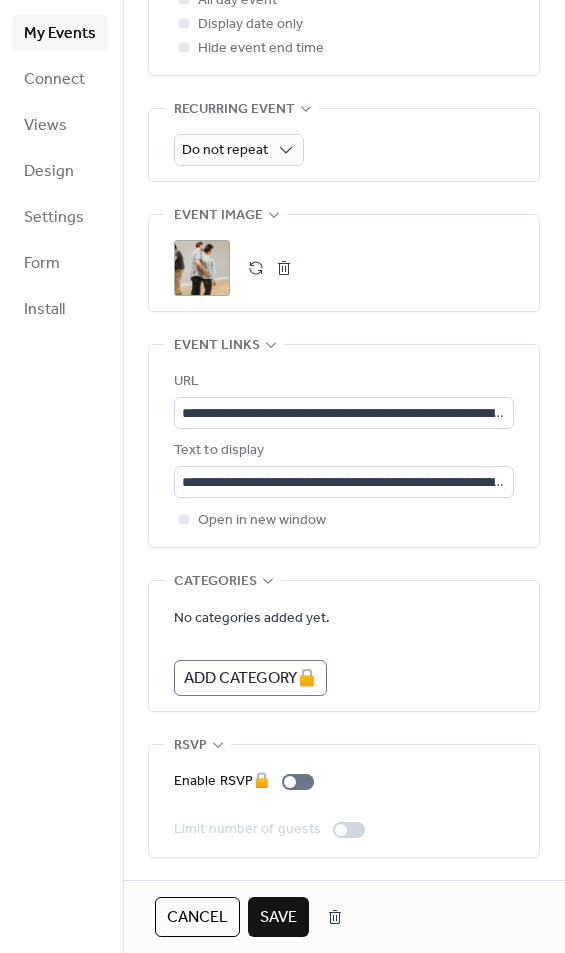 scroll, scrollTop: 962, scrollLeft: 0, axis: vertical 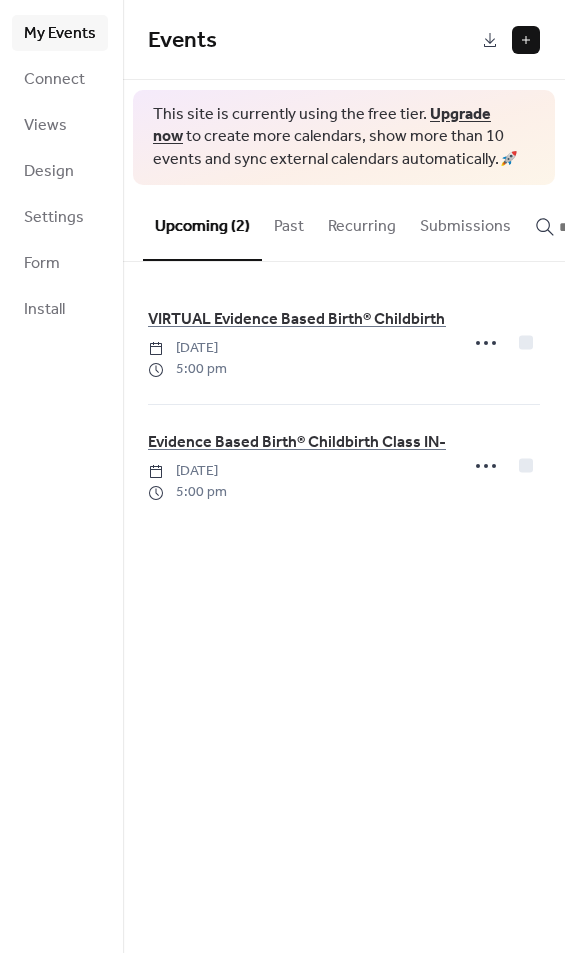 click 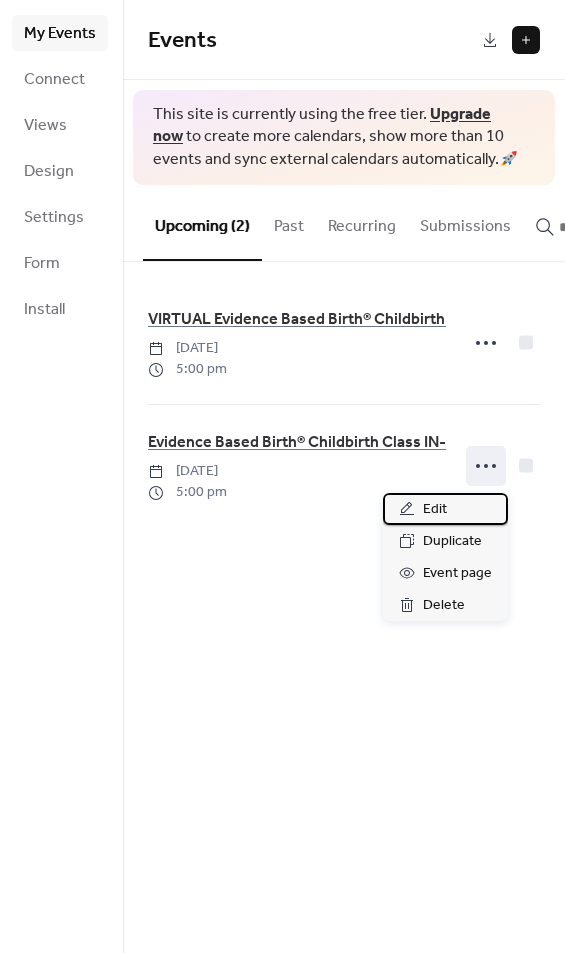 click on "Edit" at bounding box center [435, 510] 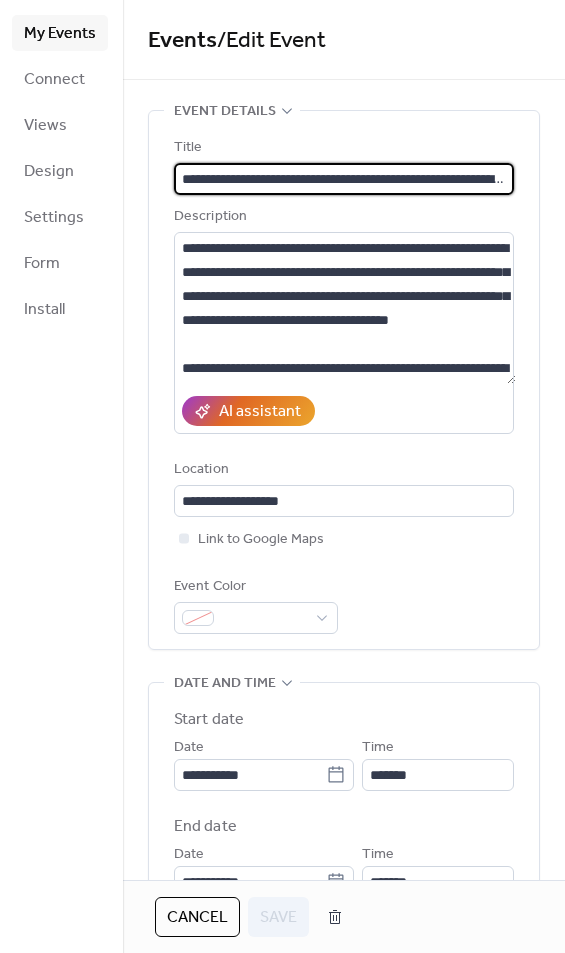 scroll, scrollTop: 0, scrollLeft: 409, axis: horizontal 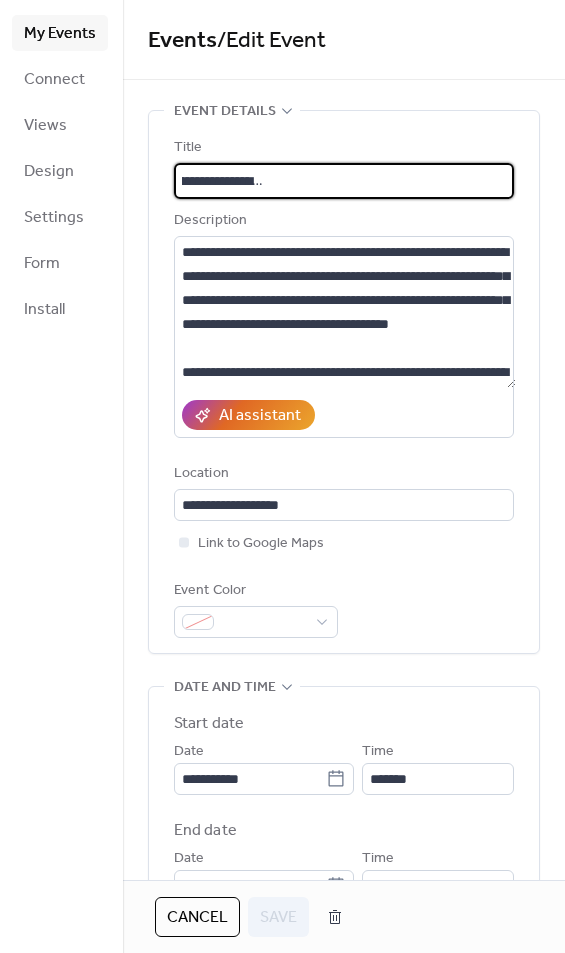 click on "**********" at bounding box center [345, 181] 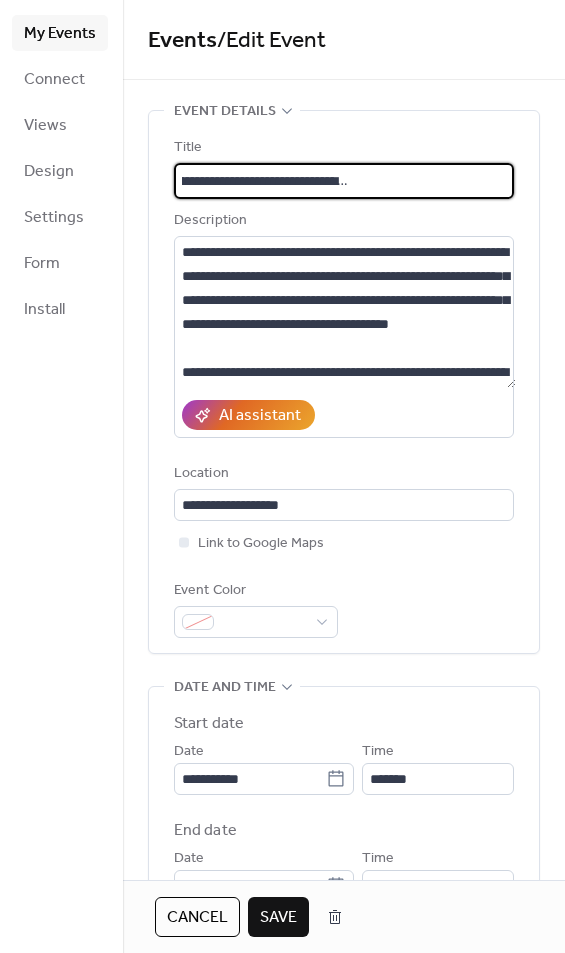 click on "**********" at bounding box center (345, 181) 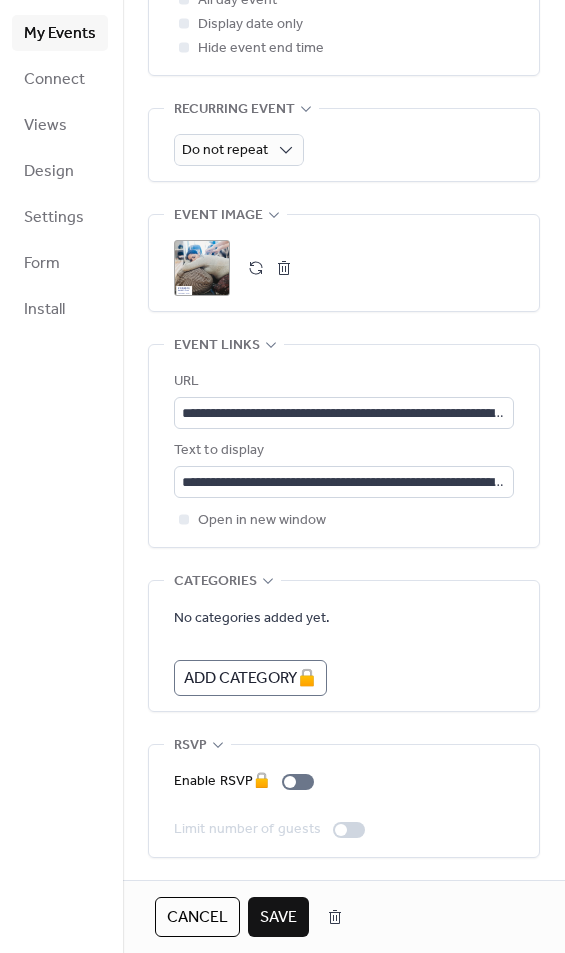 scroll, scrollTop: 962, scrollLeft: 0, axis: vertical 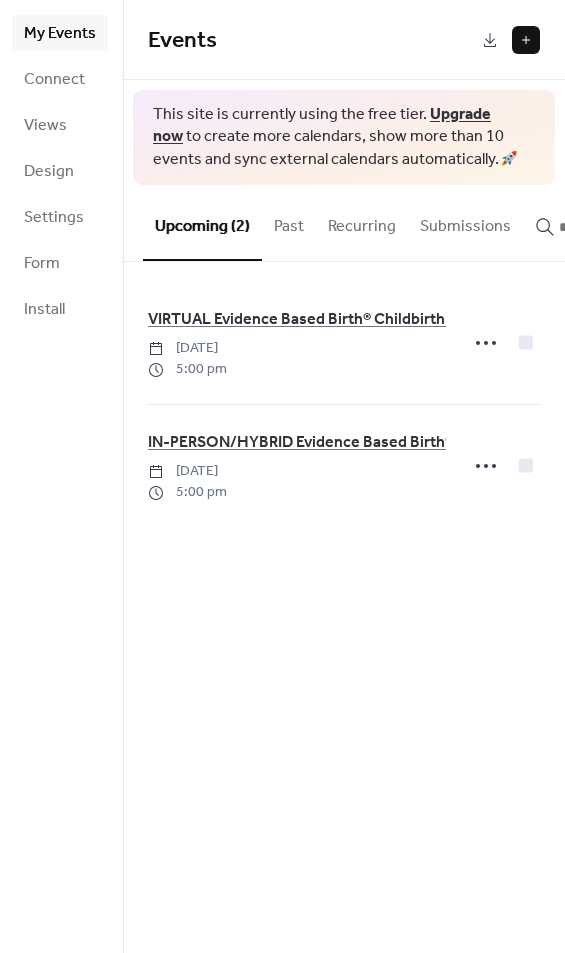 click at bounding box center [526, 40] 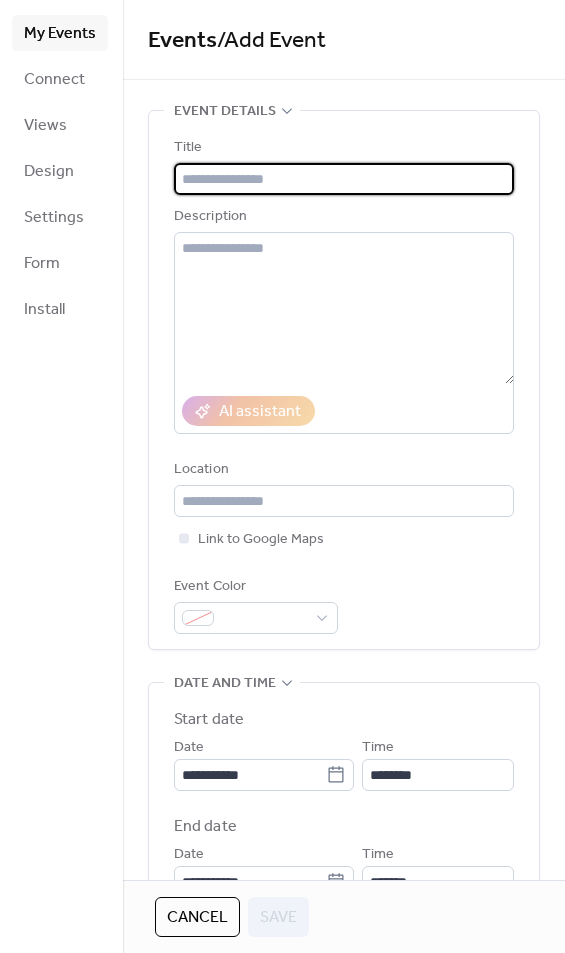 click at bounding box center [344, 179] 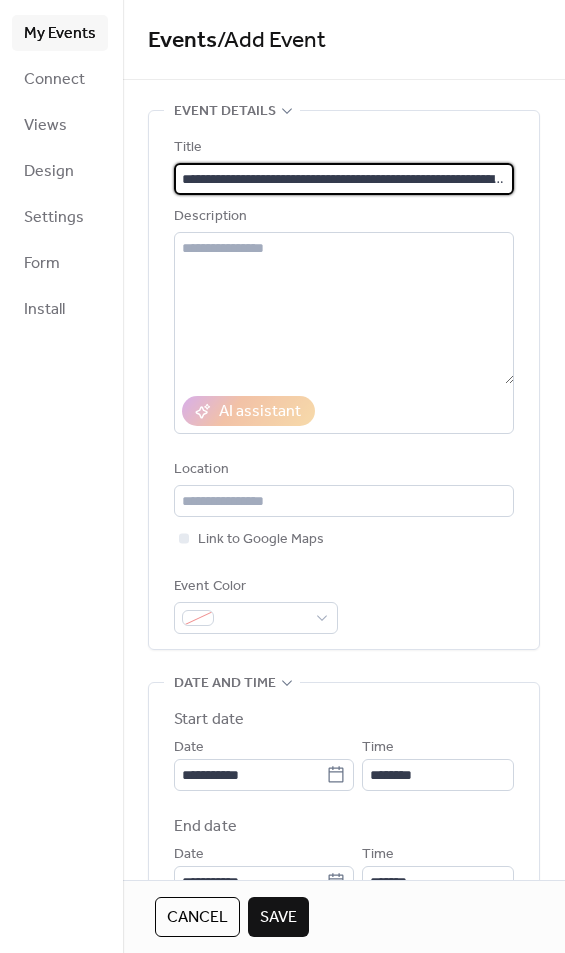 scroll, scrollTop: 0, scrollLeft: 0, axis: both 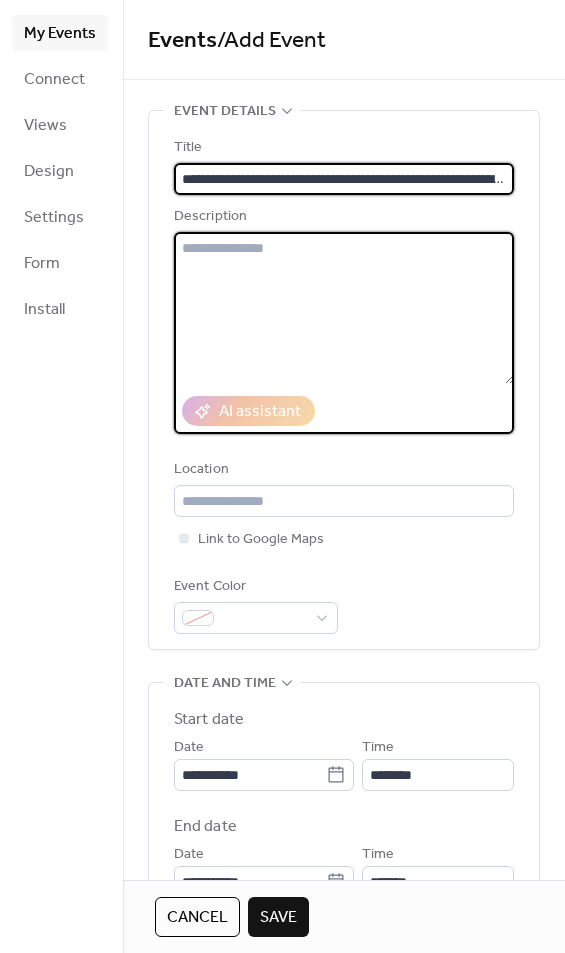 click at bounding box center (344, 308) 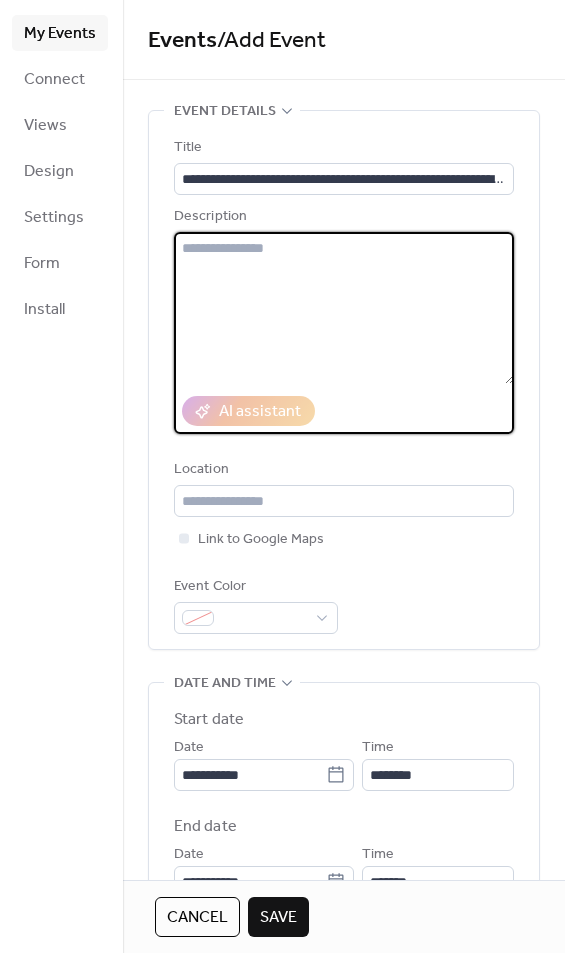 click at bounding box center (344, 308) 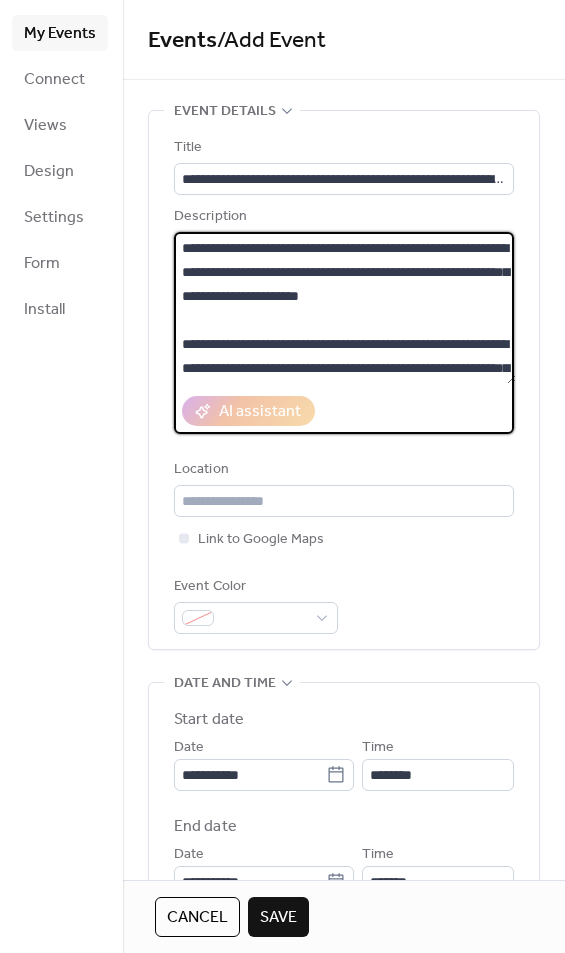 scroll, scrollTop: 360, scrollLeft: 0, axis: vertical 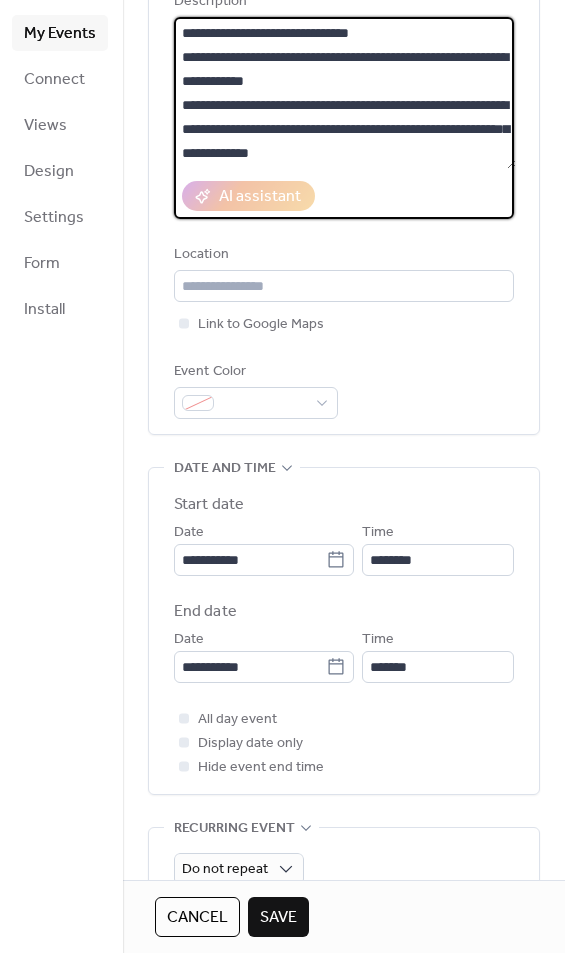 type on "**********" 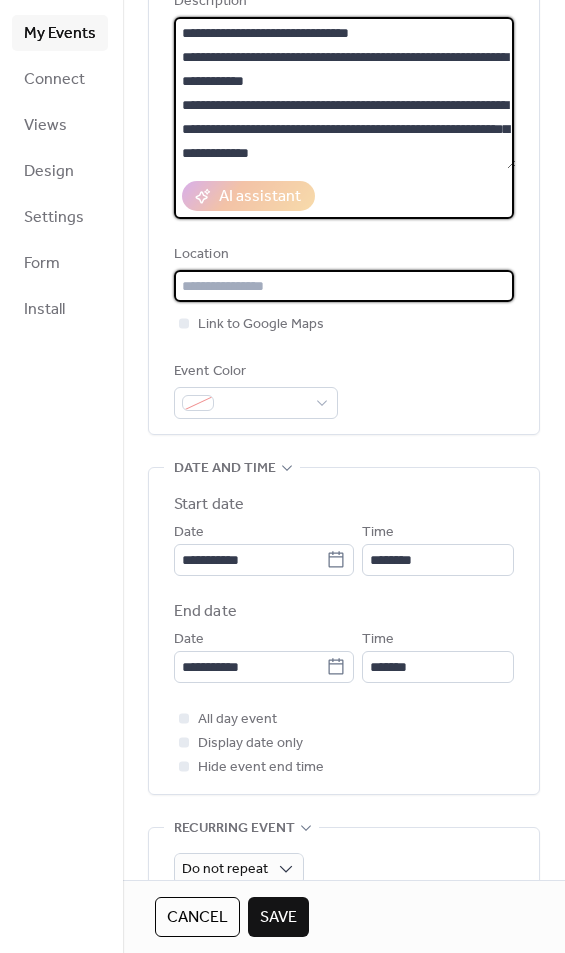 click at bounding box center [344, 286] 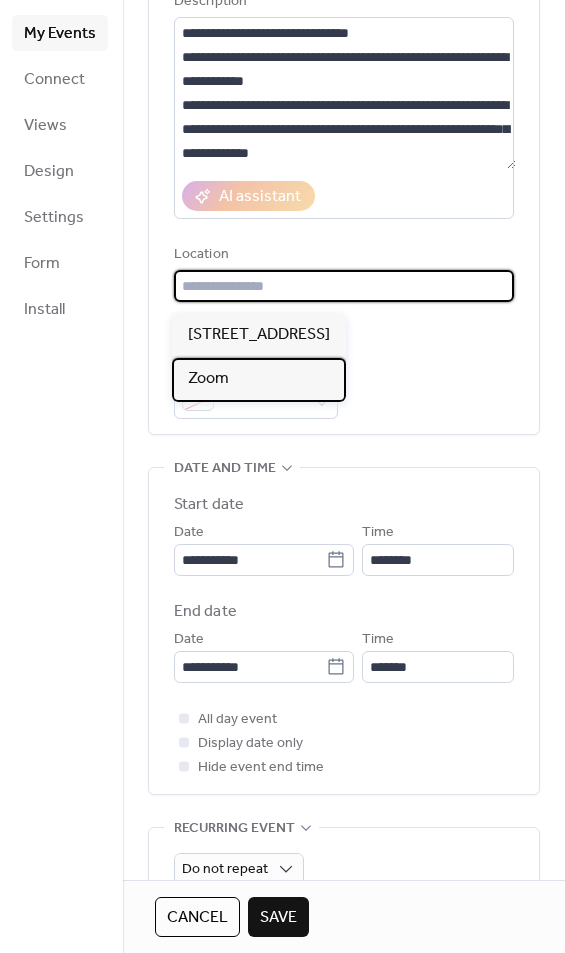 click on "Zoom" at bounding box center (208, 379) 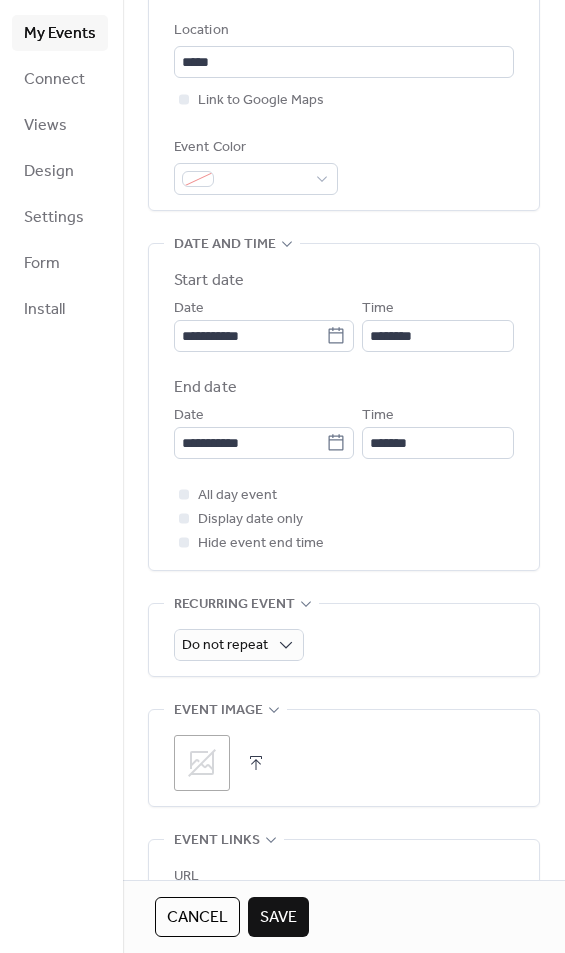 scroll, scrollTop: 440, scrollLeft: 0, axis: vertical 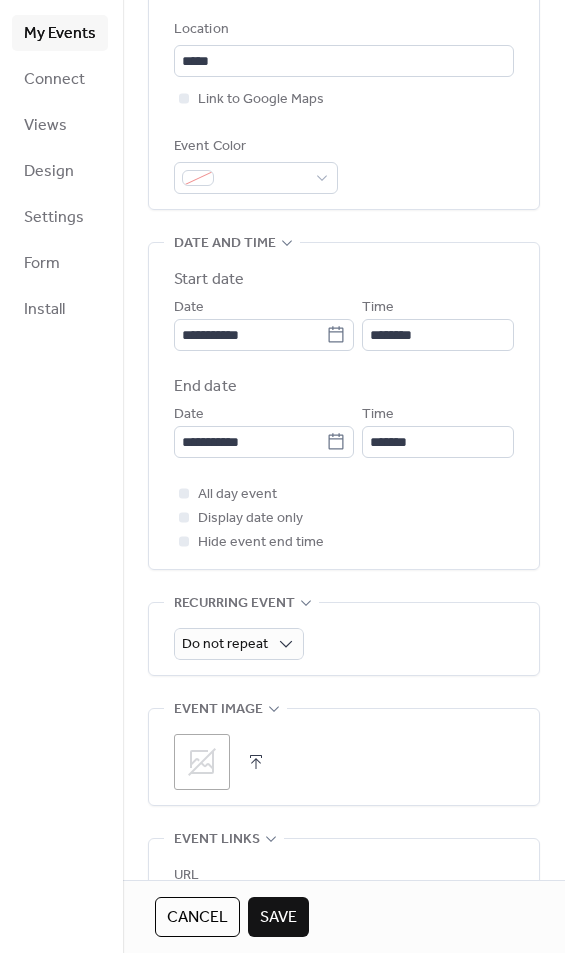 click 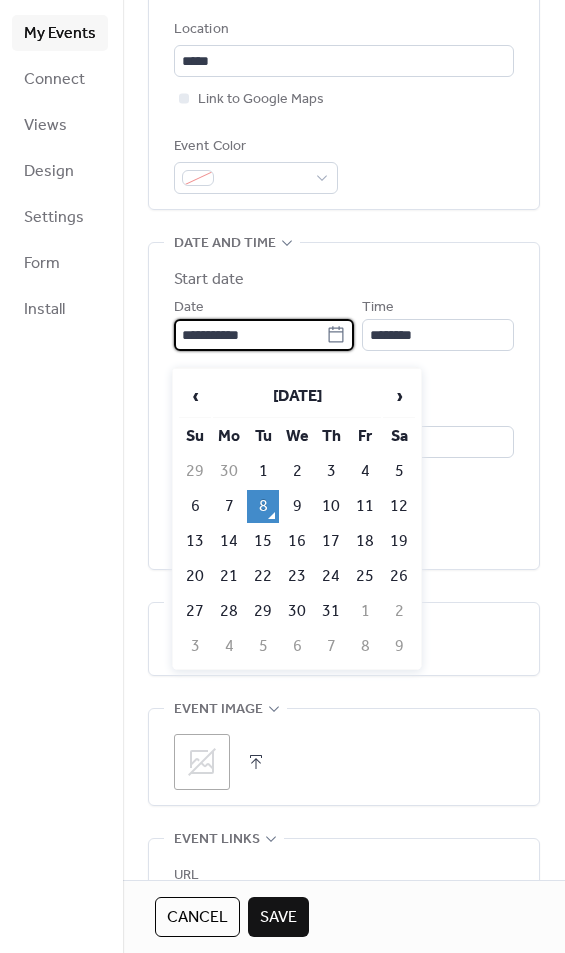 click on "›" at bounding box center (399, 396) 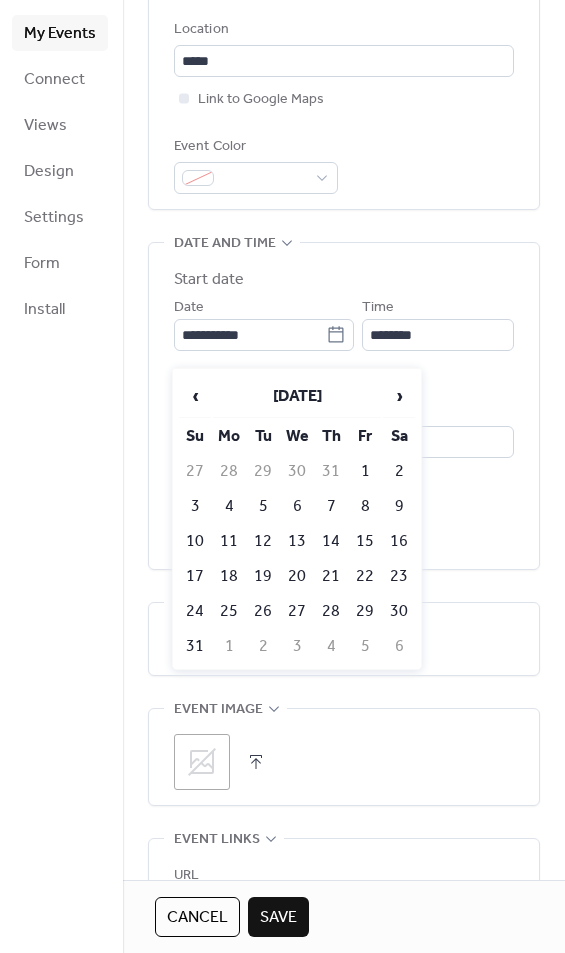 click on "9" at bounding box center [399, 506] 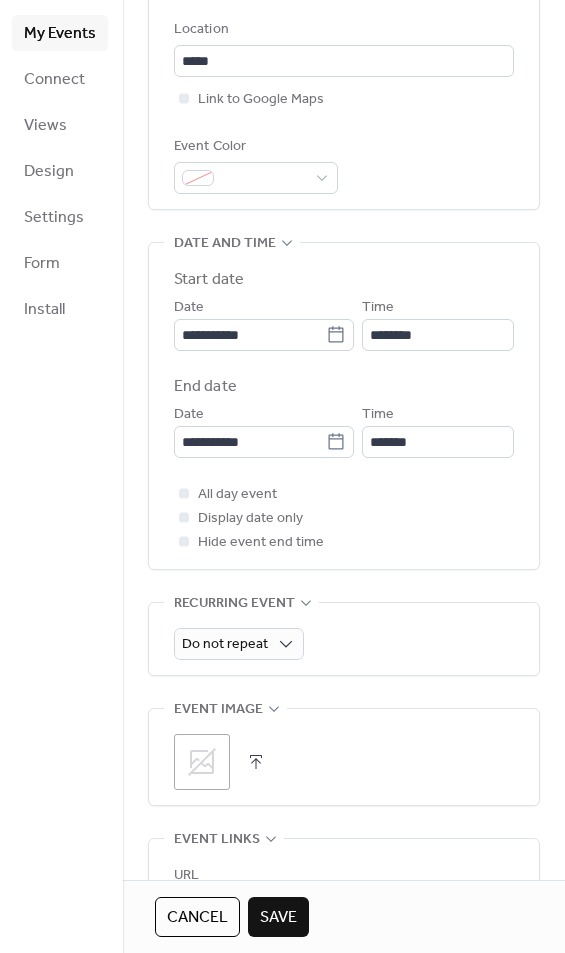 type on "**********" 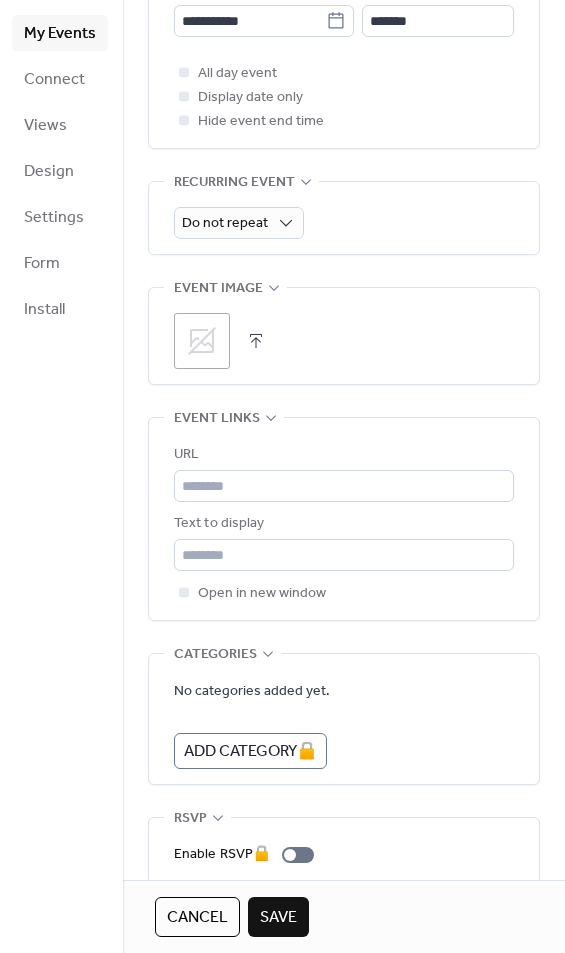 scroll, scrollTop: 862, scrollLeft: 0, axis: vertical 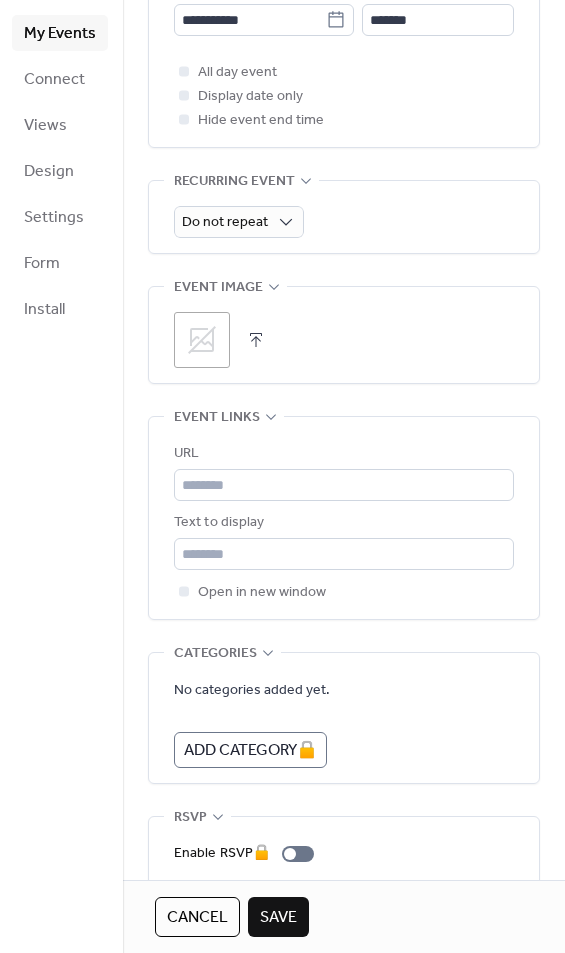 click 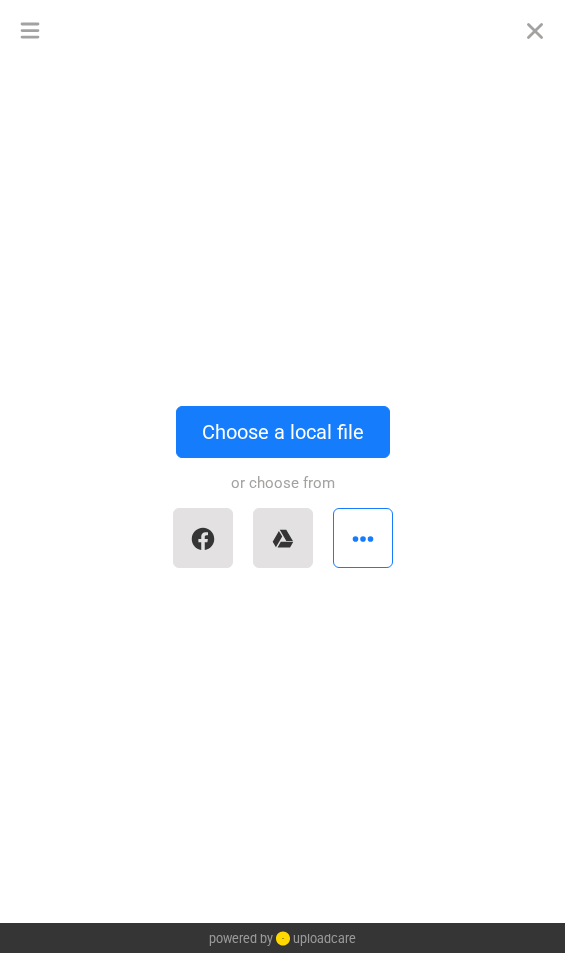 click at bounding box center (283, 538) 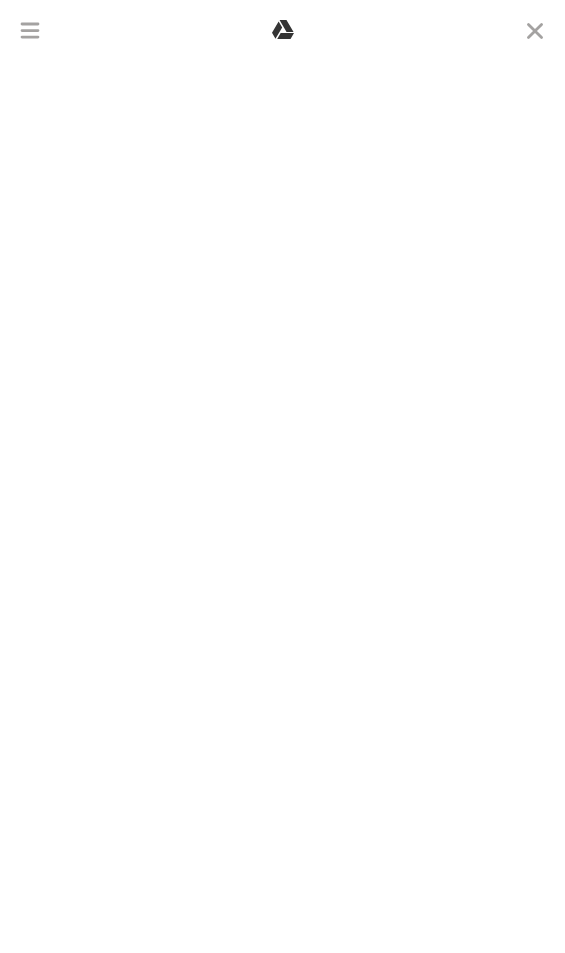 click at bounding box center [535, 30] 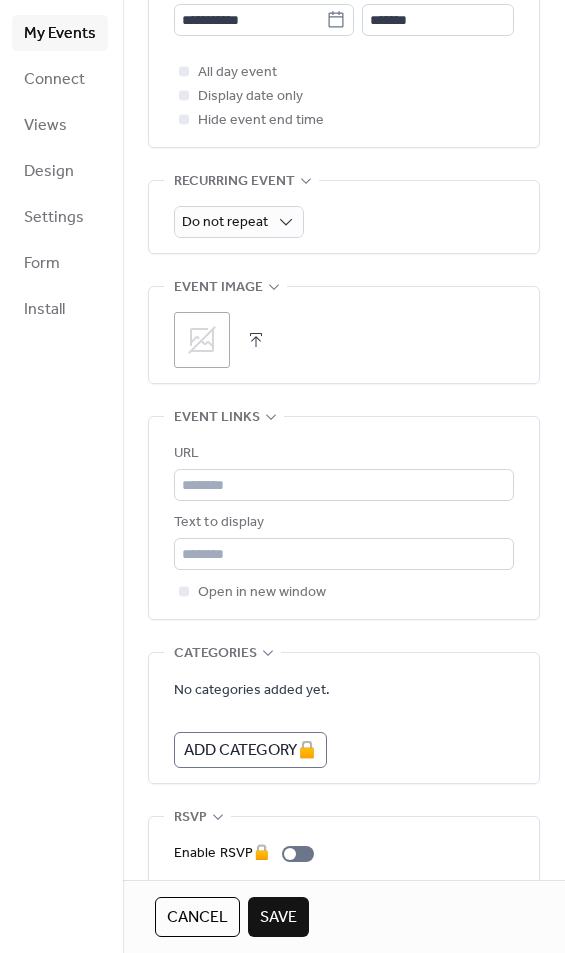 click 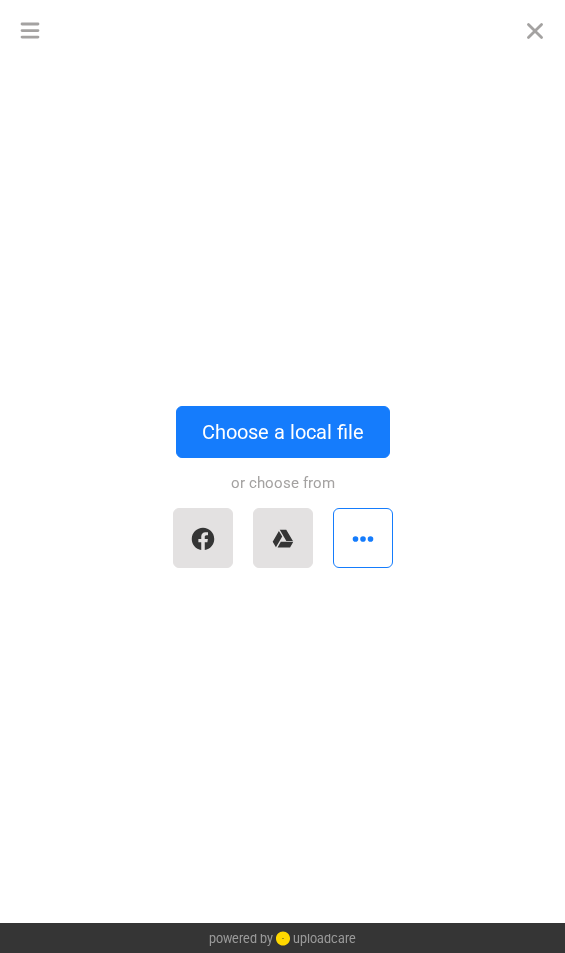 click at bounding box center [535, 30] 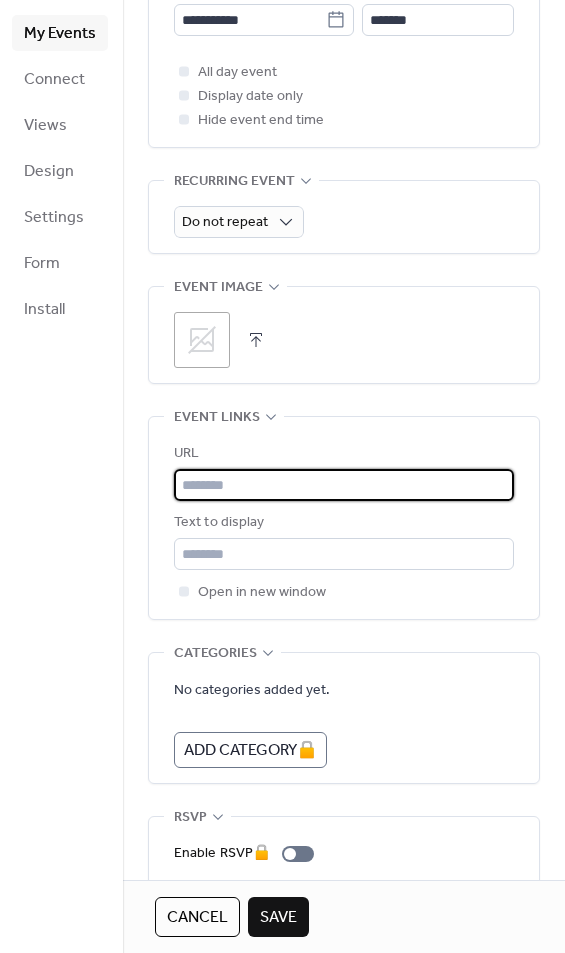 click at bounding box center [344, 485] 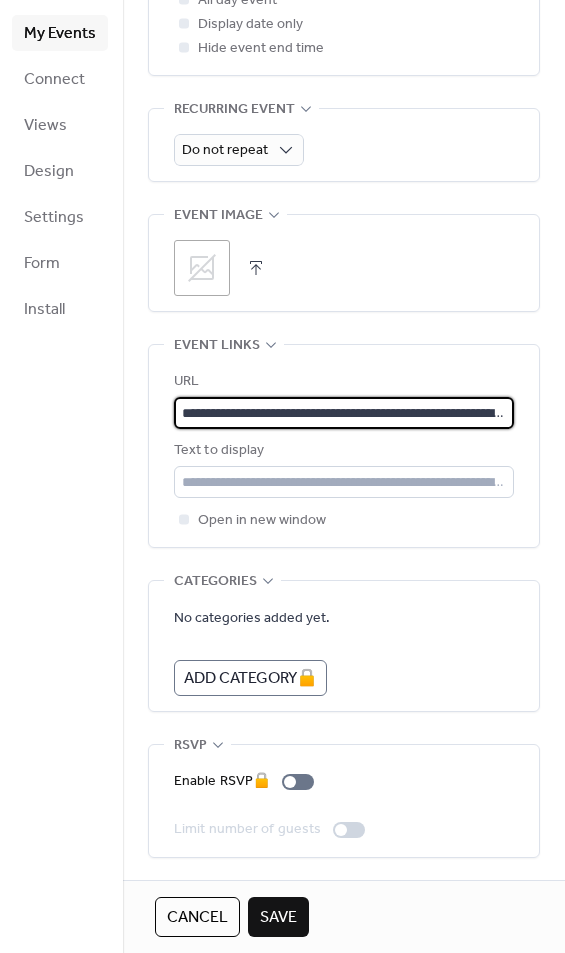 scroll, scrollTop: 962, scrollLeft: 0, axis: vertical 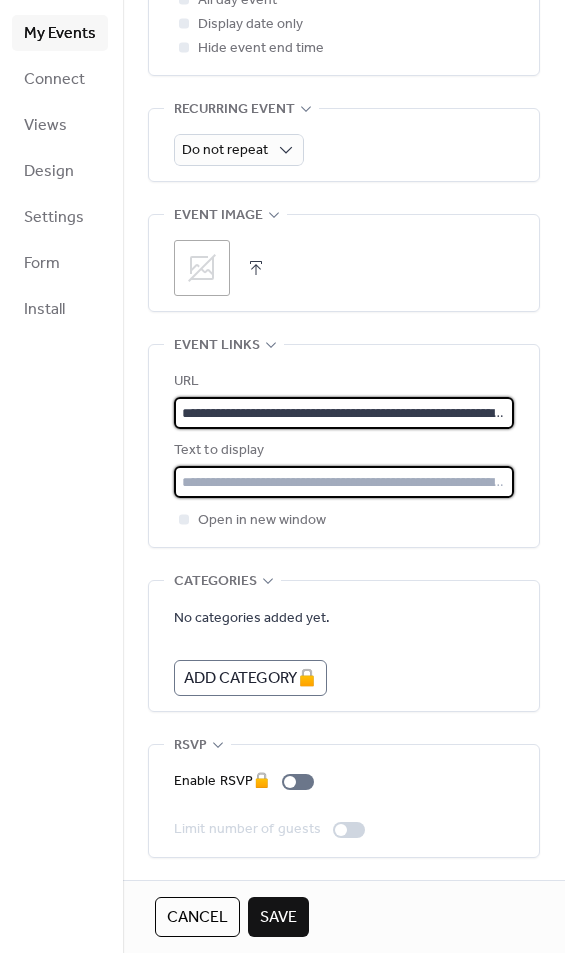 click at bounding box center (344, 482) 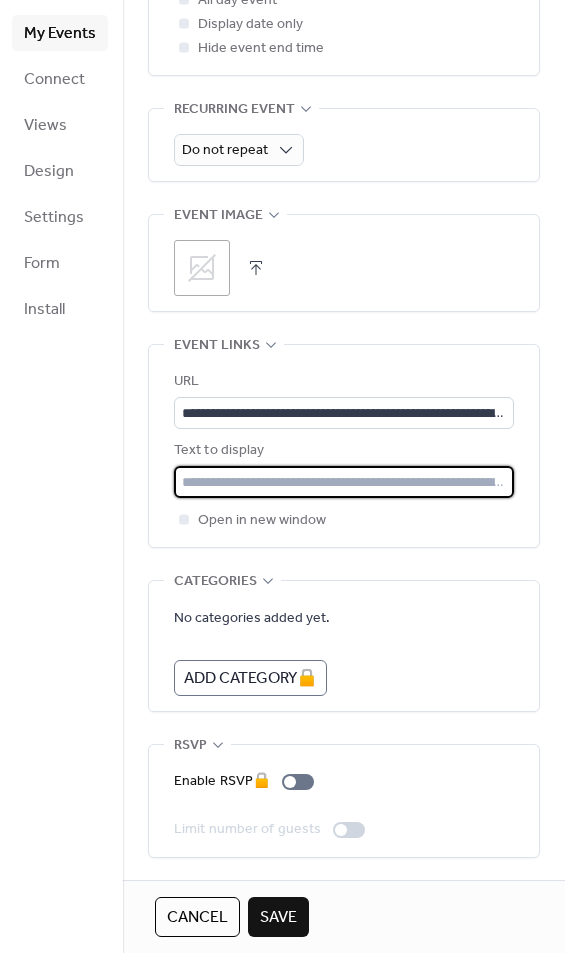 click at bounding box center [344, 482] 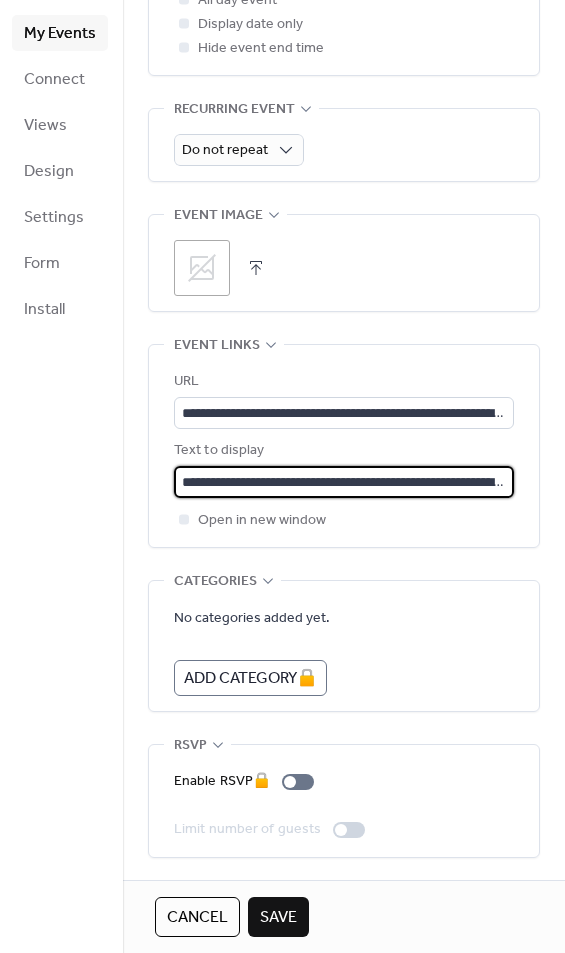 scroll, scrollTop: 962, scrollLeft: 0, axis: vertical 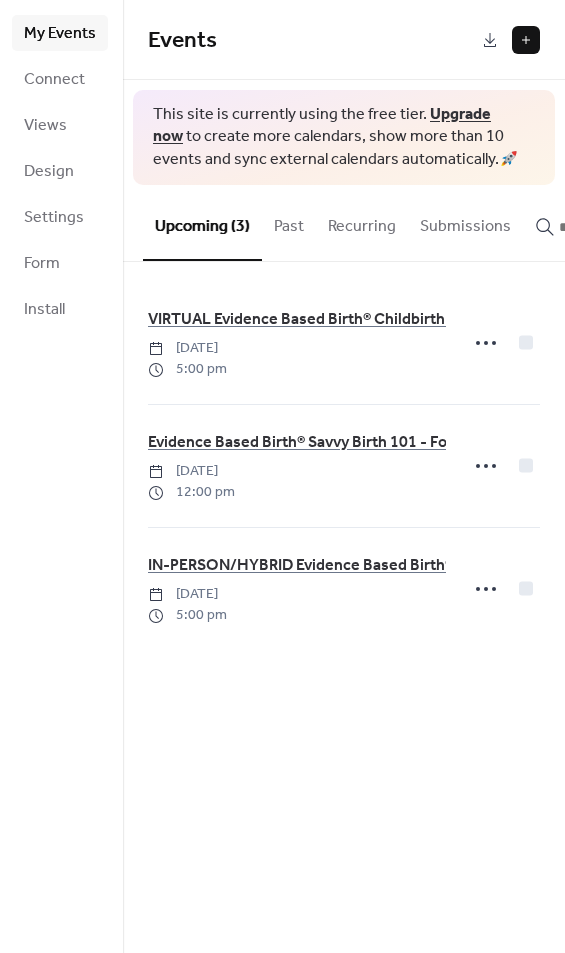 click 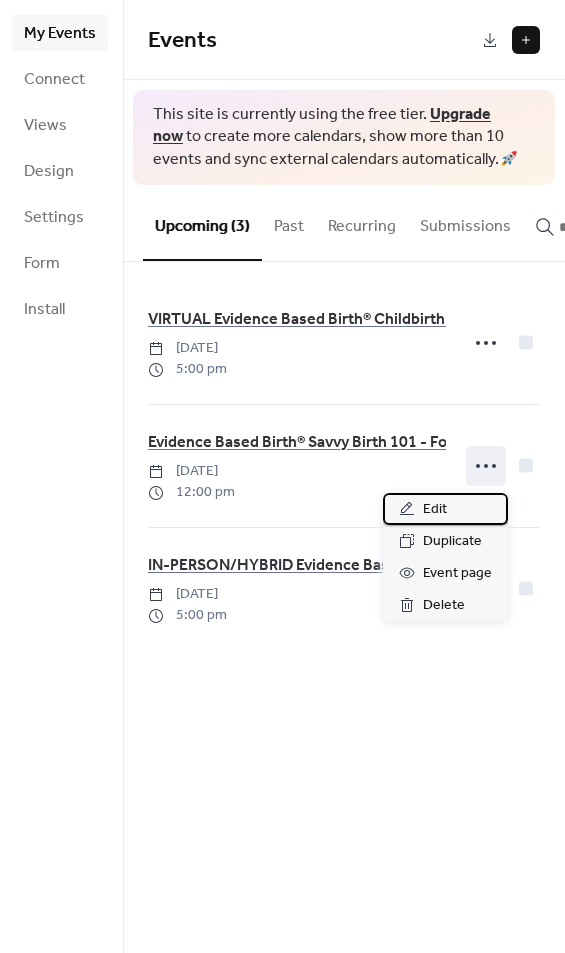 click on "Edit" at bounding box center [435, 510] 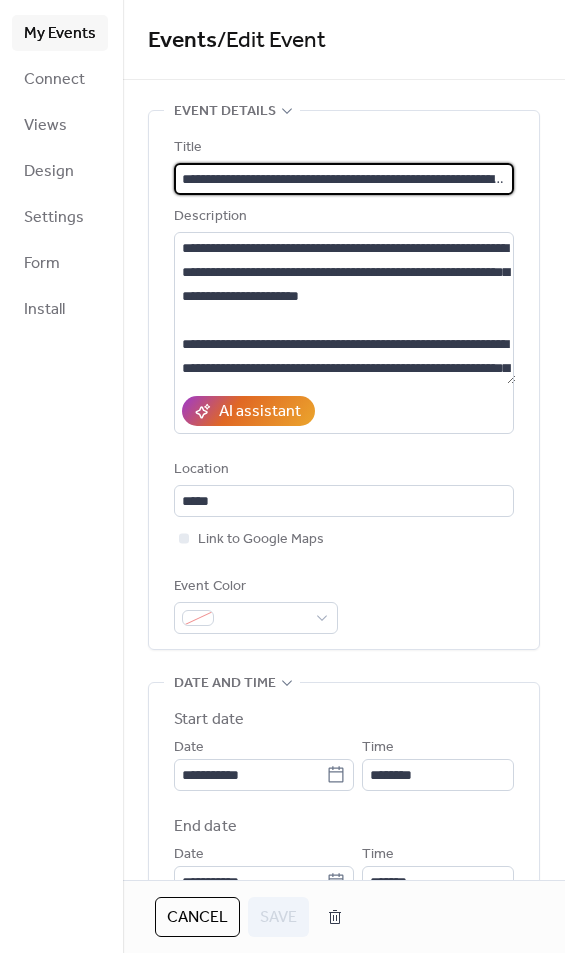 scroll, scrollTop: 0, scrollLeft: 223, axis: horizontal 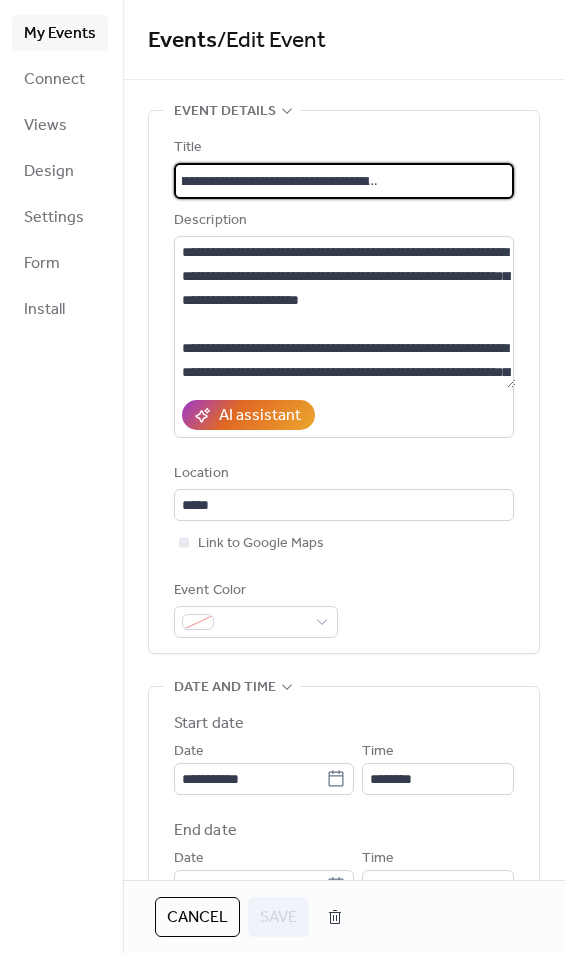 click on "**********" at bounding box center (345, 181) 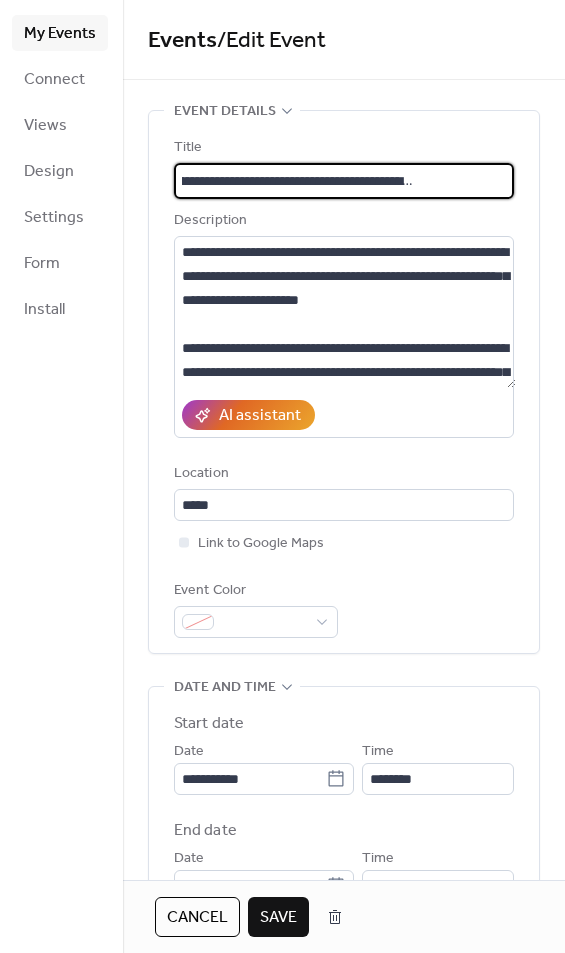 click on "**********" at bounding box center (345, 181) 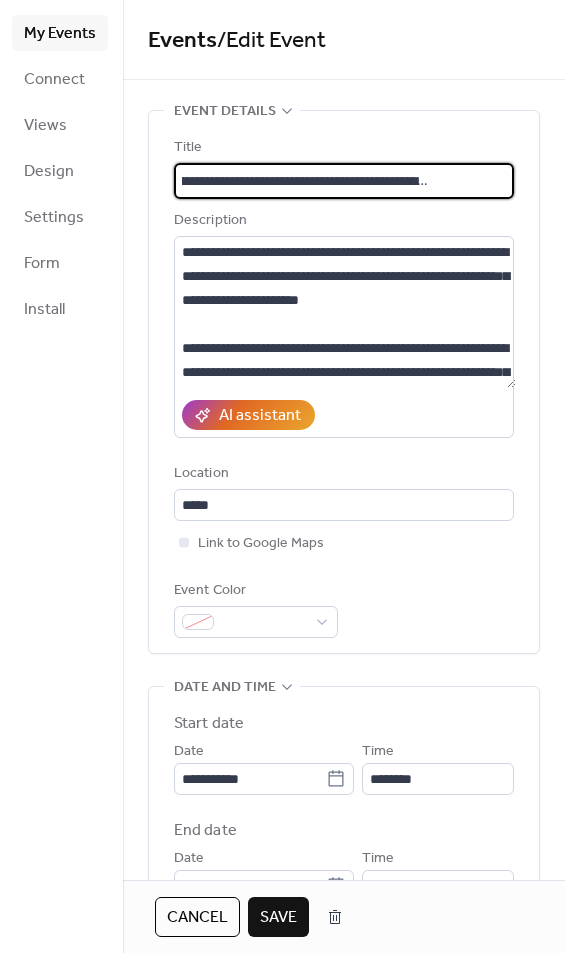 click on "**********" at bounding box center (345, 181) 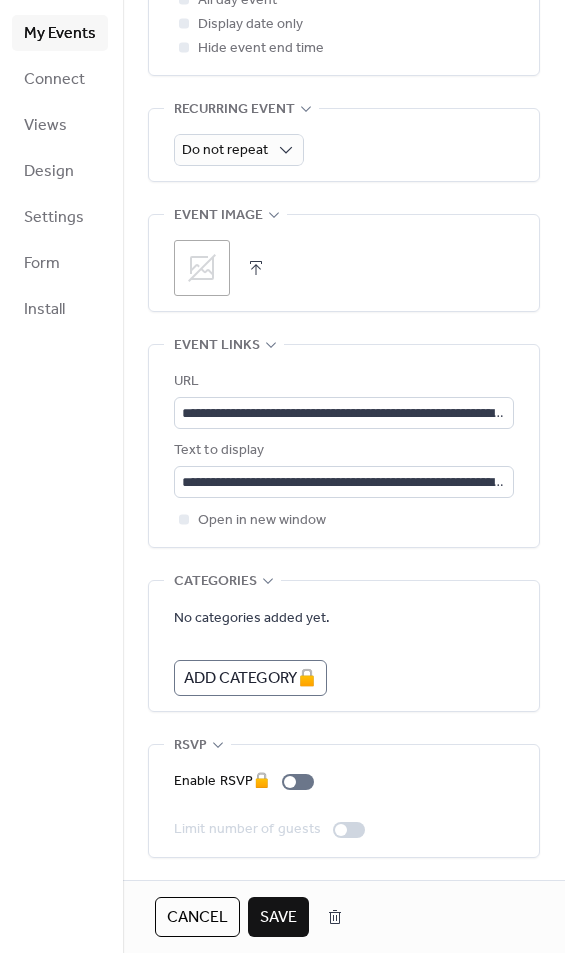 scroll, scrollTop: 962, scrollLeft: 0, axis: vertical 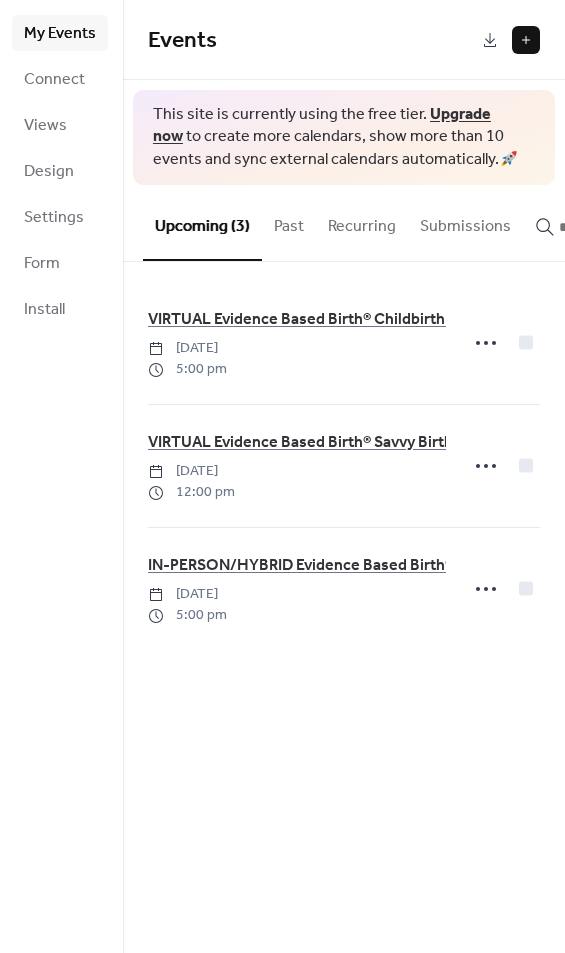 click at bounding box center [526, 40] 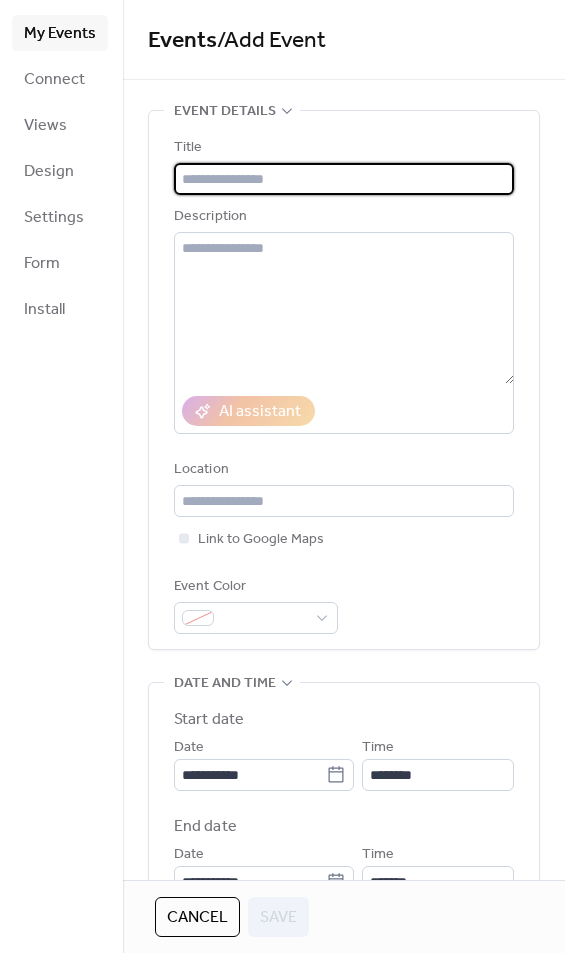 click at bounding box center (344, 179) 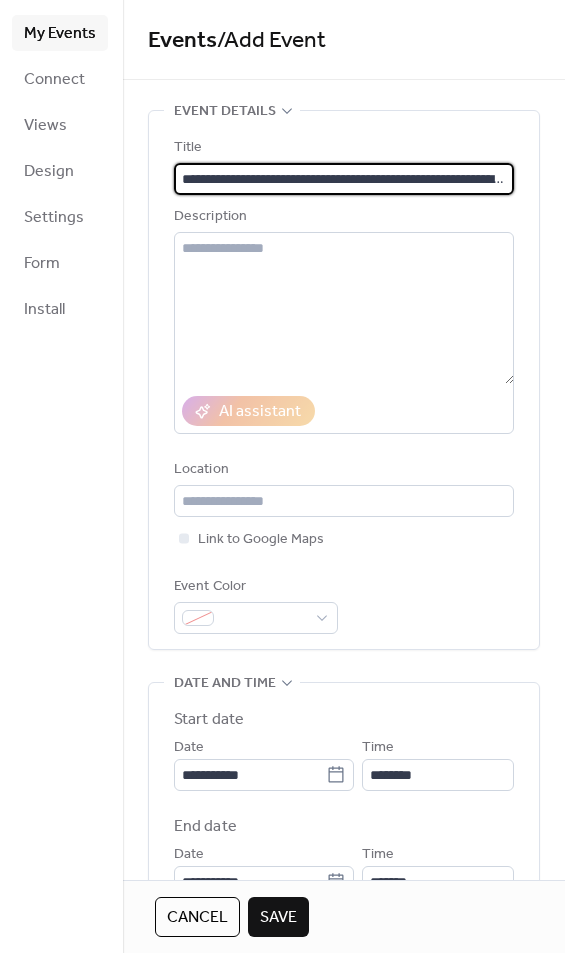 type on "**********" 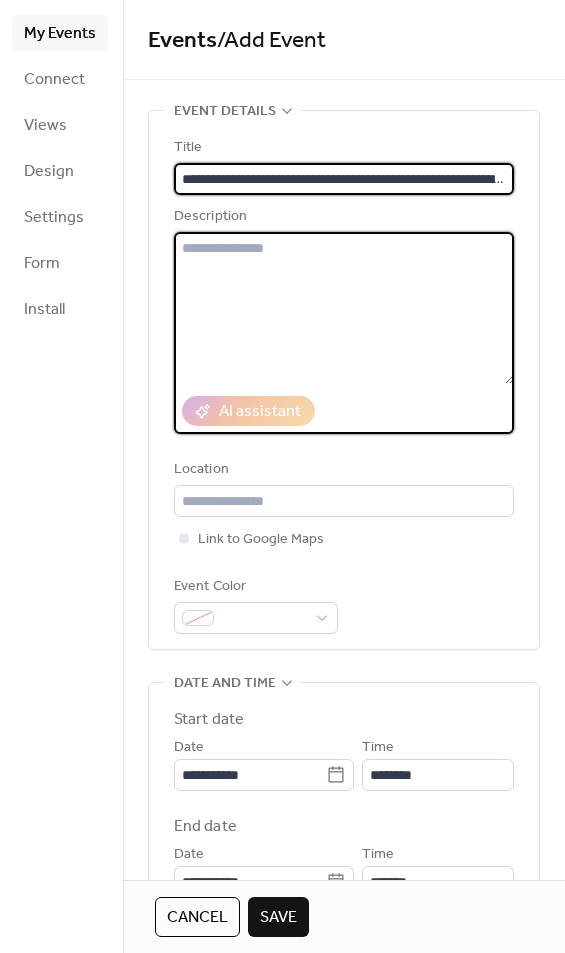 click at bounding box center [344, 308] 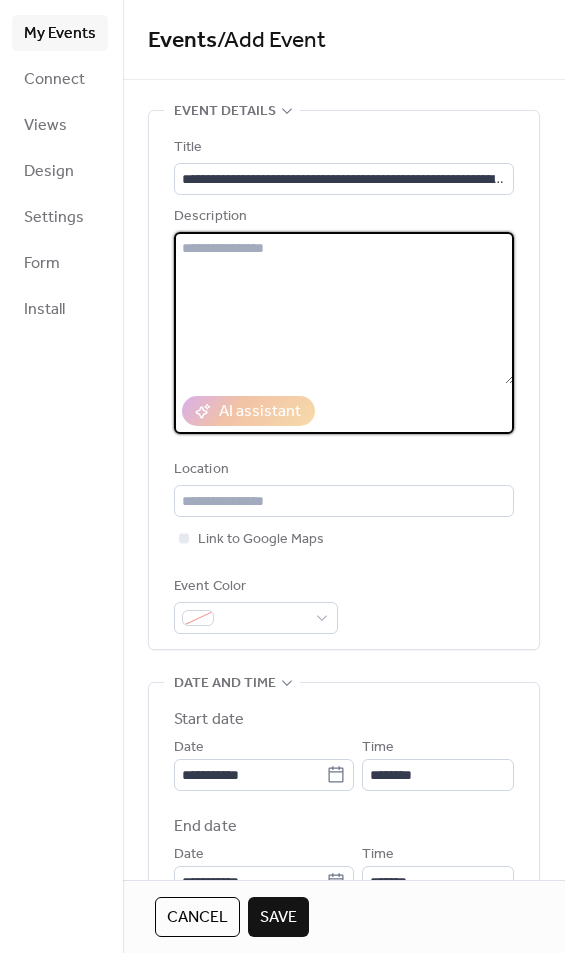 click at bounding box center (344, 308) 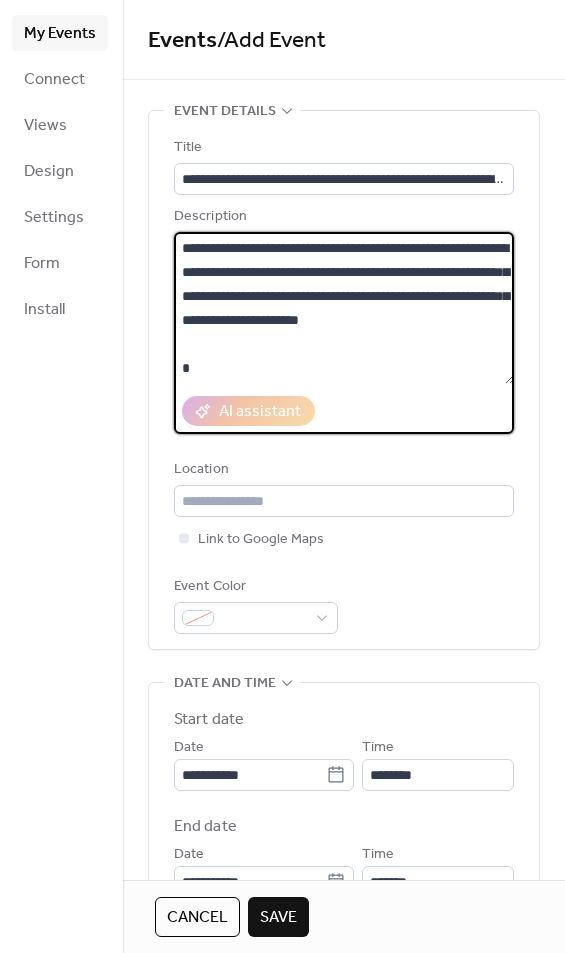 scroll, scrollTop: 936, scrollLeft: 0, axis: vertical 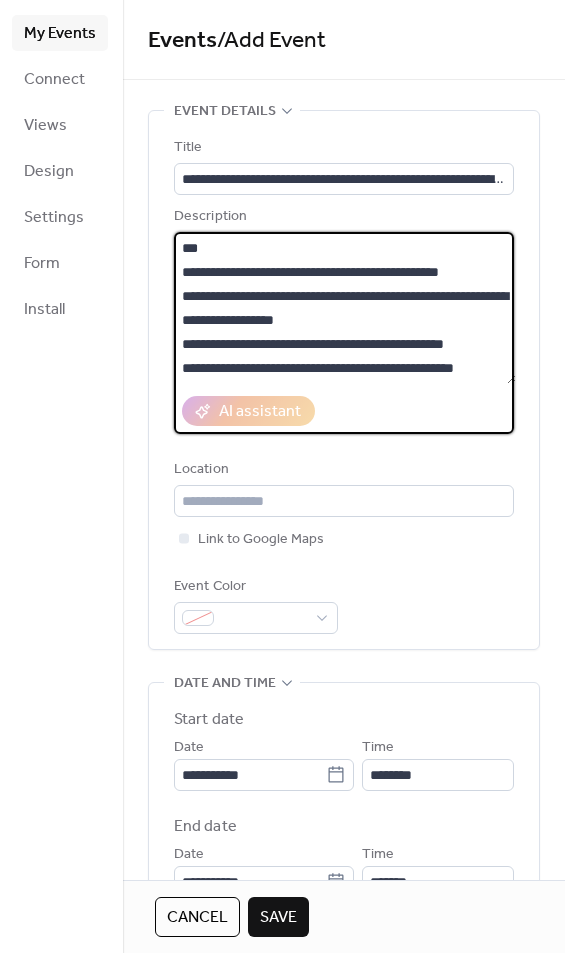 type on "**********" 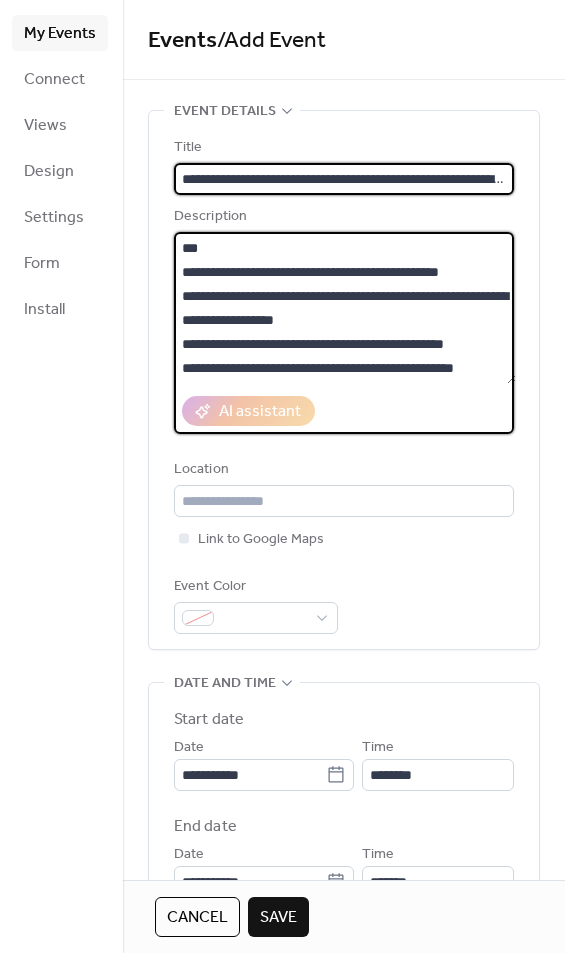 click on "**********" at bounding box center [344, 179] 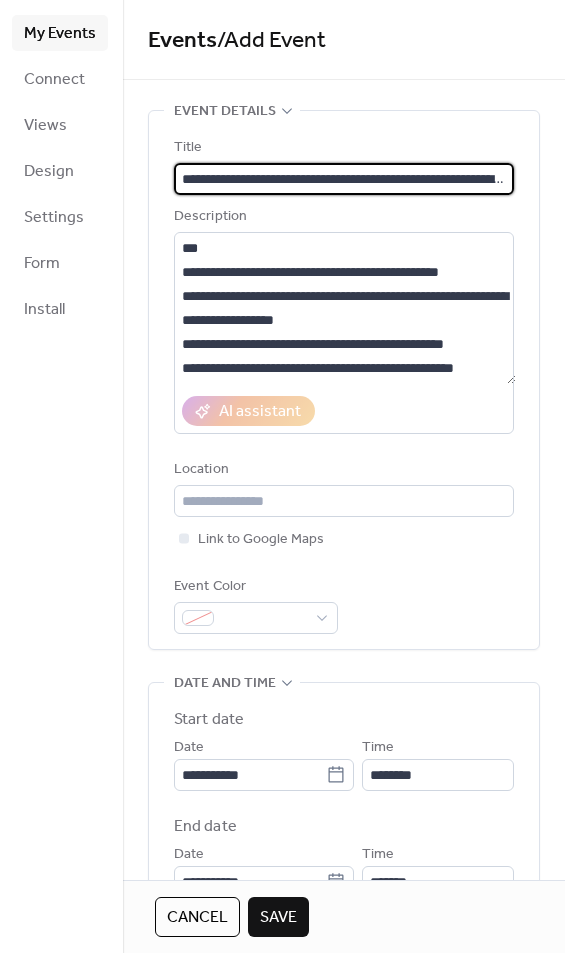 click on "**********" at bounding box center [344, 179] 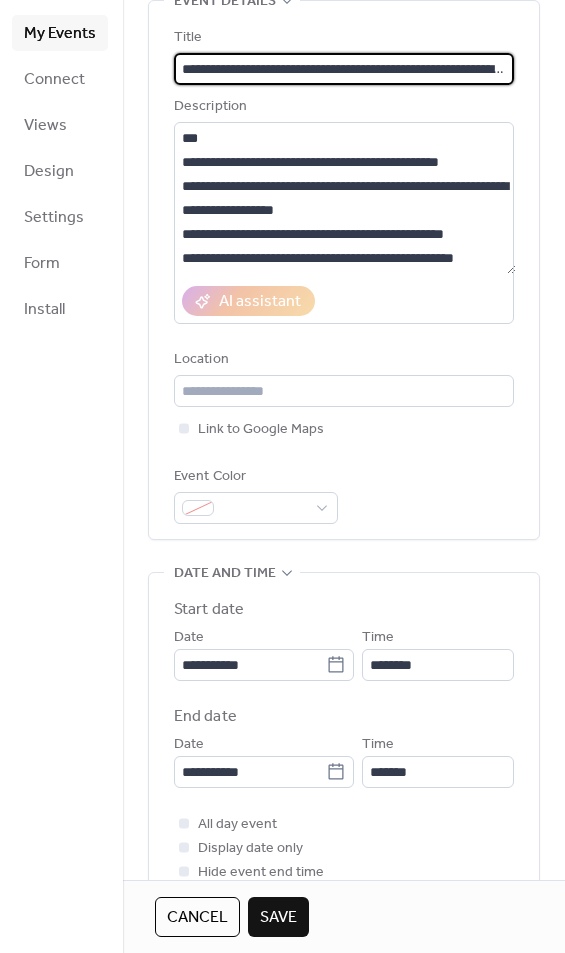 scroll, scrollTop: 109, scrollLeft: 0, axis: vertical 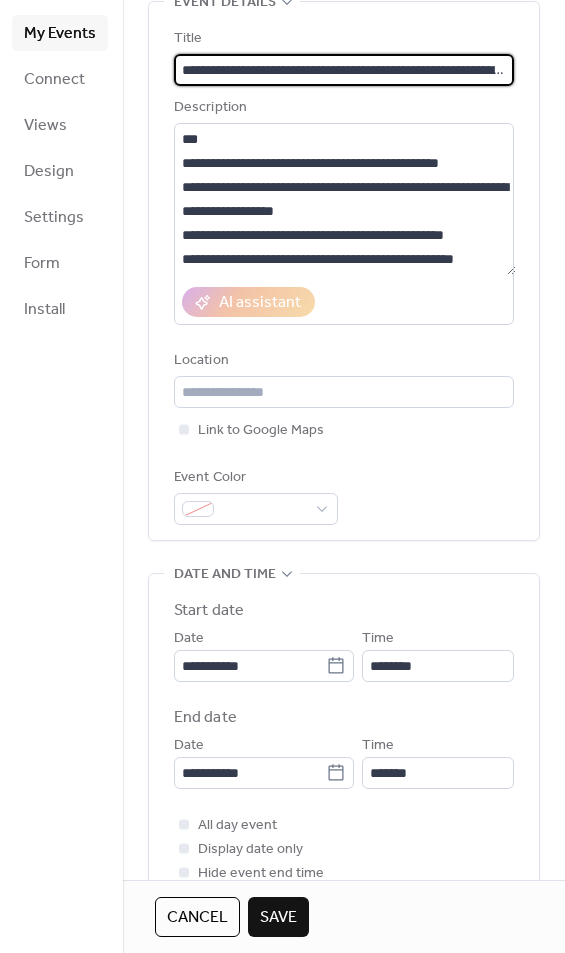 type on "**********" 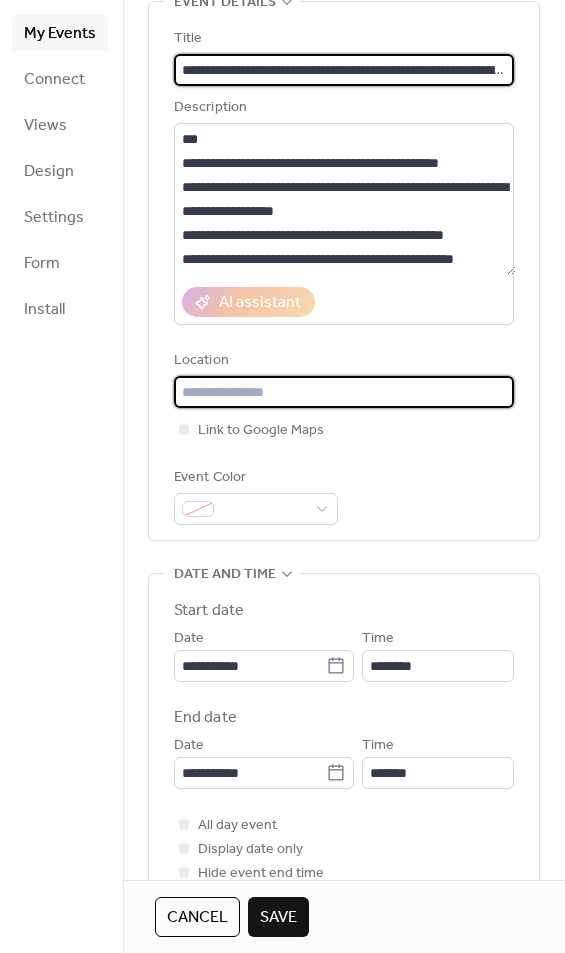 click at bounding box center [344, 392] 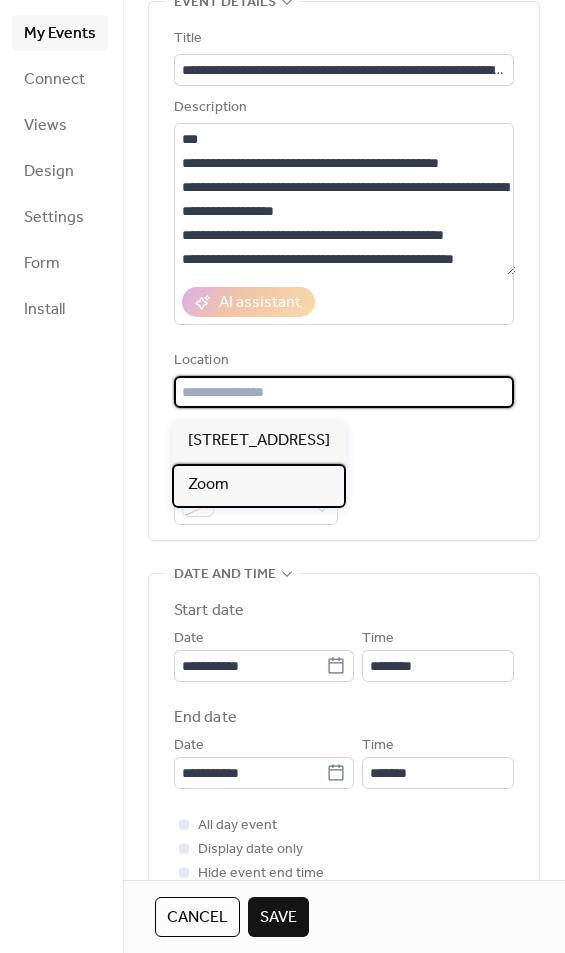 click on "Zoom" at bounding box center (259, 486) 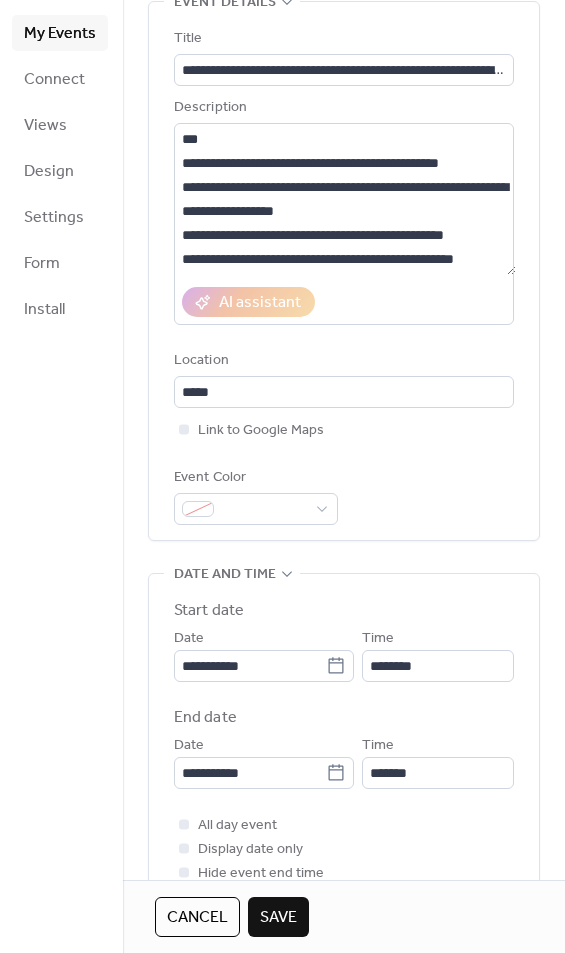 type on "****" 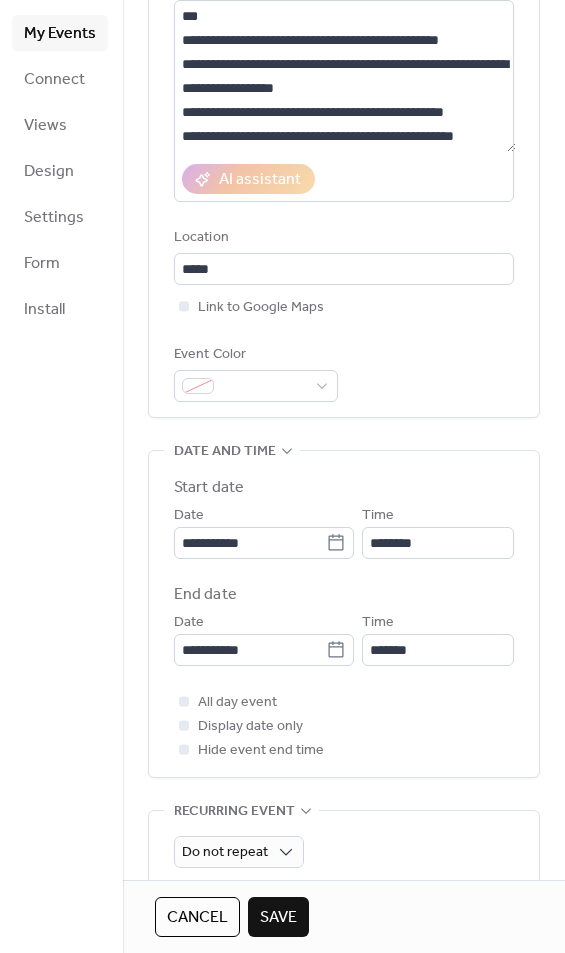 scroll, scrollTop: 295, scrollLeft: 0, axis: vertical 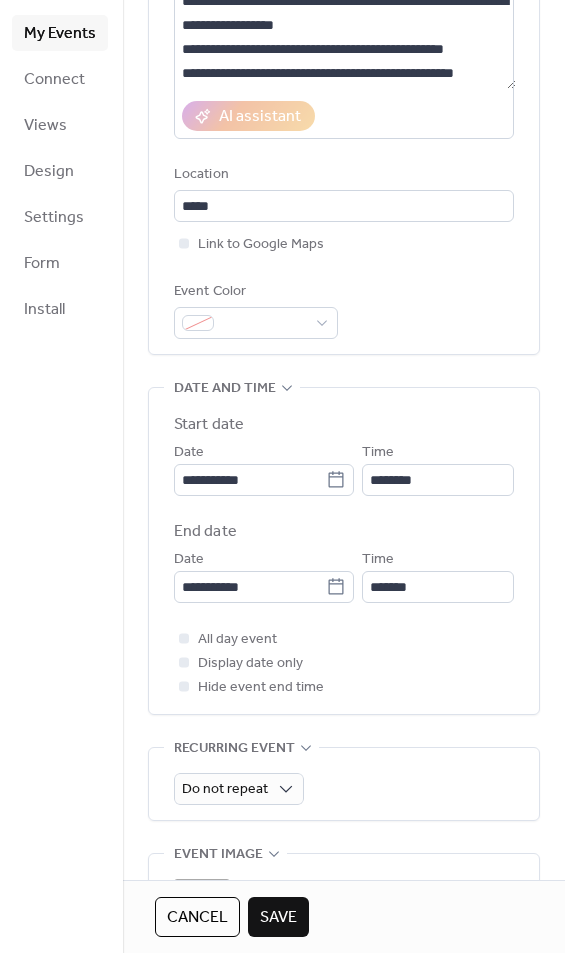 click 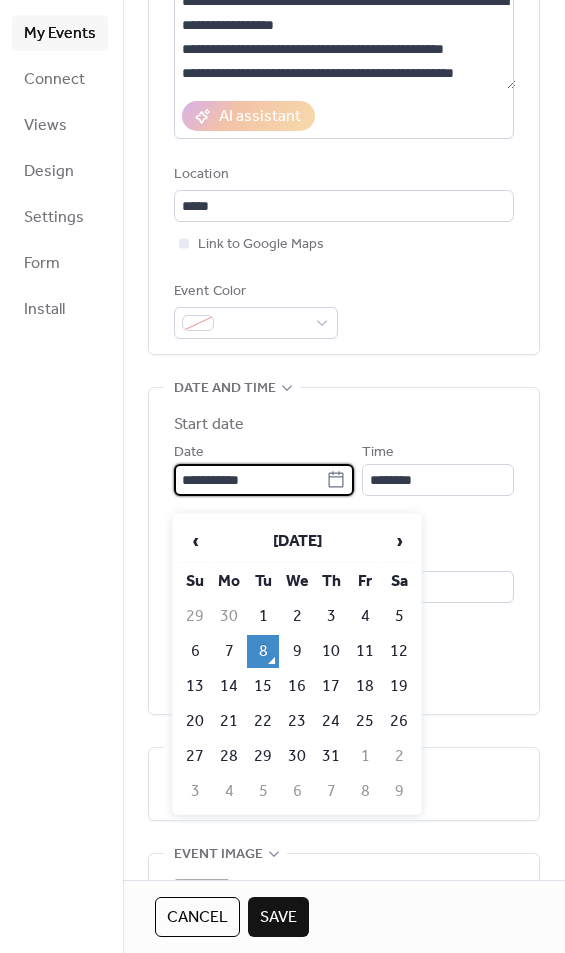 click on "›" at bounding box center (399, 541) 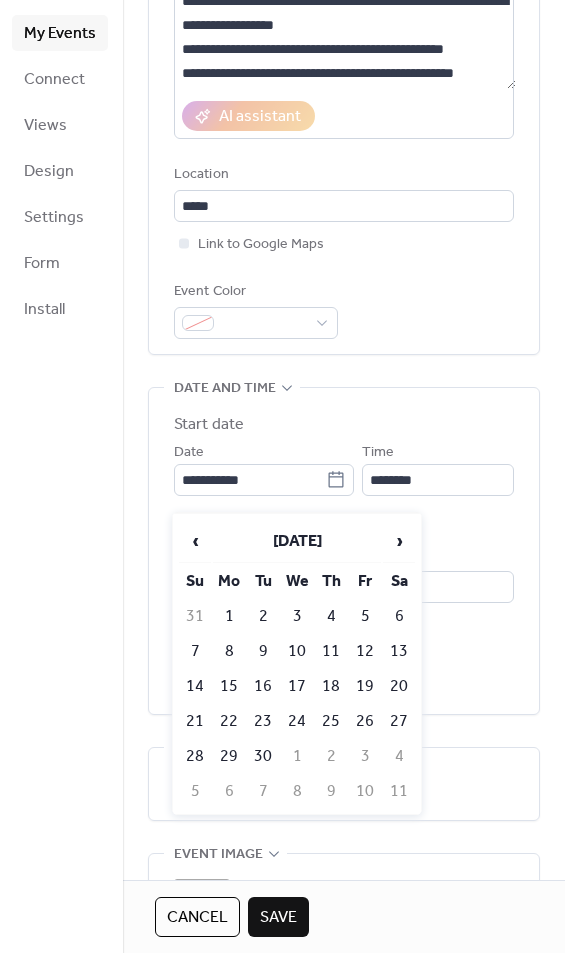 click on "7" at bounding box center [195, 651] 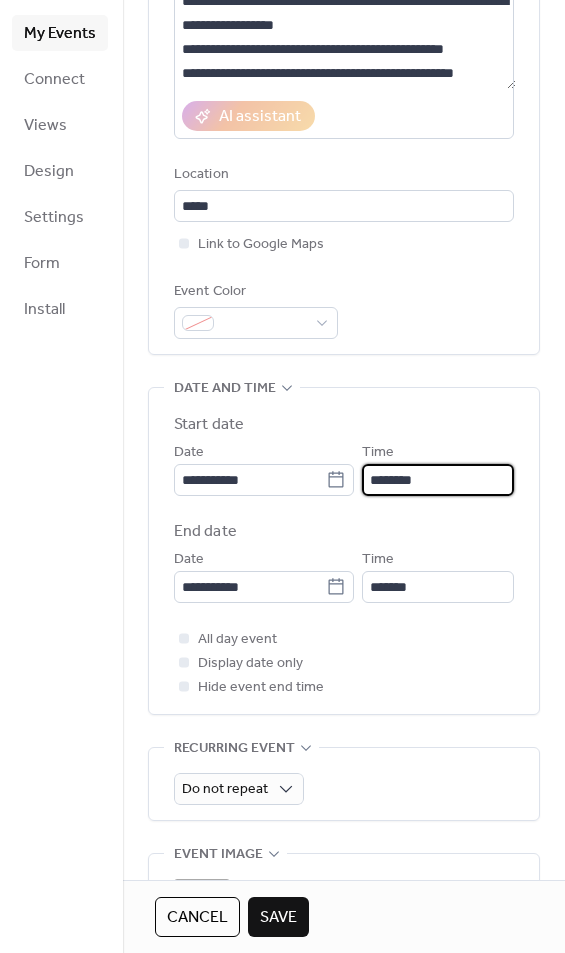 click on "********" at bounding box center [438, 480] 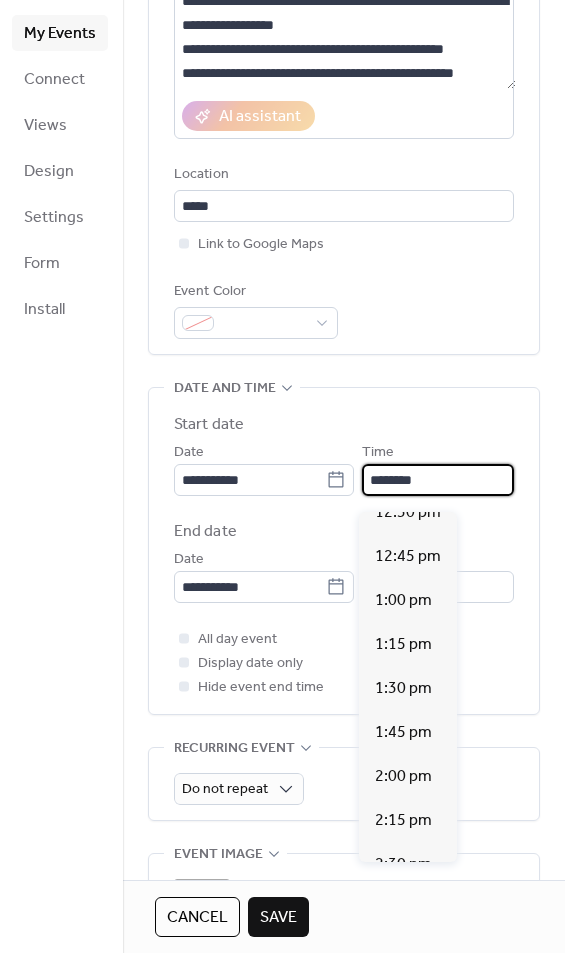 scroll, scrollTop: 2229, scrollLeft: 0, axis: vertical 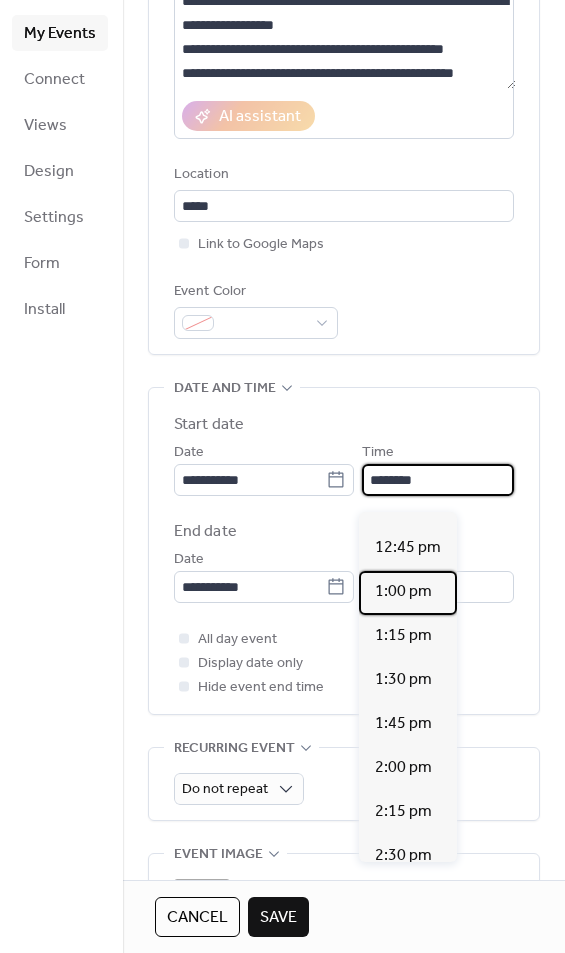 click on "1:00 pm" at bounding box center [408, 593] 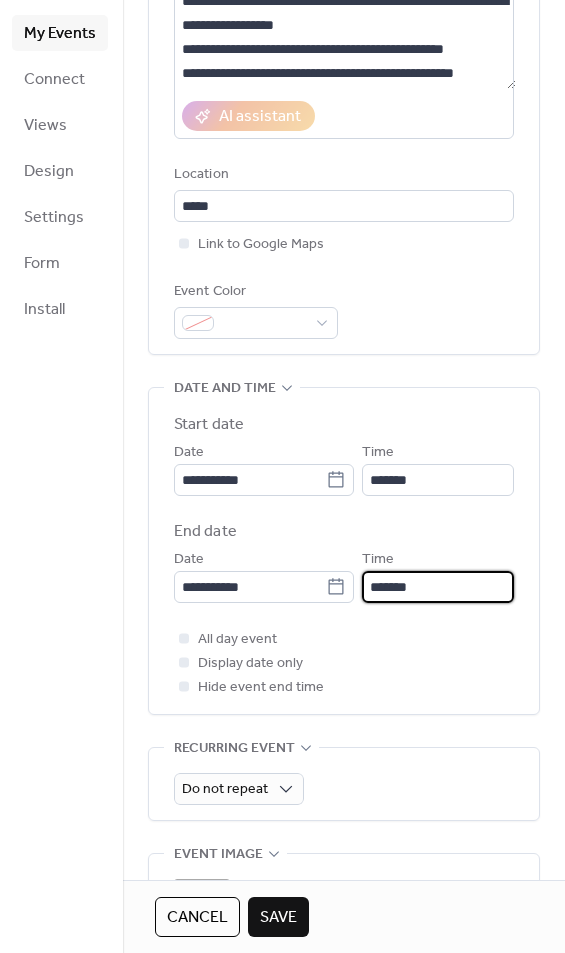 click on "*******" at bounding box center (438, 587) 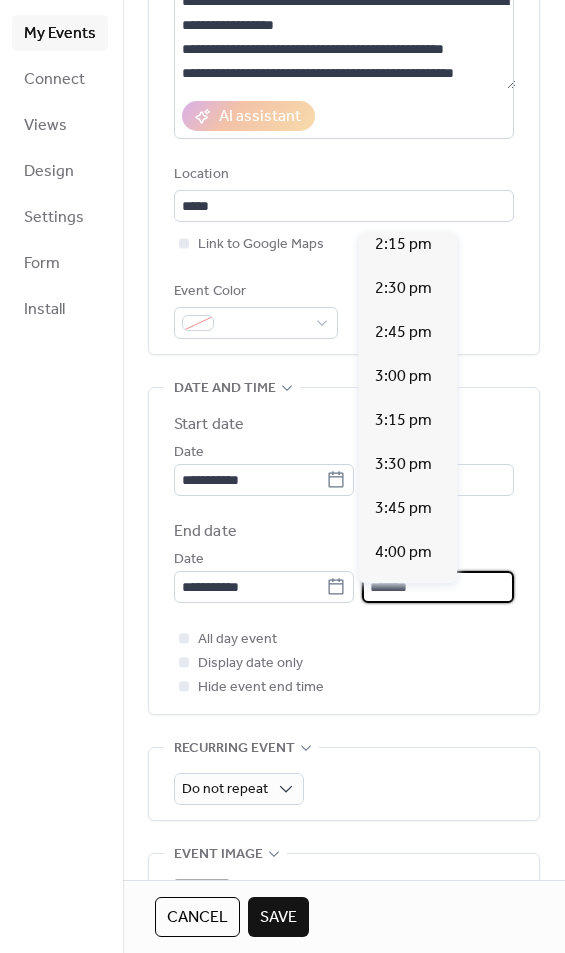 scroll, scrollTop: 243, scrollLeft: 0, axis: vertical 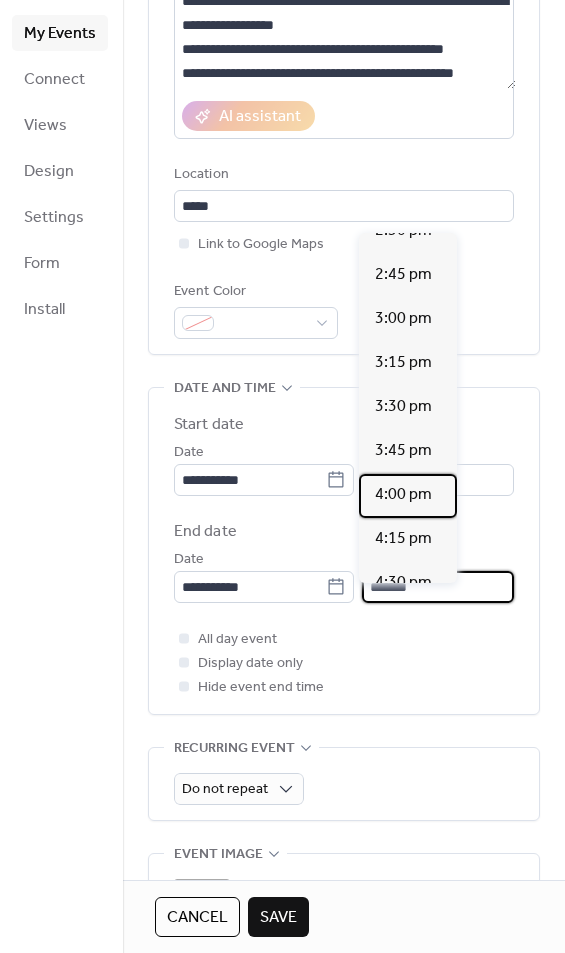 click on "4:00 pm" at bounding box center [403, 495] 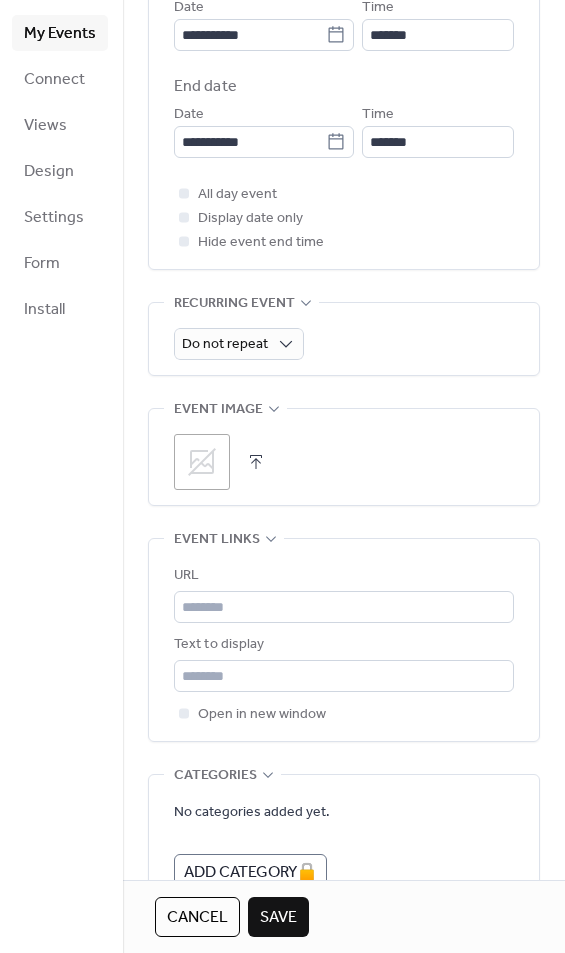 scroll, scrollTop: 751, scrollLeft: 0, axis: vertical 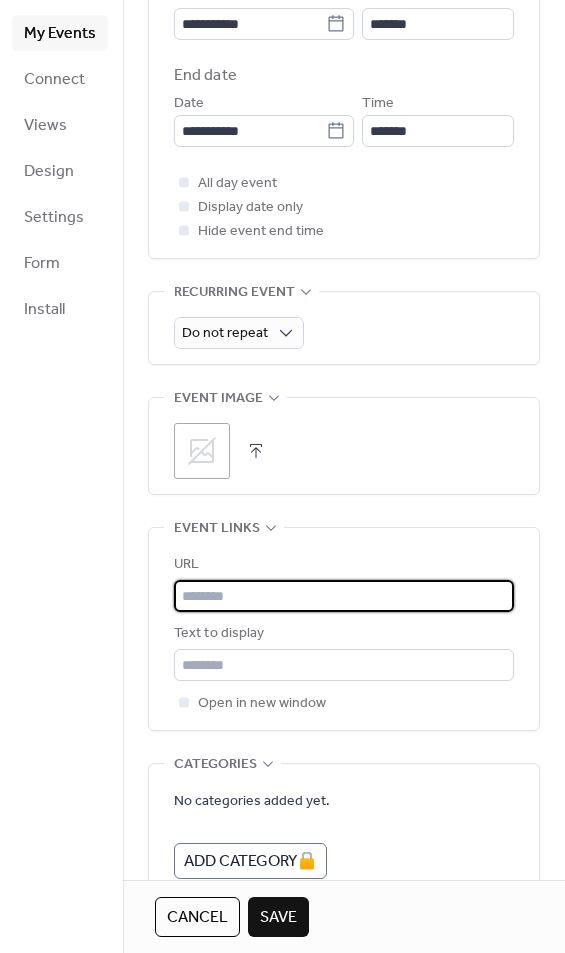 click at bounding box center [344, 596] 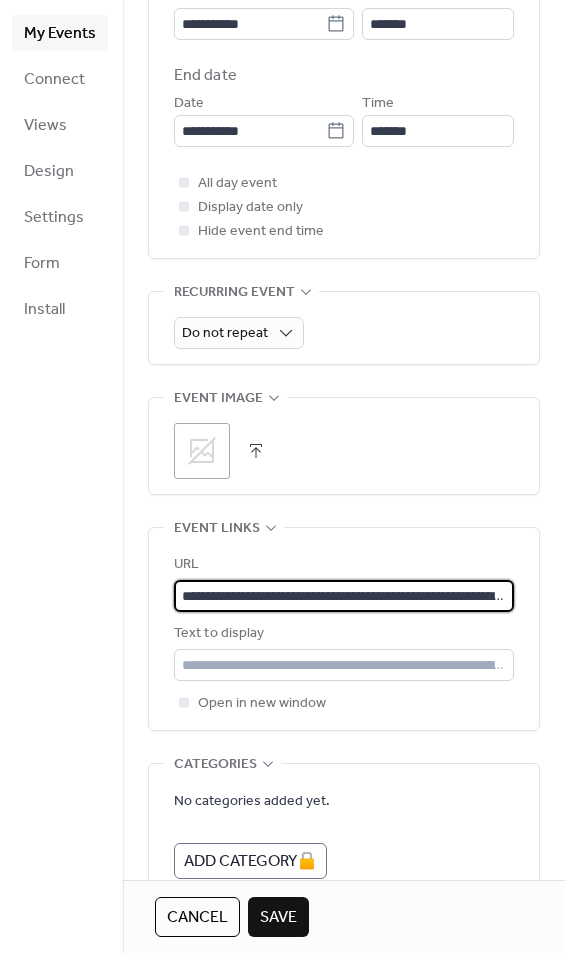 type on "**********" 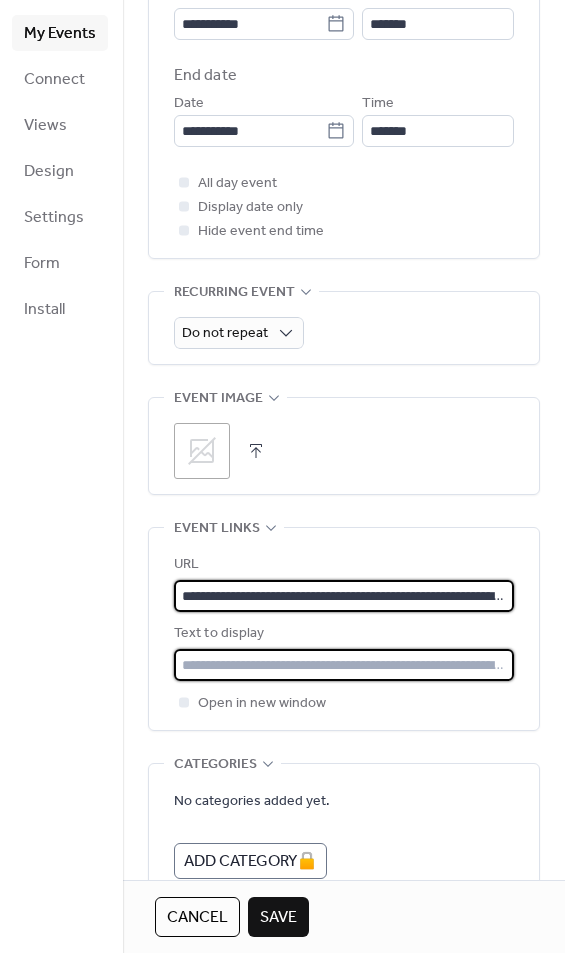 click at bounding box center [344, 665] 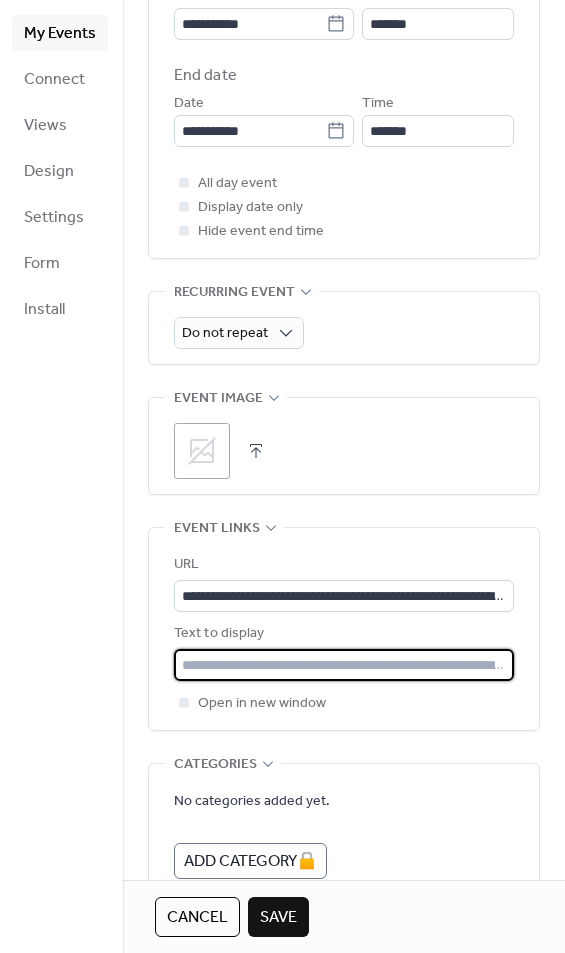 click at bounding box center (344, 665) 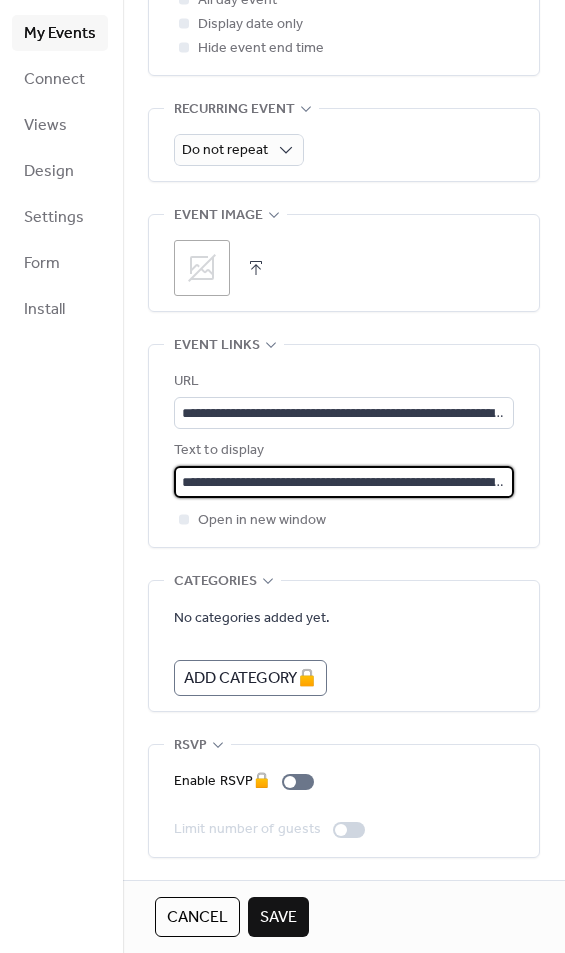 scroll, scrollTop: 962, scrollLeft: 0, axis: vertical 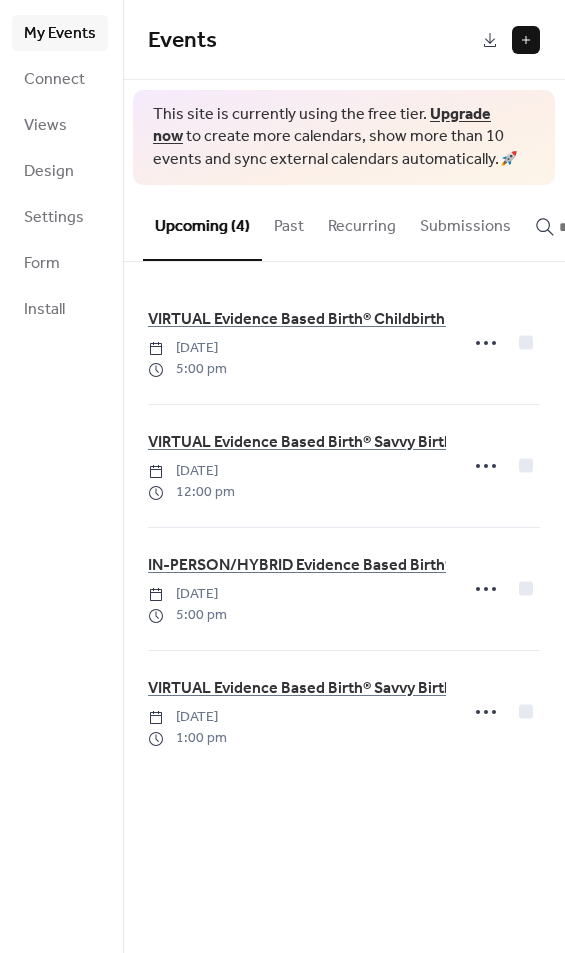 click at bounding box center (526, 40) 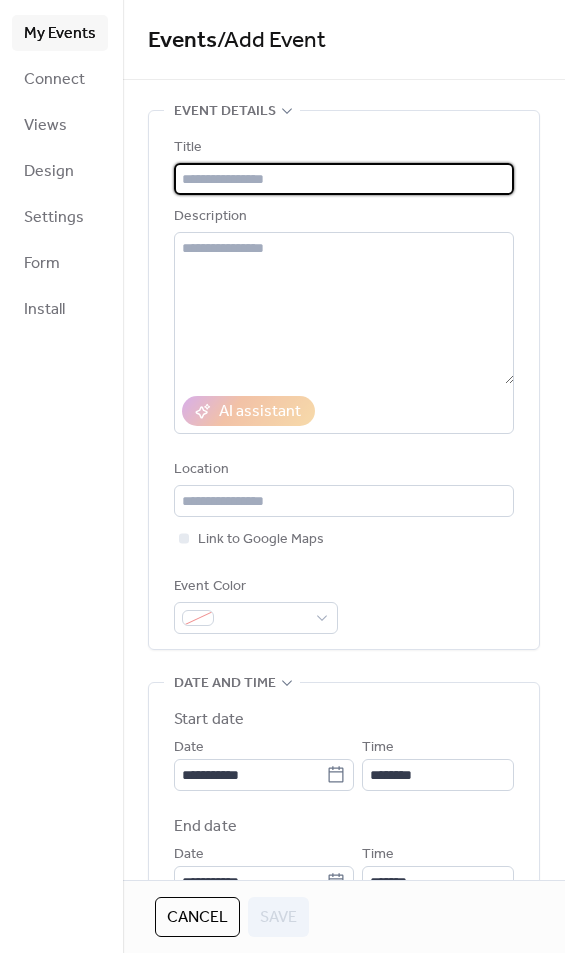 click at bounding box center (344, 179) 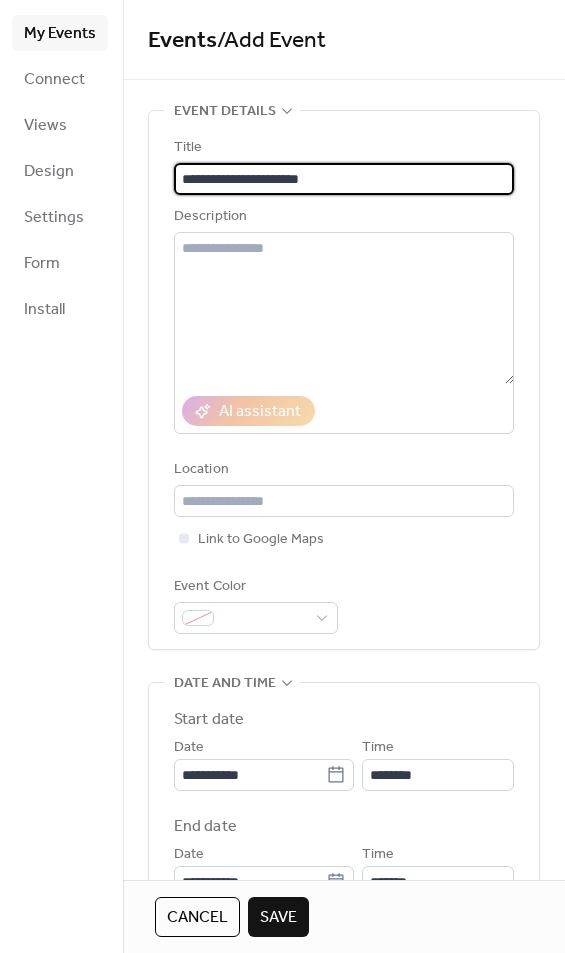 type on "**********" 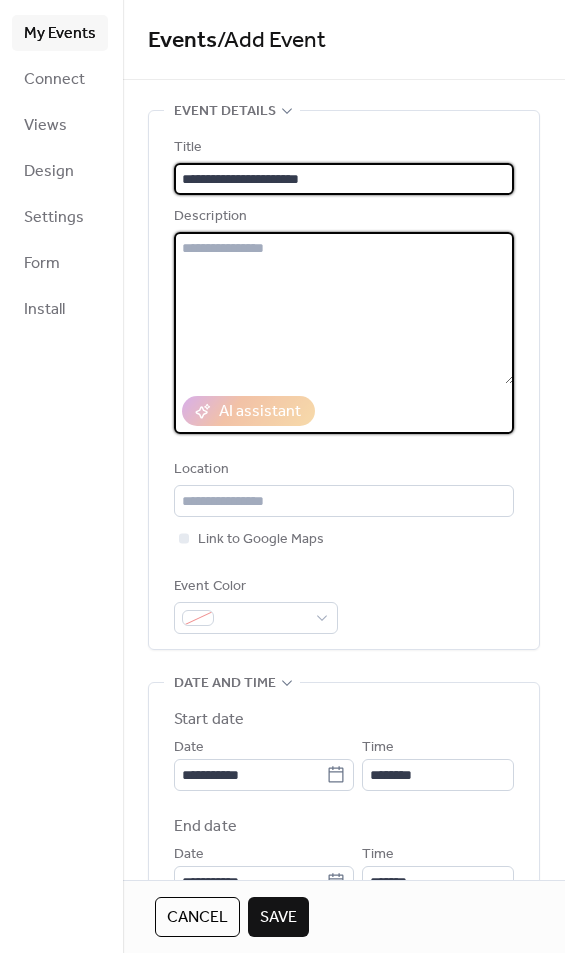 click at bounding box center [344, 308] 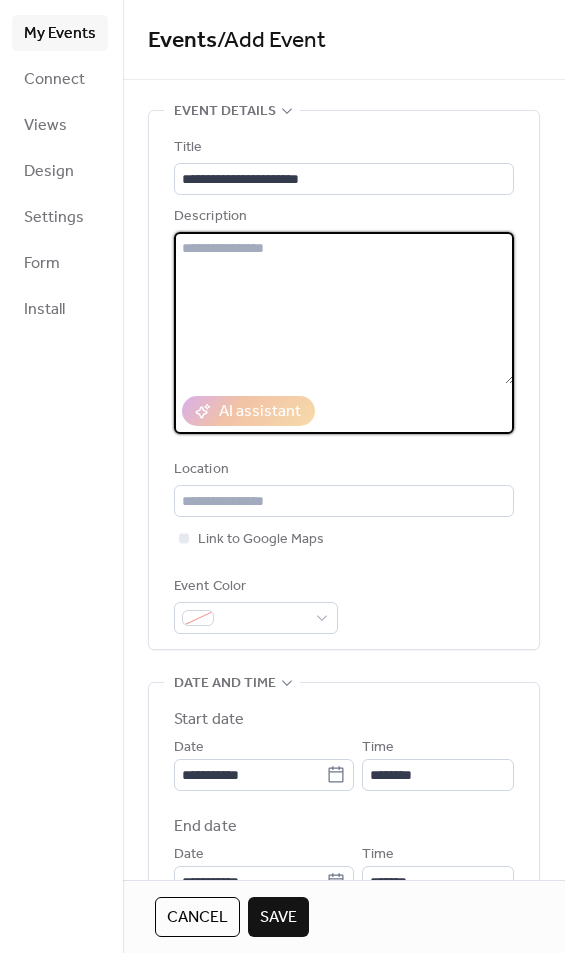 click at bounding box center [344, 308] 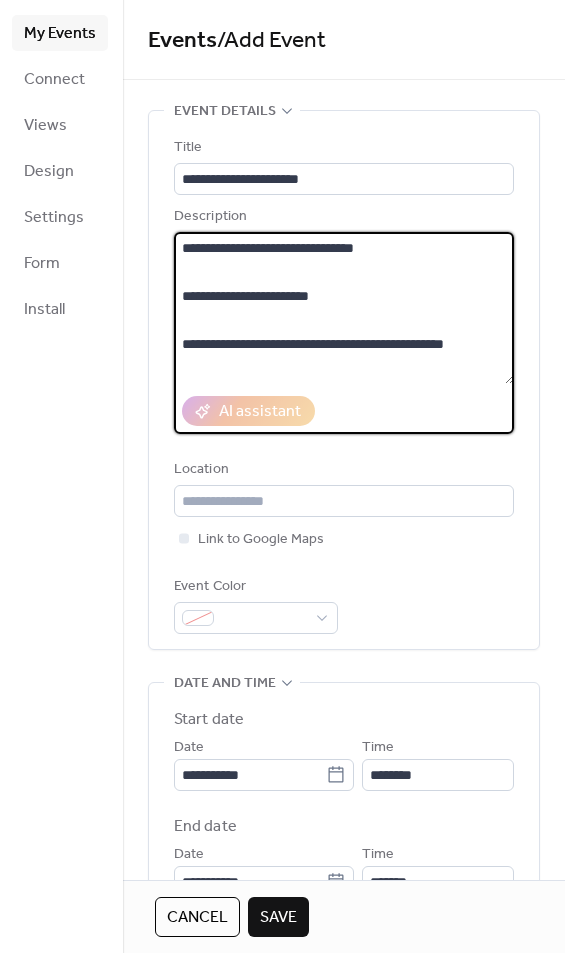 scroll, scrollTop: 264, scrollLeft: 0, axis: vertical 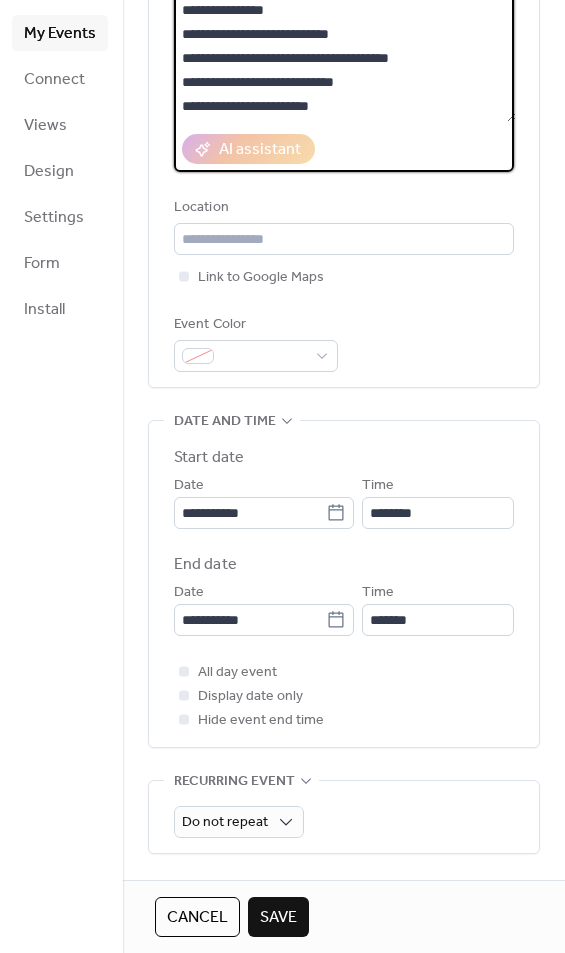 type on "**********" 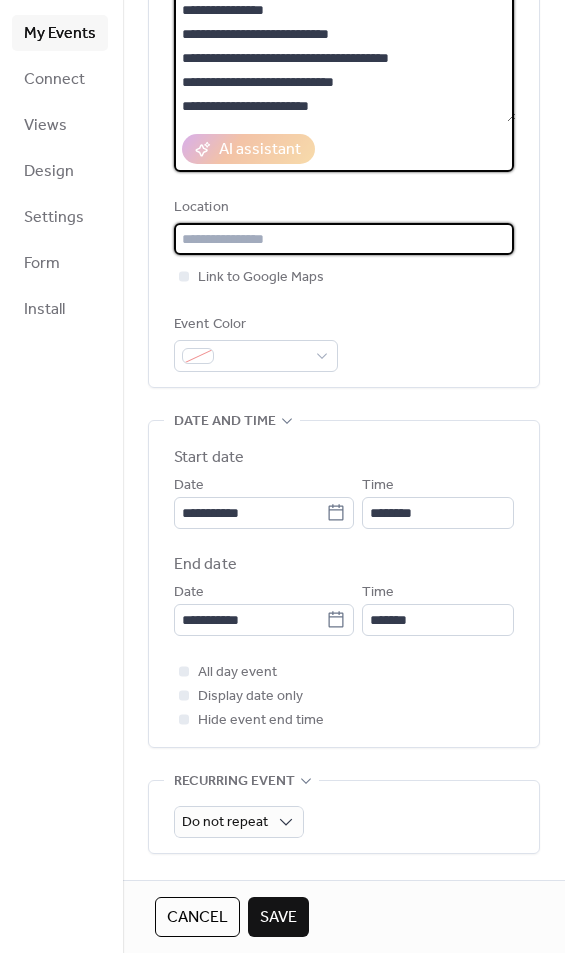 click at bounding box center [344, 239] 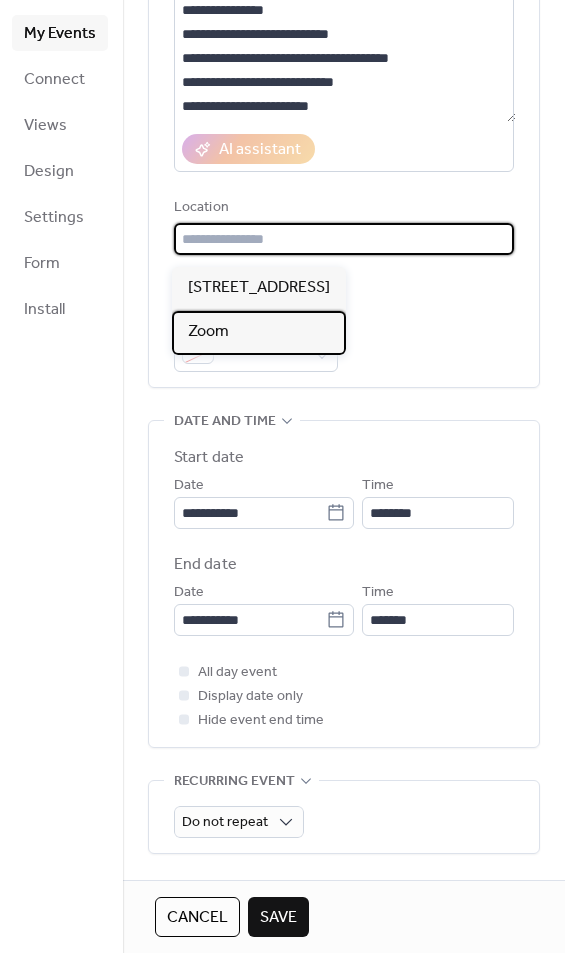 click on "Zoom" at bounding box center [259, 333] 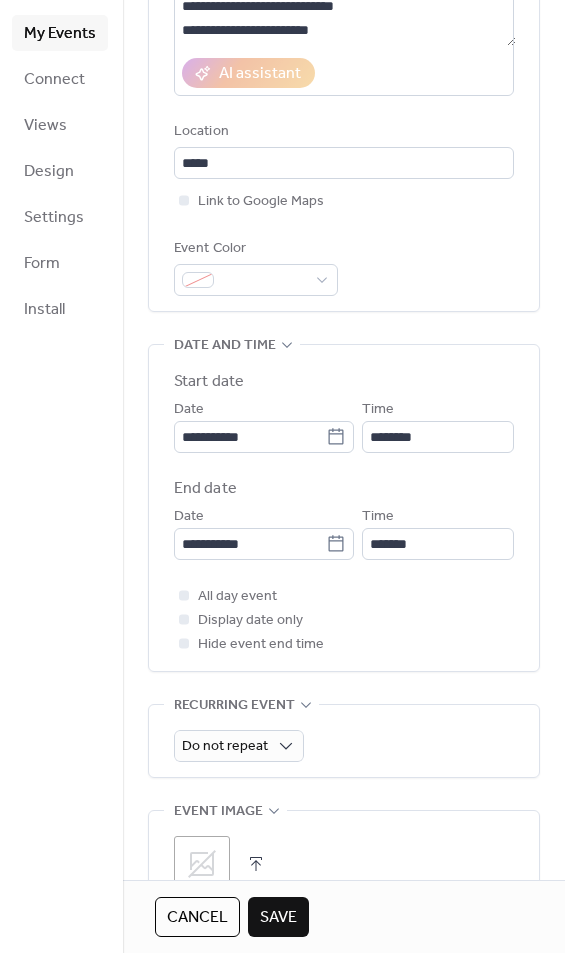 scroll, scrollTop: 393, scrollLeft: 0, axis: vertical 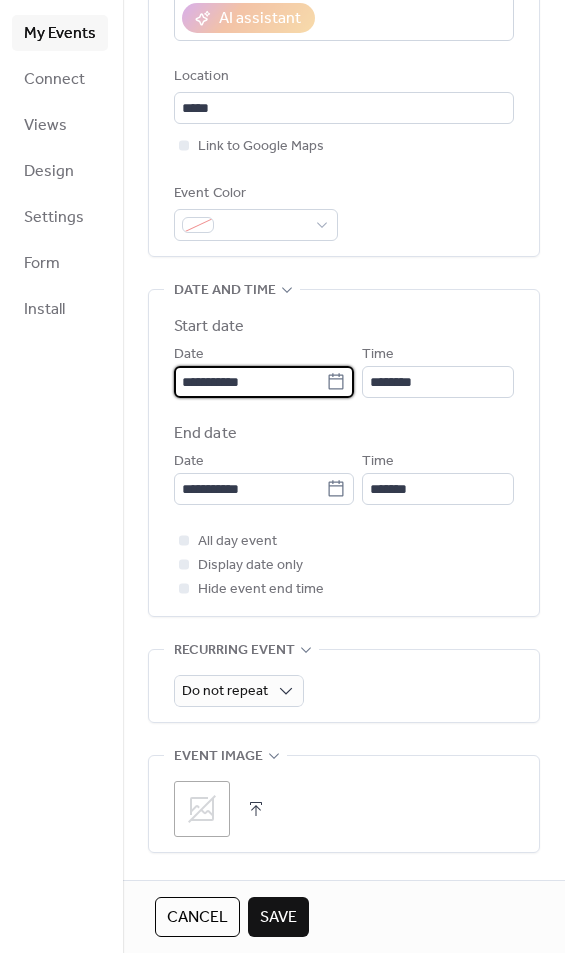 click on "**********" at bounding box center (250, 382) 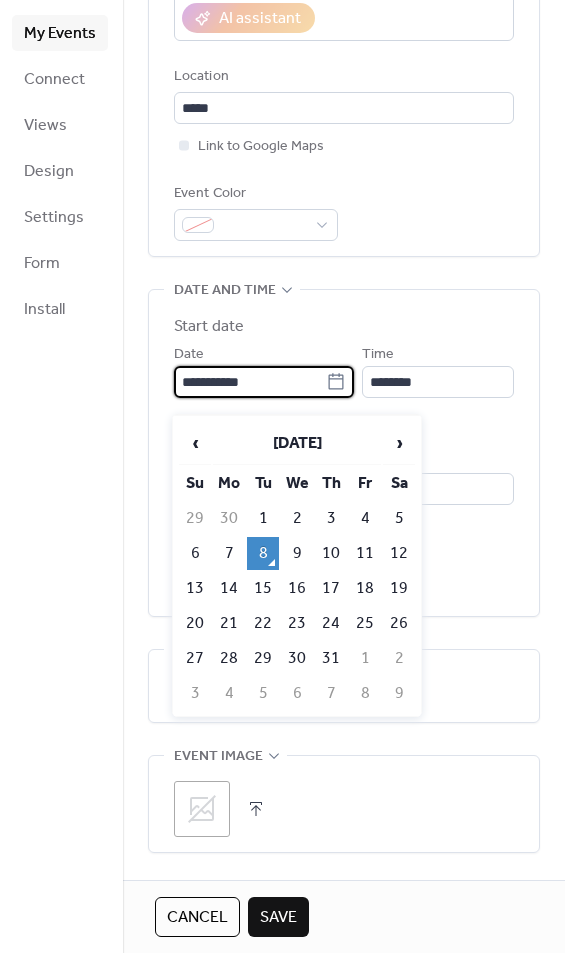 click on "21" at bounding box center (229, 623) 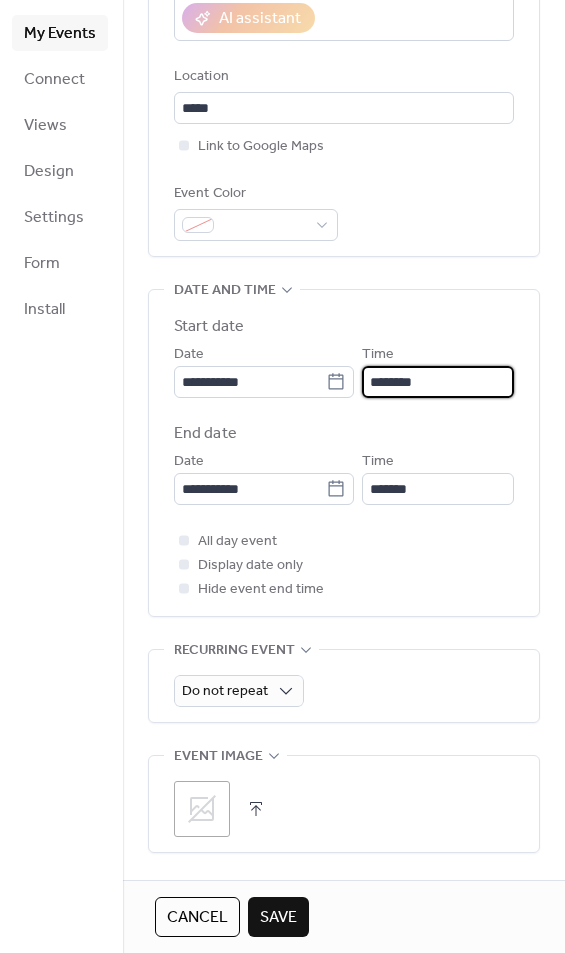click on "********" at bounding box center (438, 382) 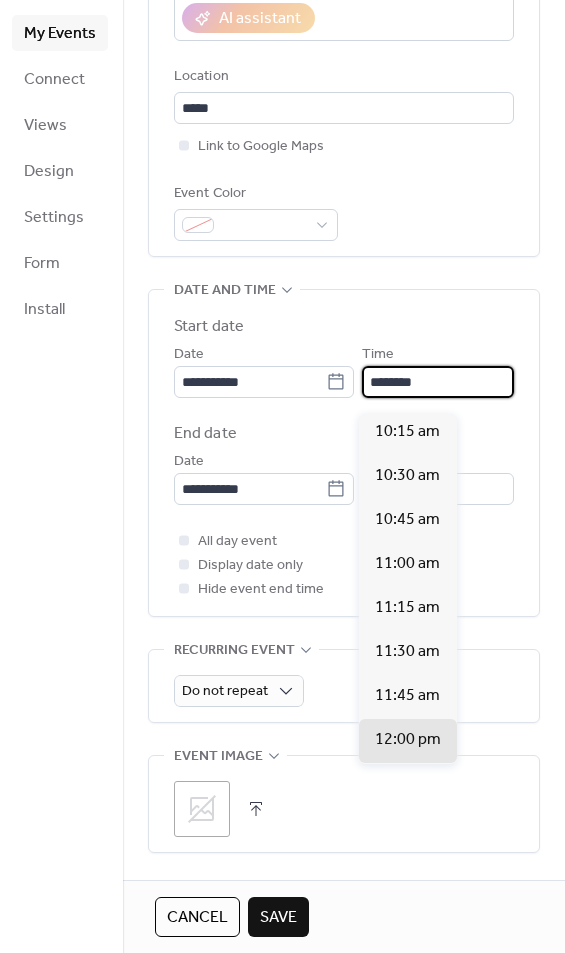 scroll, scrollTop: 1814, scrollLeft: 0, axis: vertical 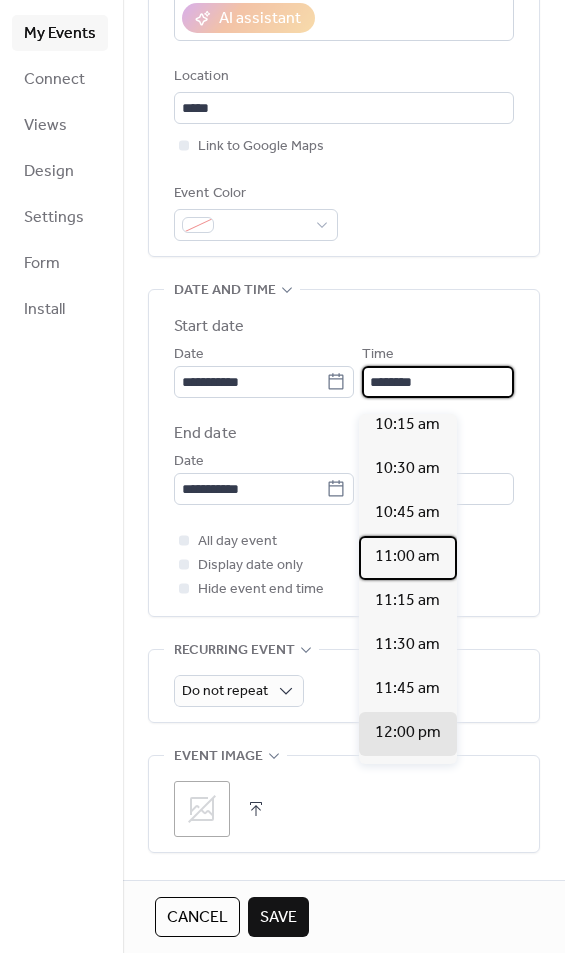 click on "11:00 am" at bounding box center (407, 557) 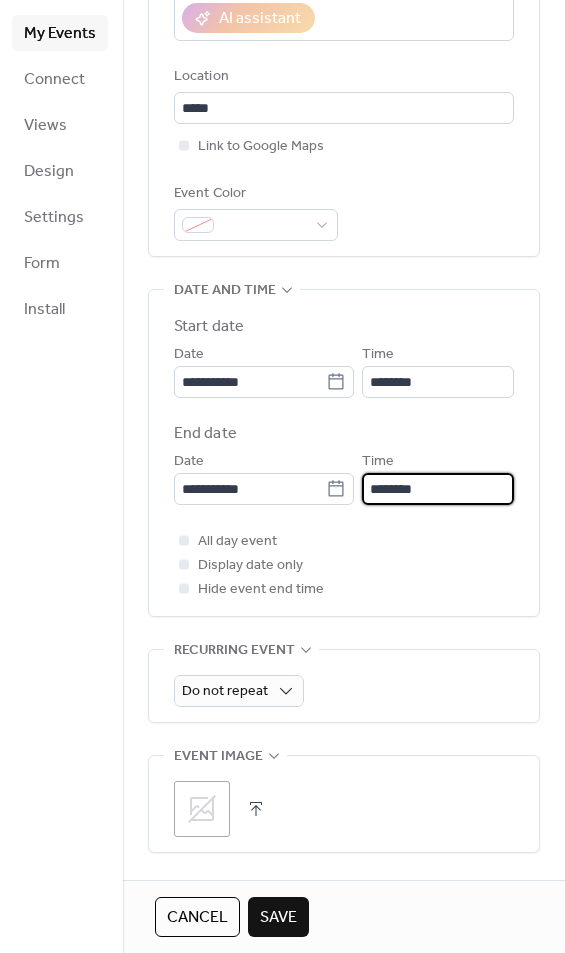 click on "********" at bounding box center [438, 489] 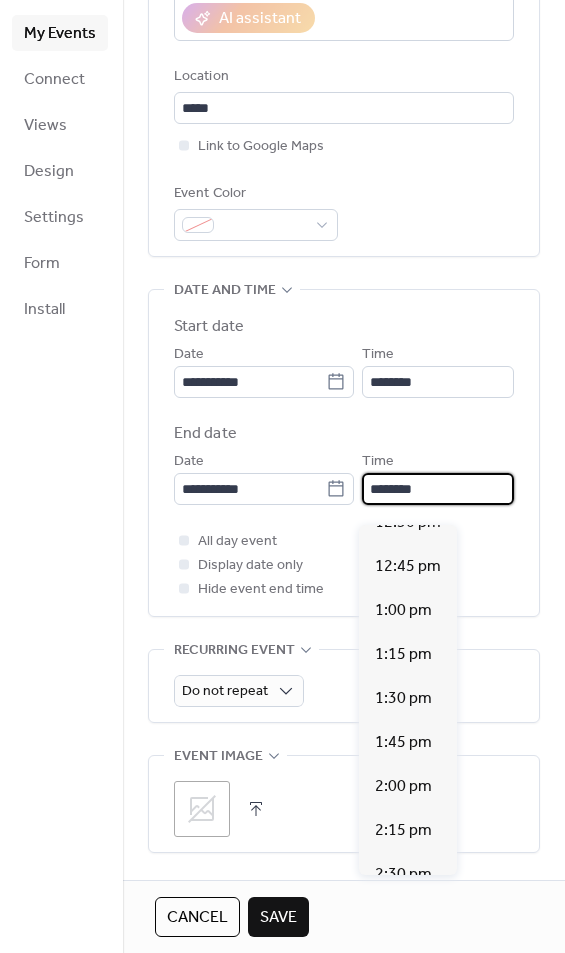 scroll, scrollTop: 241, scrollLeft: 0, axis: vertical 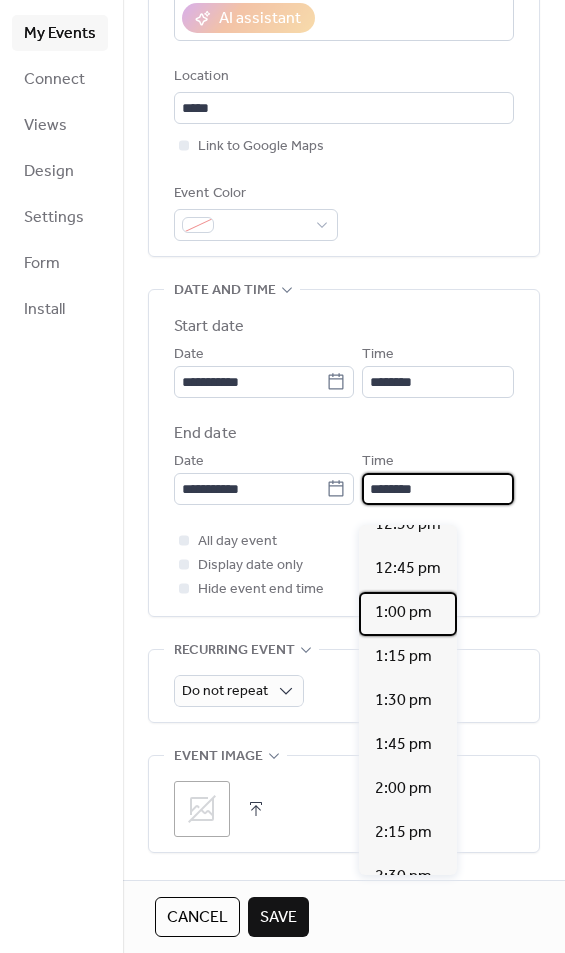 click on "1:00 pm" at bounding box center [403, 613] 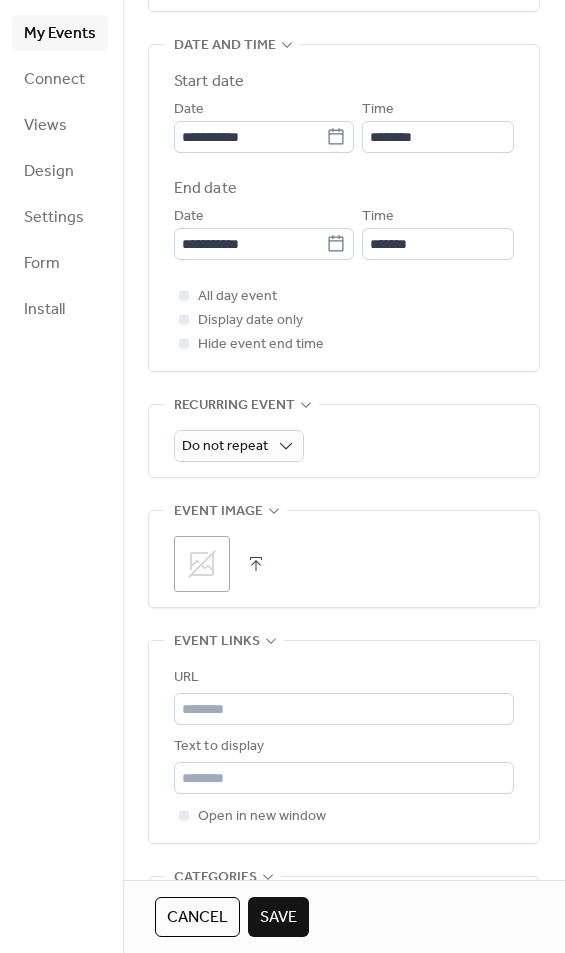 scroll, scrollTop: 645, scrollLeft: 0, axis: vertical 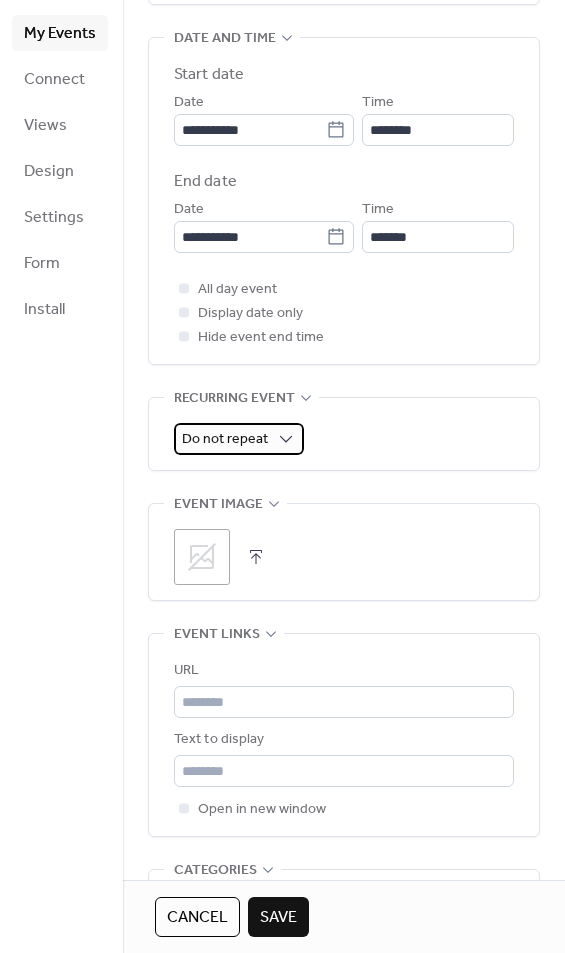 click on "Do not repeat" at bounding box center (239, 439) 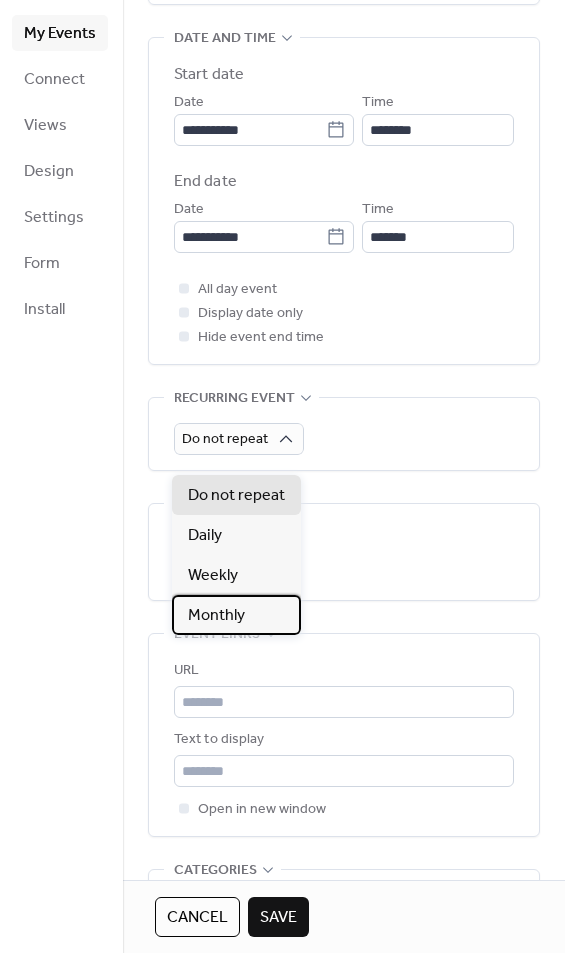 click on "Monthly" at bounding box center [216, 616] 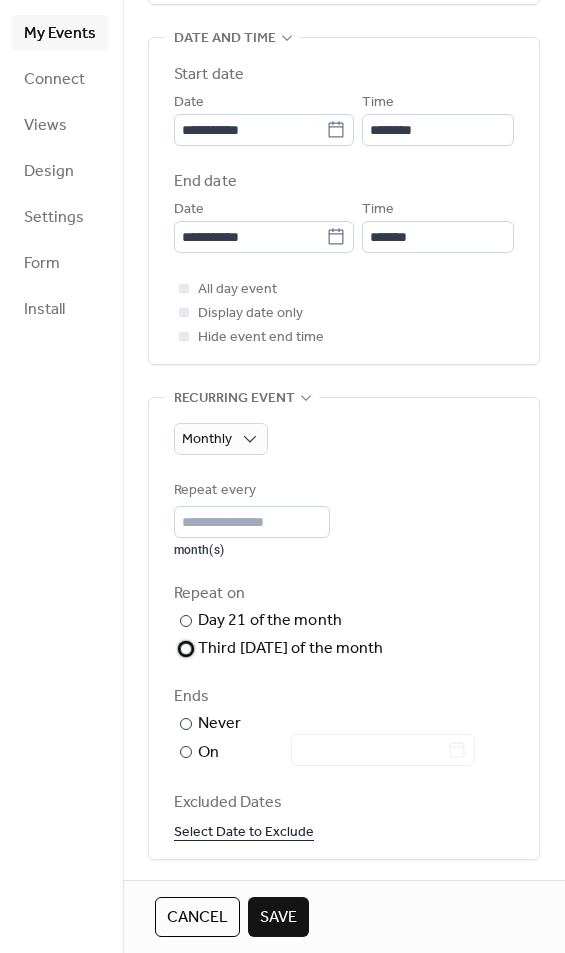 click on "​" at bounding box center (184, 649) 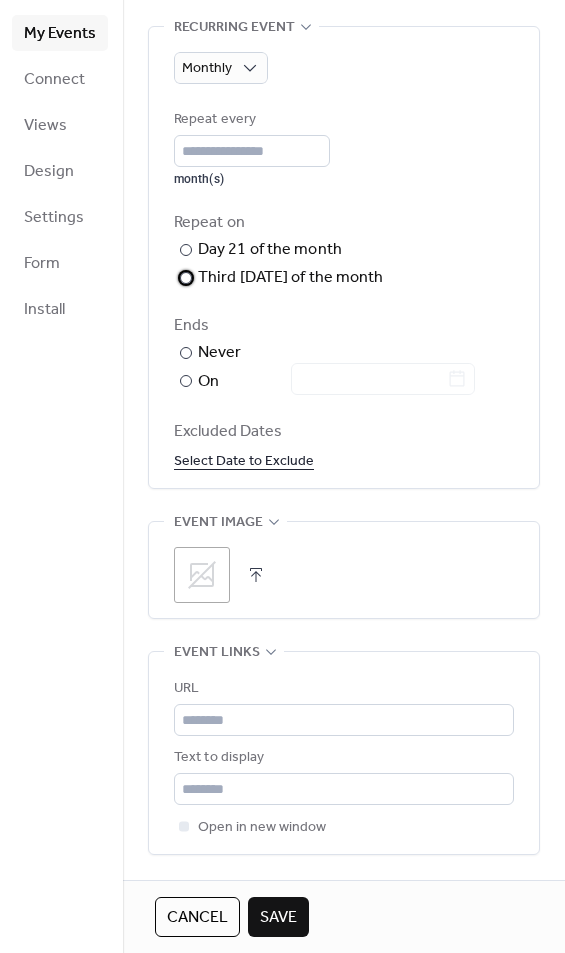 scroll, scrollTop: 1022, scrollLeft: 0, axis: vertical 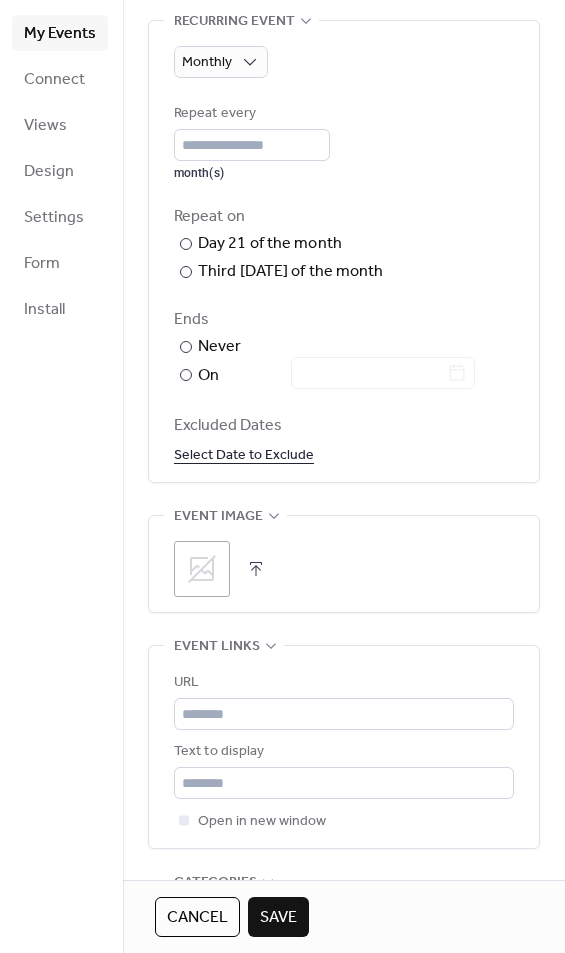 click 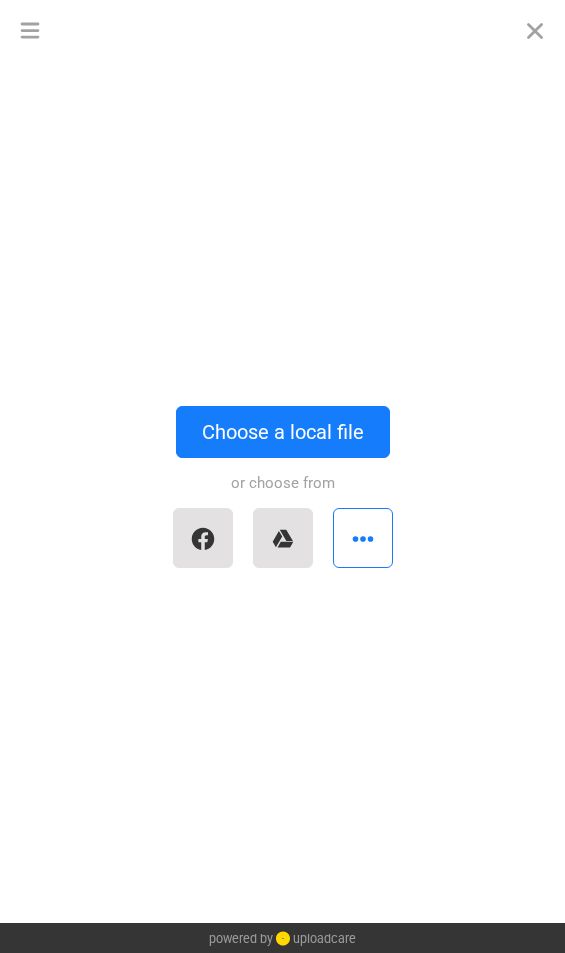 click at bounding box center [535, 30] 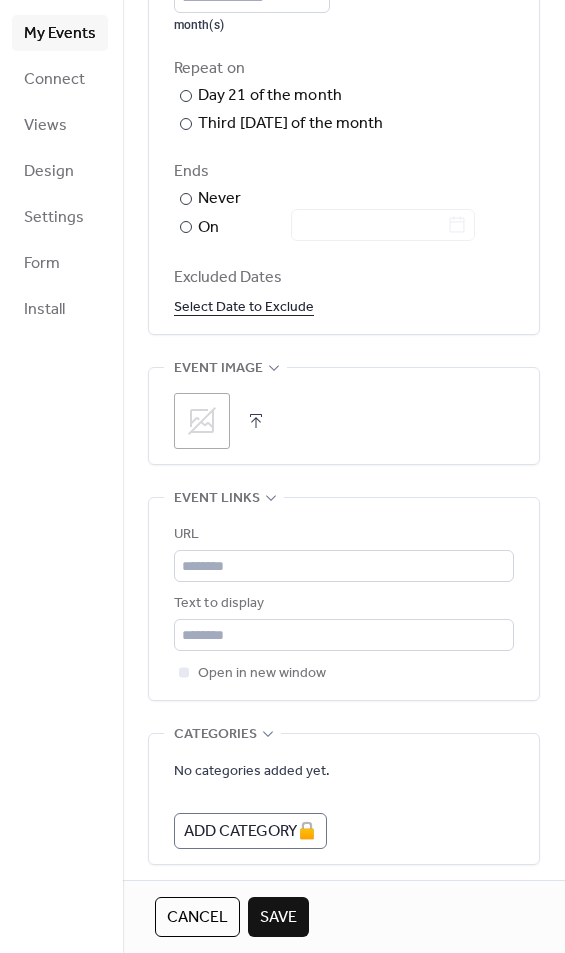 scroll, scrollTop: 1190, scrollLeft: 0, axis: vertical 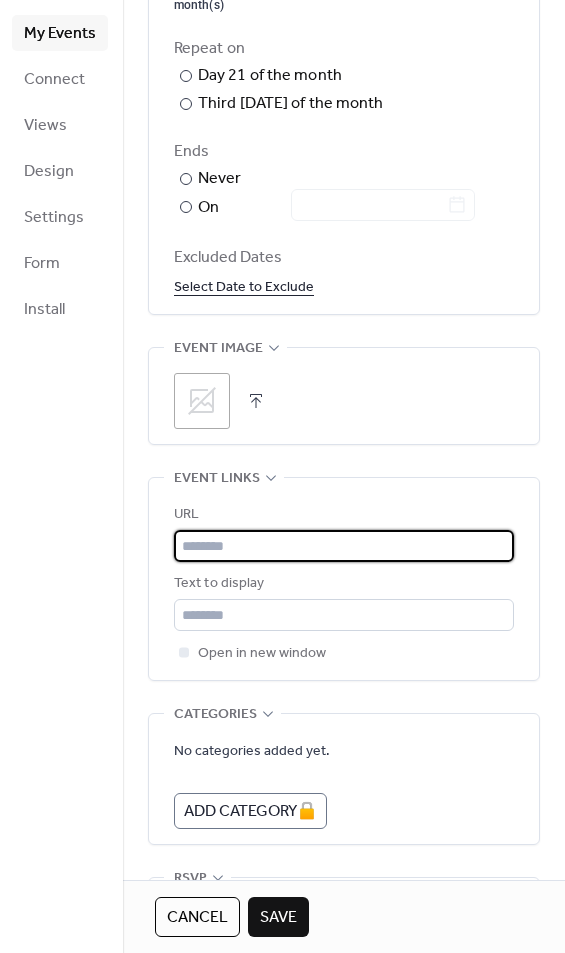 click at bounding box center (344, 546) 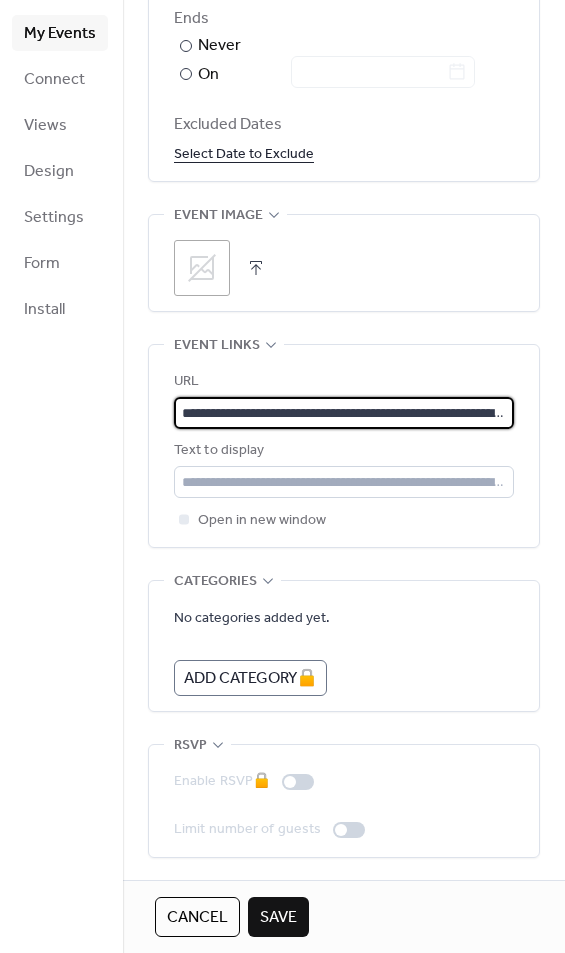 scroll, scrollTop: 1358, scrollLeft: 0, axis: vertical 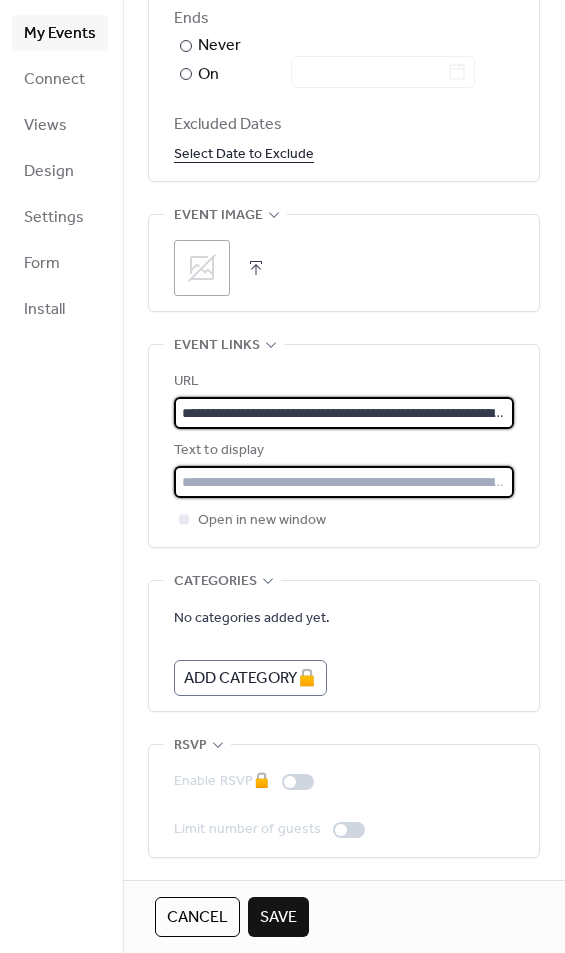 click at bounding box center [344, 482] 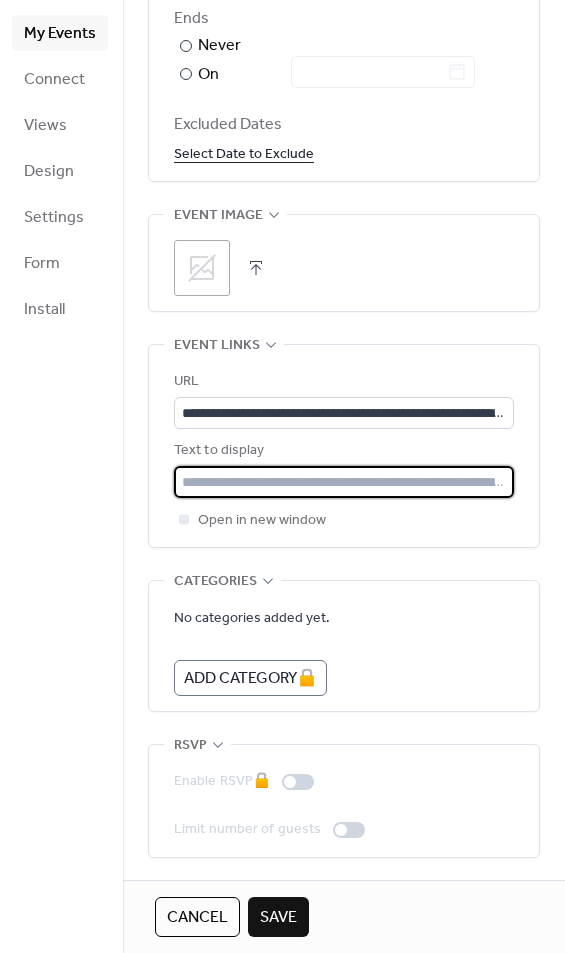 click at bounding box center [344, 482] 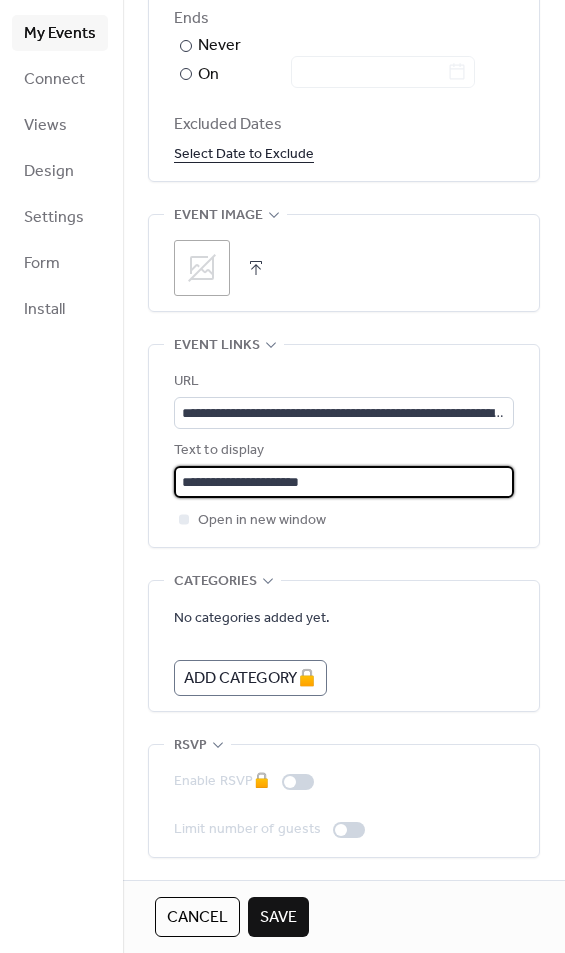 scroll, scrollTop: 1358, scrollLeft: 0, axis: vertical 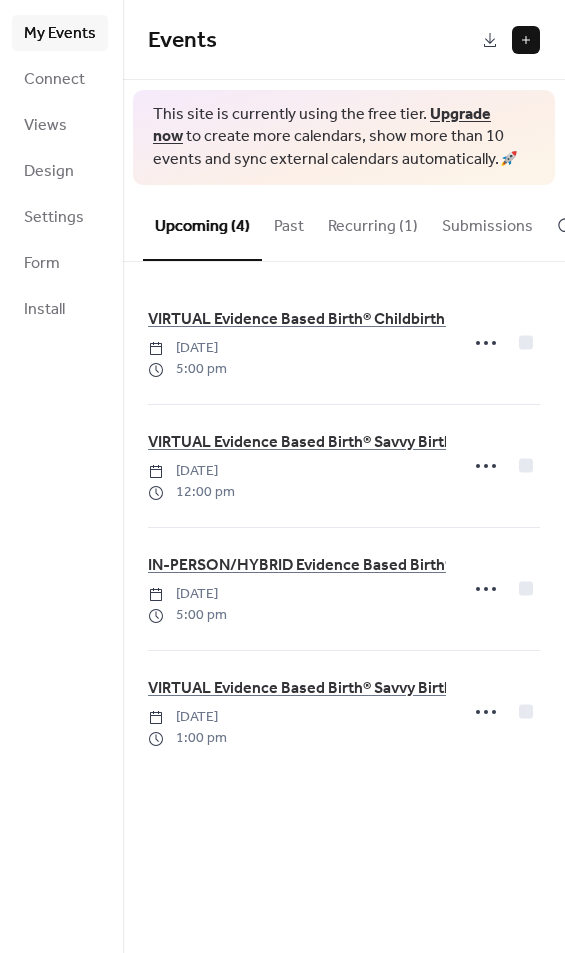 click 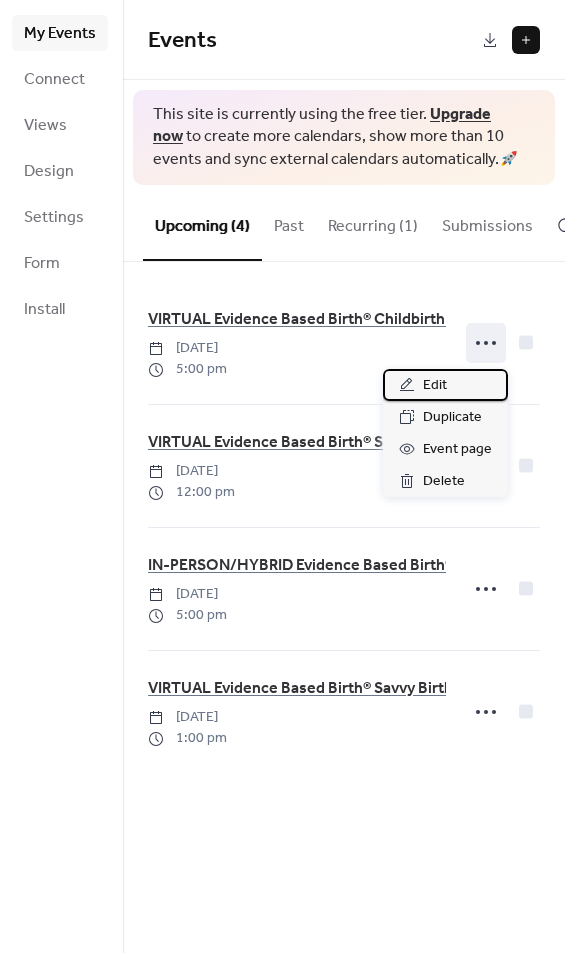 click on "Edit" at bounding box center (435, 386) 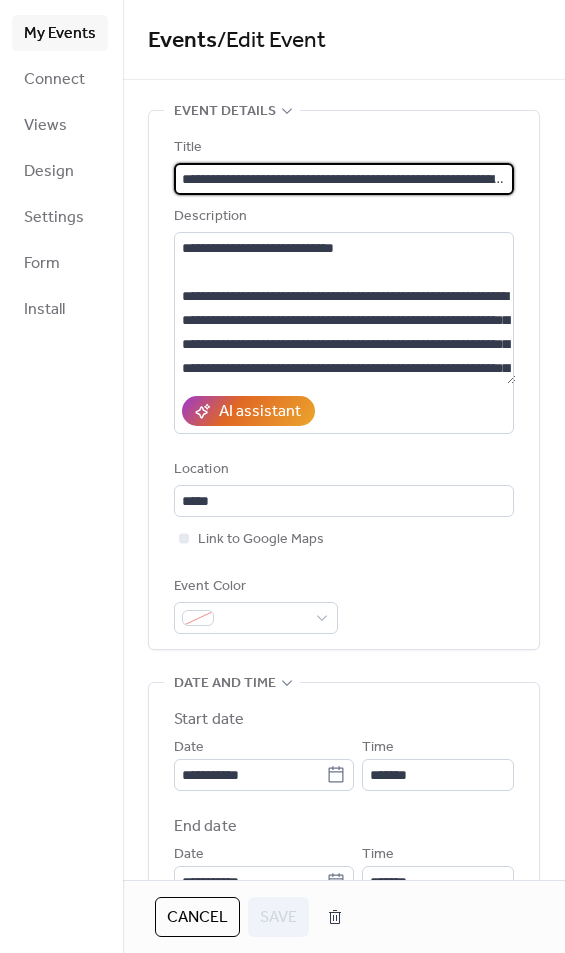 scroll, scrollTop: 0, scrollLeft: 234, axis: horizontal 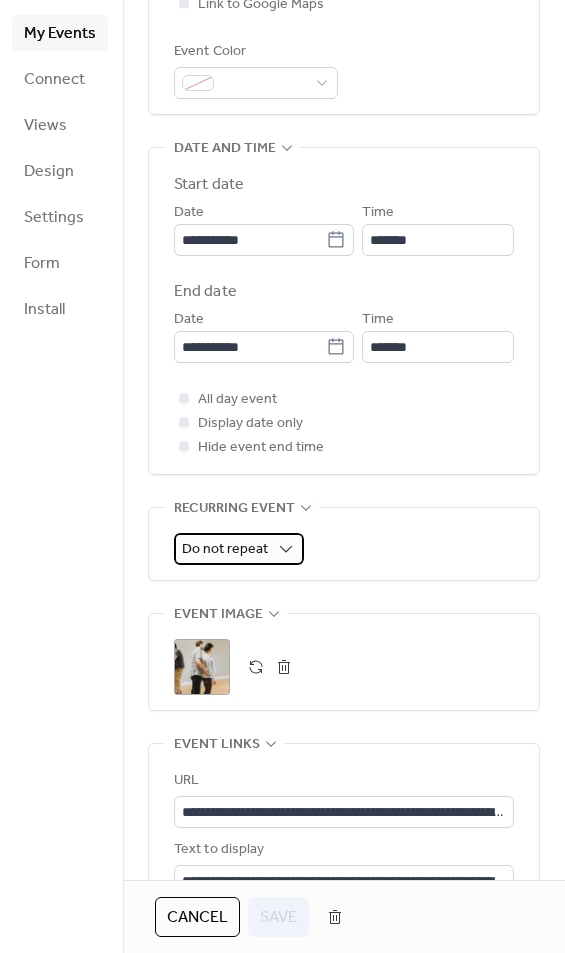 click on "Do not repeat" at bounding box center [239, 549] 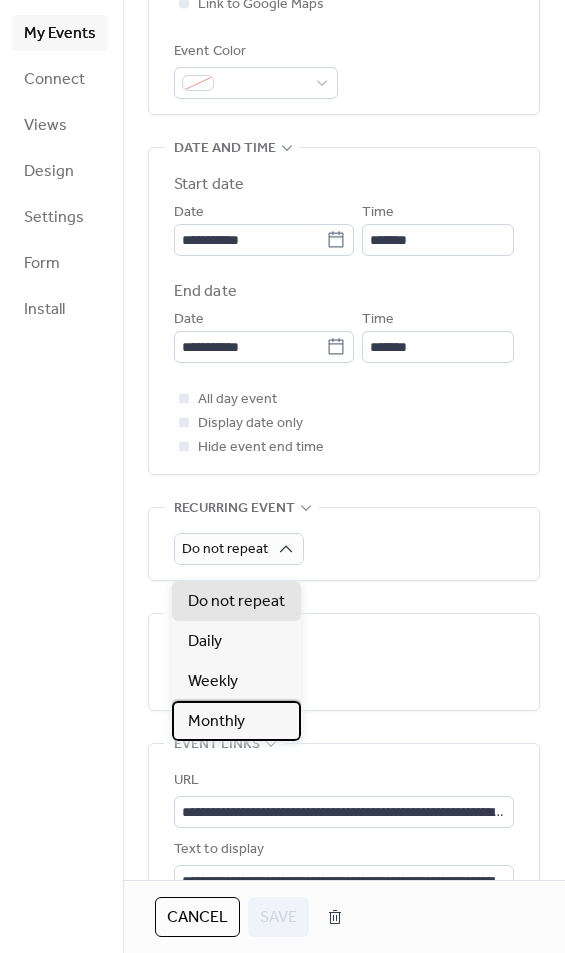 click on "Monthly" at bounding box center (236, 721) 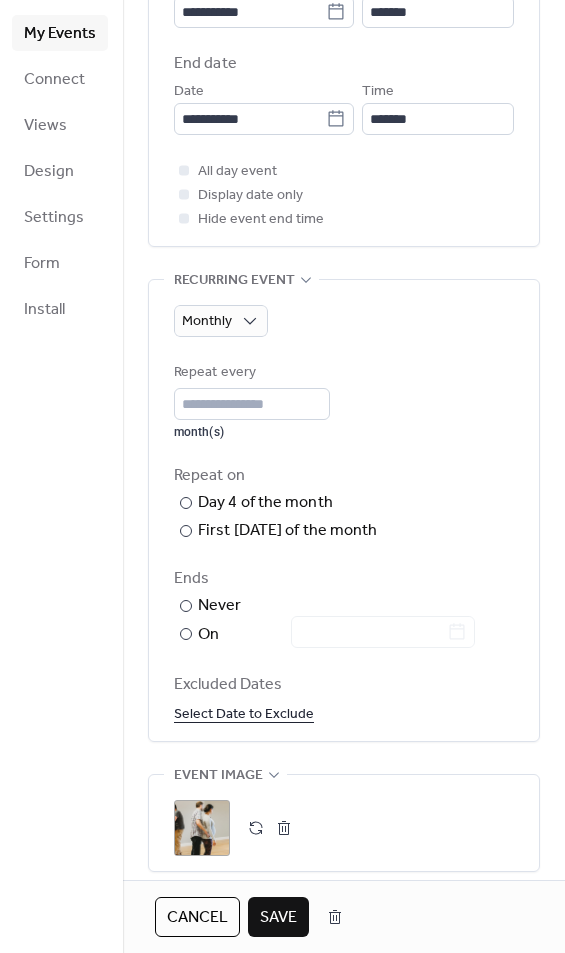 scroll, scrollTop: 761, scrollLeft: 0, axis: vertical 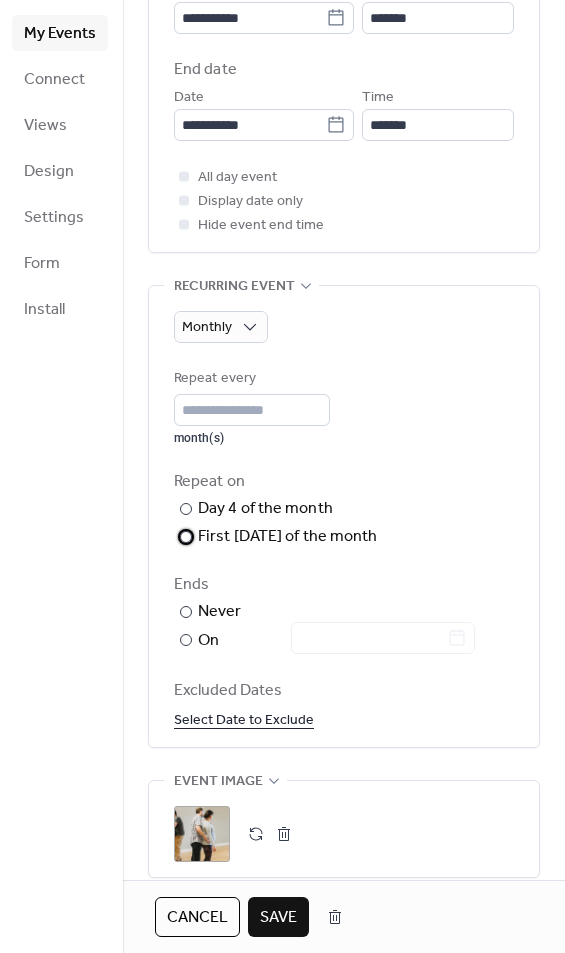 click at bounding box center [186, 537] 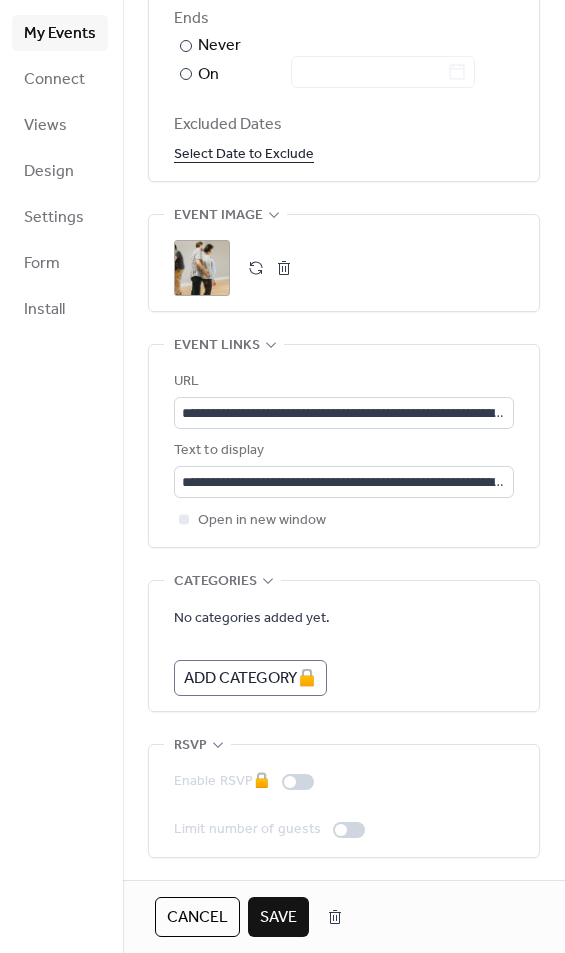scroll, scrollTop: 1358, scrollLeft: 0, axis: vertical 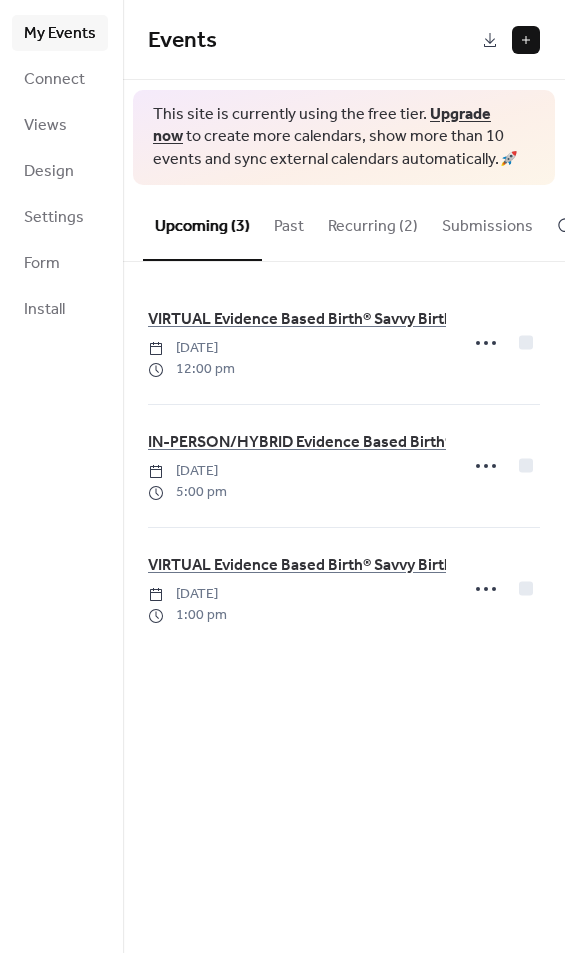 click 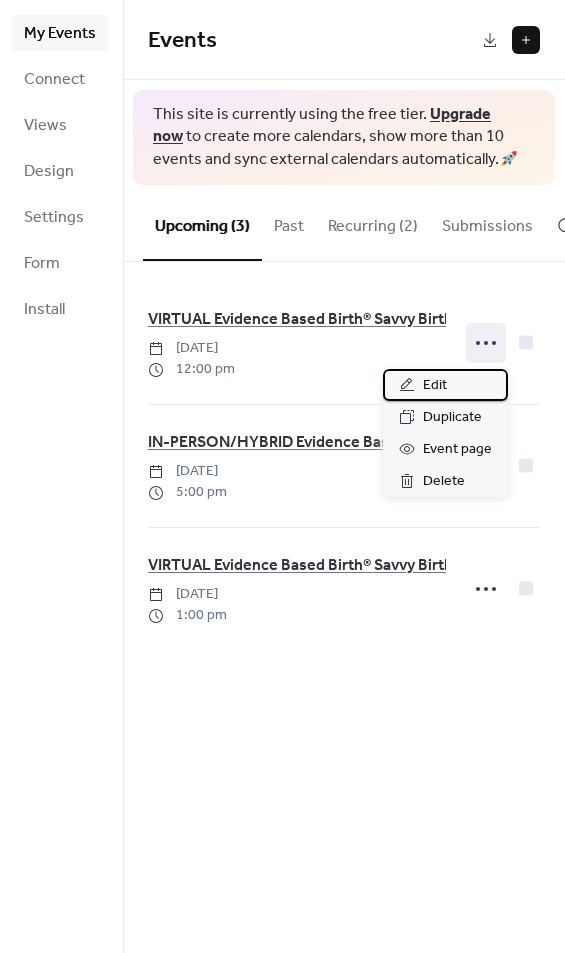 click on "Edit" at bounding box center (445, 385) 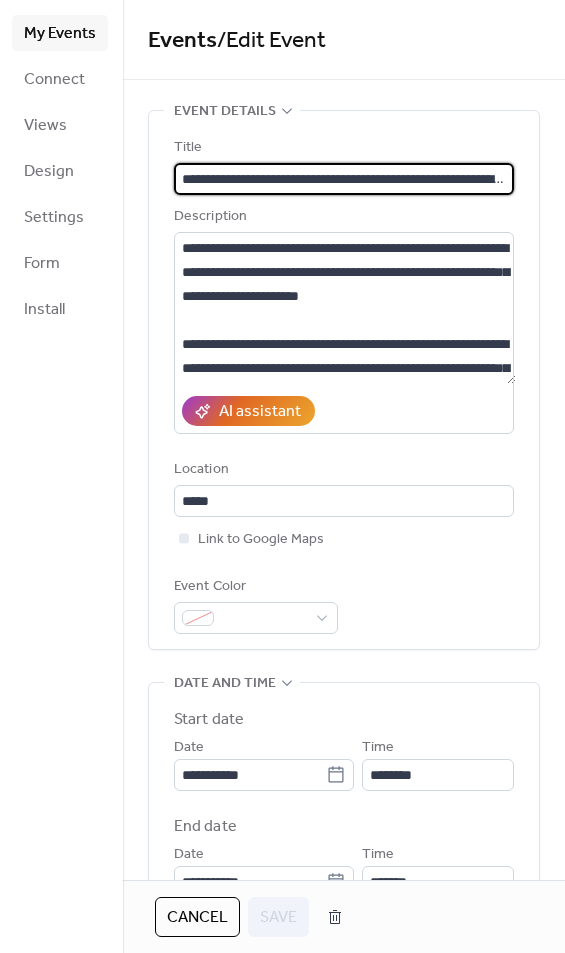 scroll, scrollTop: 0, scrollLeft: 215, axis: horizontal 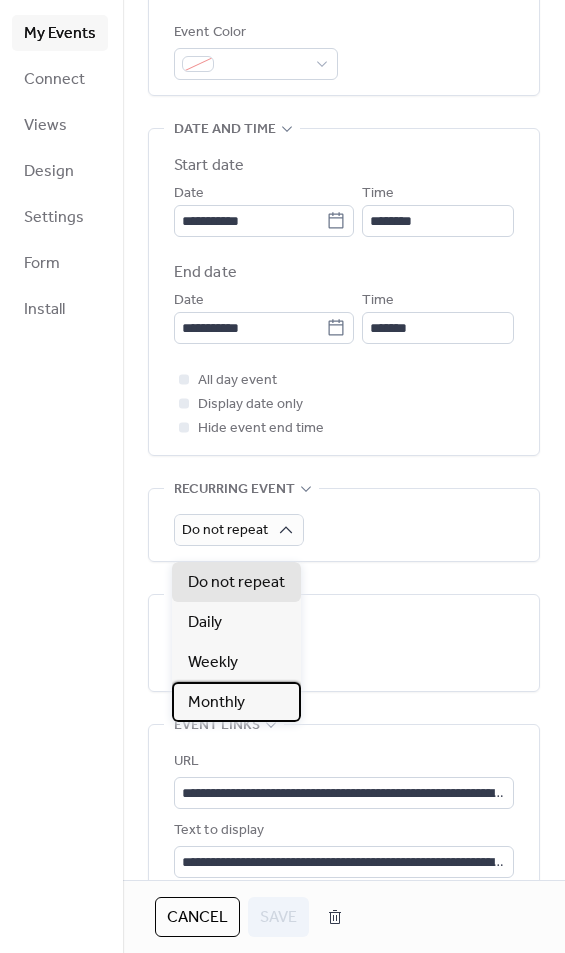 click on "Monthly" at bounding box center [236, 702] 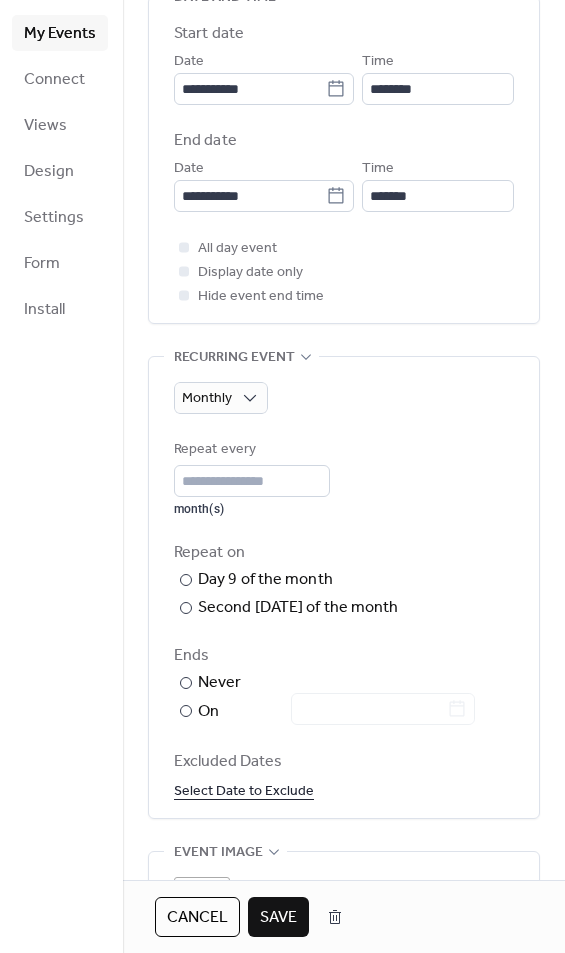 scroll, scrollTop: 705, scrollLeft: 0, axis: vertical 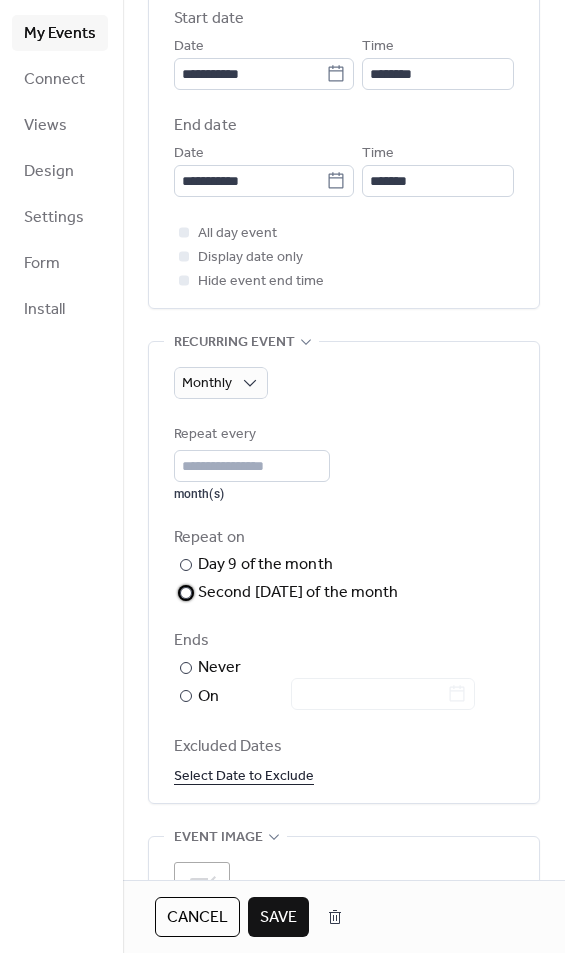 click on "​" at bounding box center [184, 593] 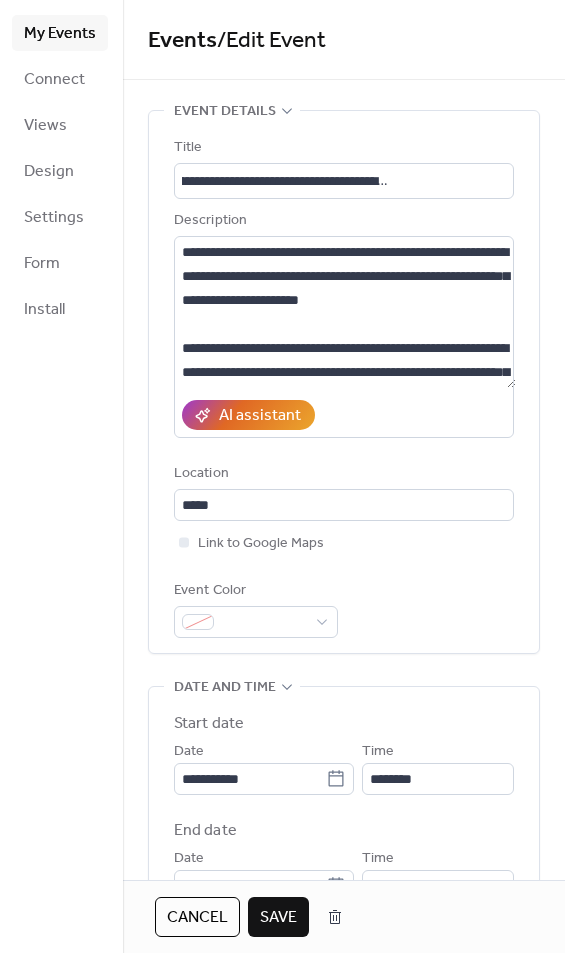 scroll, scrollTop: 0, scrollLeft: 0, axis: both 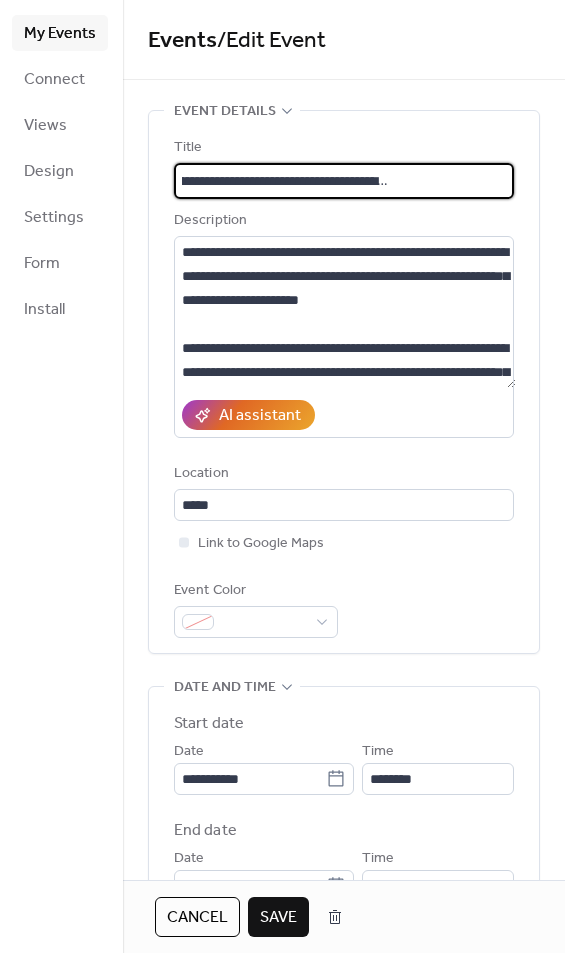 click on "**********" at bounding box center (345, 181) 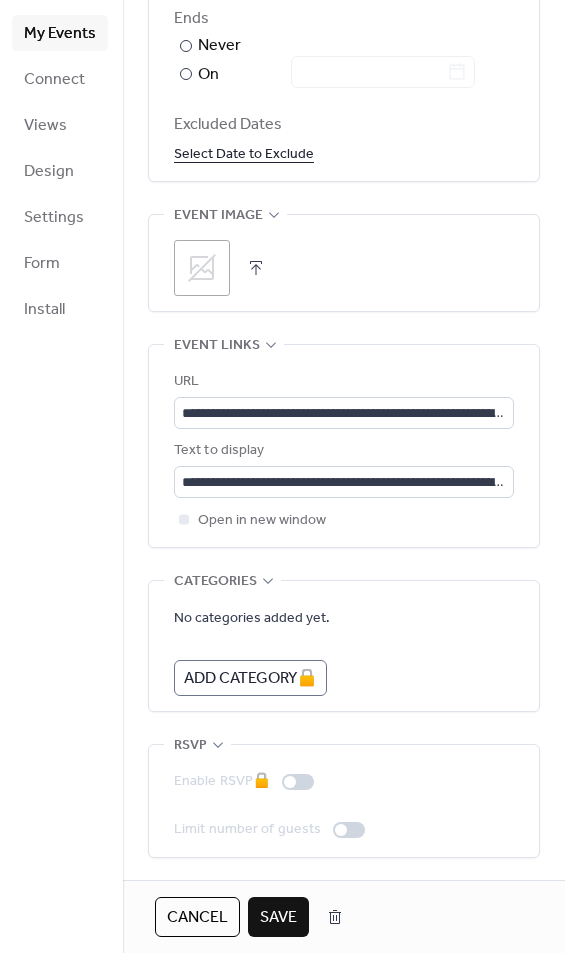 scroll, scrollTop: 1358, scrollLeft: 0, axis: vertical 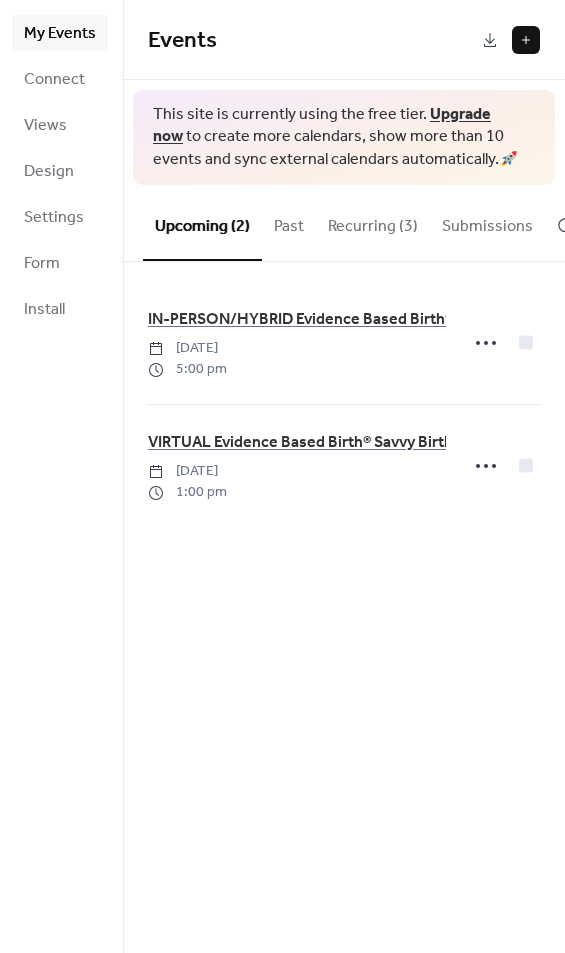 click 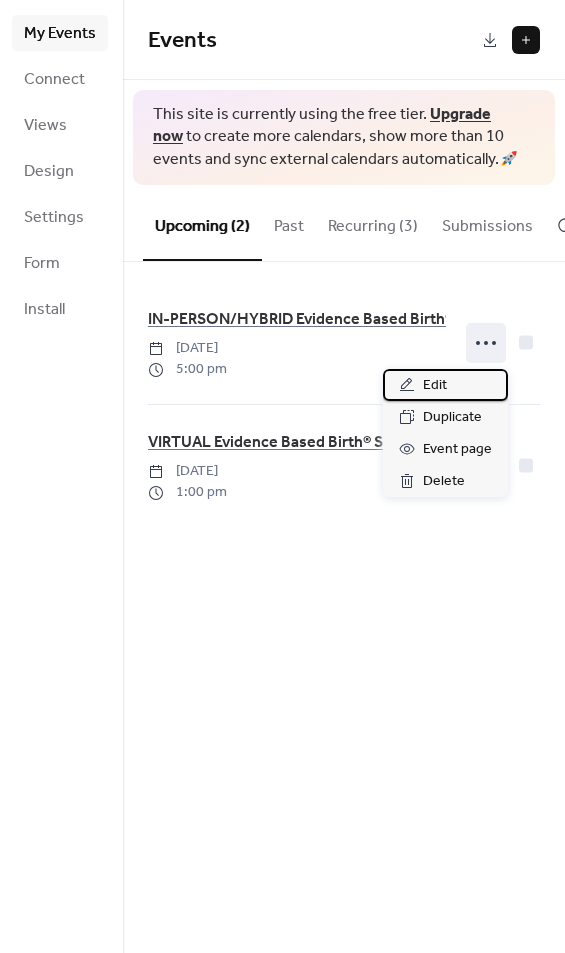 click on "Edit" at bounding box center (445, 385) 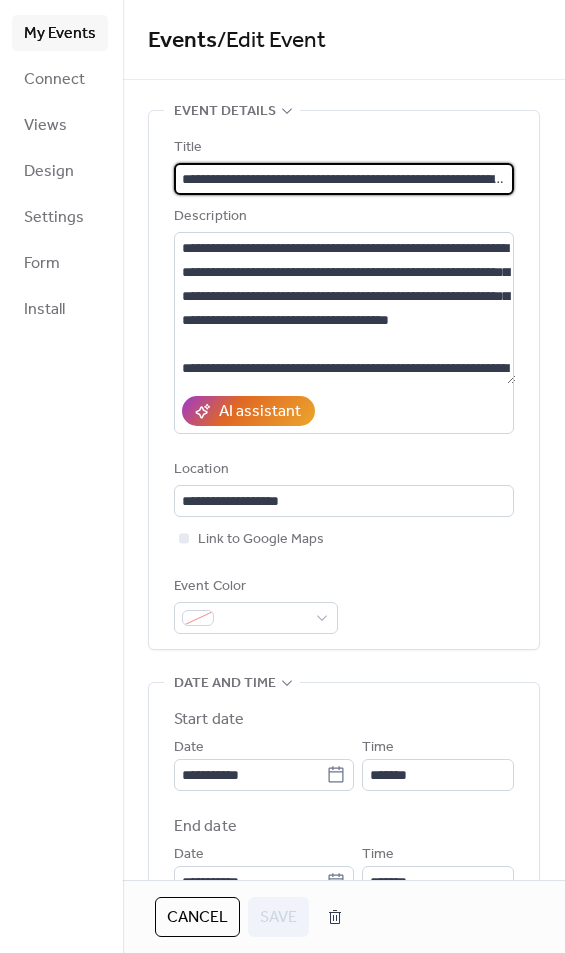 scroll, scrollTop: 0, scrollLeft: 409, axis: horizontal 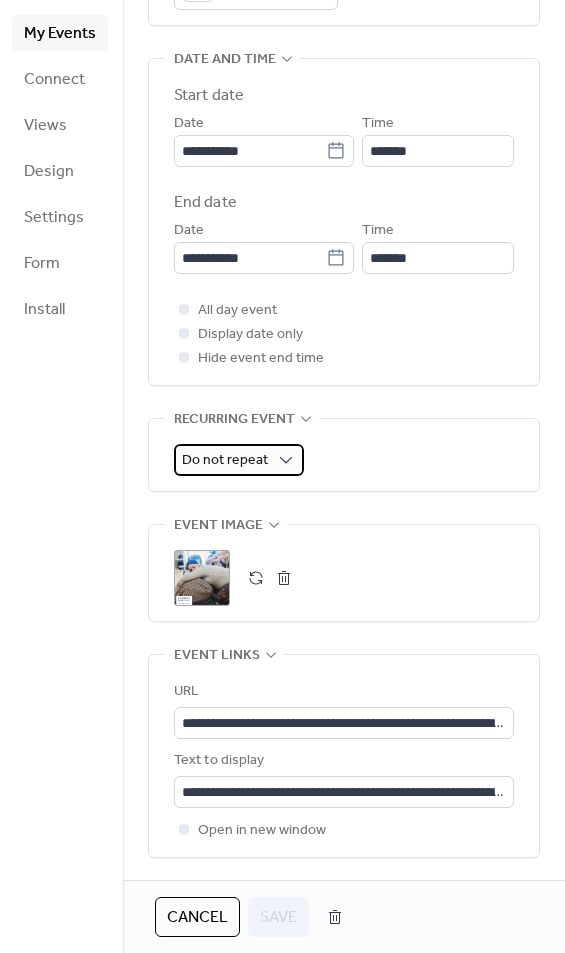 click on "Do not repeat" at bounding box center (239, 460) 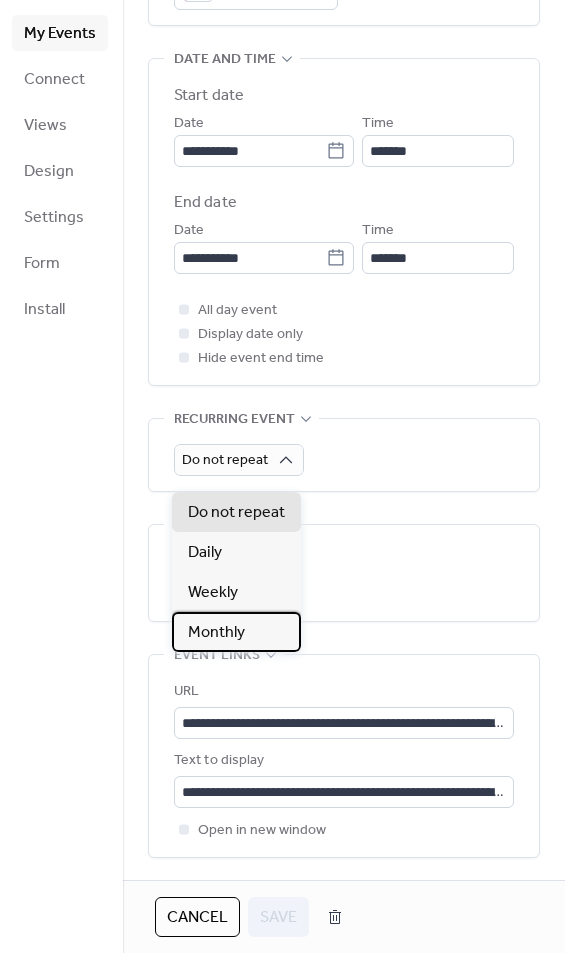 click on "Monthly" at bounding box center (236, 632) 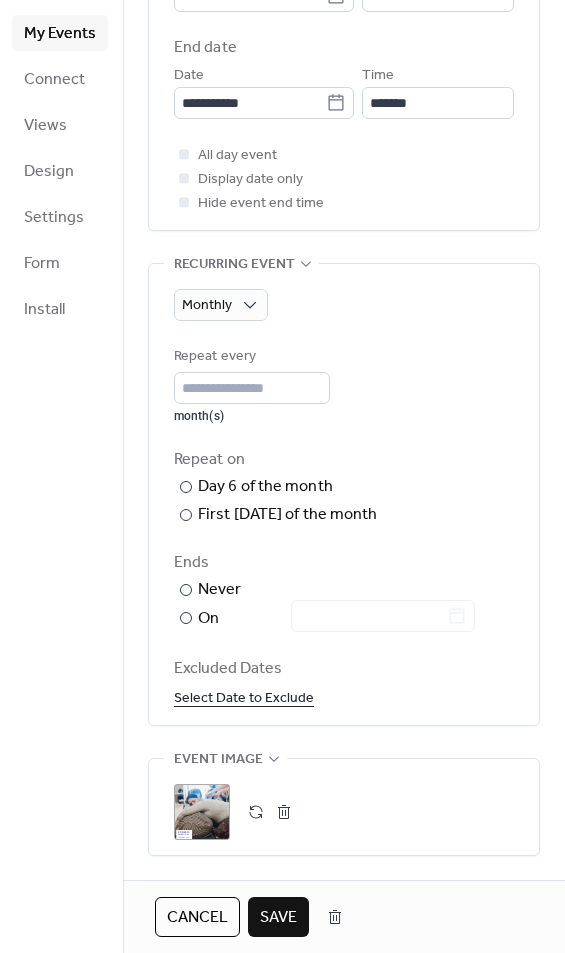 scroll, scrollTop: 817, scrollLeft: 0, axis: vertical 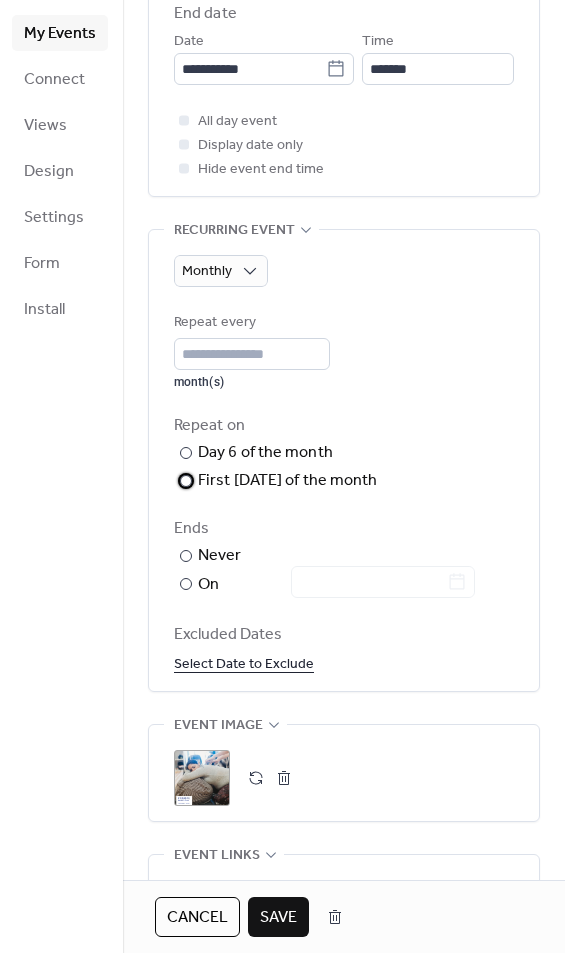 click on "First [DATE] of the month" at bounding box center [288, 481] 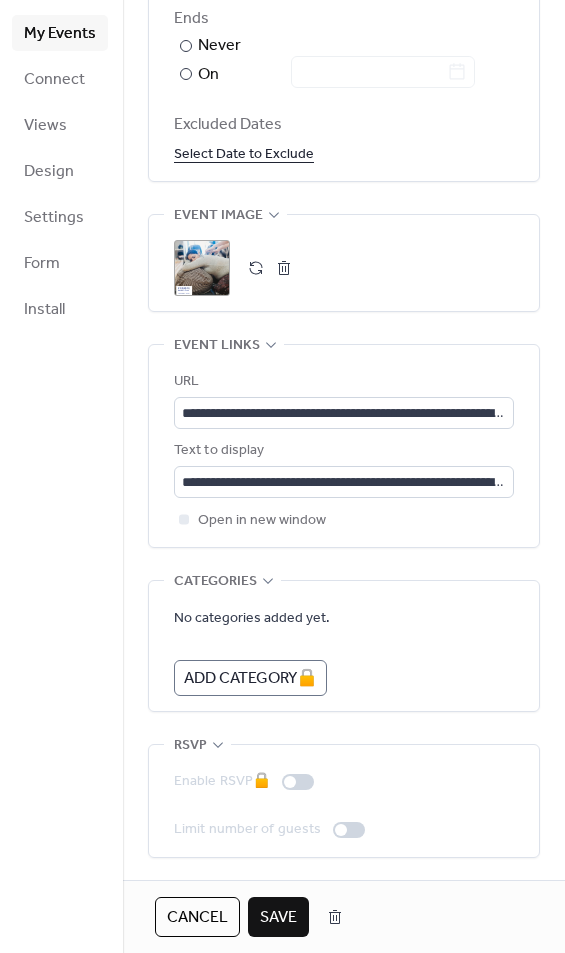 scroll, scrollTop: 1358, scrollLeft: 0, axis: vertical 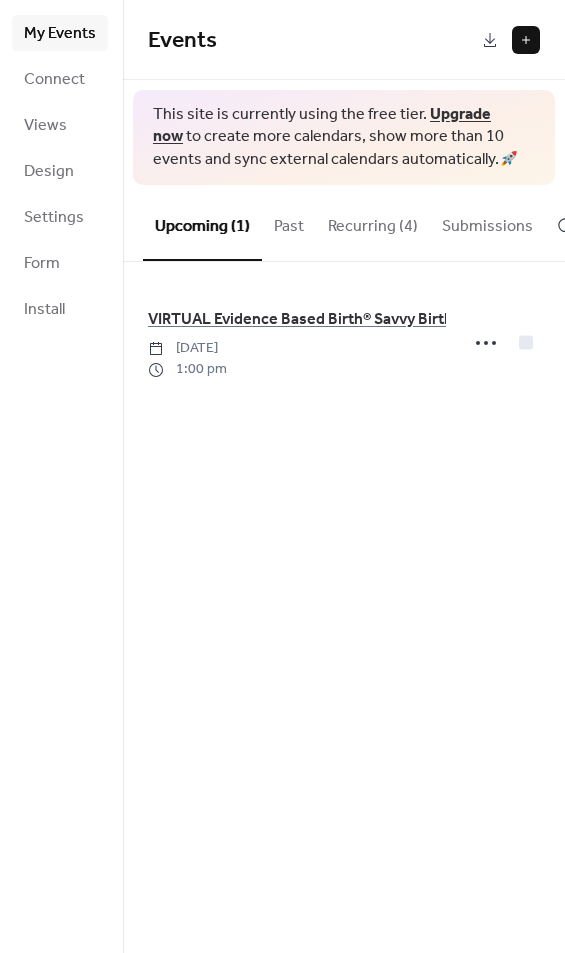 click 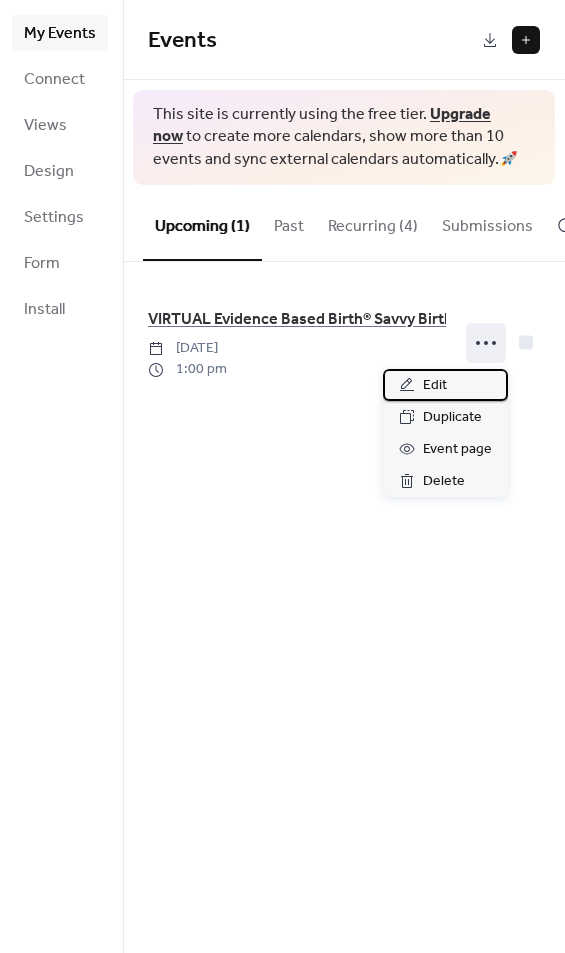 click on "Edit" at bounding box center [445, 385] 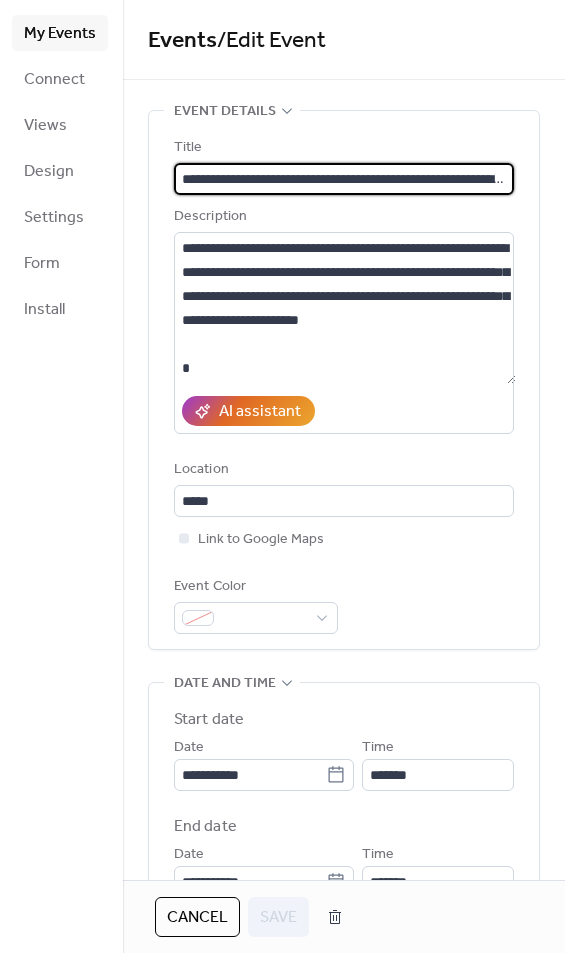 scroll, scrollTop: 0, scrollLeft: 274, axis: horizontal 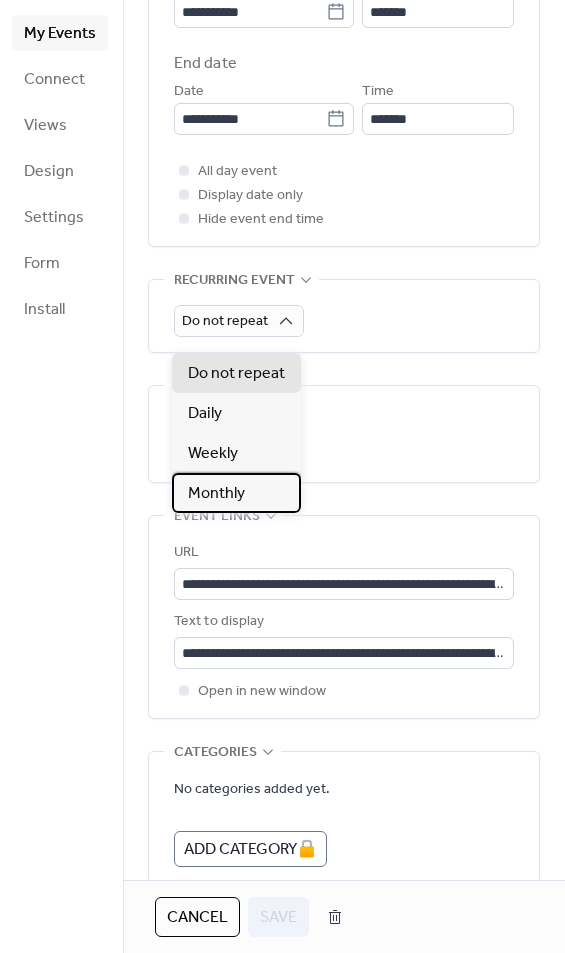 click on "Monthly" at bounding box center [236, 493] 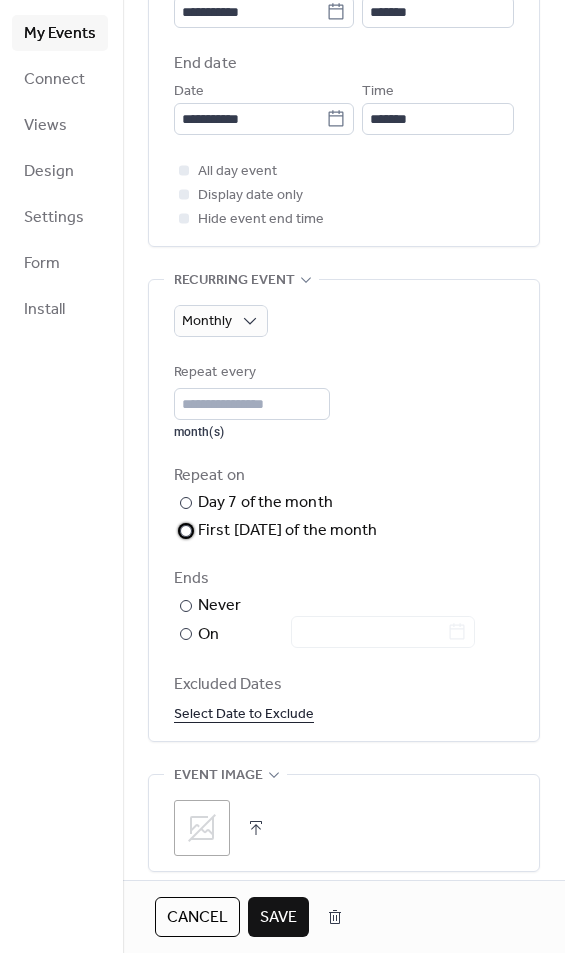 click on "​" at bounding box center (184, 531) 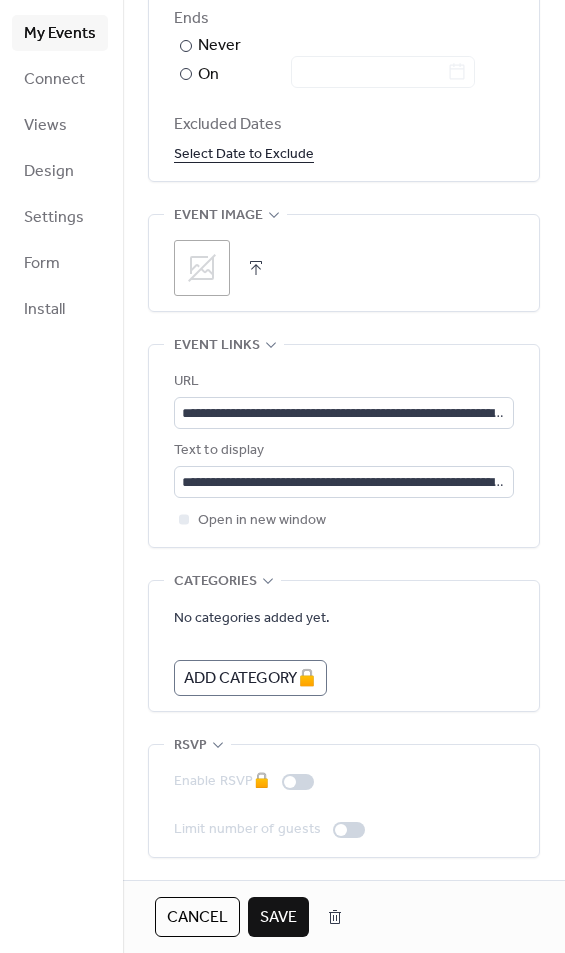 scroll, scrollTop: 1358, scrollLeft: 0, axis: vertical 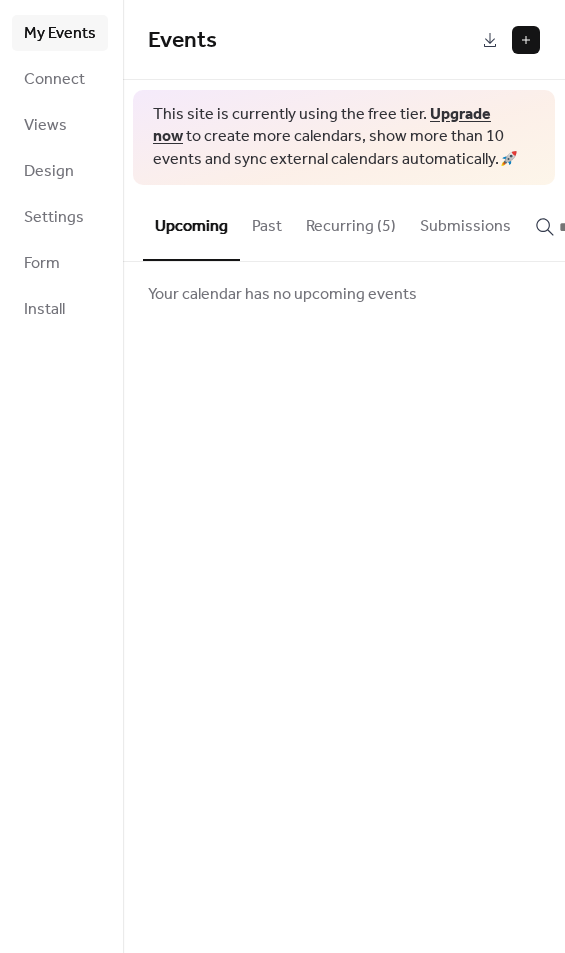 click at bounding box center (526, 40) 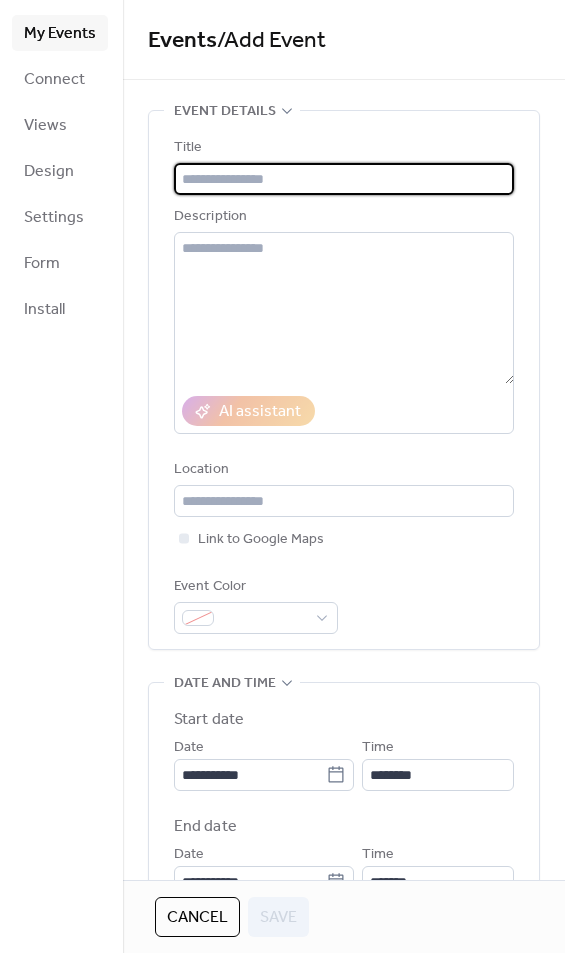 click at bounding box center (344, 179) 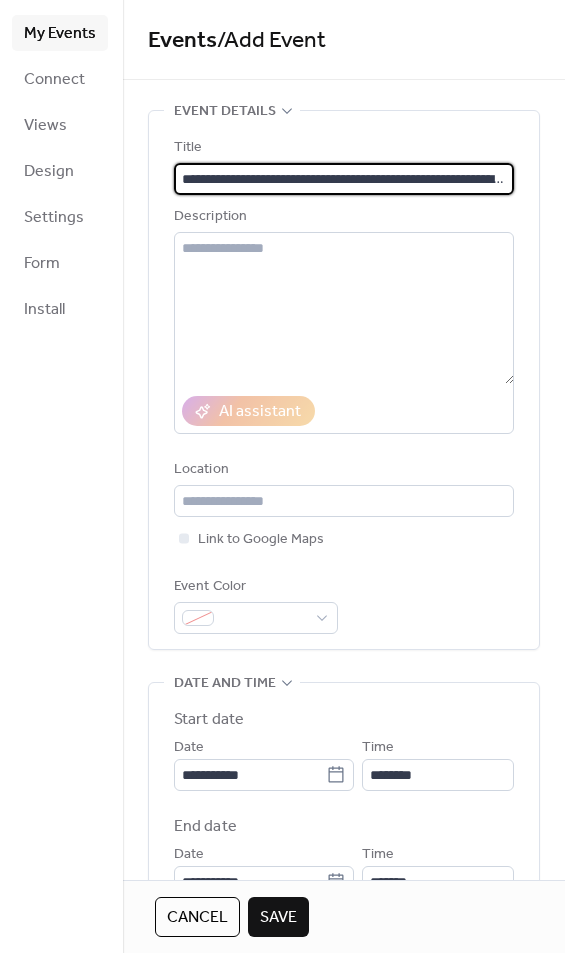 click on "**********" at bounding box center [344, 179] 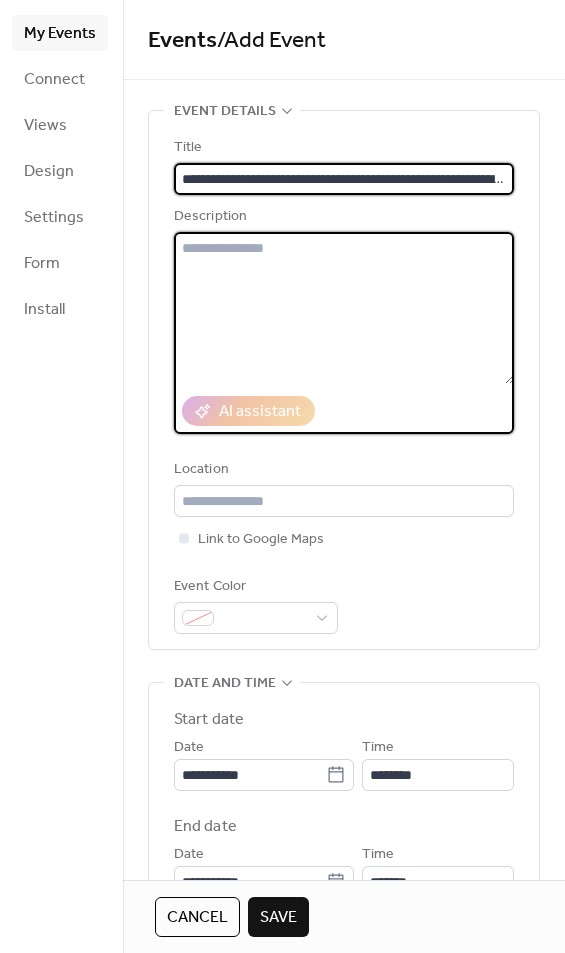 click at bounding box center (344, 308) 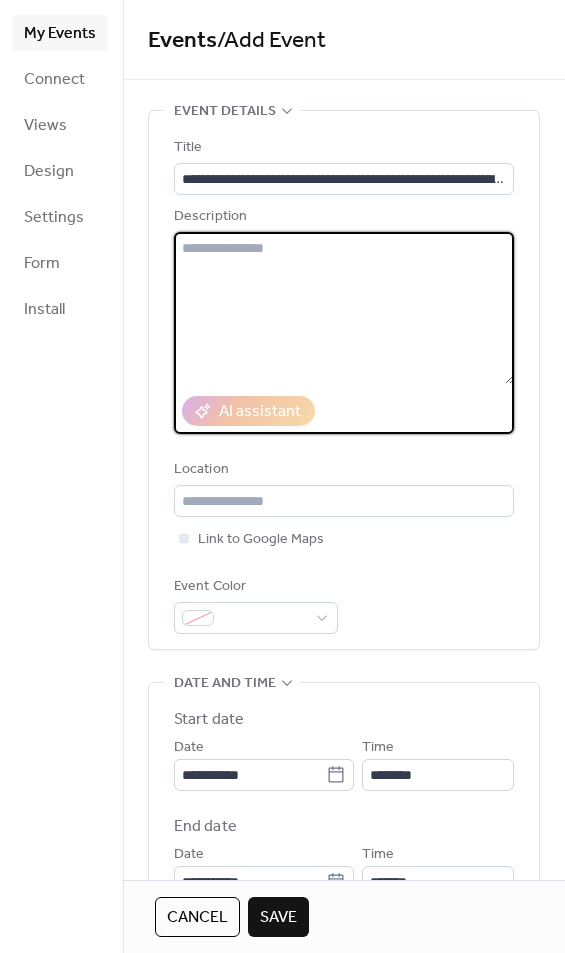 click at bounding box center (344, 308) 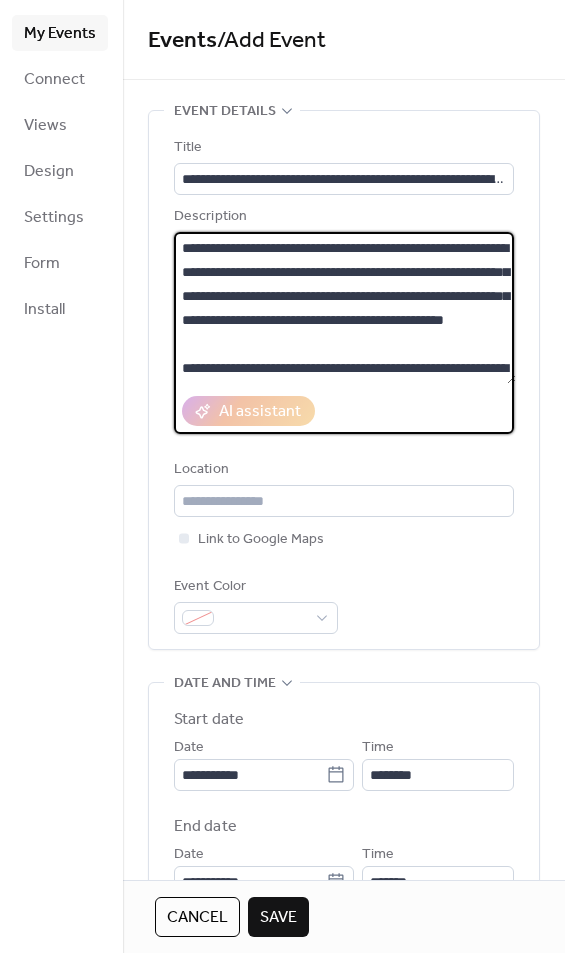 scroll, scrollTop: 1488, scrollLeft: 0, axis: vertical 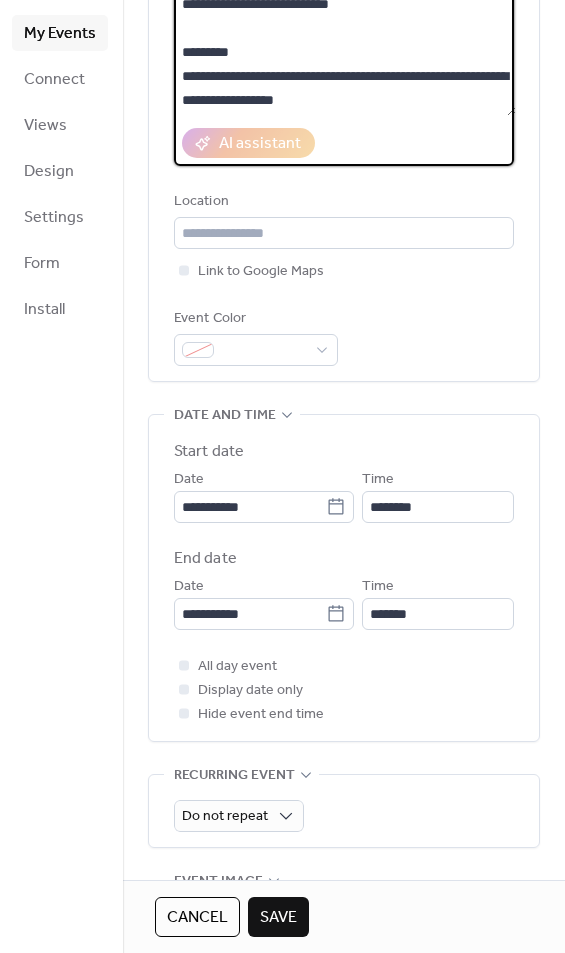 type on "**********" 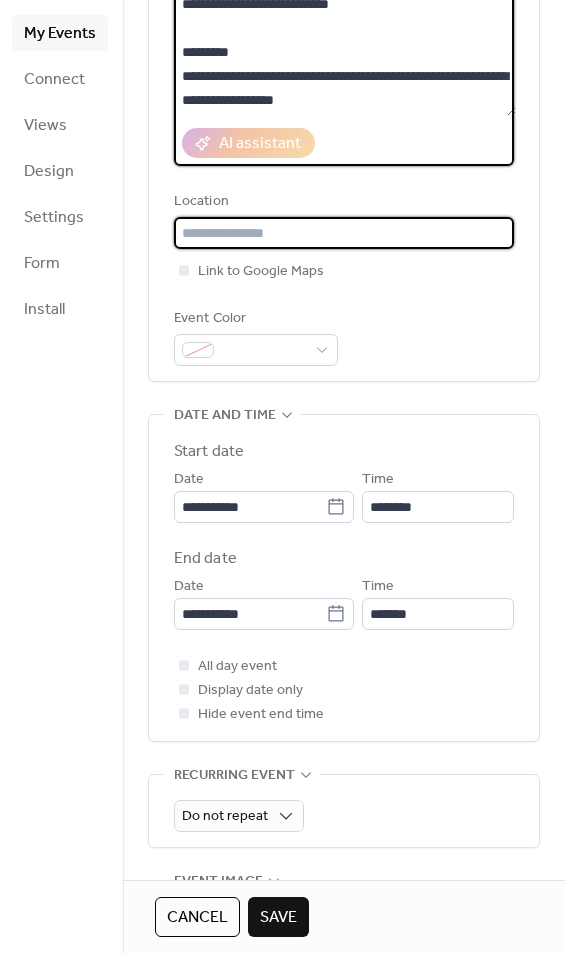click at bounding box center [344, 233] 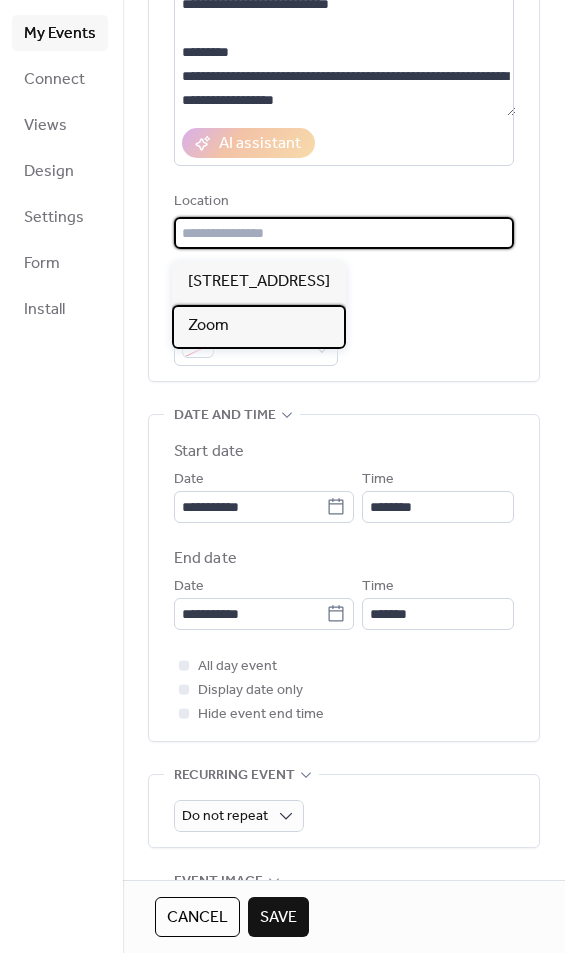 click on "Zoom" at bounding box center [259, 327] 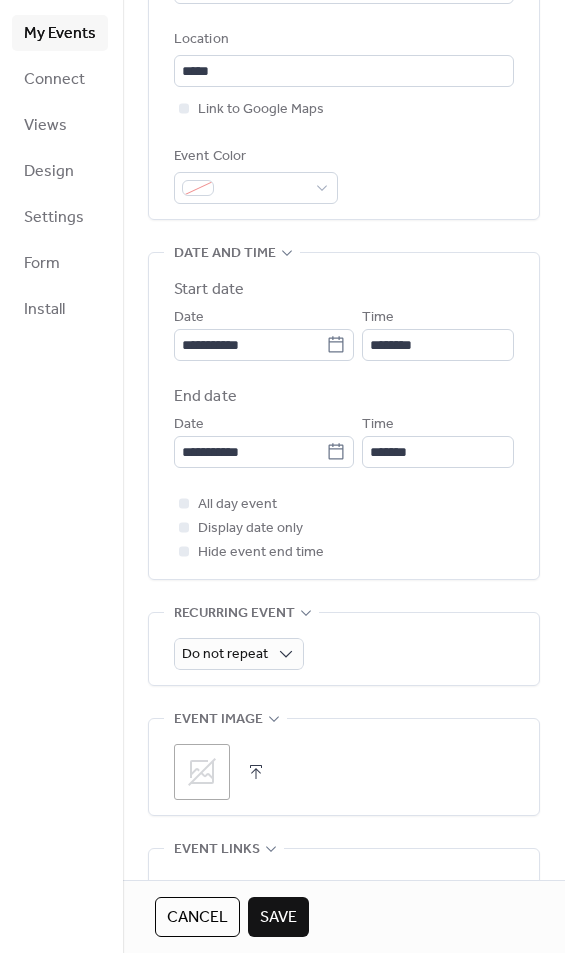 scroll, scrollTop: 443, scrollLeft: 0, axis: vertical 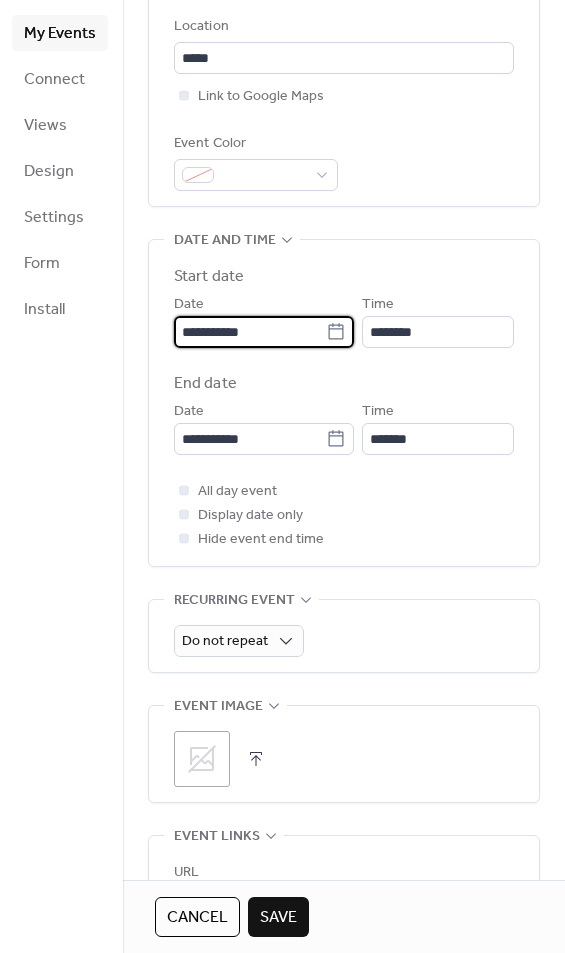 click on "**********" at bounding box center [250, 332] 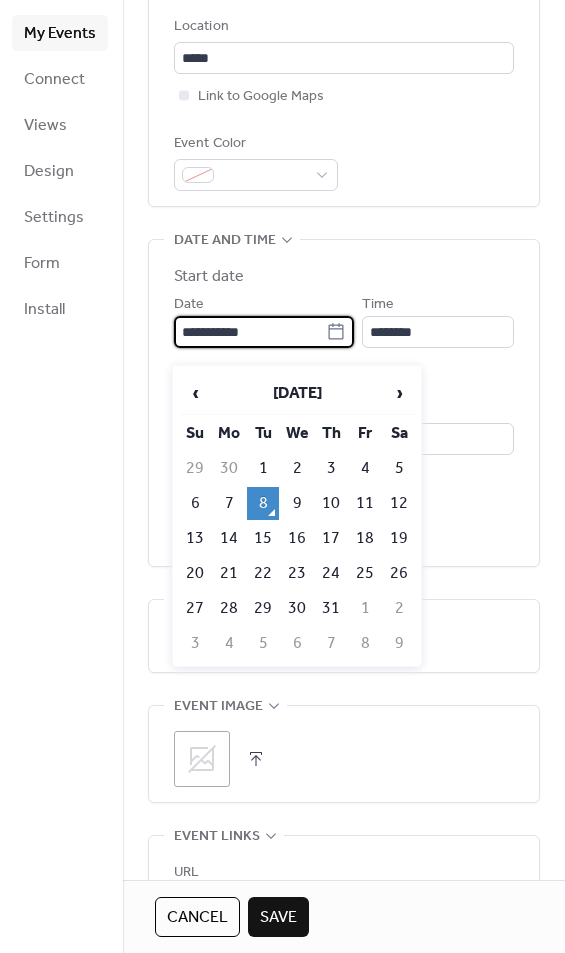 click on "18" at bounding box center (365, 538) 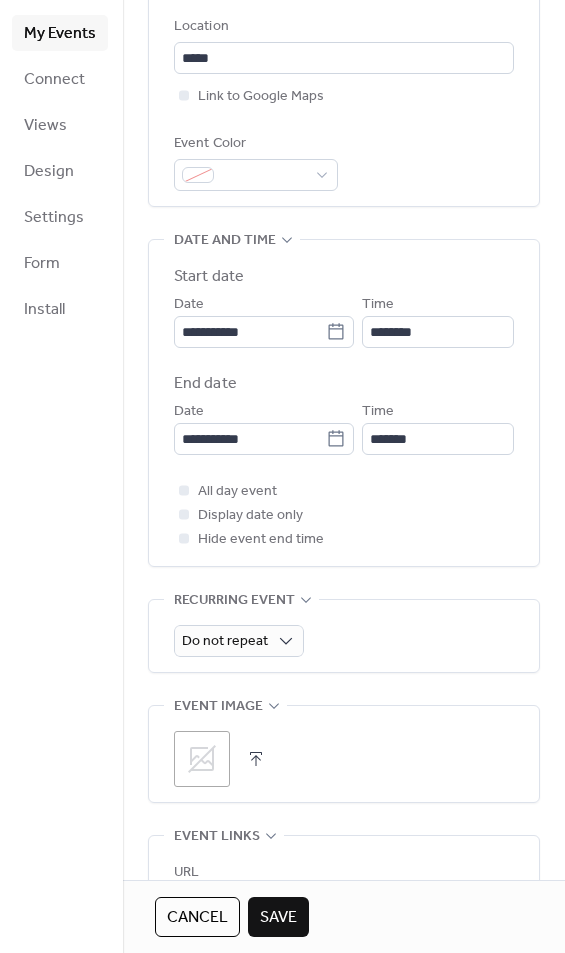 type on "**********" 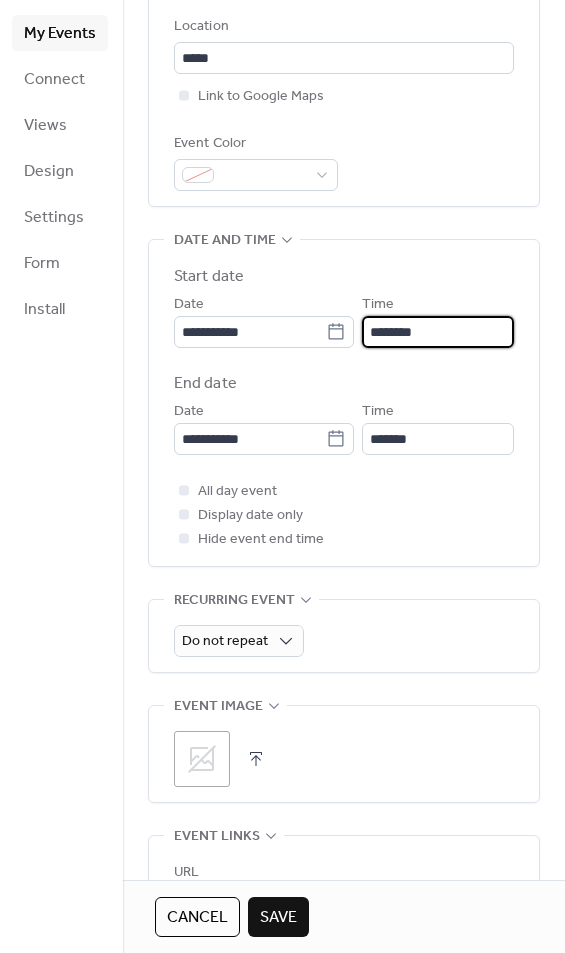 click on "********" at bounding box center (438, 332) 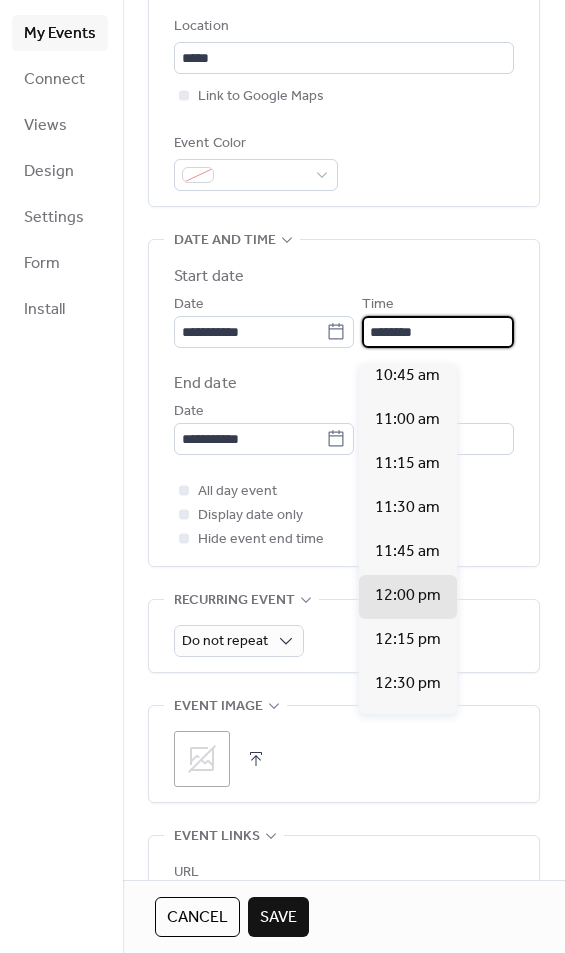 scroll, scrollTop: 1880, scrollLeft: 0, axis: vertical 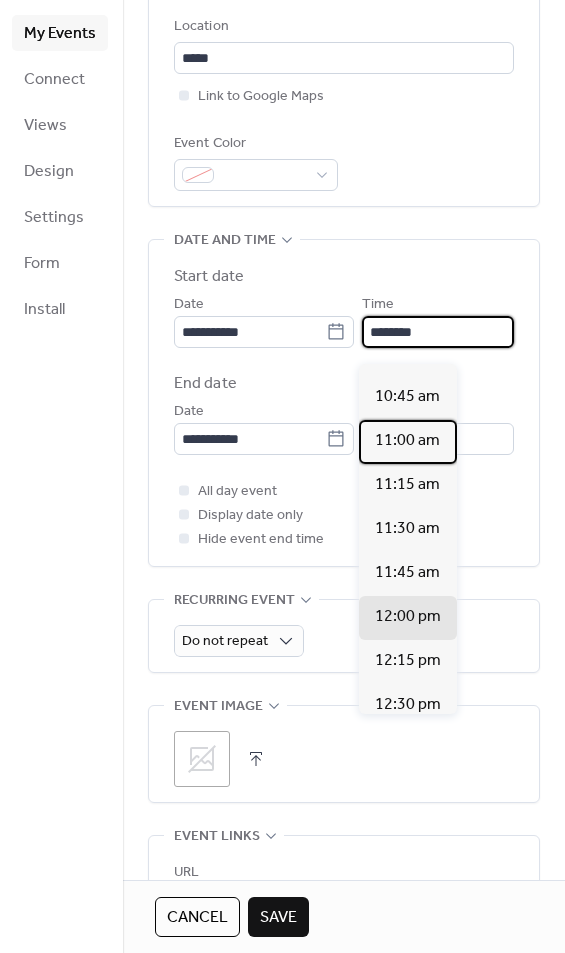 click on "11:00 am" at bounding box center [407, 441] 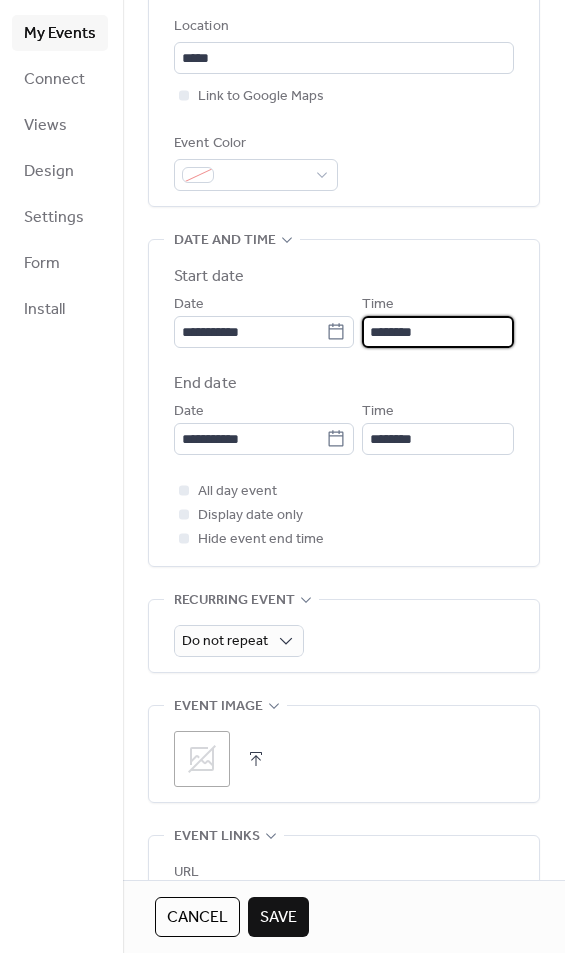 click on "********" at bounding box center [438, 332] 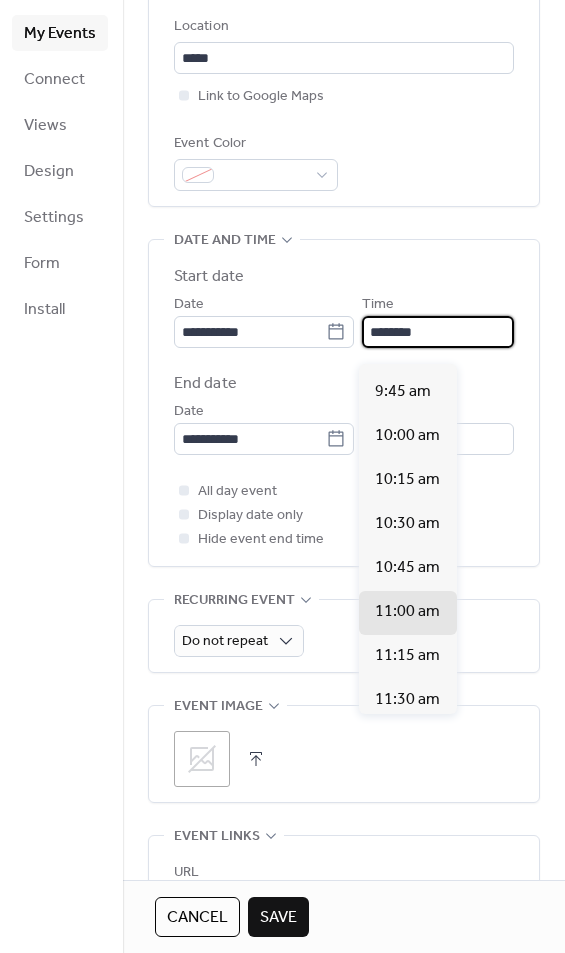 scroll, scrollTop: 1708, scrollLeft: 0, axis: vertical 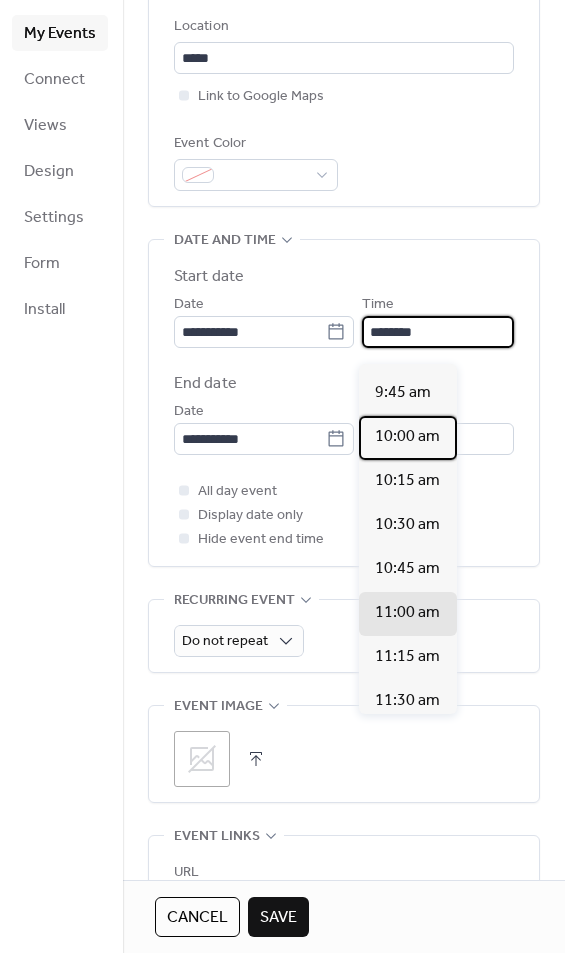 click on "10:00 am" at bounding box center (407, 437) 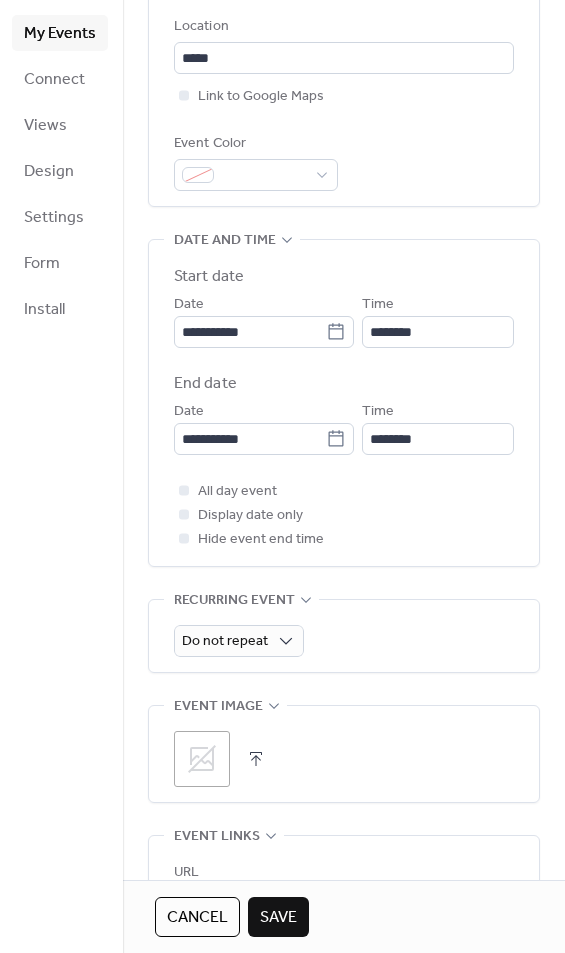 type on "********" 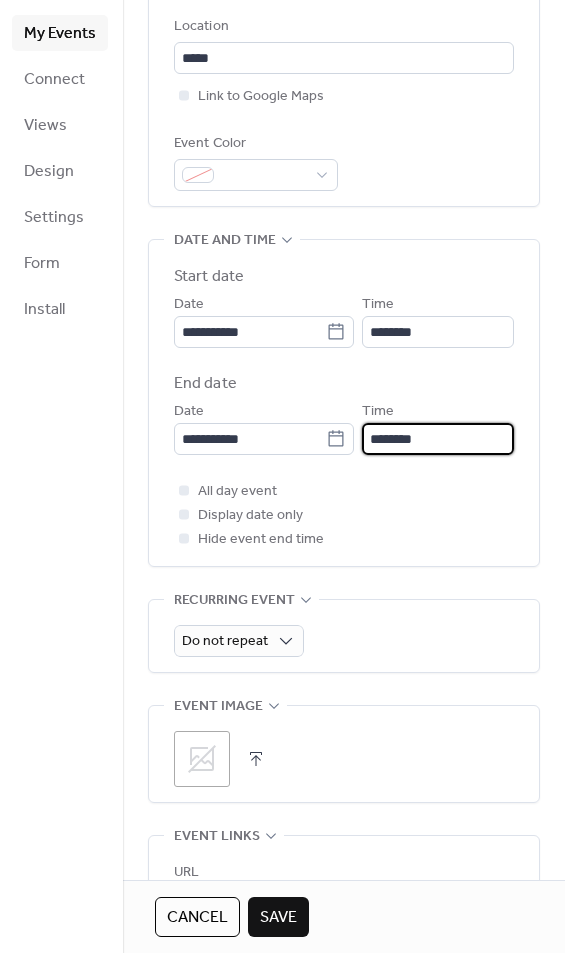 click on "********" at bounding box center [438, 439] 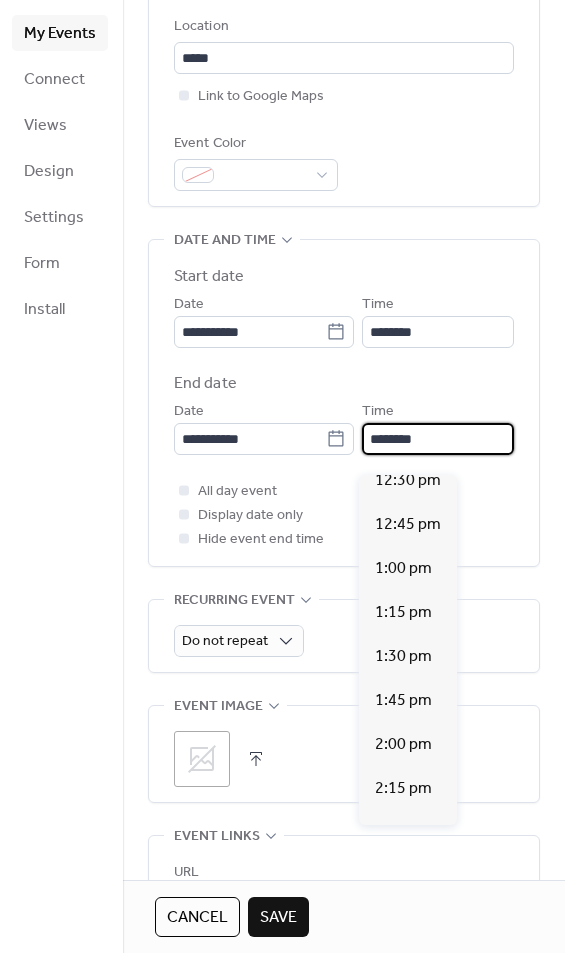 scroll, scrollTop: 422, scrollLeft: 0, axis: vertical 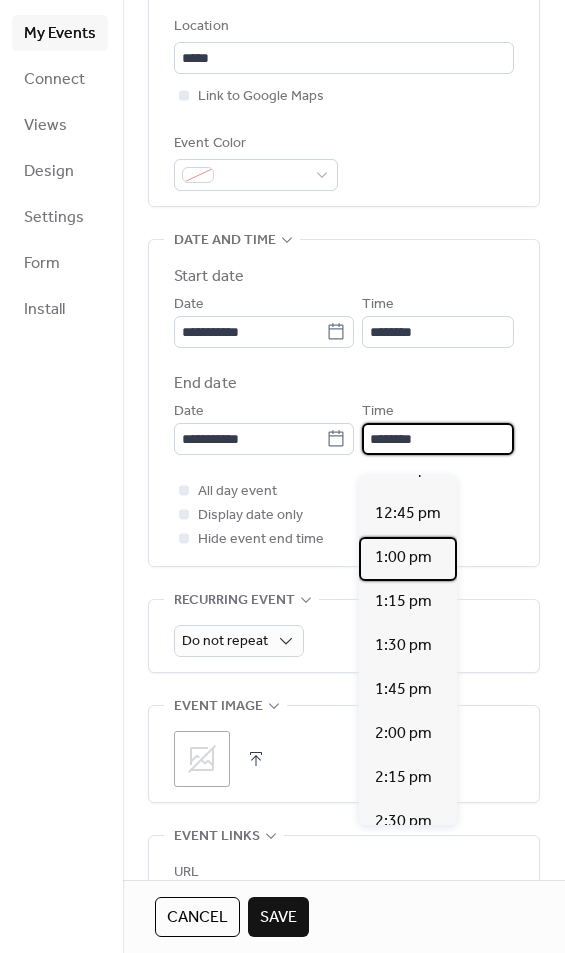 click on "1:00 pm" at bounding box center [403, 558] 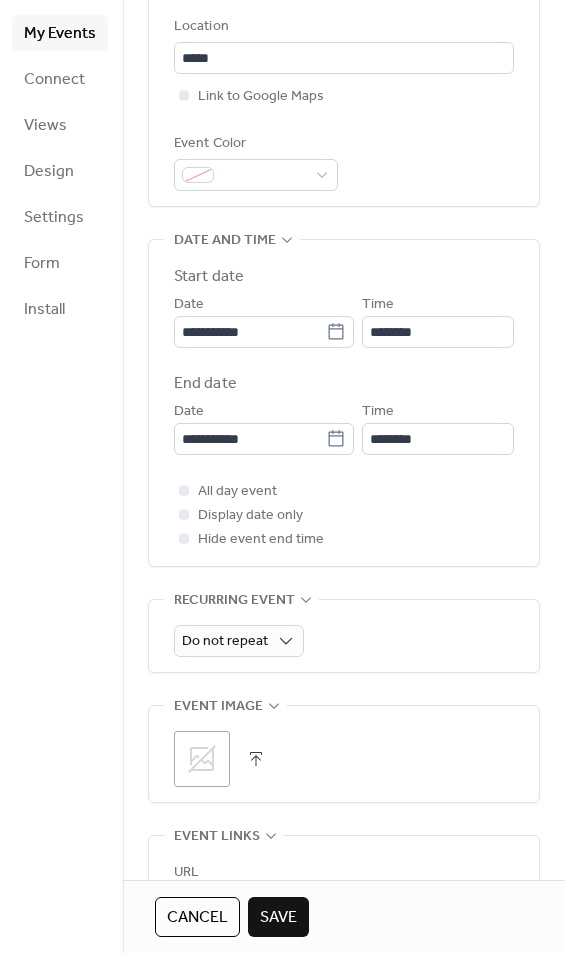 type on "*******" 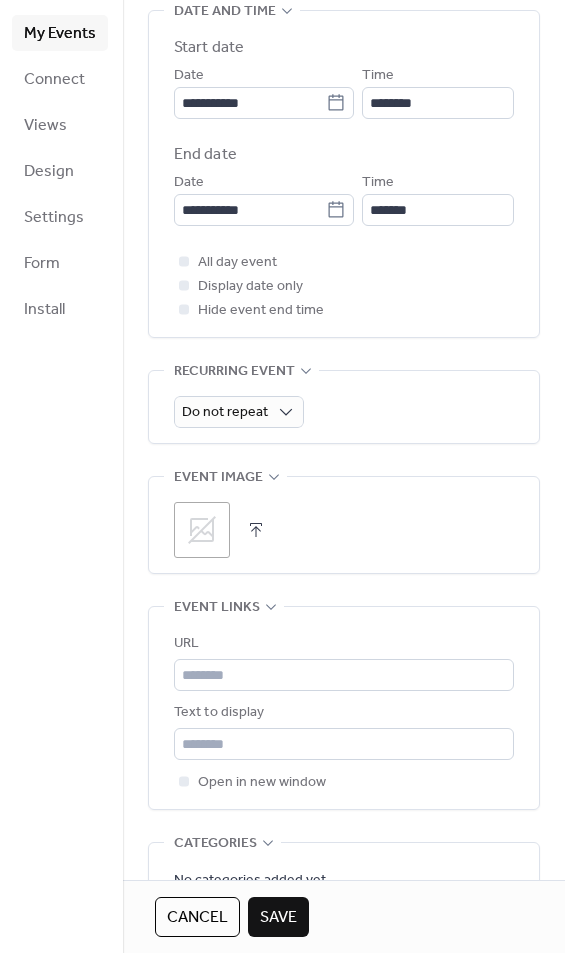 scroll, scrollTop: 677, scrollLeft: 0, axis: vertical 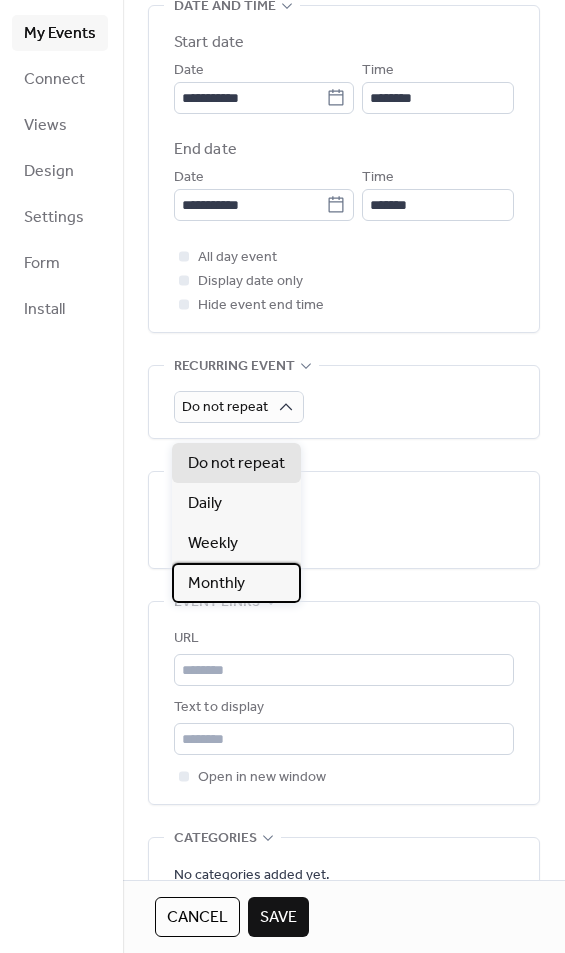click on "Monthly" at bounding box center [236, 583] 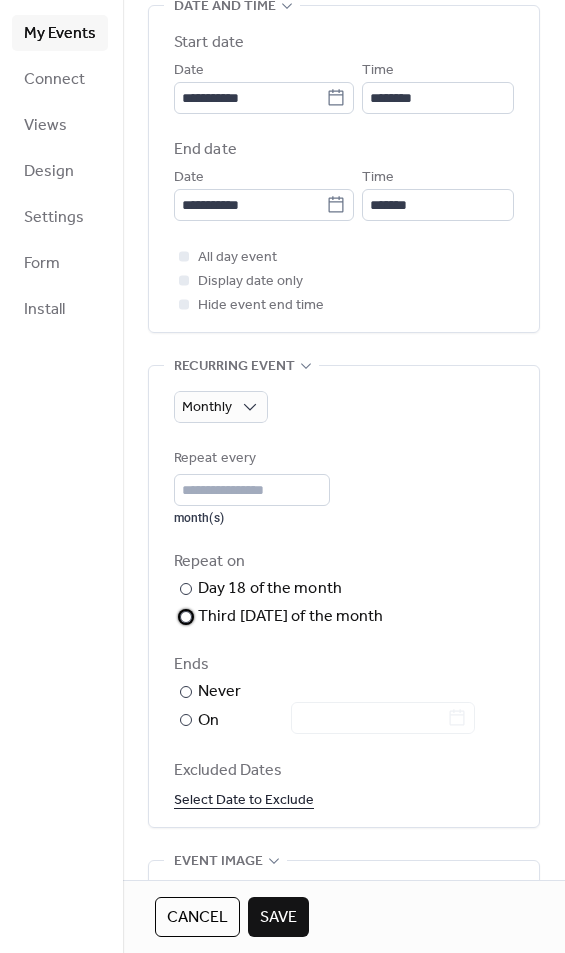 click on "​" at bounding box center (184, 617) 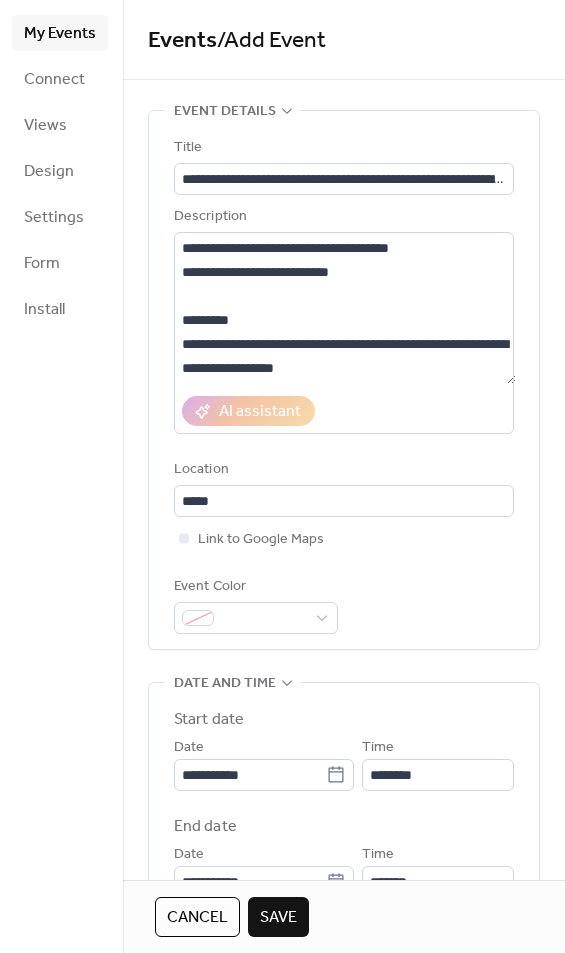 scroll, scrollTop: 0, scrollLeft: 0, axis: both 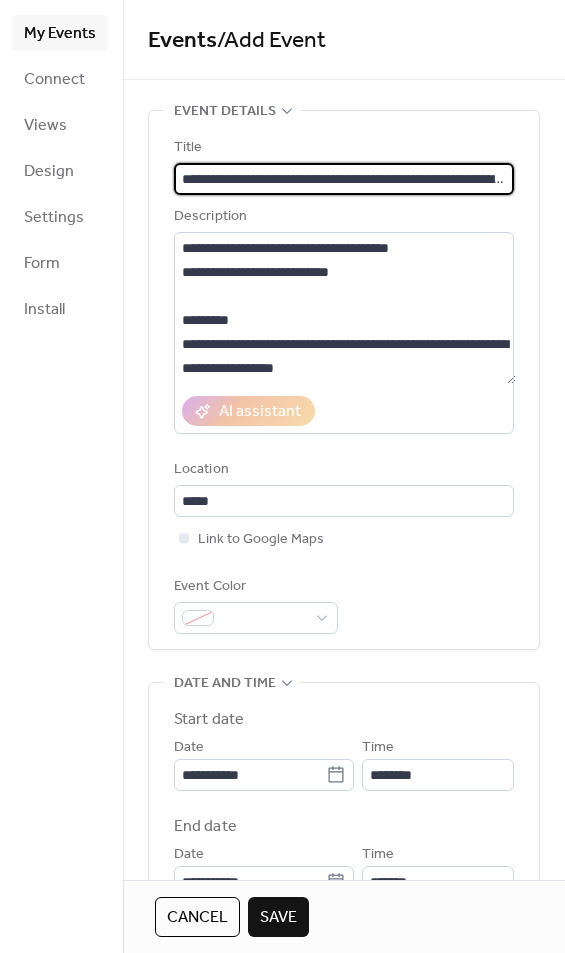 click on "**********" at bounding box center (344, 179) 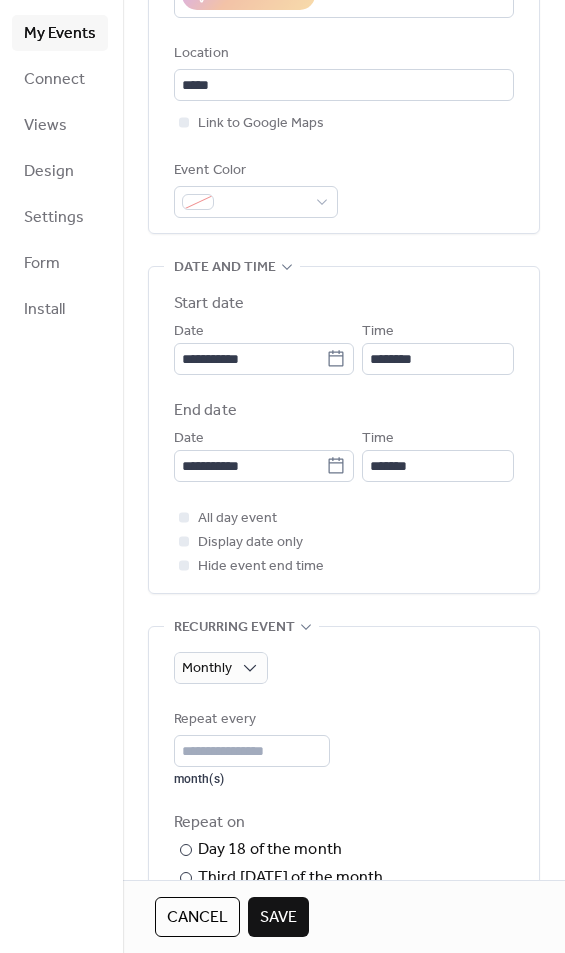 scroll, scrollTop: 417, scrollLeft: 0, axis: vertical 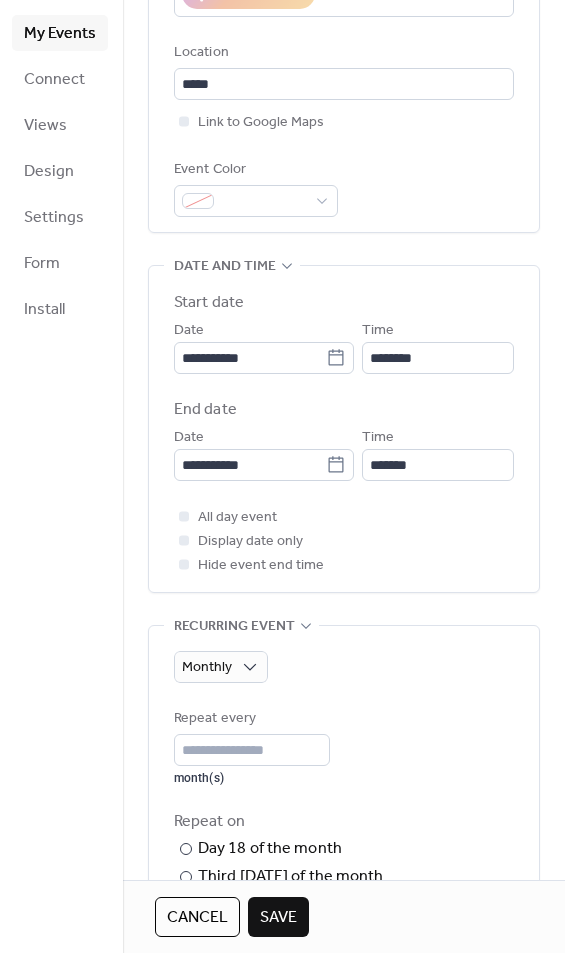 click 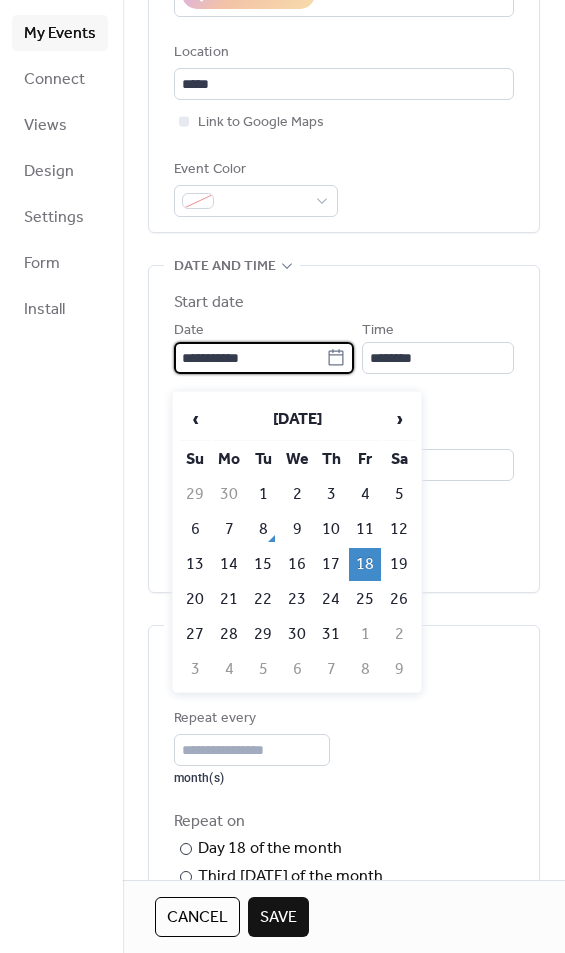 click on "25" at bounding box center [365, 599] 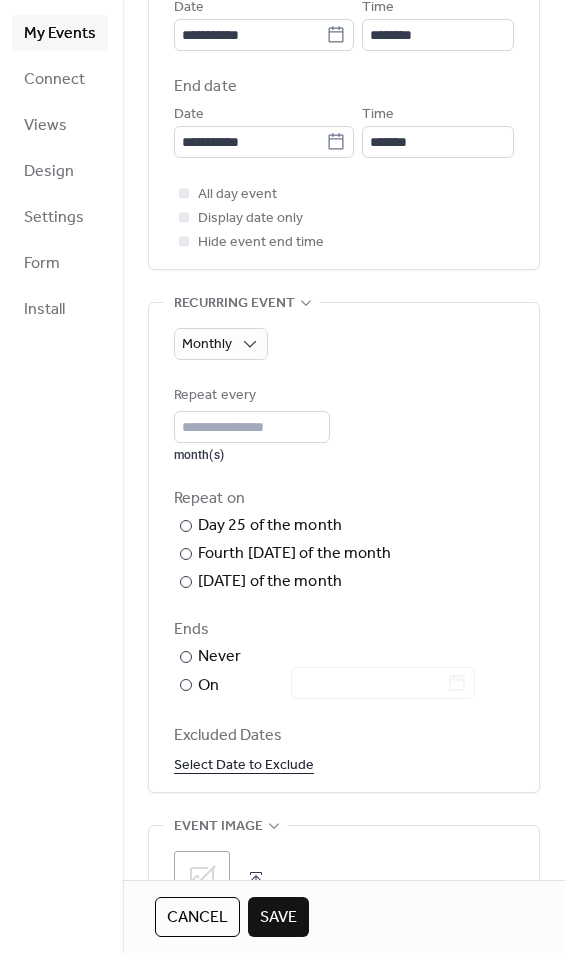 scroll, scrollTop: 750, scrollLeft: 0, axis: vertical 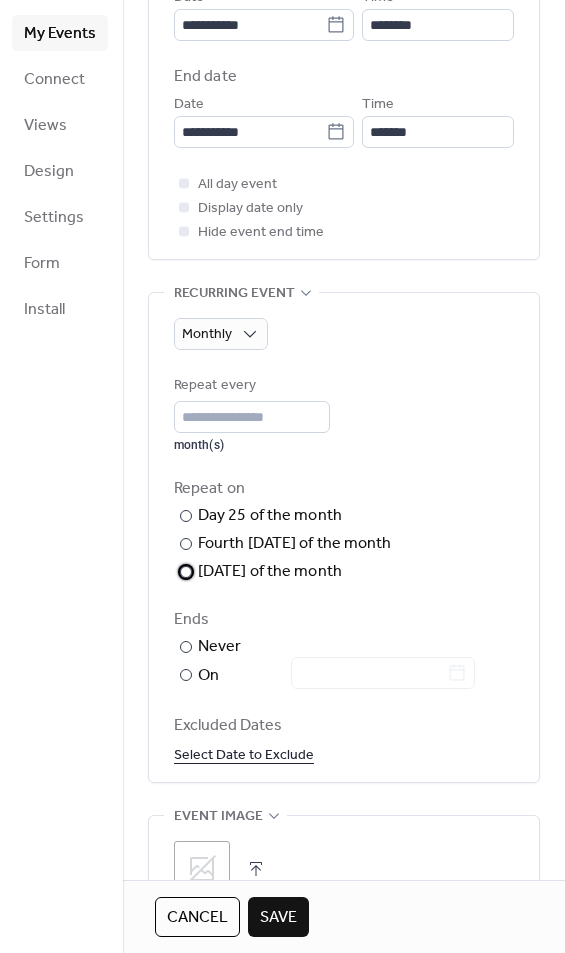 click on "[DATE] of the month" at bounding box center (270, 572) 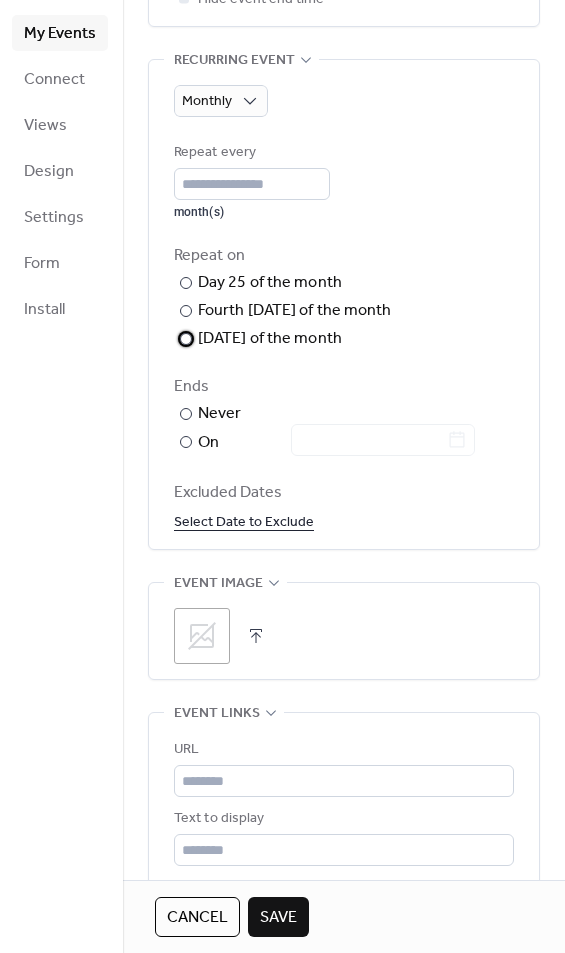 scroll, scrollTop: 985, scrollLeft: 0, axis: vertical 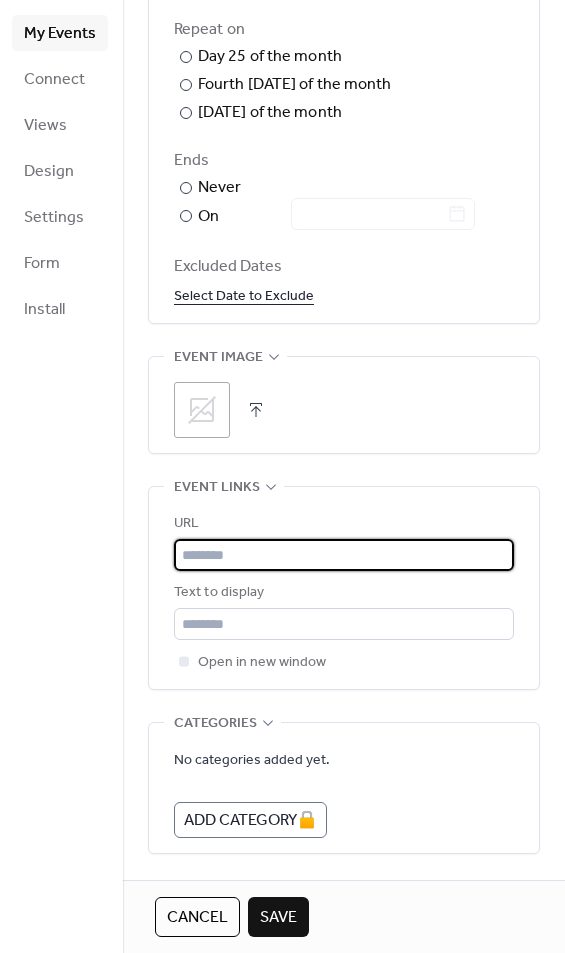 click at bounding box center [344, 555] 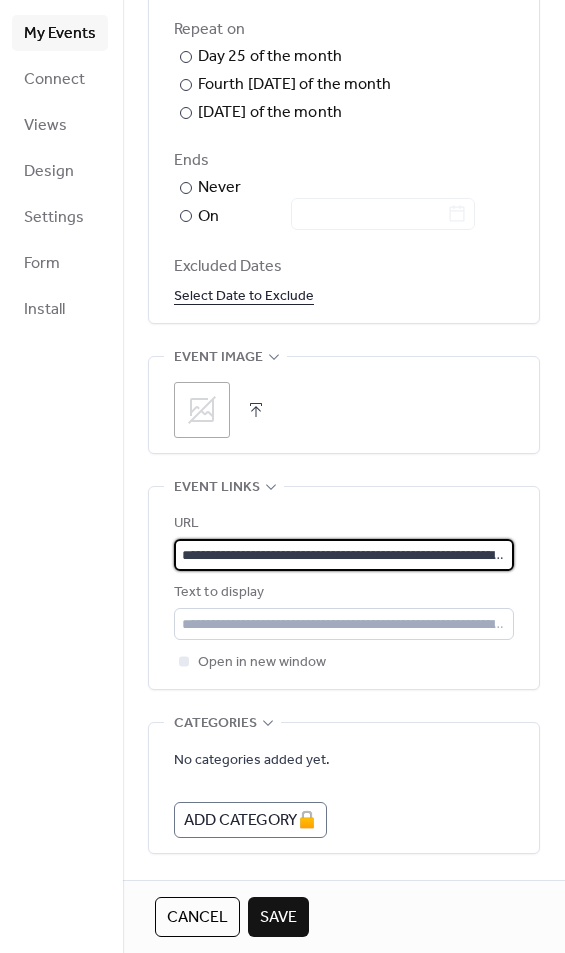 type on "**********" 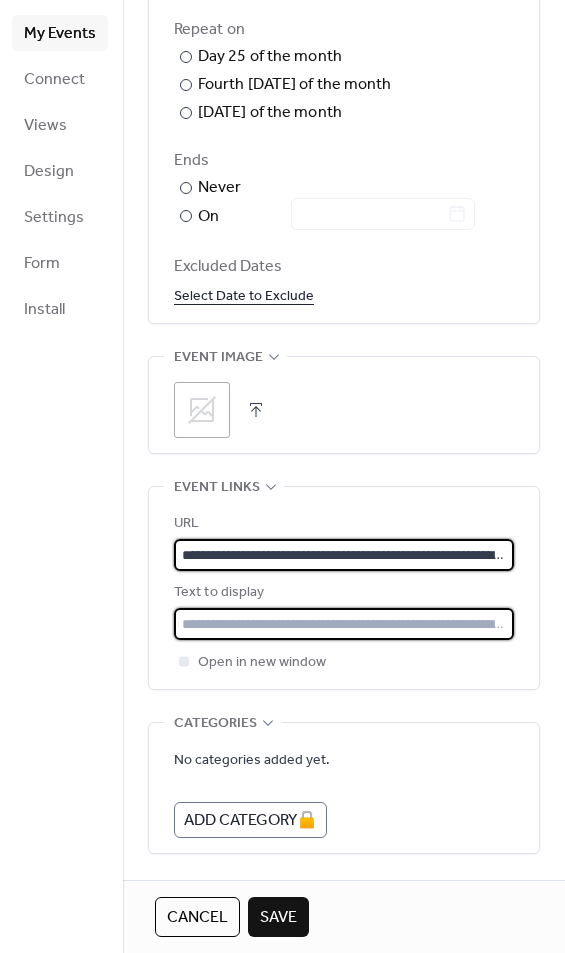 click at bounding box center (344, 624) 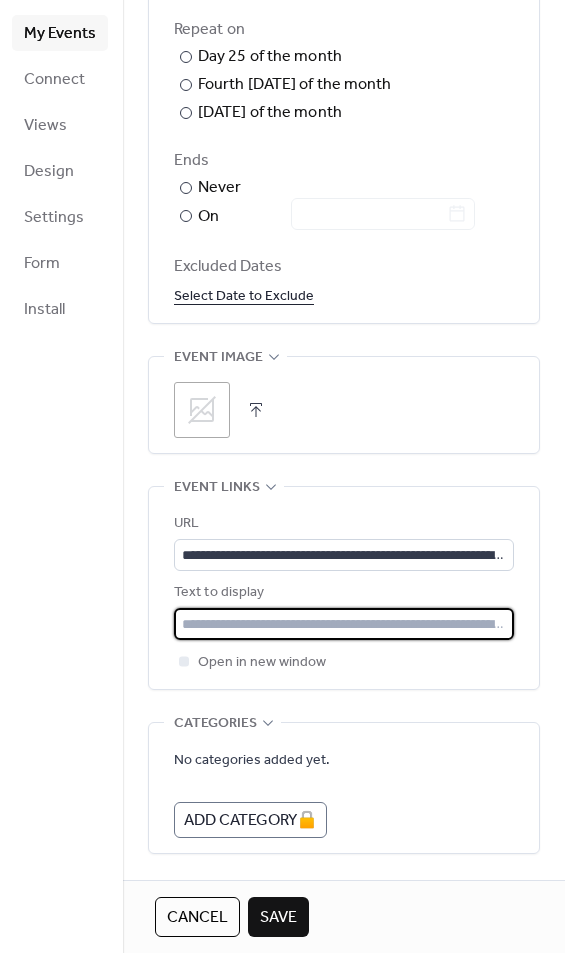 click at bounding box center [344, 624] 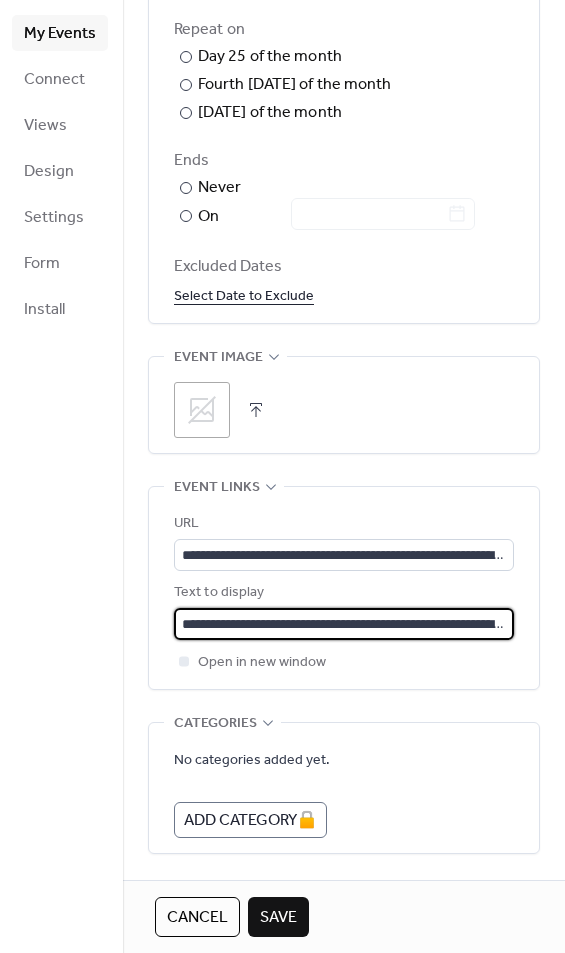 type on "**********" 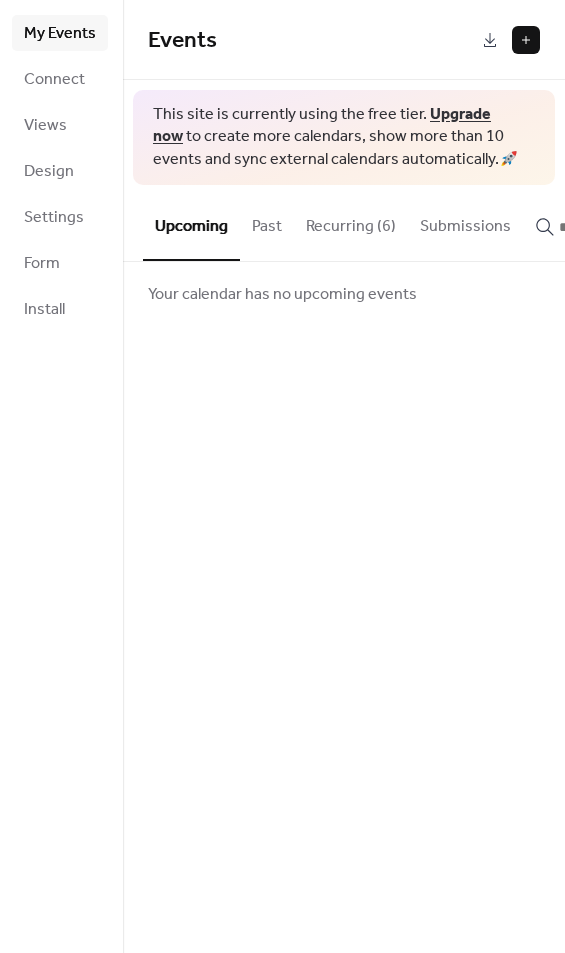 click at bounding box center [526, 40] 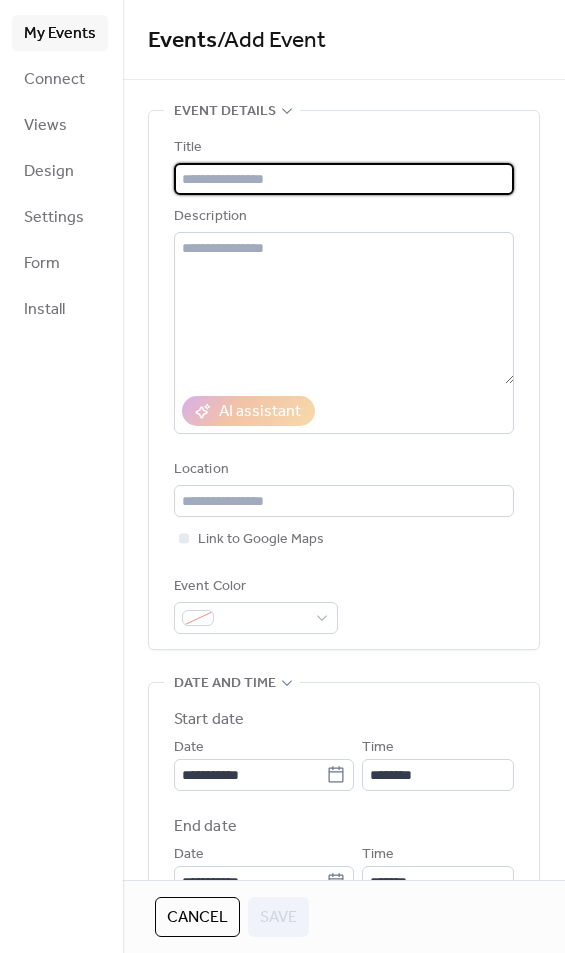 click at bounding box center (344, 179) 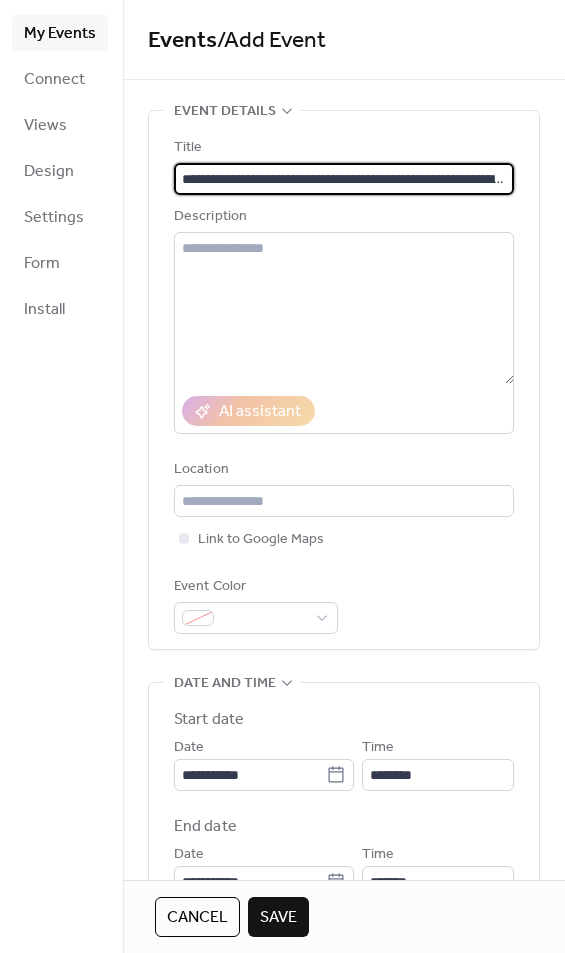 type on "**********" 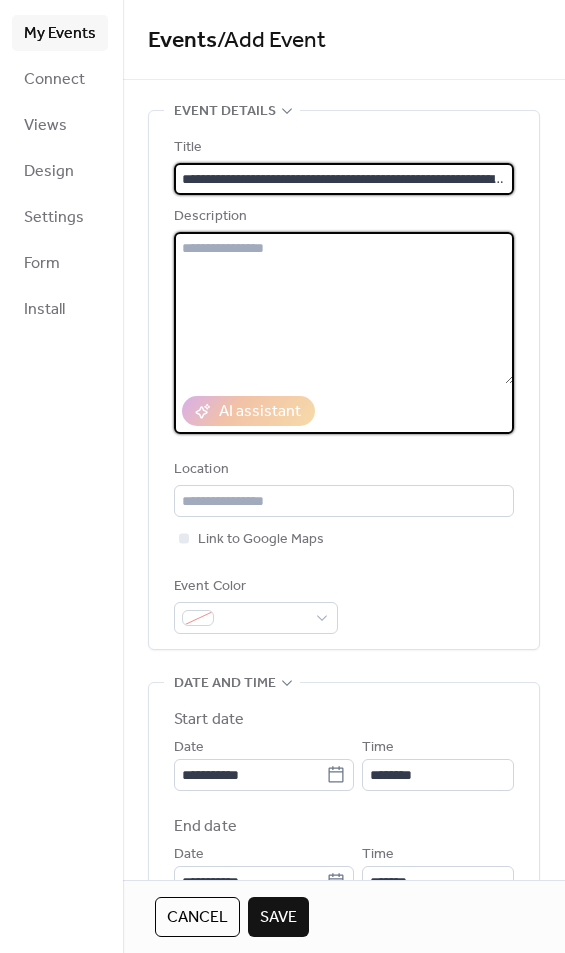 click at bounding box center [344, 308] 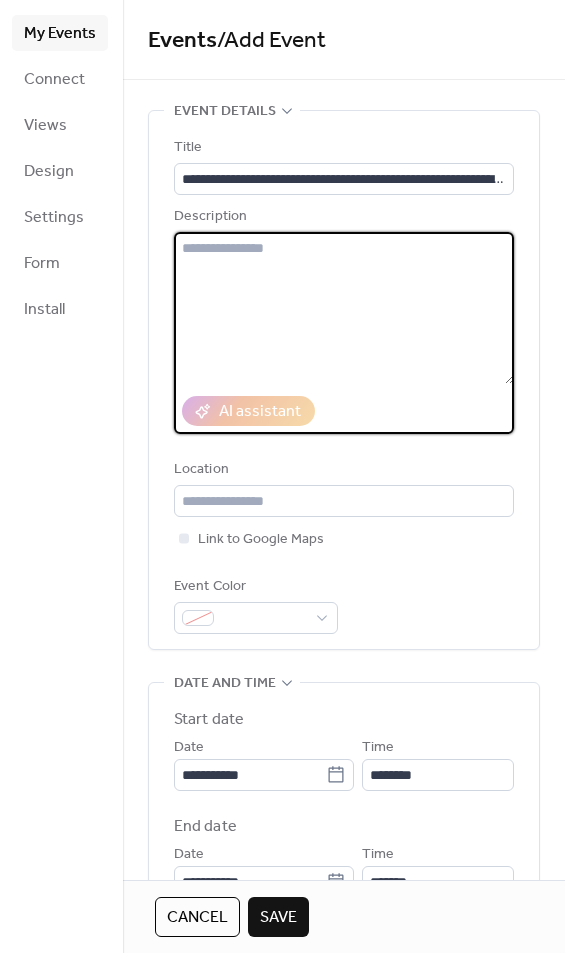 click at bounding box center [344, 308] 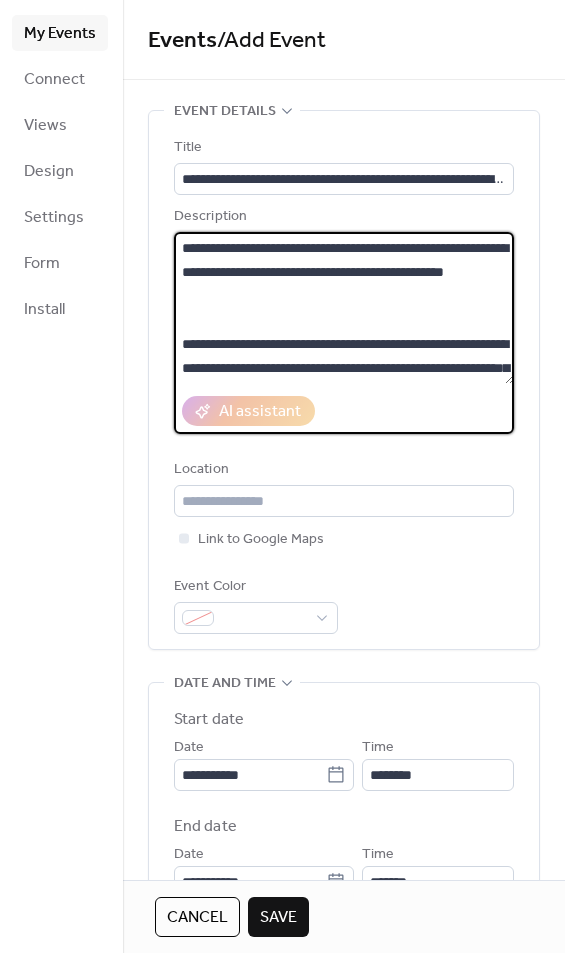 scroll, scrollTop: 2448, scrollLeft: 0, axis: vertical 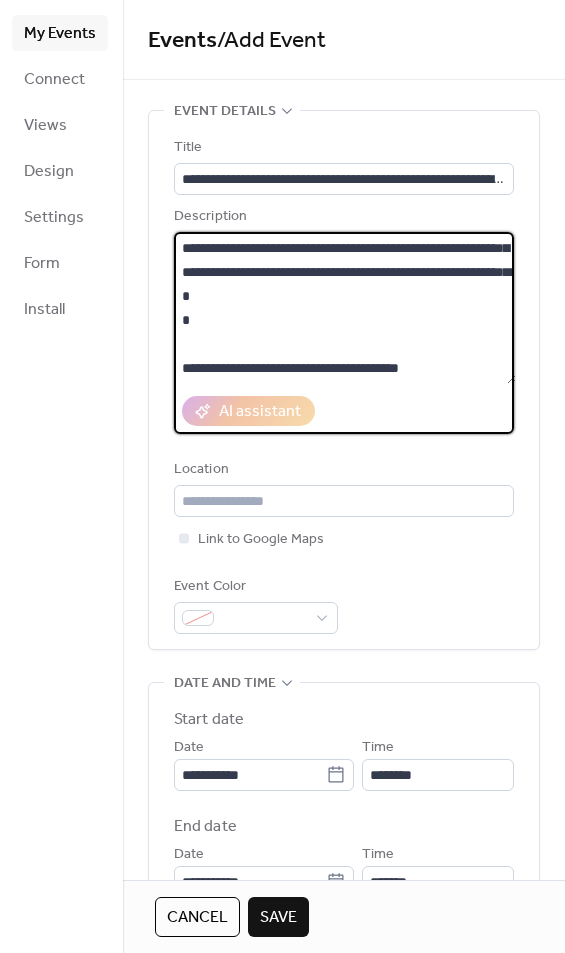 type on "**********" 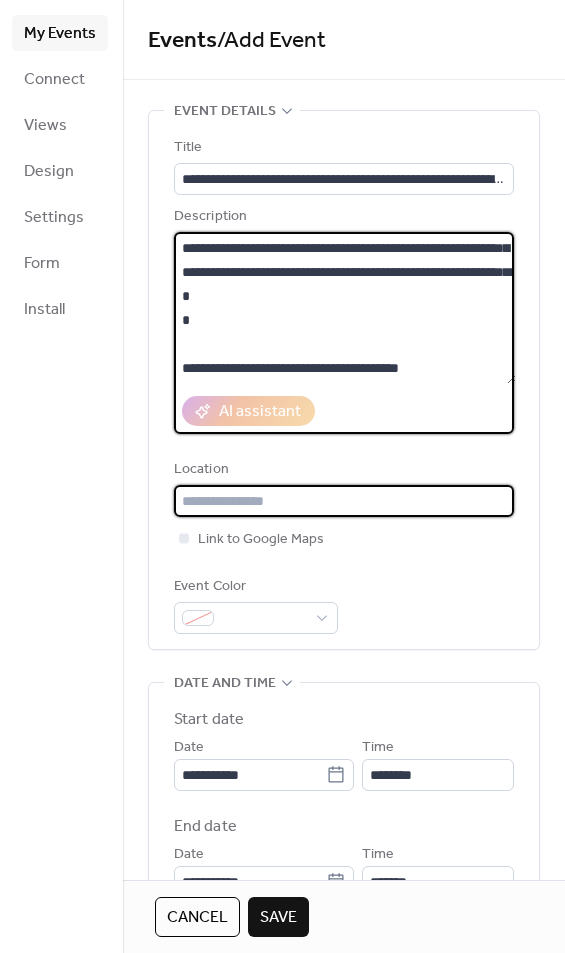 click at bounding box center [344, 501] 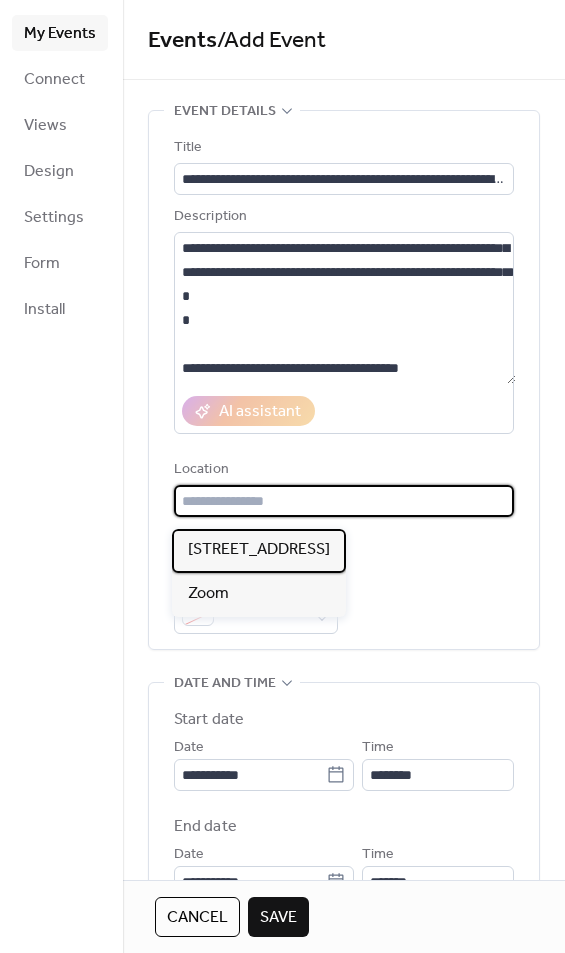 click on "[STREET_ADDRESS]" at bounding box center (259, 550) 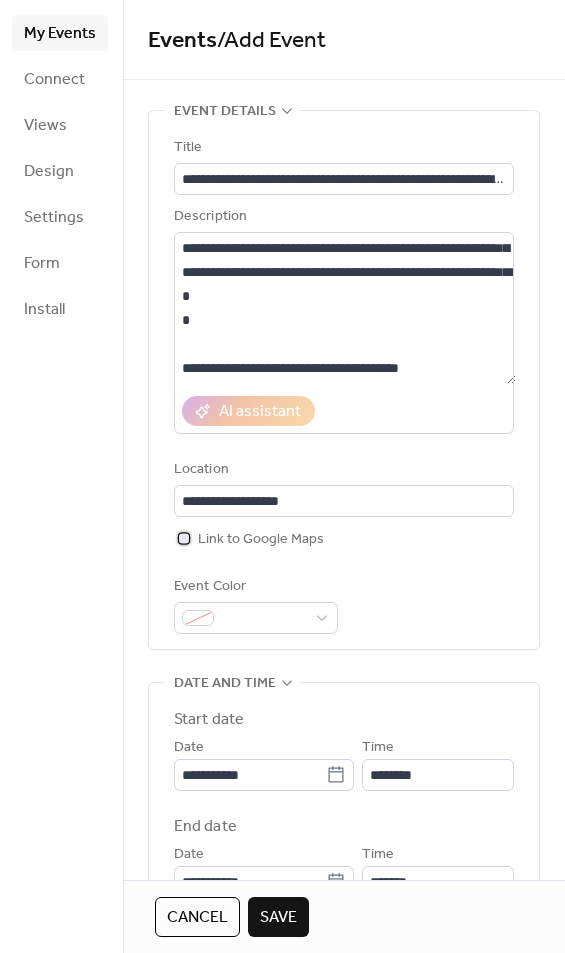 click at bounding box center [184, 538] 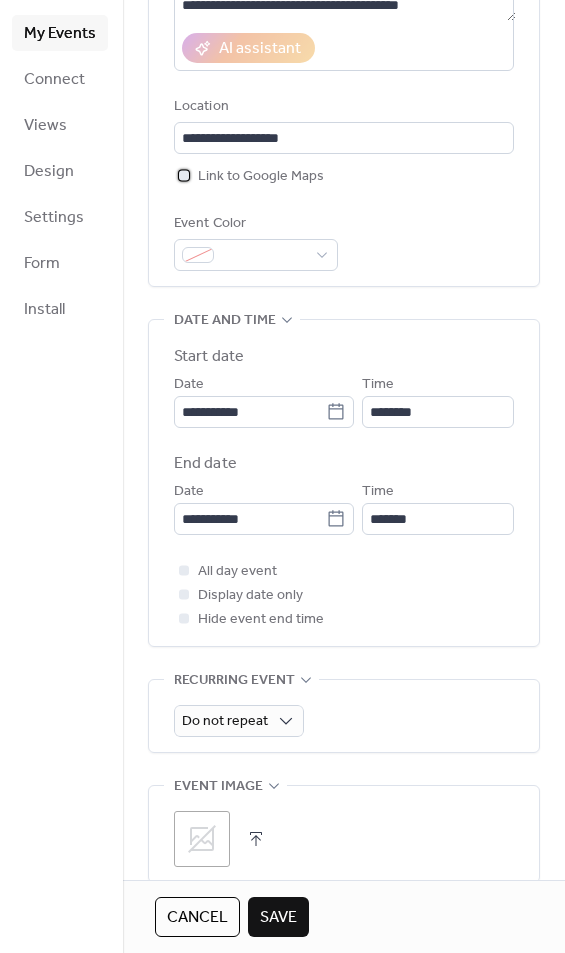 scroll, scrollTop: 361, scrollLeft: 0, axis: vertical 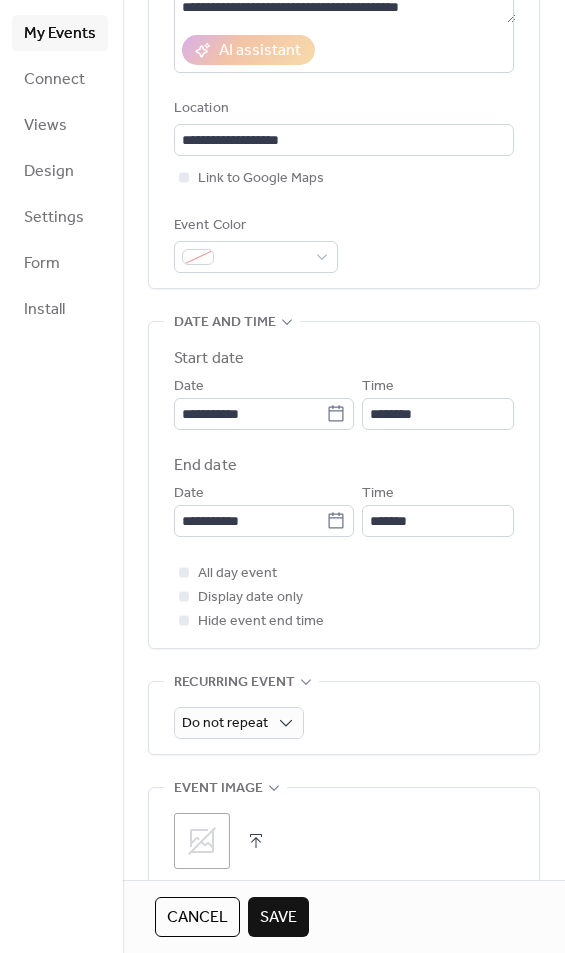 click 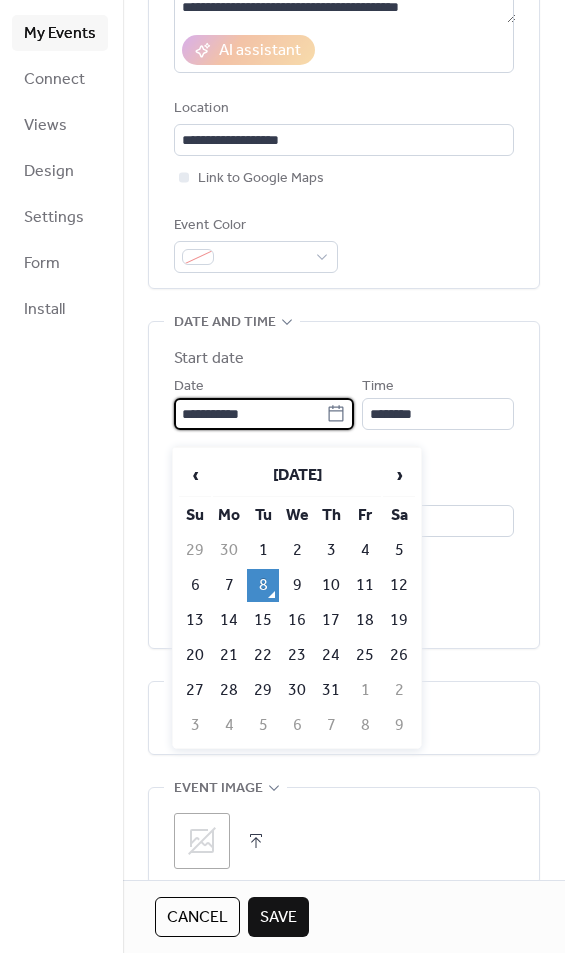 click on "26" at bounding box center [399, 655] 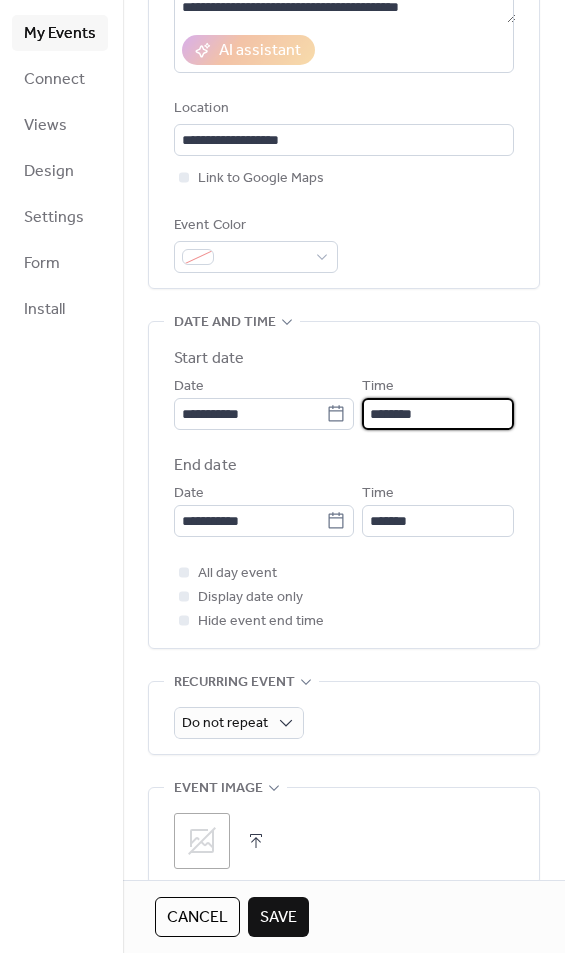 click on "********" at bounding box center (438, 414) 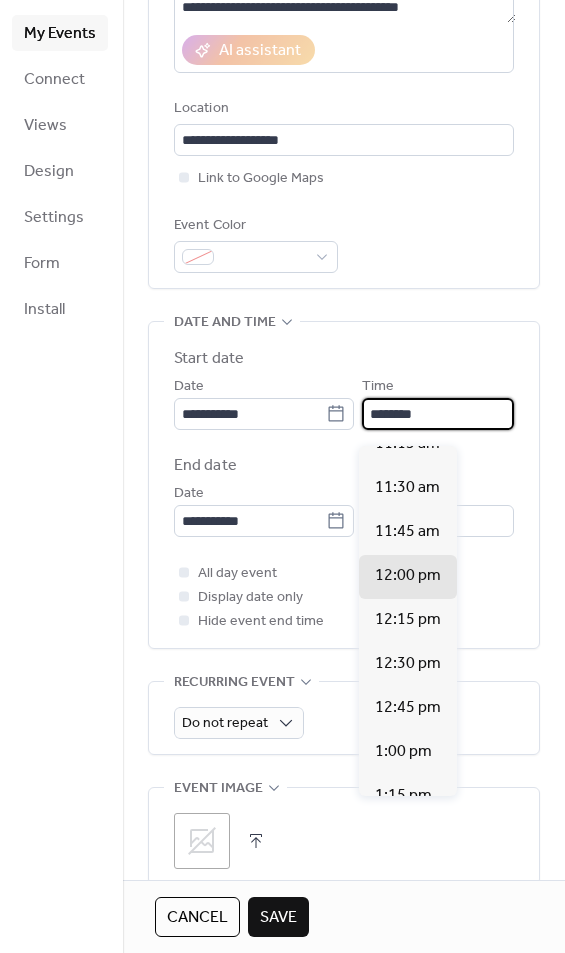 scroll, scrollTop: 1994, scrollLeft: 0, axis: vertical 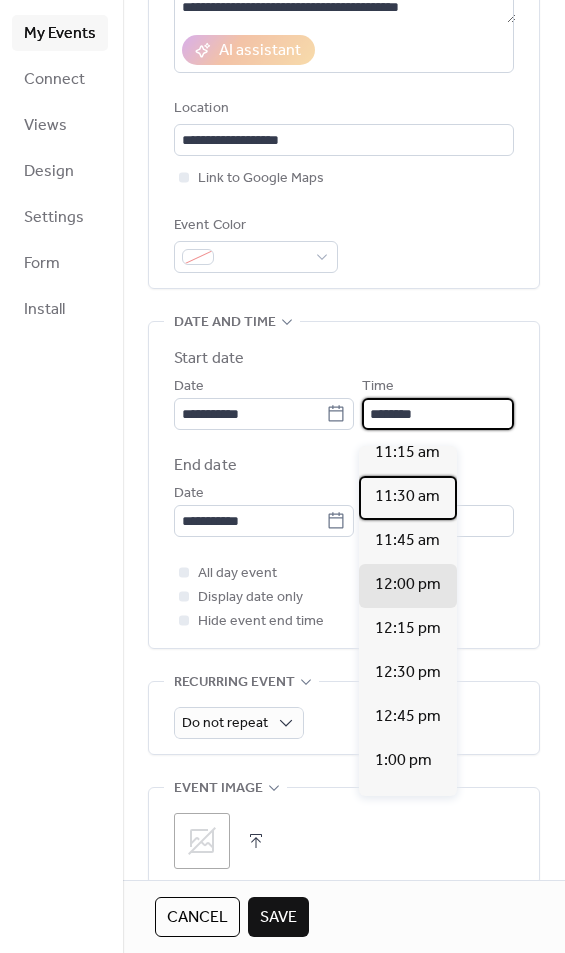 click on "11:30 am" at bounding box center (407, 497) 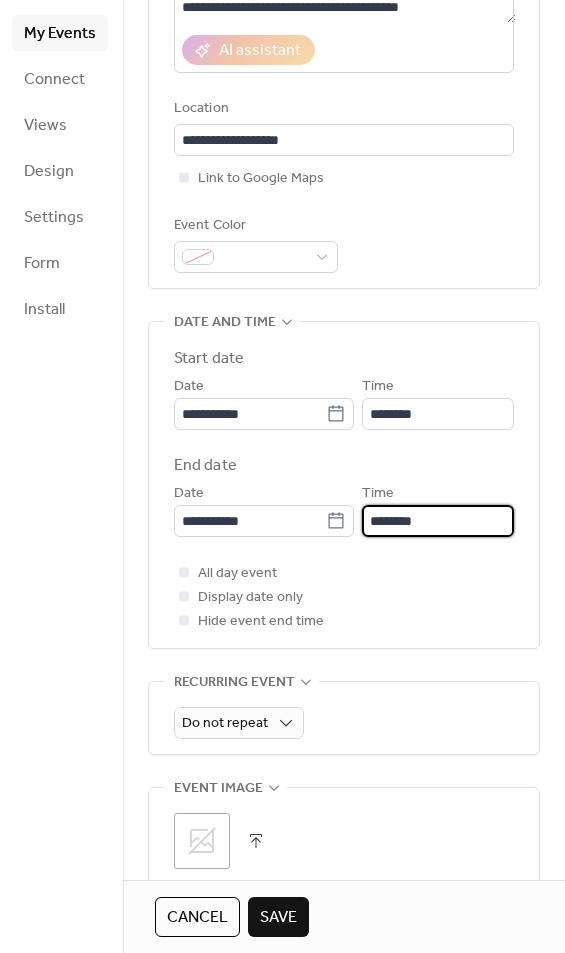 click on "********" at bounding box center (438, 521) 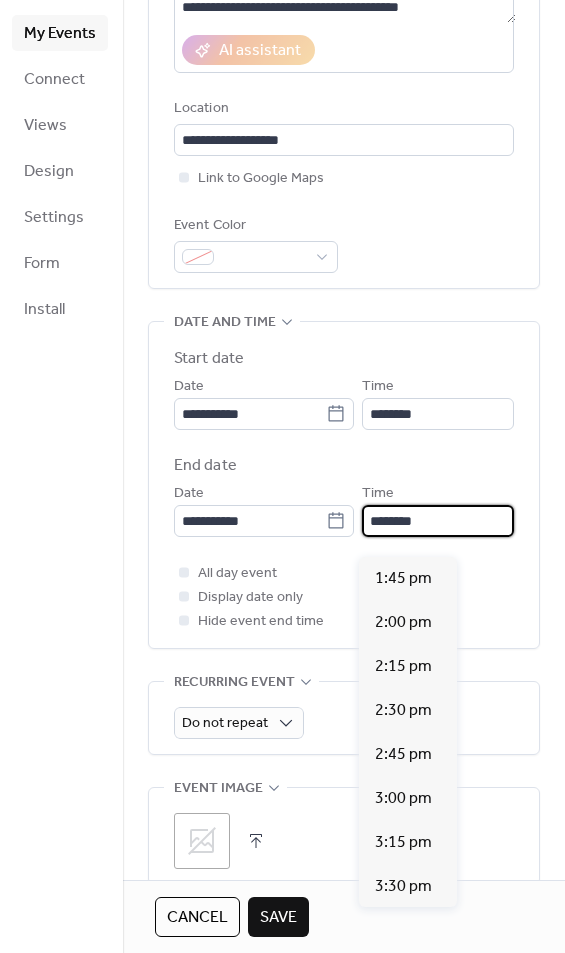 scroll, scrollTop: 364, scrollLeft: 0, axis: vertical 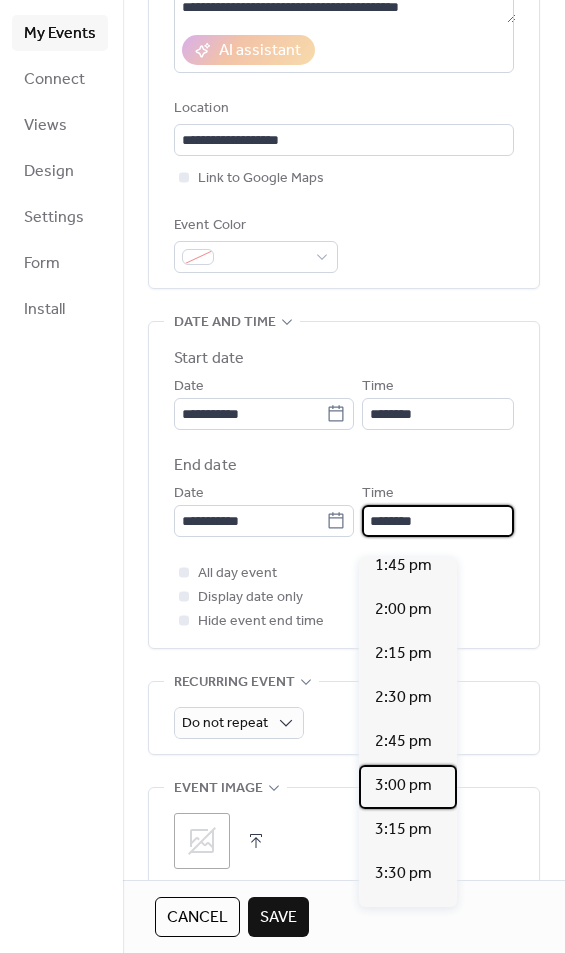 click on "3:00 pm" at bounding box center [403, 786] 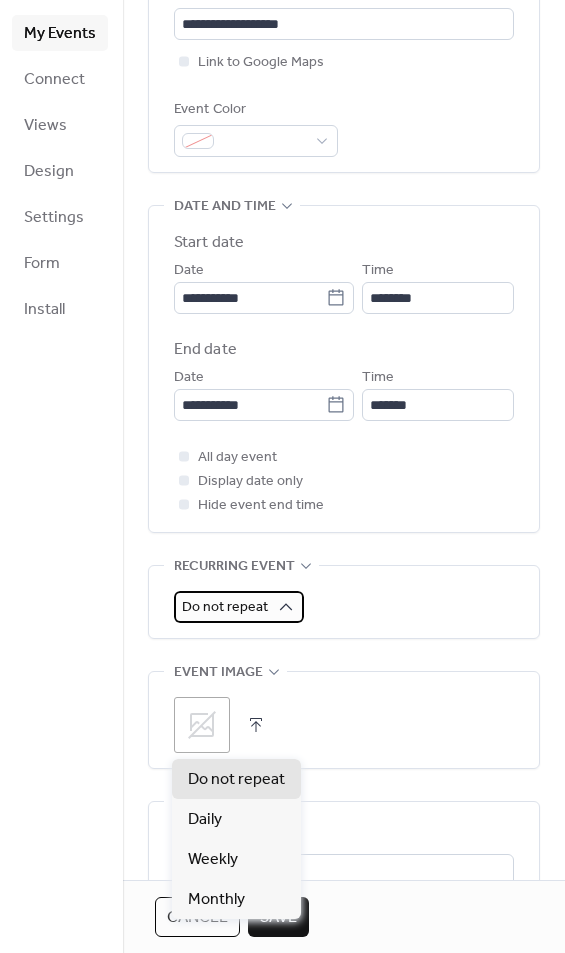 scroll, scrollTop: 582, scrollLeft: 0, axis: vertical 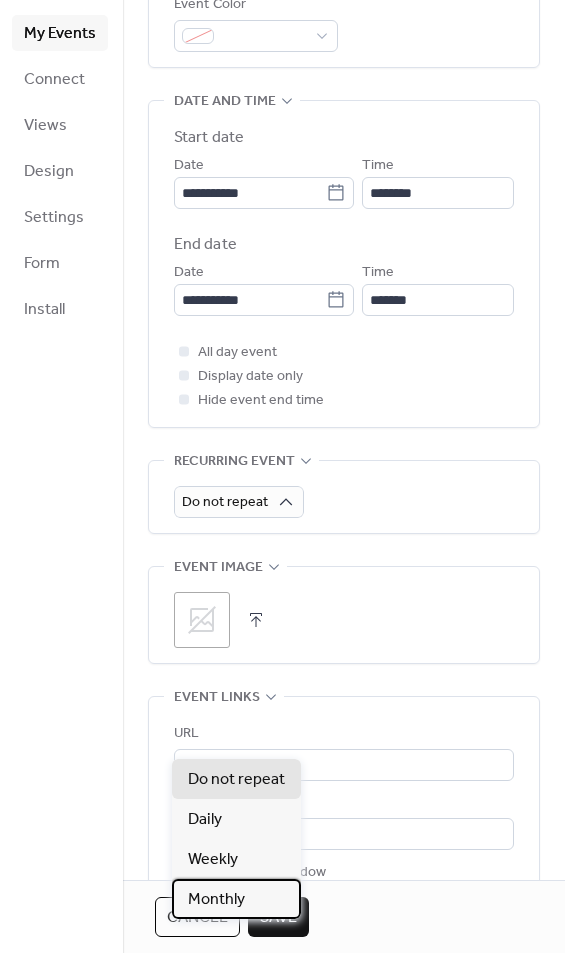 click on "Monthly" at bounding box center [236, 899] 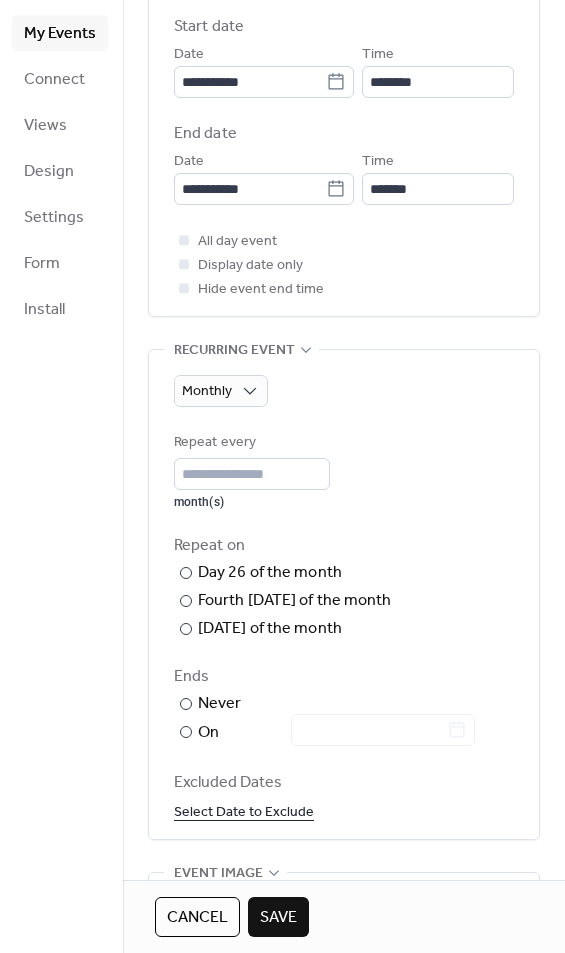 scroll, scrollTop: 784, scrollLeft: 0, axis: vertical 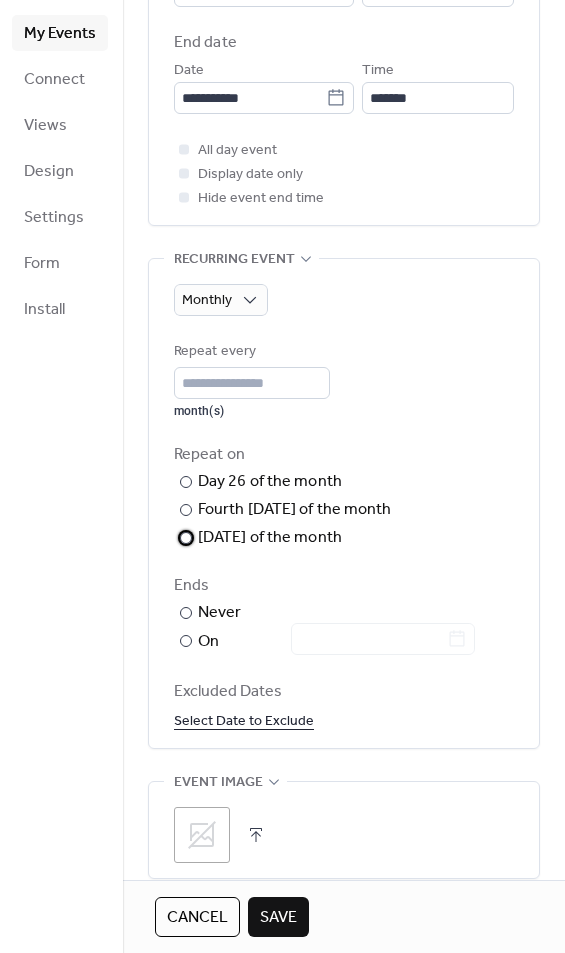 click on "​" at bounding box center (184, 538) 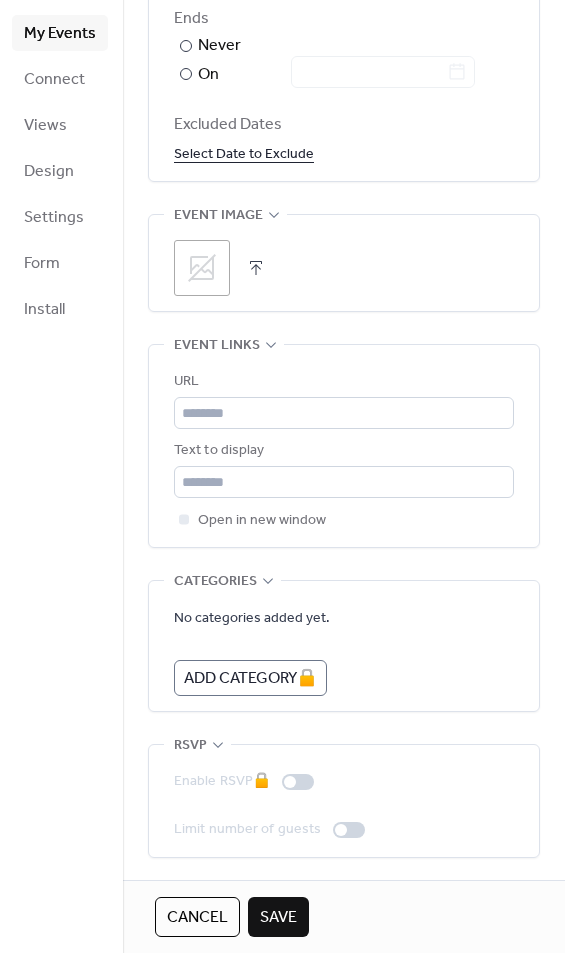 scroll, scrollTop: 1386, scrollLeft: 0, axis: vertical 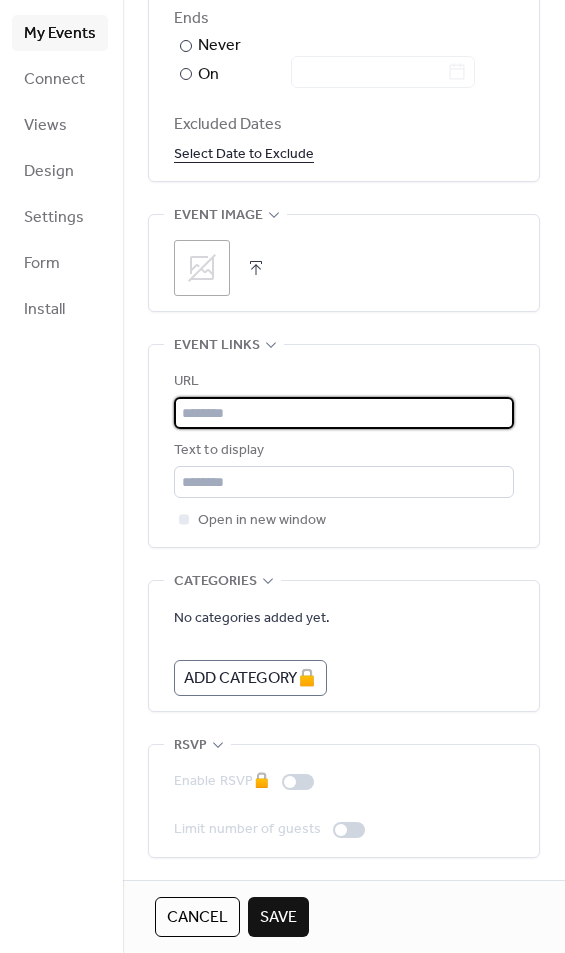 click at bounding box center [344, 413] 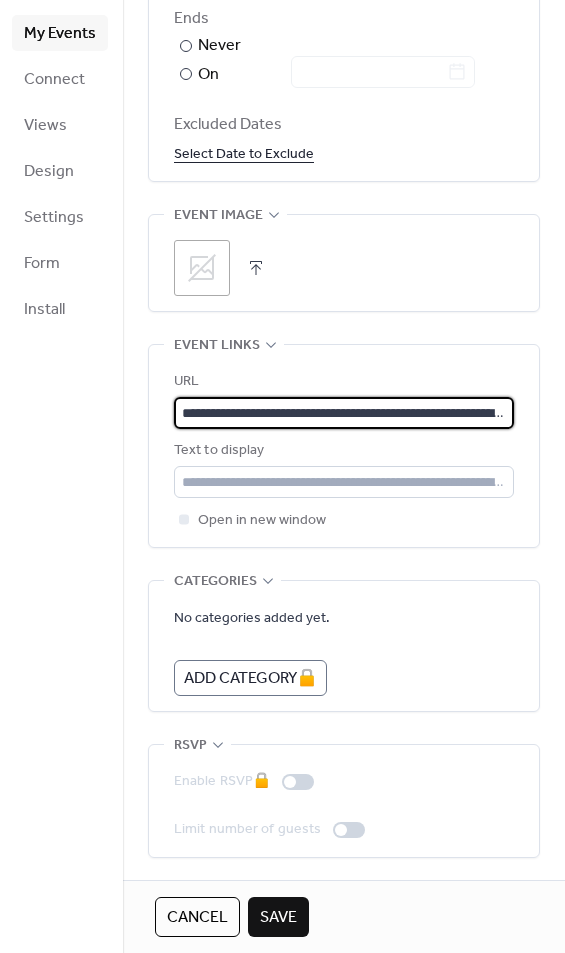 type on "**********" 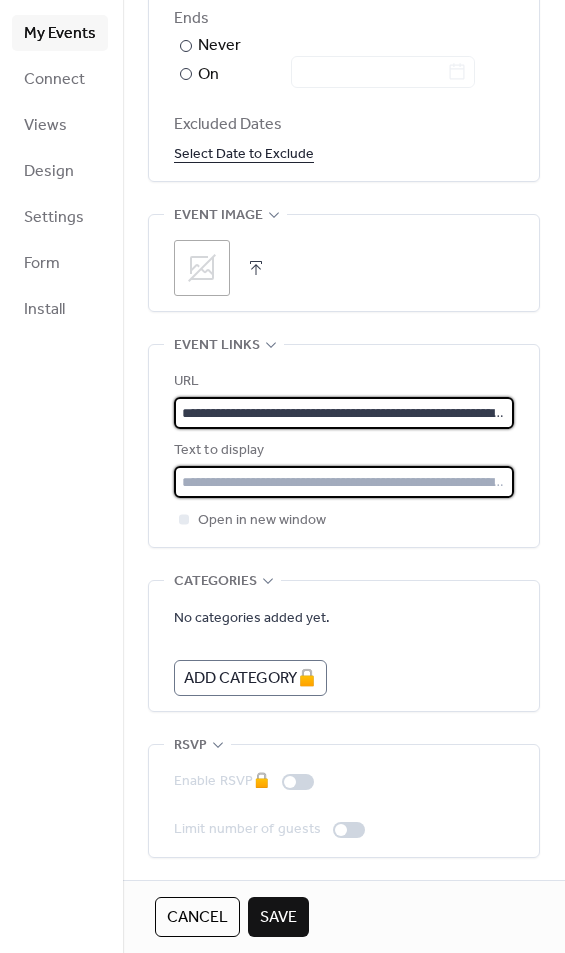 click at bounding box center (344, 482) 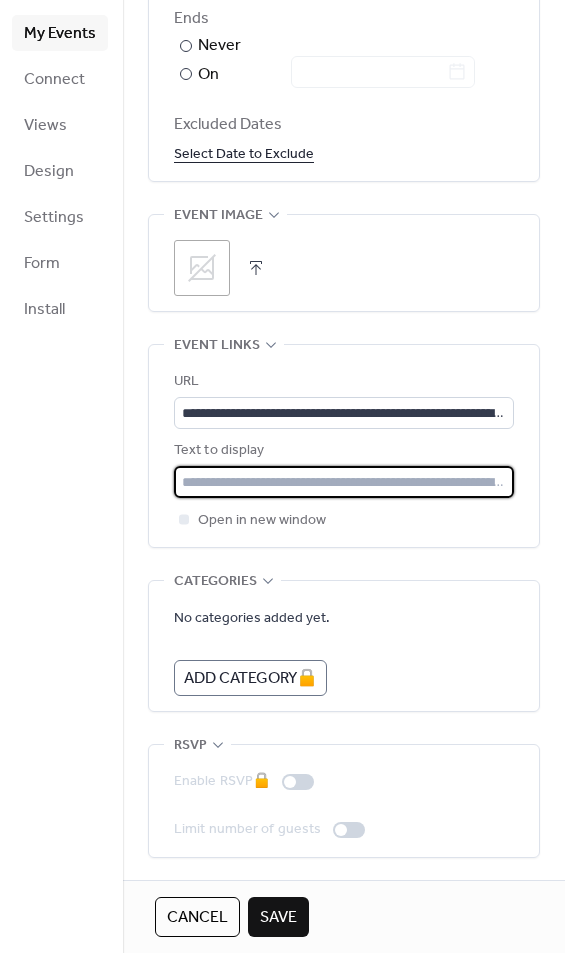 paste on "**********" 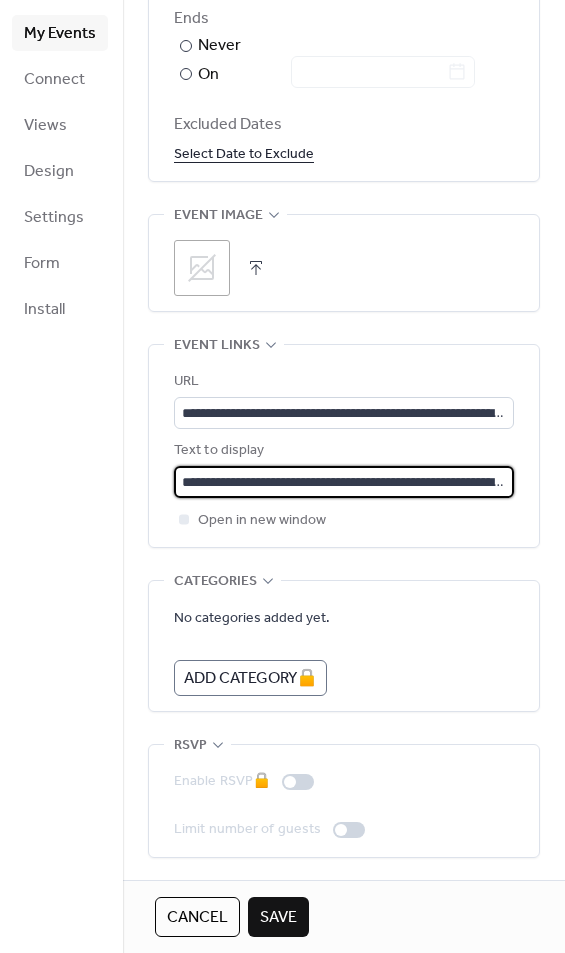 scroll, scrollTop: 1386, scrollLeft: 0, axis: vertical 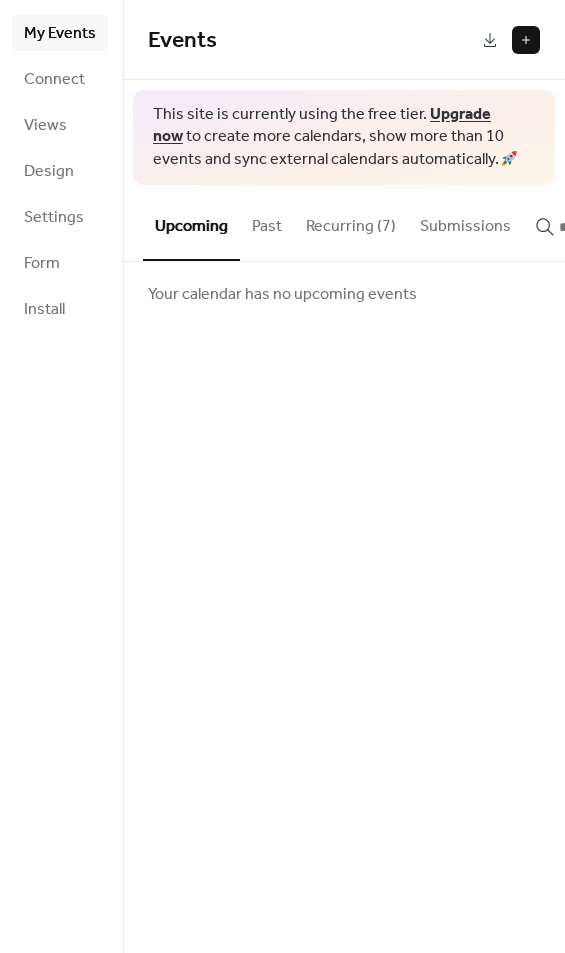 click on "Recurring  (7)" at bounding box center [351, 222] 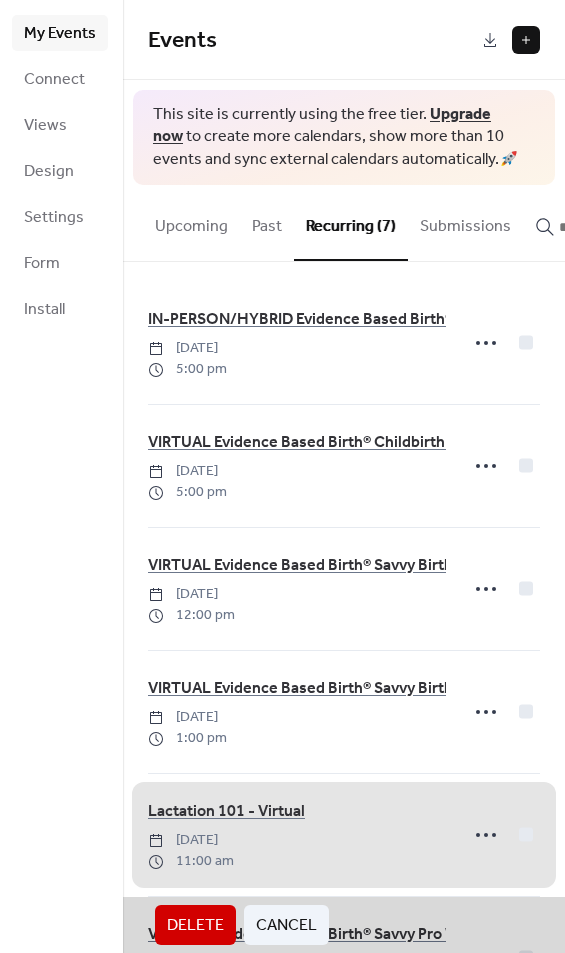 scroll, scrollTop: 0, scrollLeft: 0, axis: both 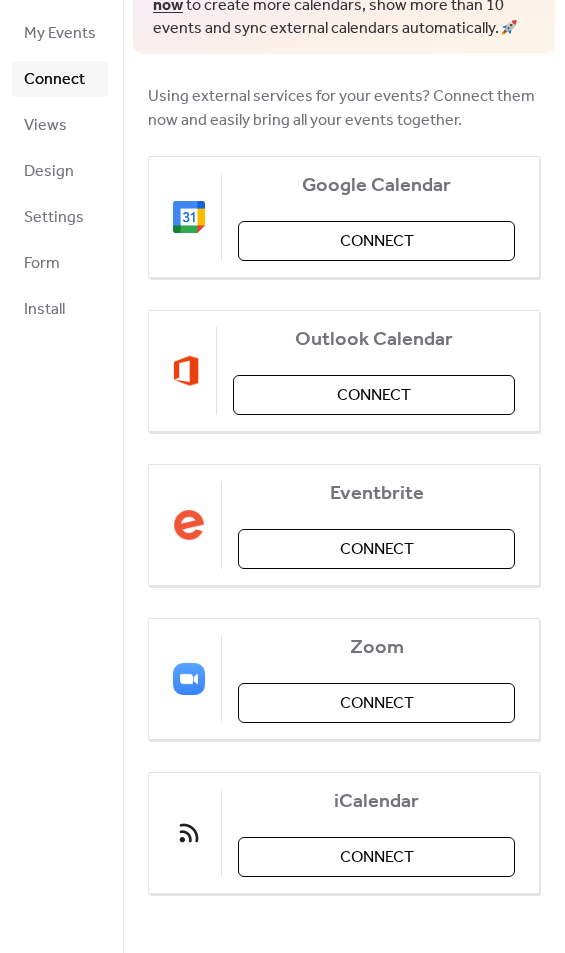click on "Connect" at bounding box center [376, 703] 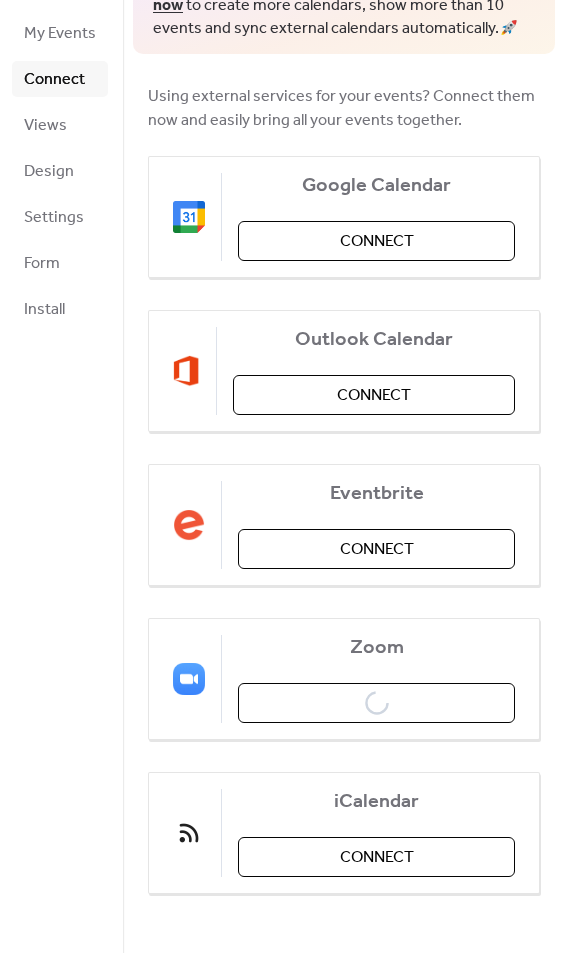 click on "Zoom Connect" at bounding box center [344, 679] 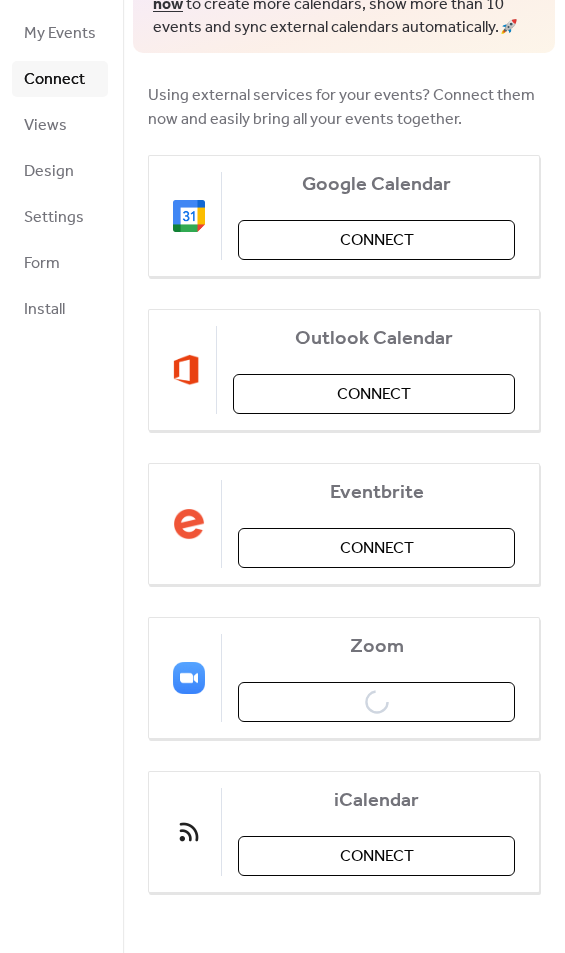 scroll, scrollTop: 131, scrollLeft: 0, axis: vertical 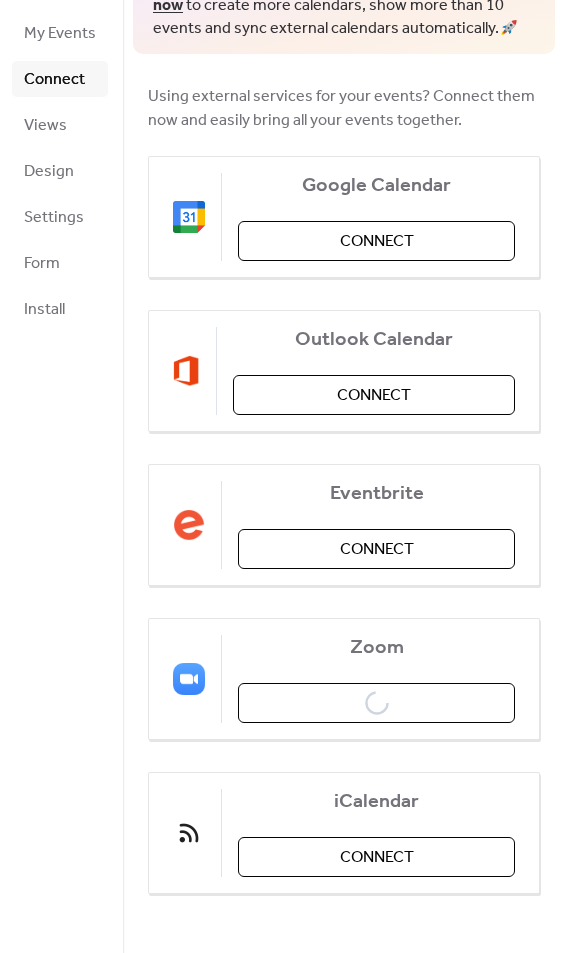 click on "Views" at bounding box center (45, 126) 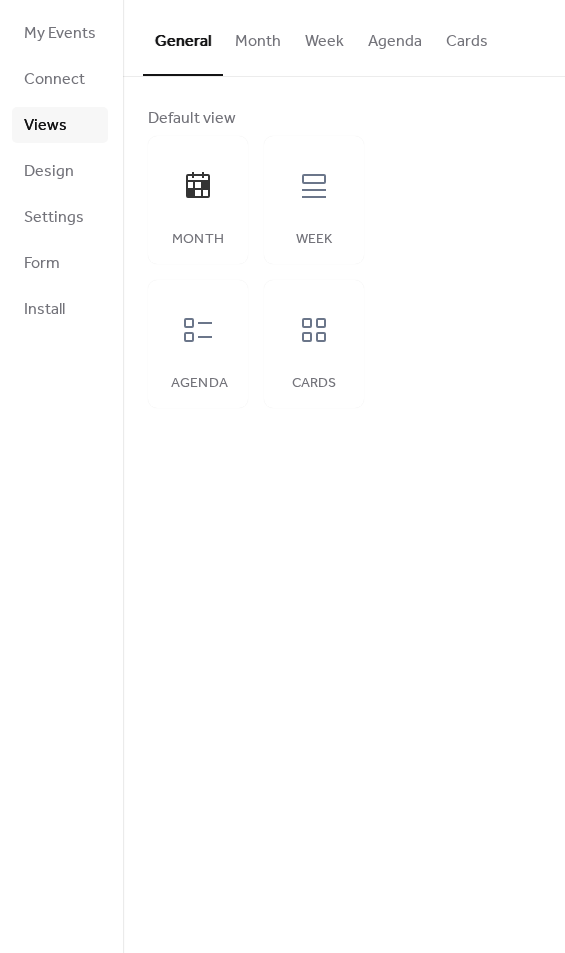 click on "Design" at bounding box center [60, 171] 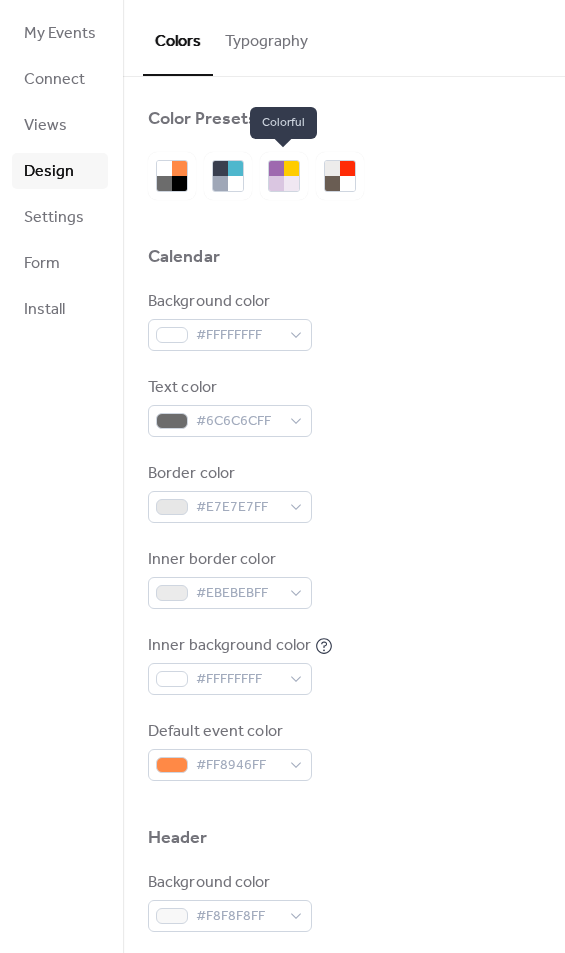 click at bounding box center (276, 183) 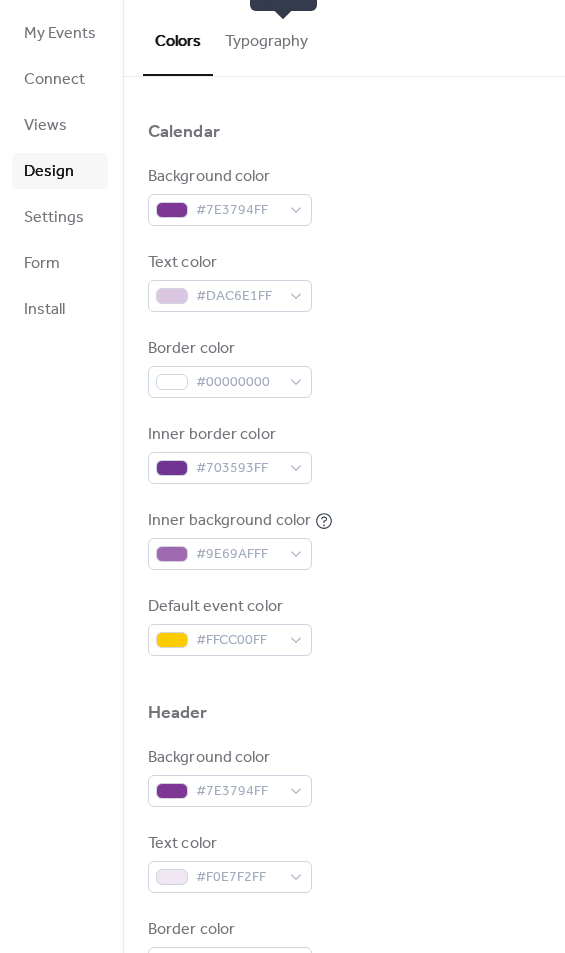 scroll, scrollTop: 133, scrollLeft: 0, axis: vertical 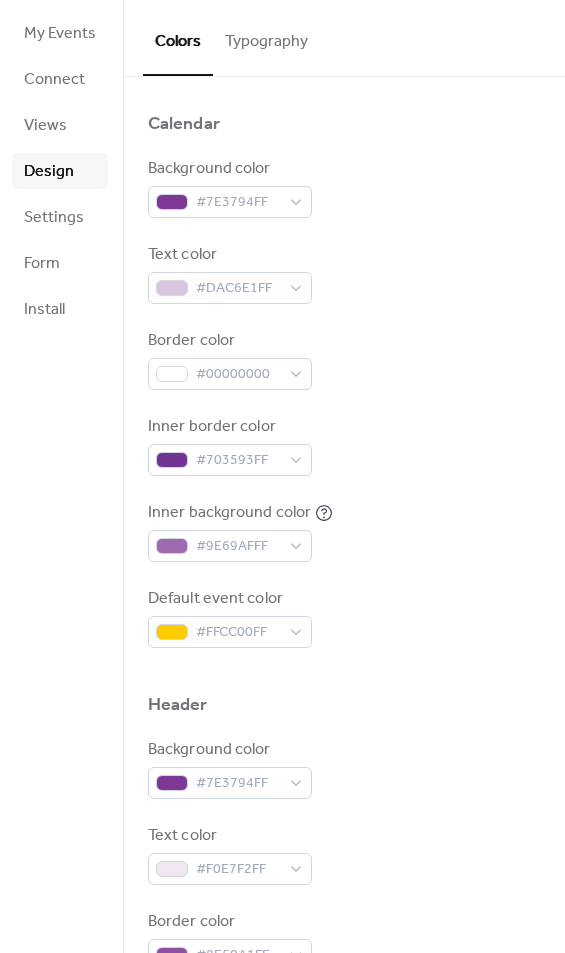 click on "Settings" at bounding box center (54, 218) 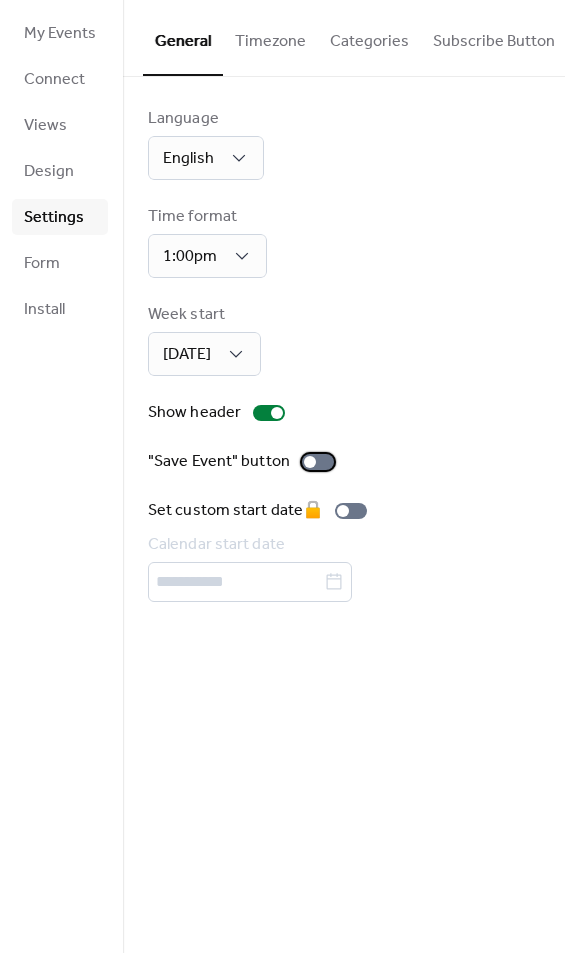 click at bounding box center [318, 462] 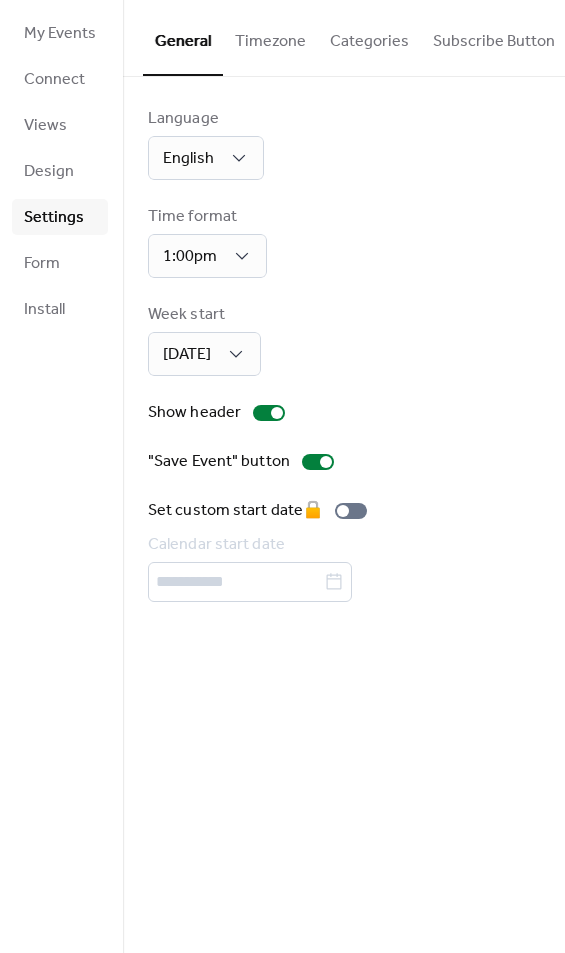 click on "Form" at bounding box center (60, 263) 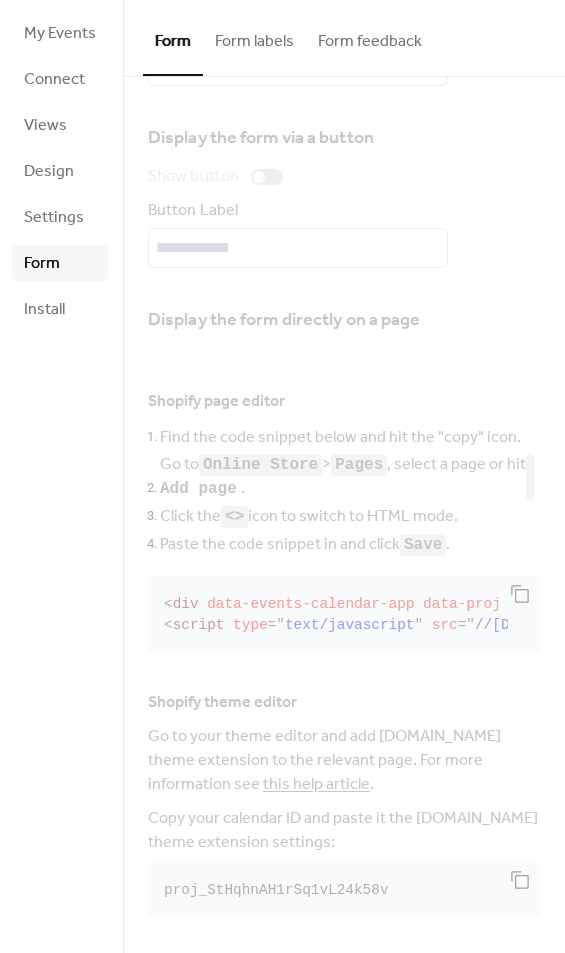scroll, scrollTop: 146, scrollLeft: 0, axis: vertical 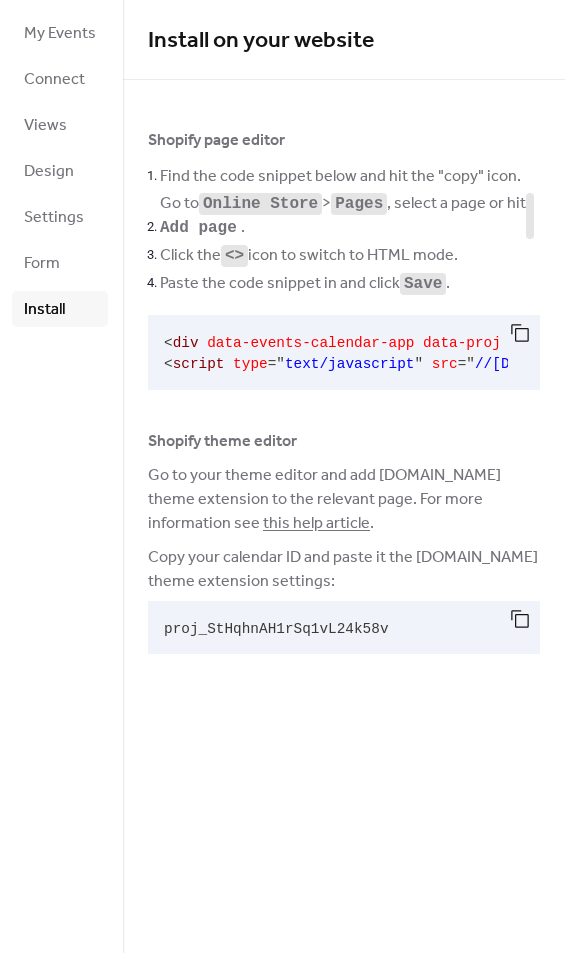 click at bounding box center [520, 333] 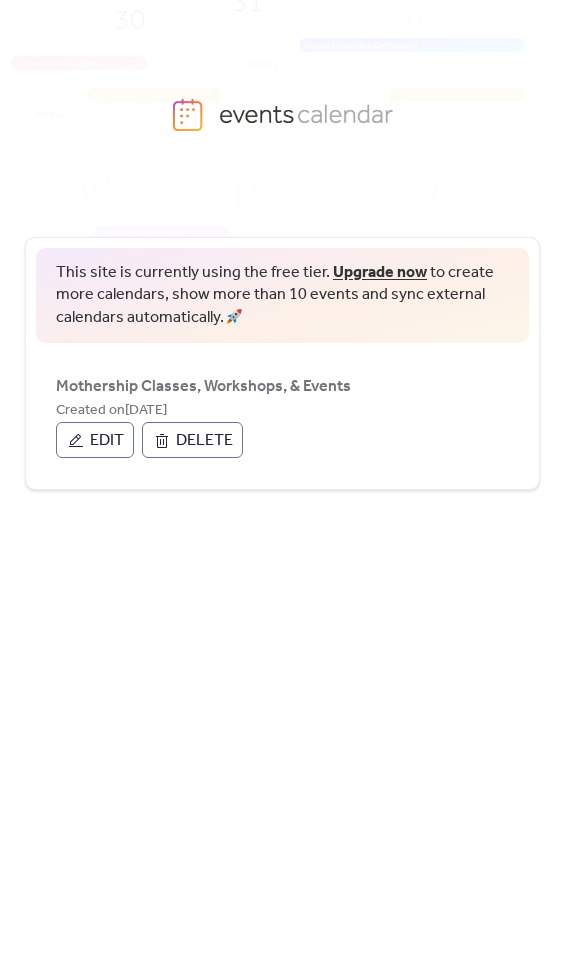 scroll, scrollTop: 0, scrollLeft: 0, axis: both 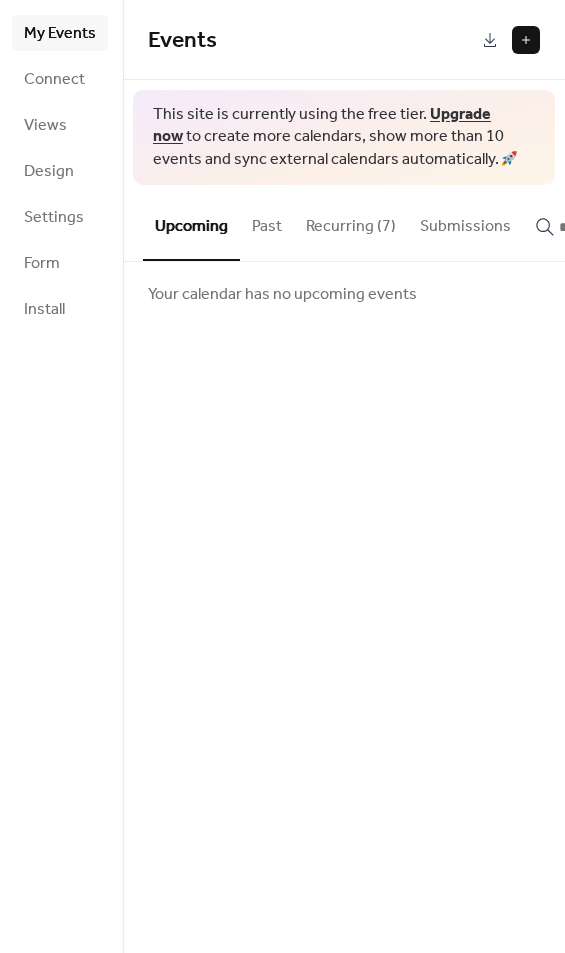 click on "Design" at bounding box center (49, 172) 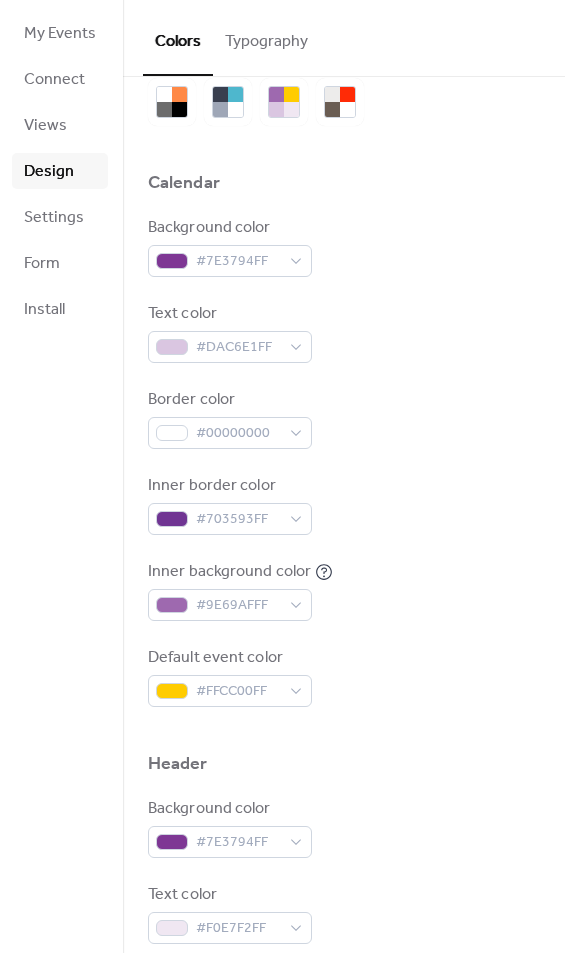 scroll, scrollTop: 76, scrollLeft: 0, axis: vertical 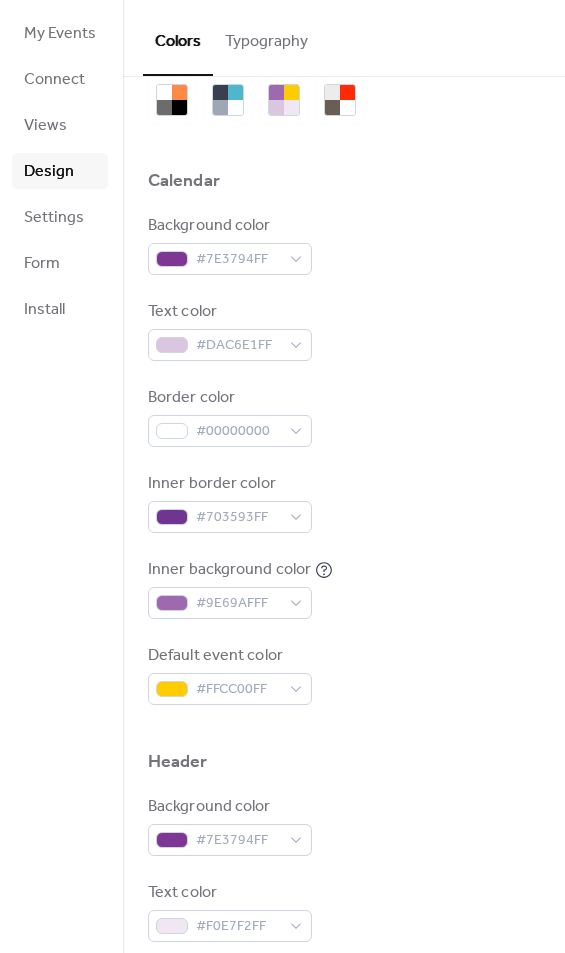 click on "Views" at bounding box center [45, 126] 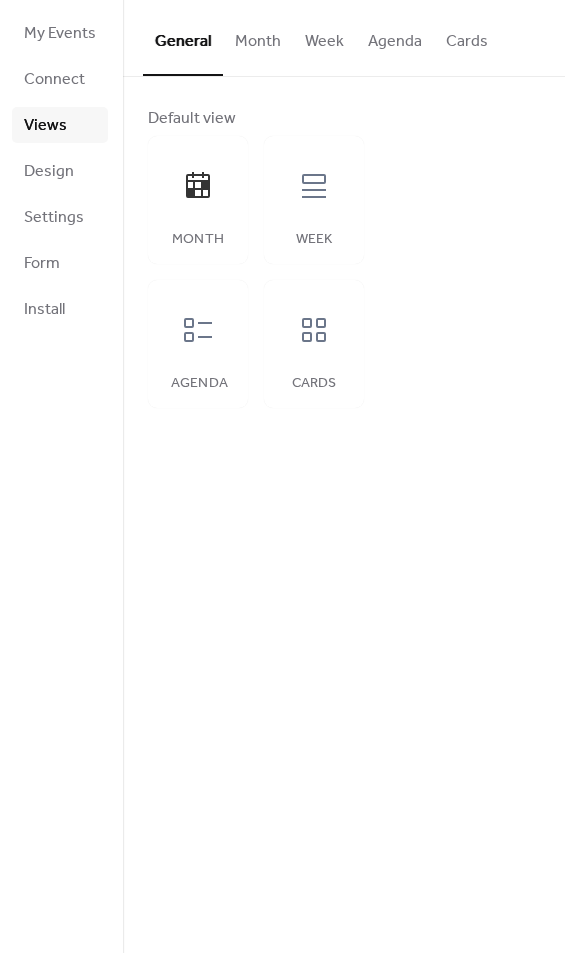 click 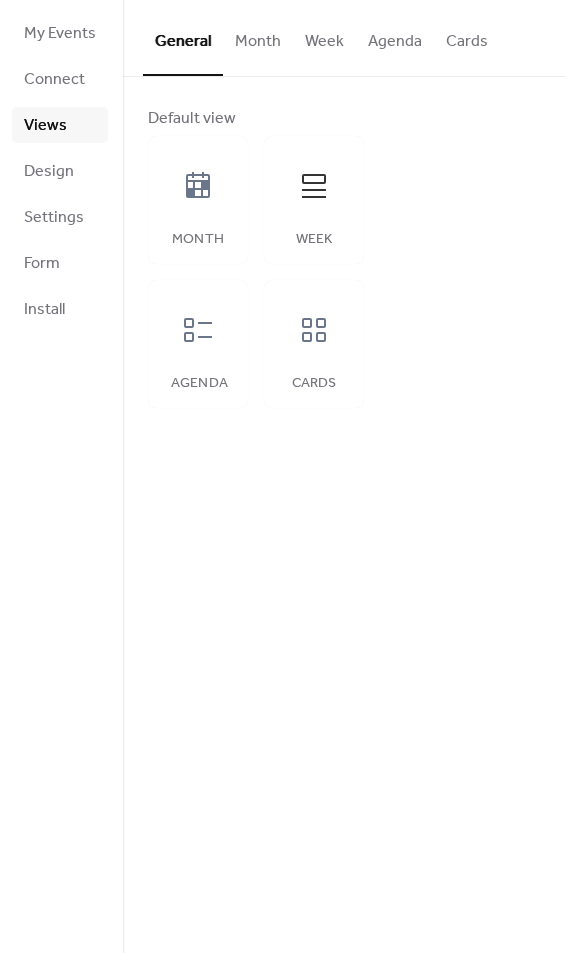 click at bounding box center [314, 186] 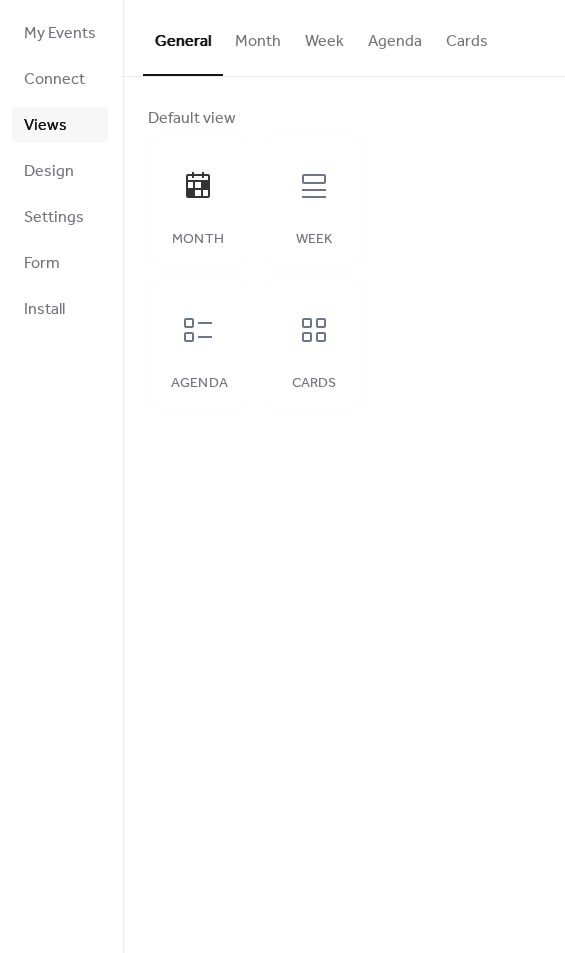click on "Month" at bounding box center (258, 37) 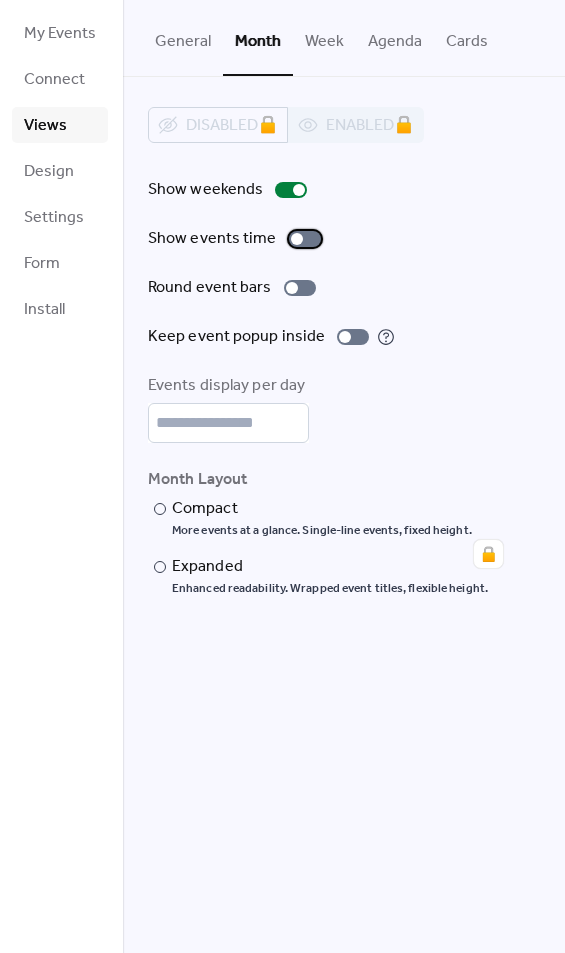 click at bounding box center (305, 239) 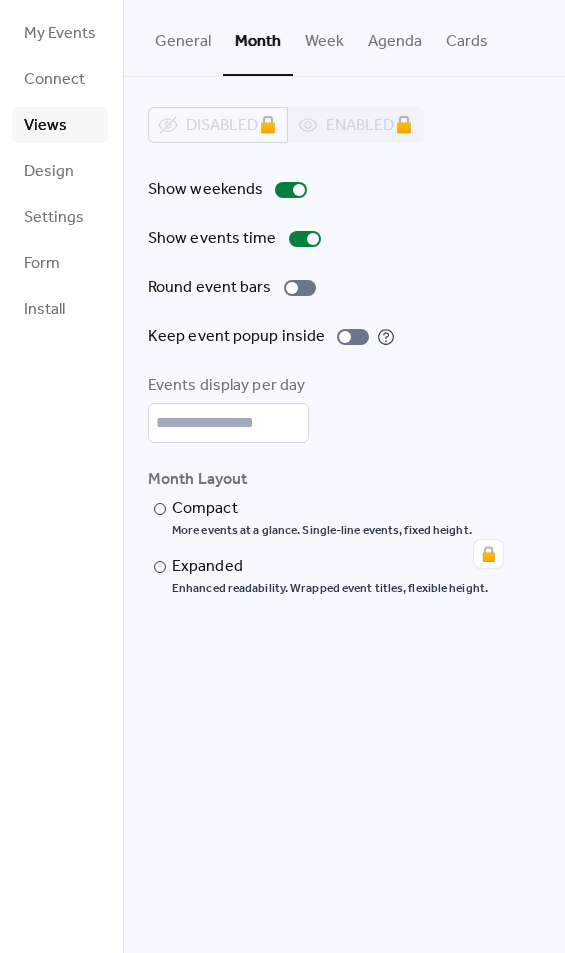 click on "Week" at bounding box center (324, 37) 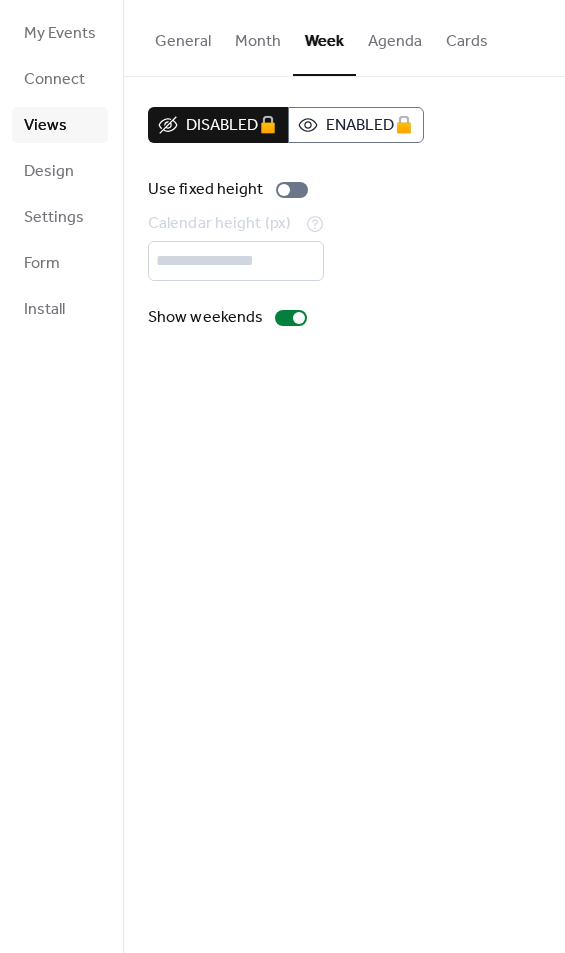 click on "Agenda" at bounding box center [395, 37] 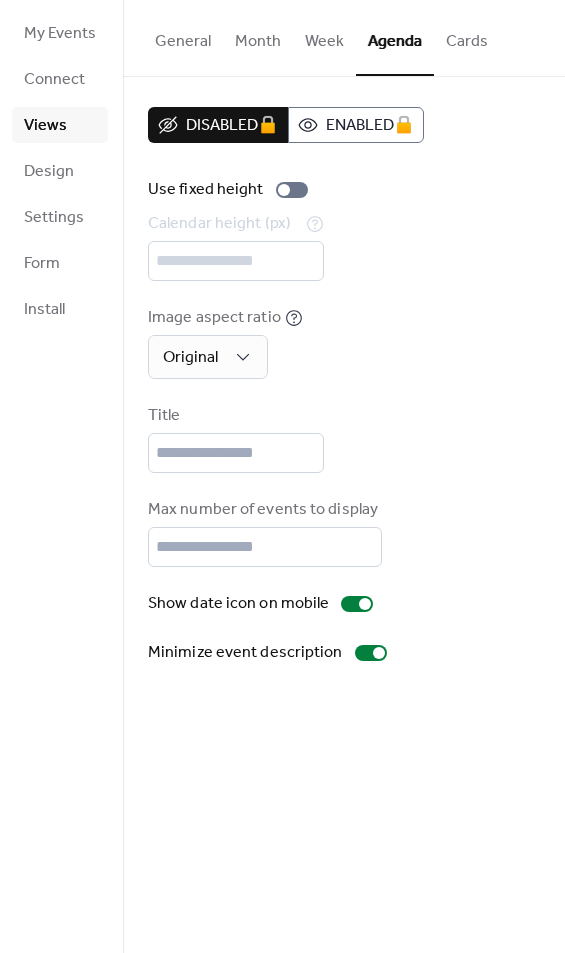click on "Cards" at bounding box center [467, 37] 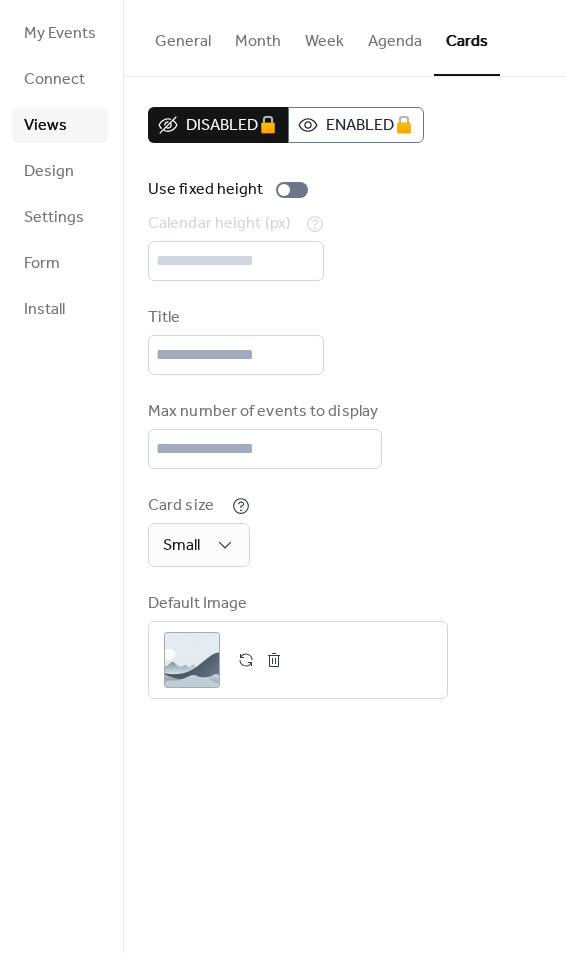 click on "General" at bounding box center [183, 37] 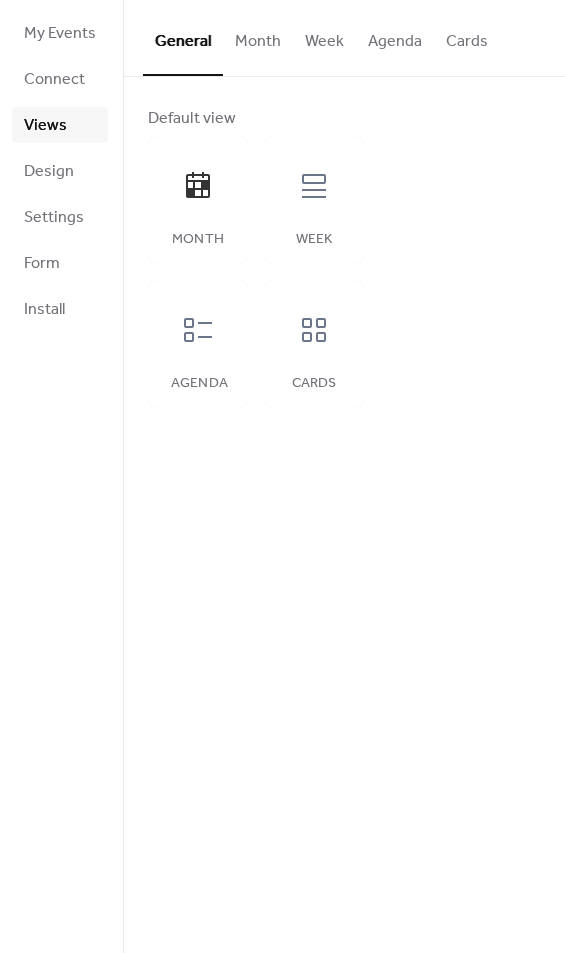 click 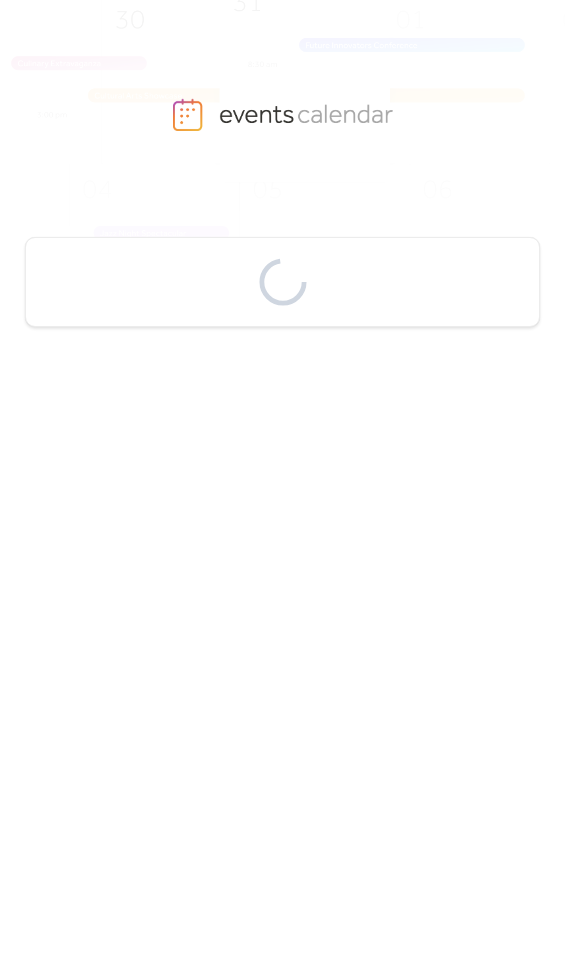 scroll, scrollTop: 0, scrollLeft: 0, axis: both 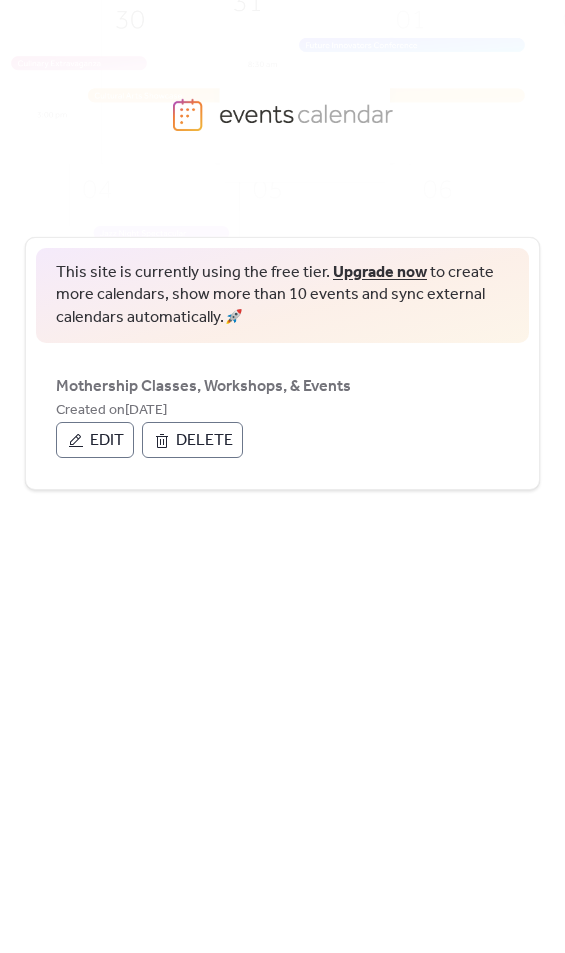 click on "Edit" at bounding box center (107, 441) 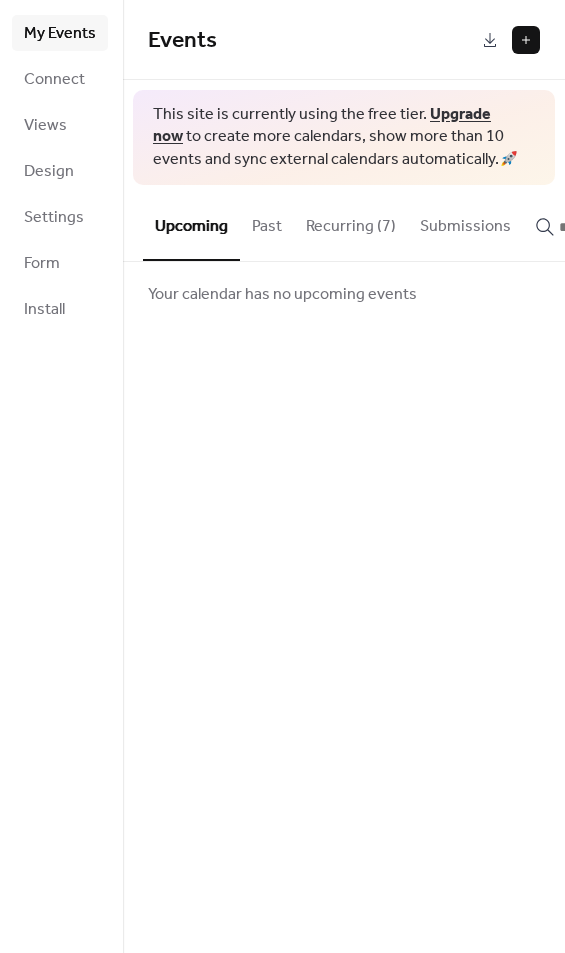 click on "Views" at bounding box center (45, 126) 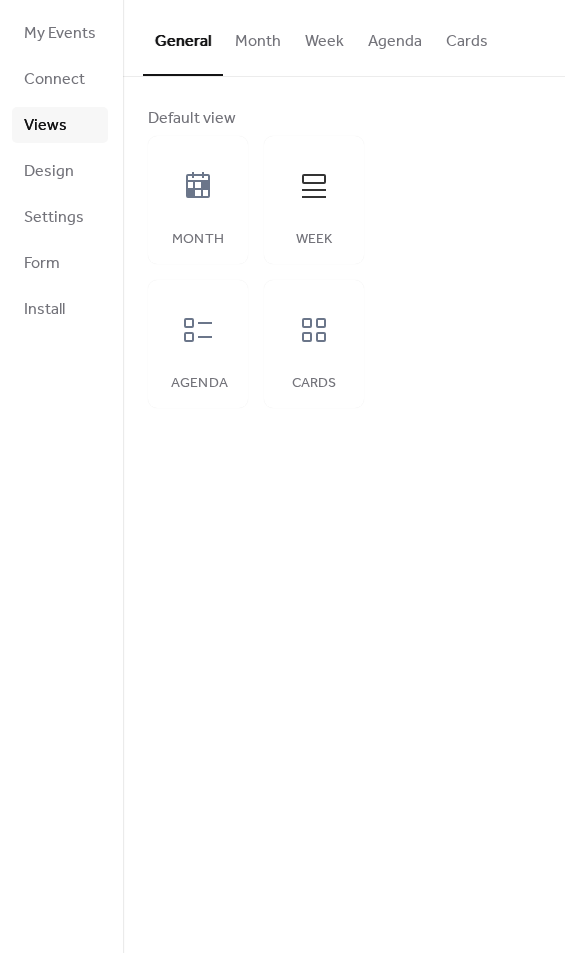 click 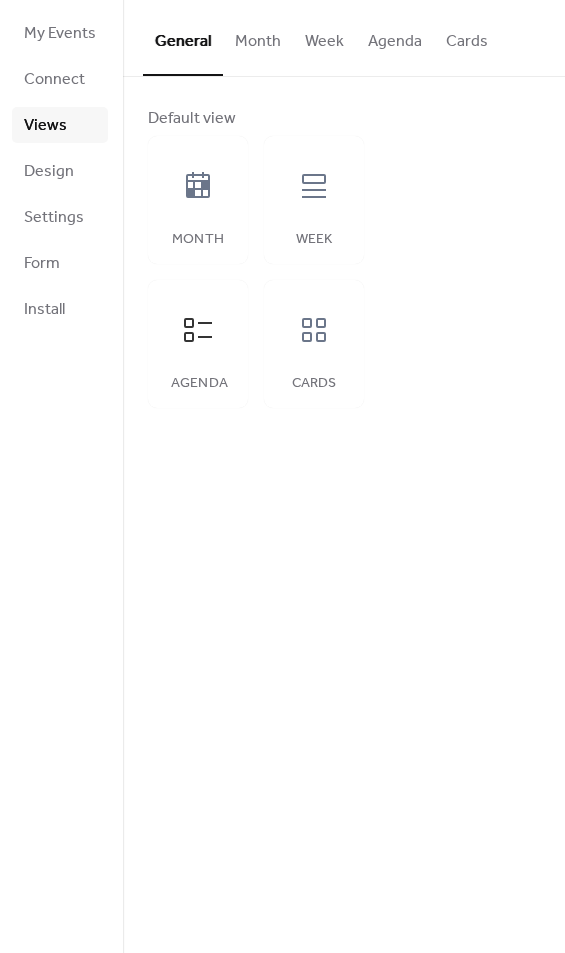 click 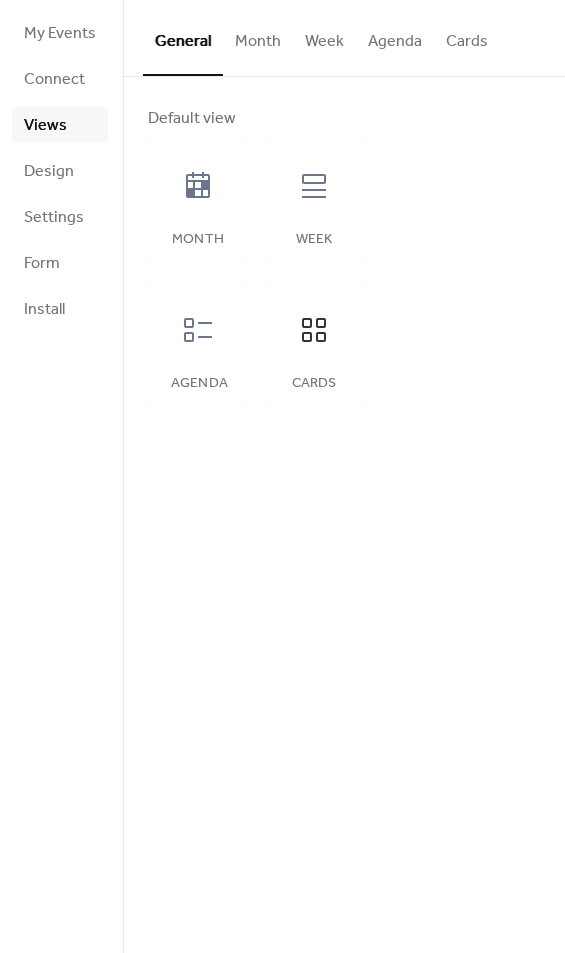 click 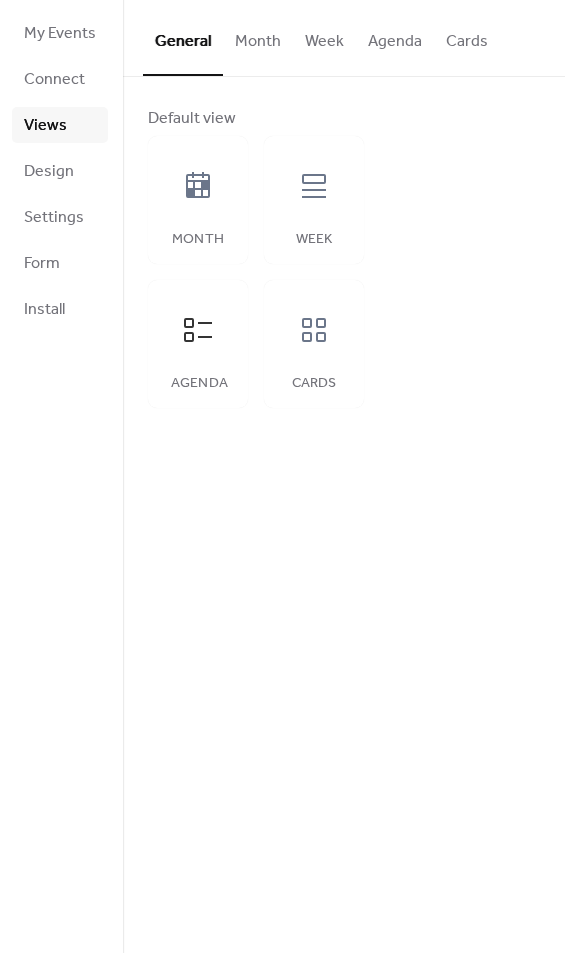 click on "My Events" at bounding box center [60, 34] 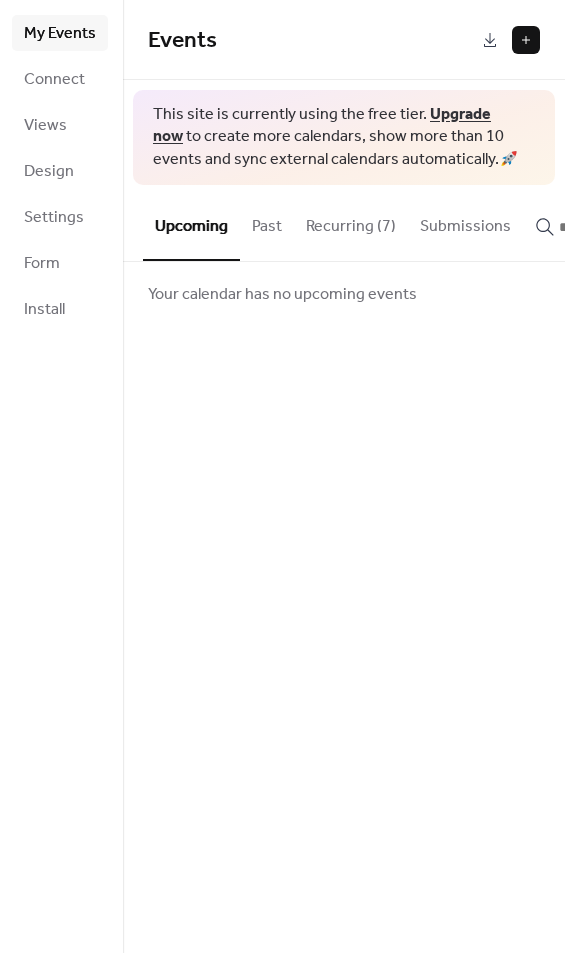 click on "Recurring  (7)" at bounding box center (351, 222) 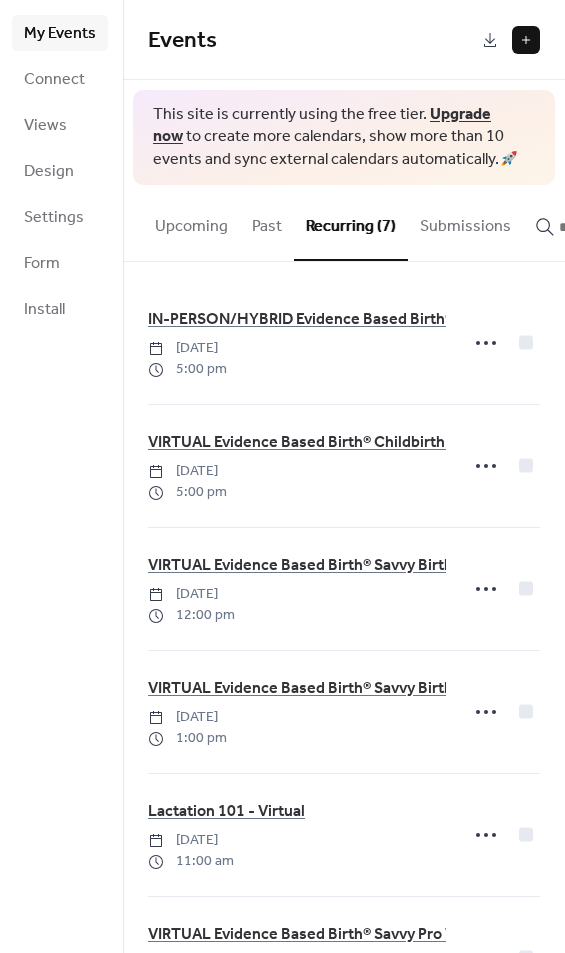 click 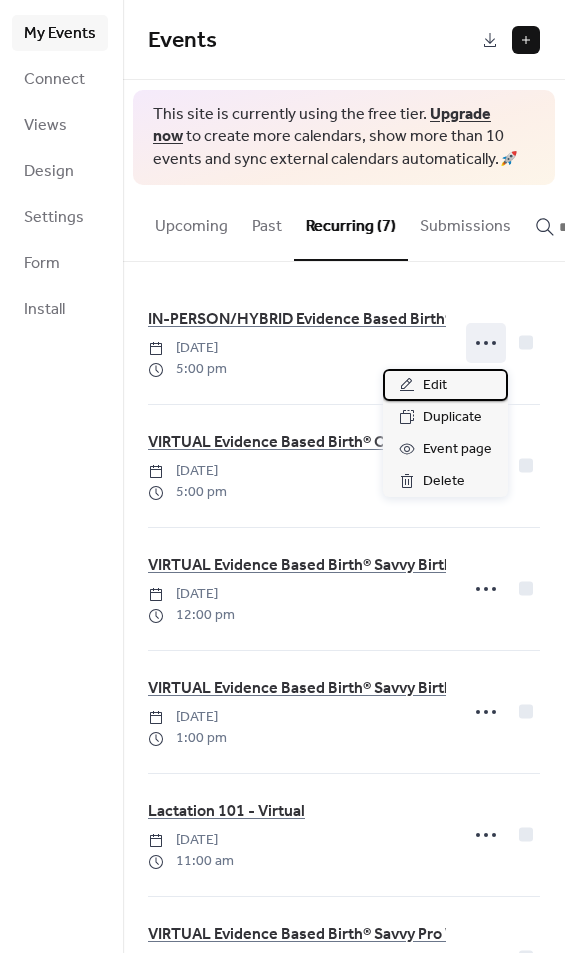 click on "Edit" at bounding box center [435, 386] 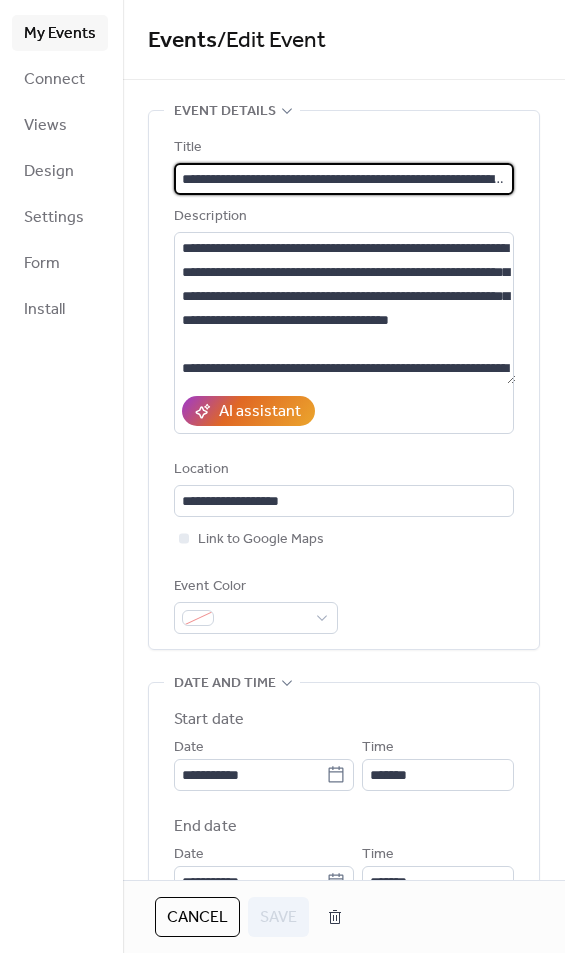 scroll, scrollTop: 0, scrollLeft: 409, axis: horizontal 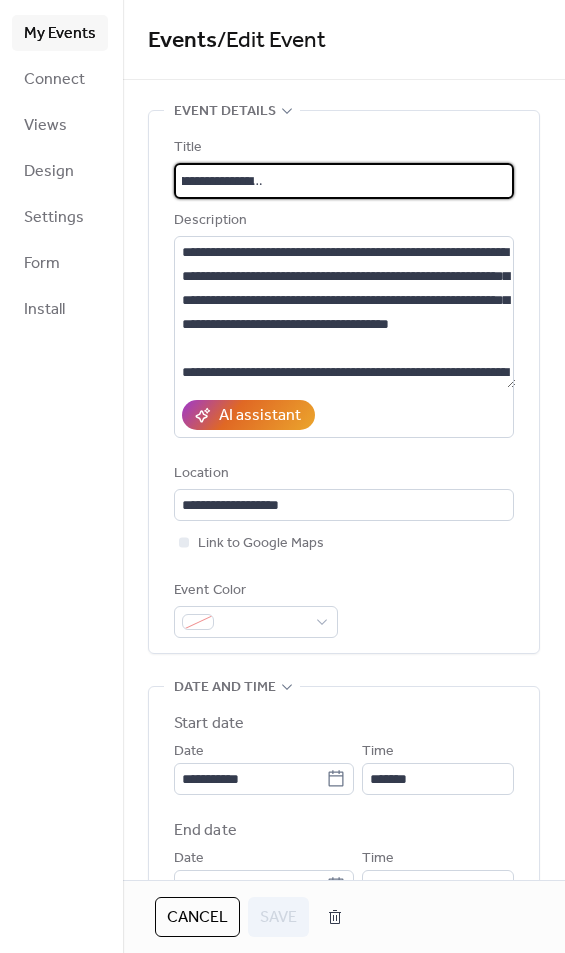 click on "**********" at bounding box center [345, 181] 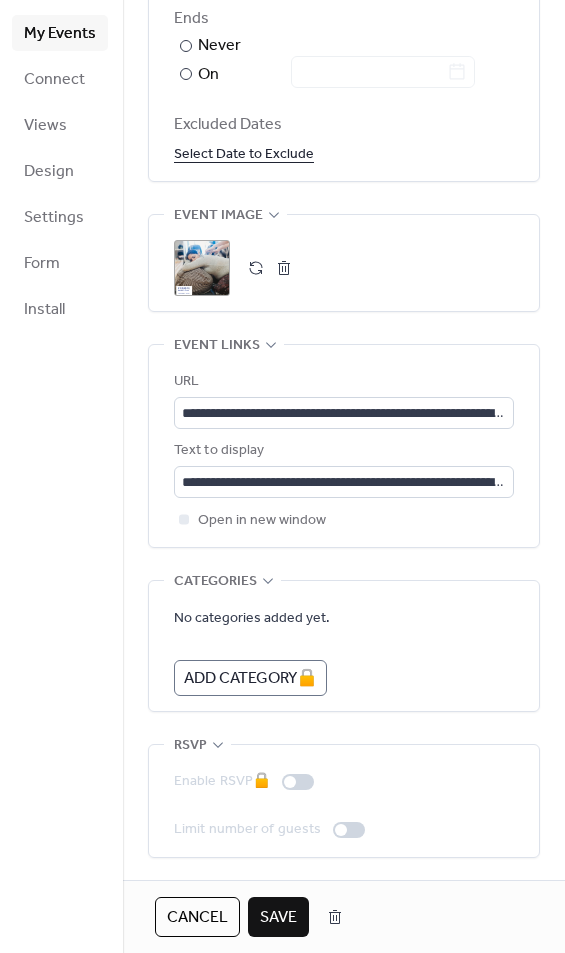 scroll, scrollTop: 1358, scrollLeft: 0, axis: vertical 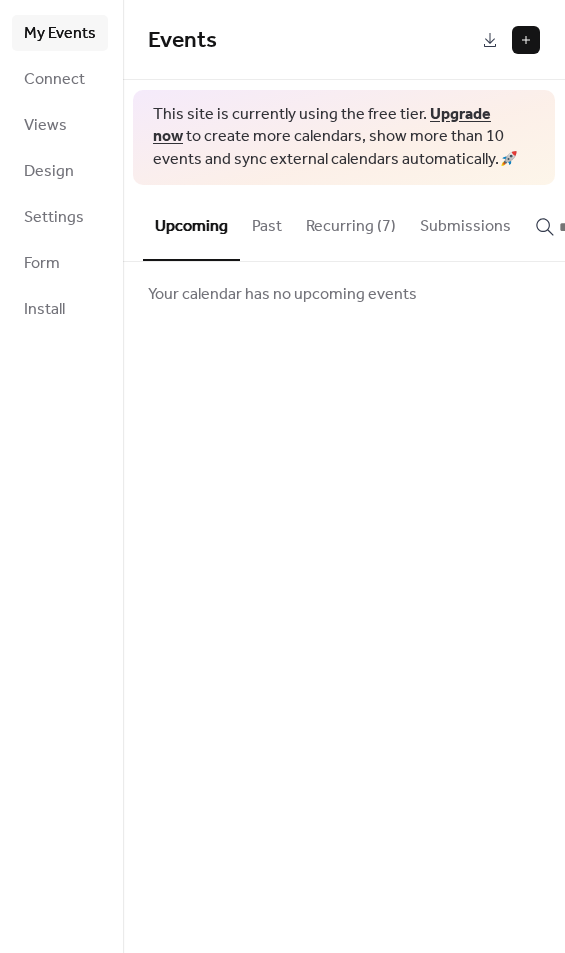 click on "Recurring  (7)" at bounding box center (351, 222) 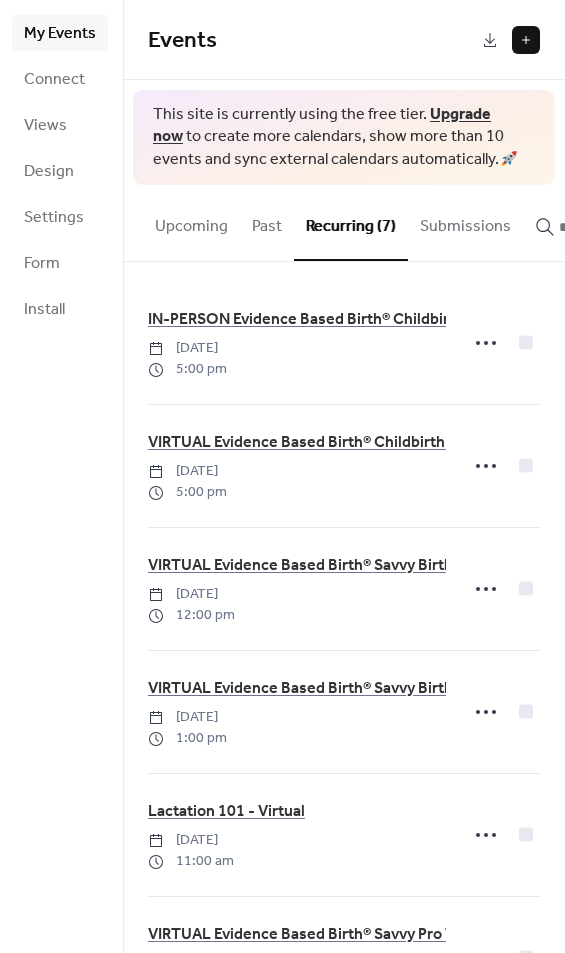 click 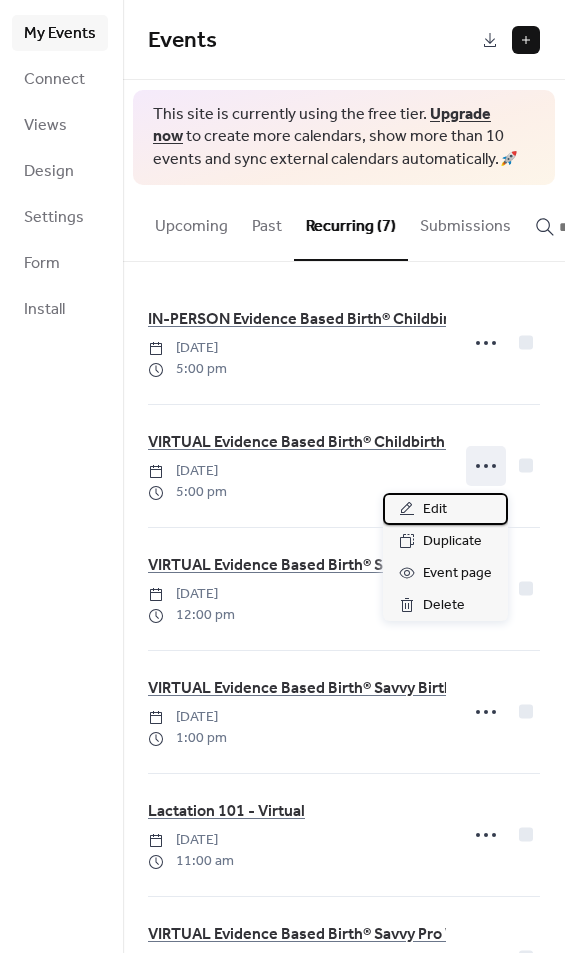 click on "Edit" at bounding box center (445, 509) 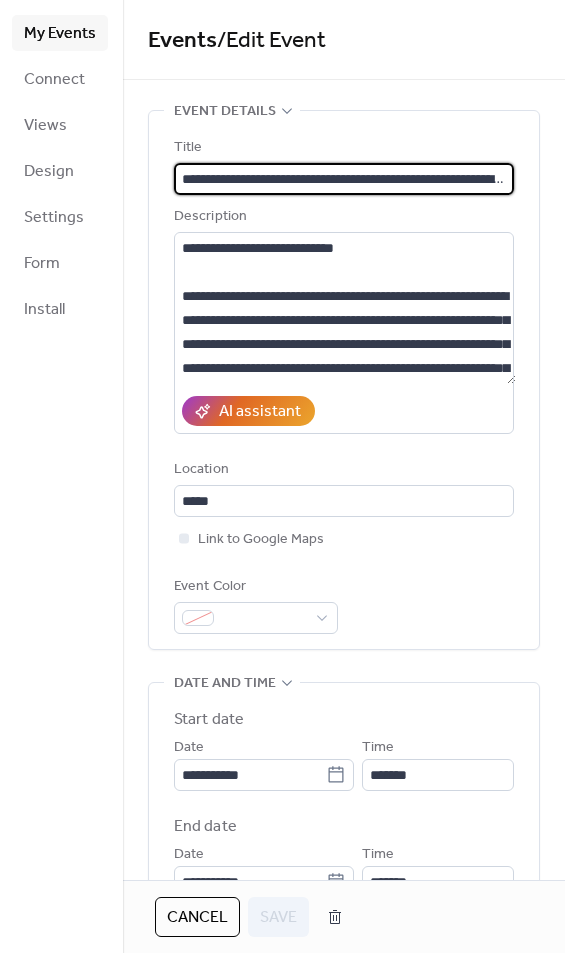 scroll, scrollTop: 0, scrollLeft: 234, axis: horizontal 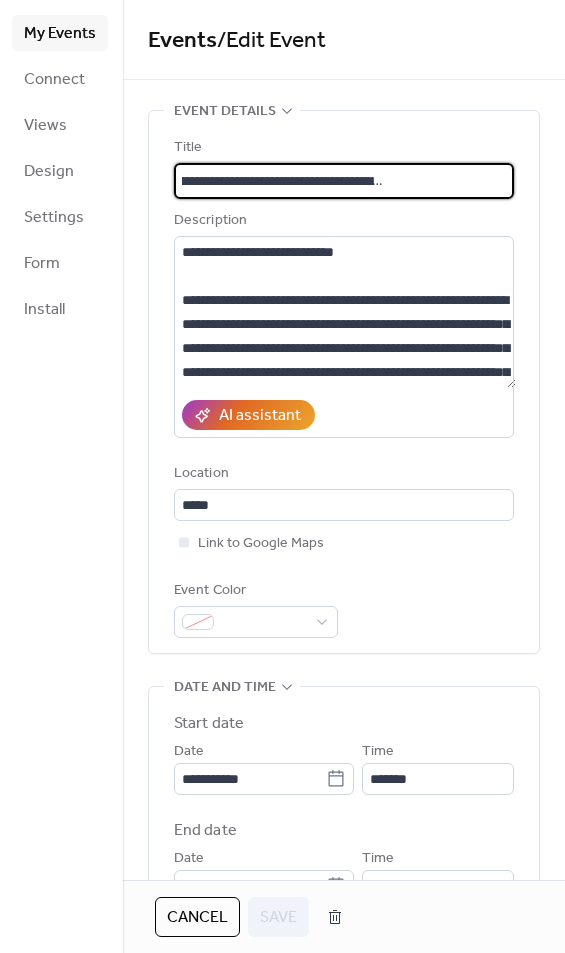 click on "**********" at bounding box center [345, 181] 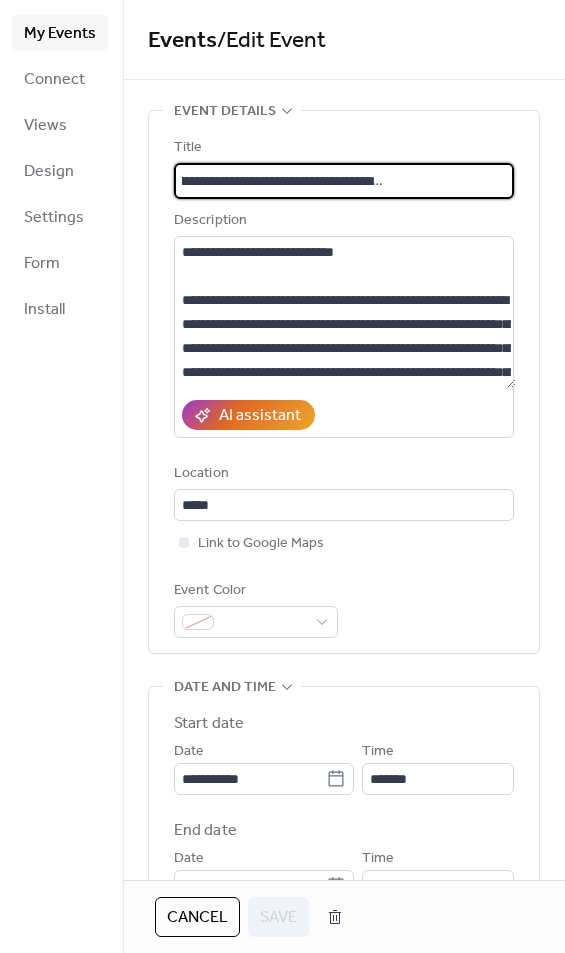 scroll, scrollTop: 0, scrollLeft: 0, axis: both 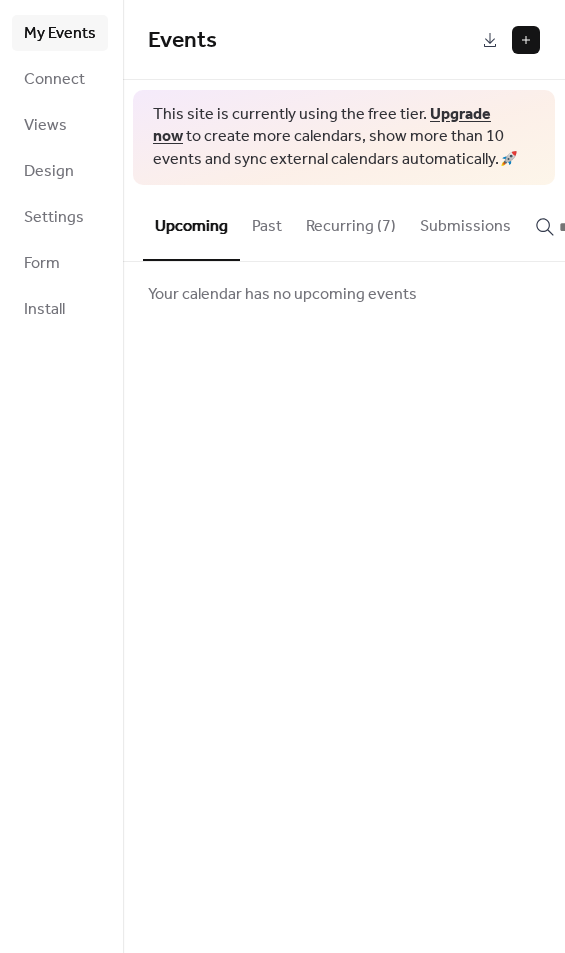 click on "Recurring  (7)" at bounding box center (351, 222) 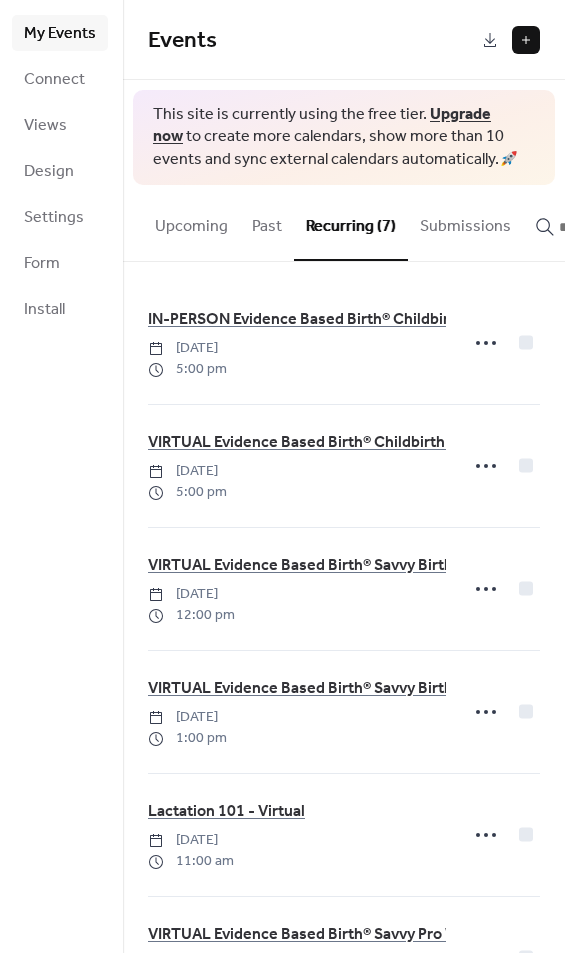 click 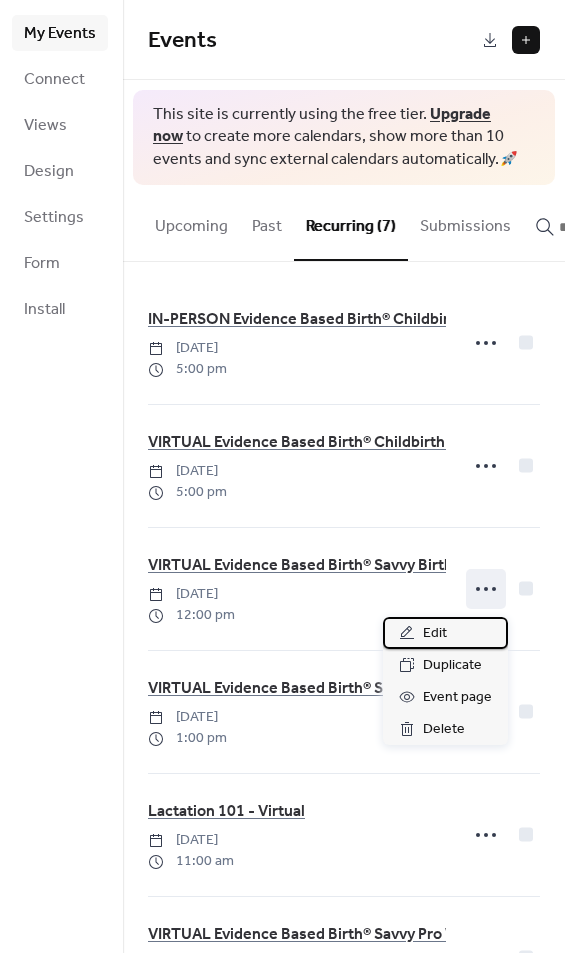 click on "Edit" at bounding box center [445, 633] 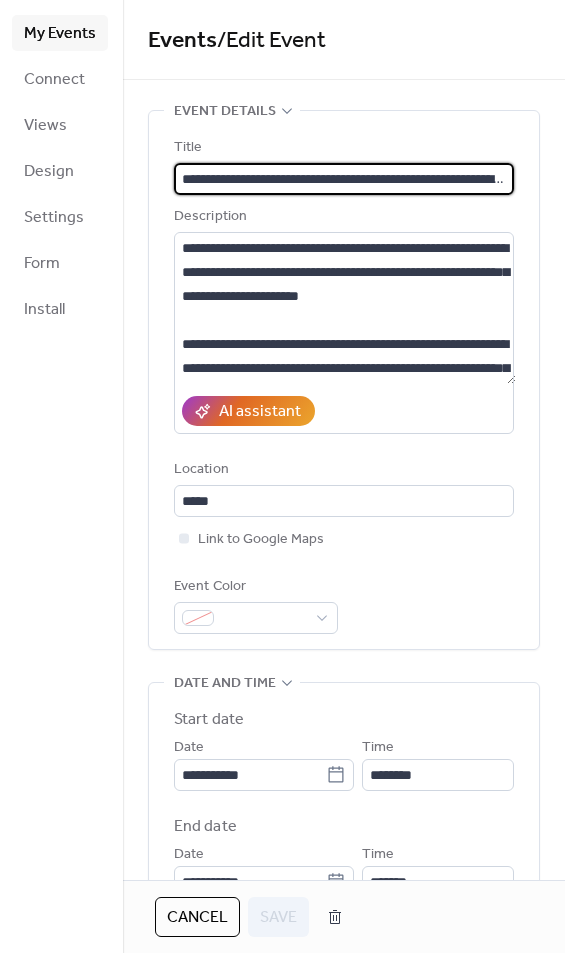 scroll, scrollTop: 0, scrollLeft: 215, axis: horizontal 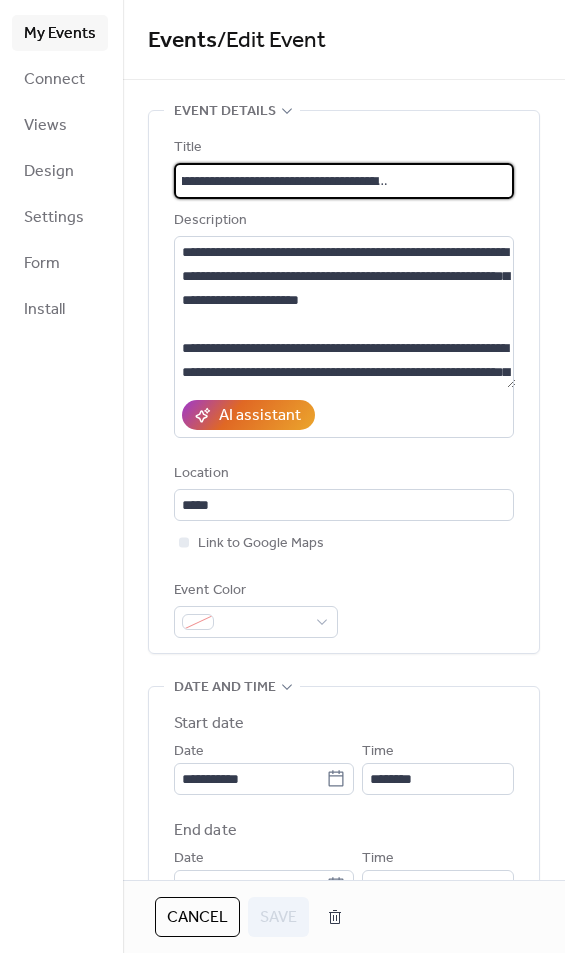 click on "**********" at bounding box center [345, 181] 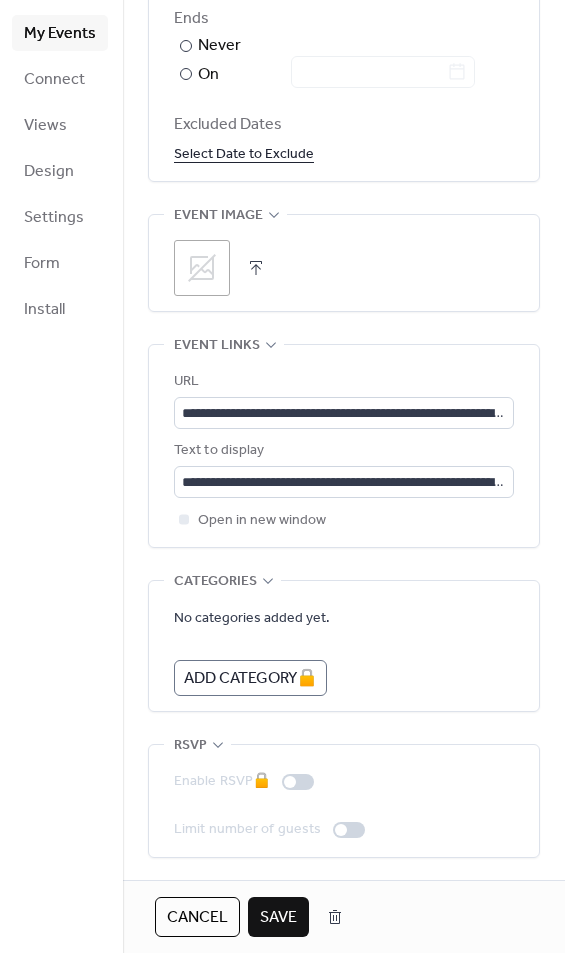 scroll, scrollTop: 1358, scrollLeft: 0, axis: vertical 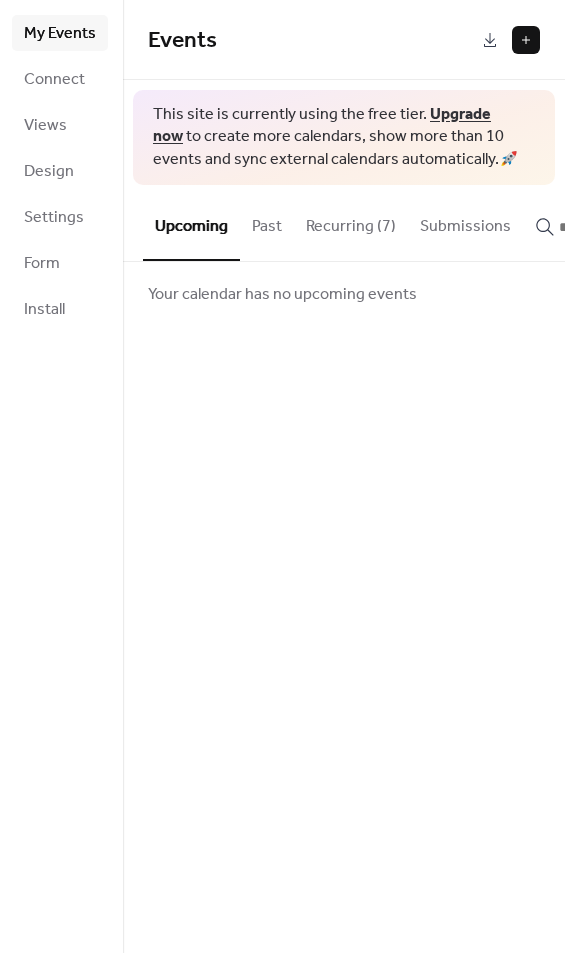 click on "Recurring  (7)" at bounding box center (351, 222) 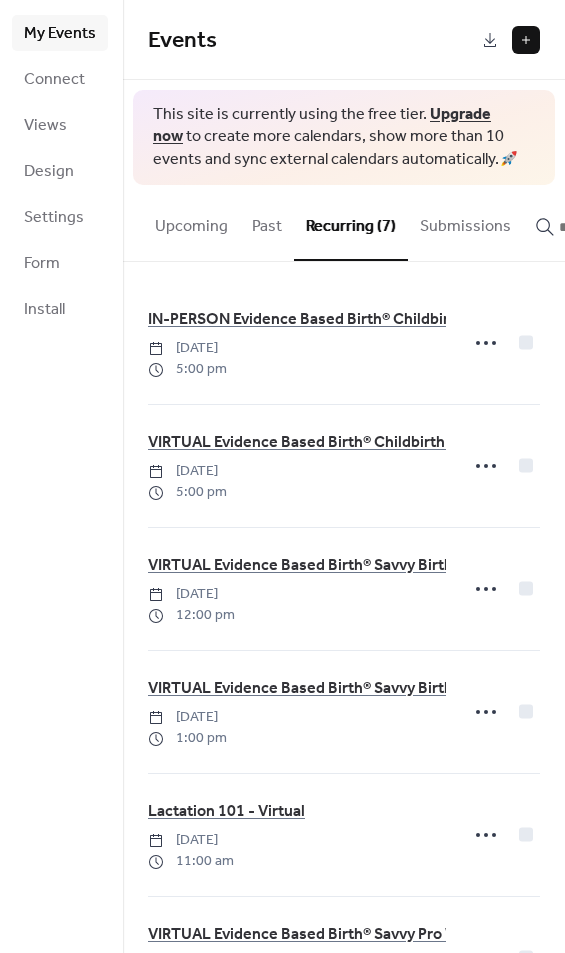 click 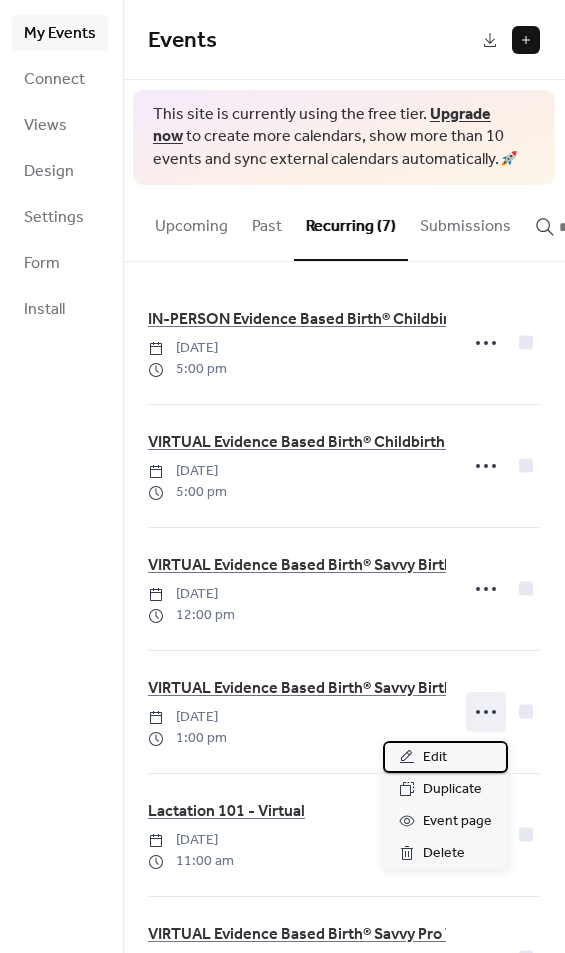 click on "Edit" at bounding box center (445, 757) 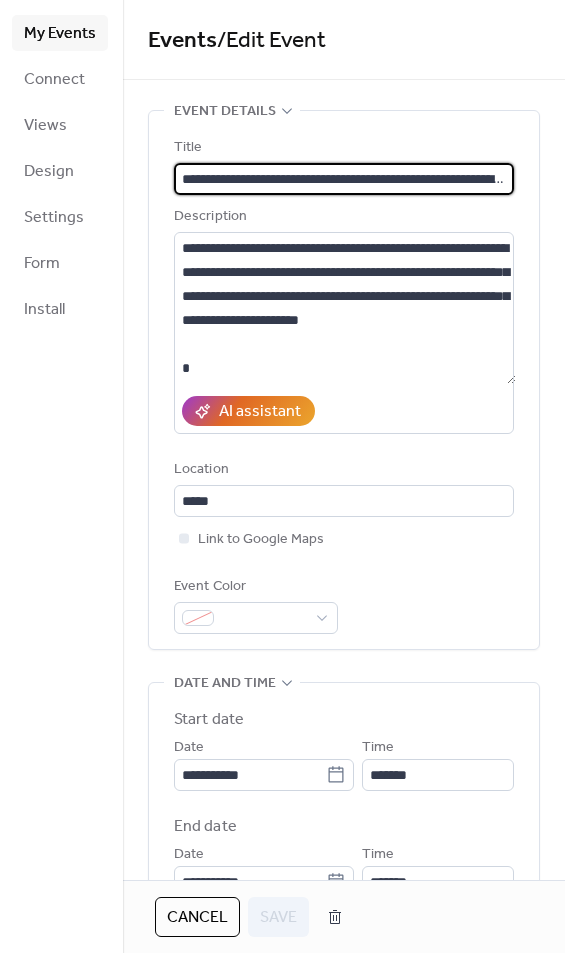 scroll, scrollTop: 0, scrollLeft: 274, axis: horizontal 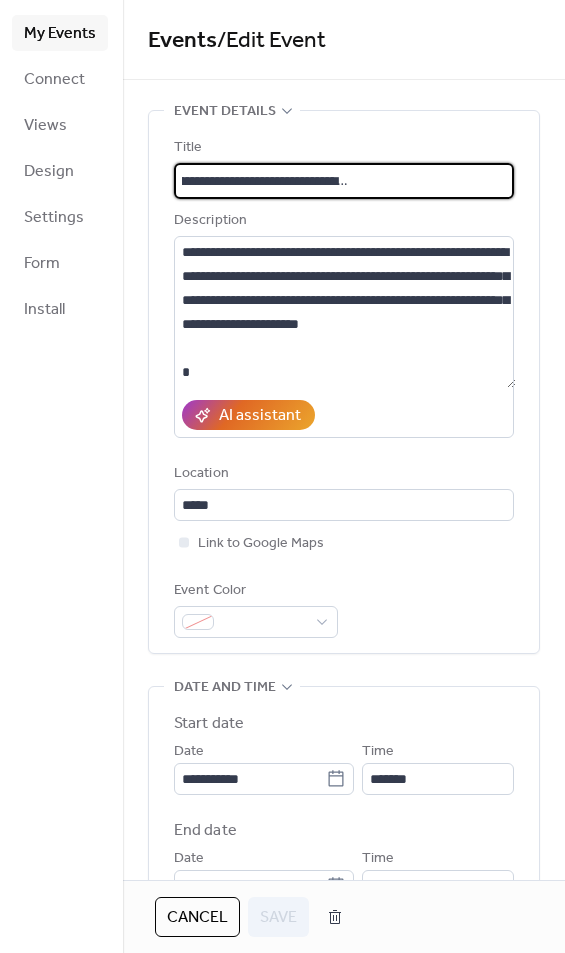 click on "**********" at bounding box center (345, 181) 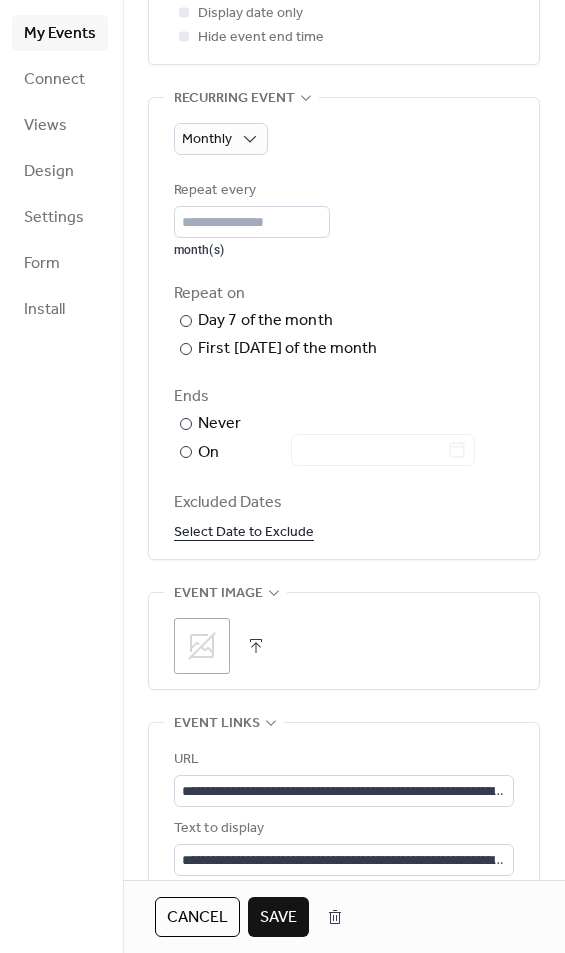 type on "**********" 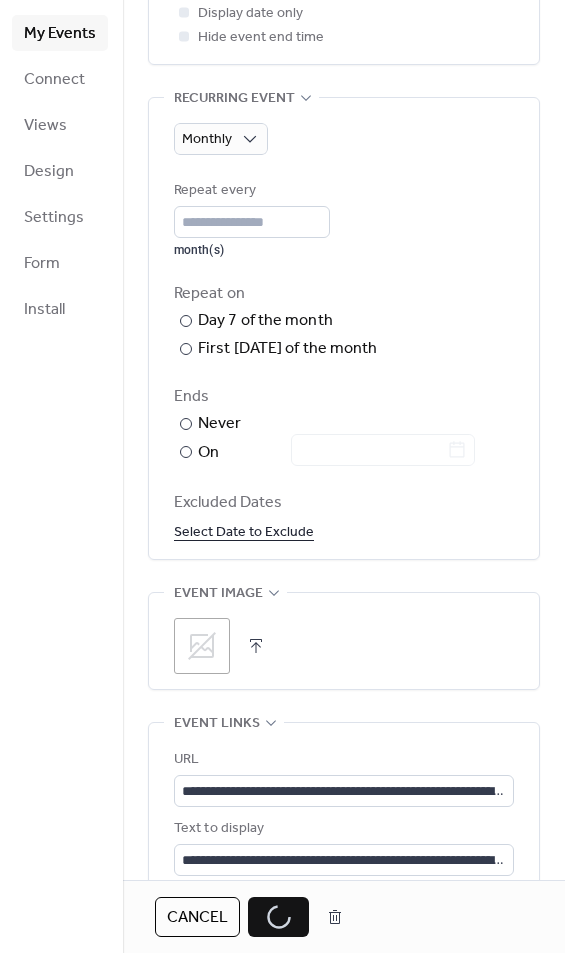 scroll, scrollTop: 950, scrollLeft: 0, axis: vertical 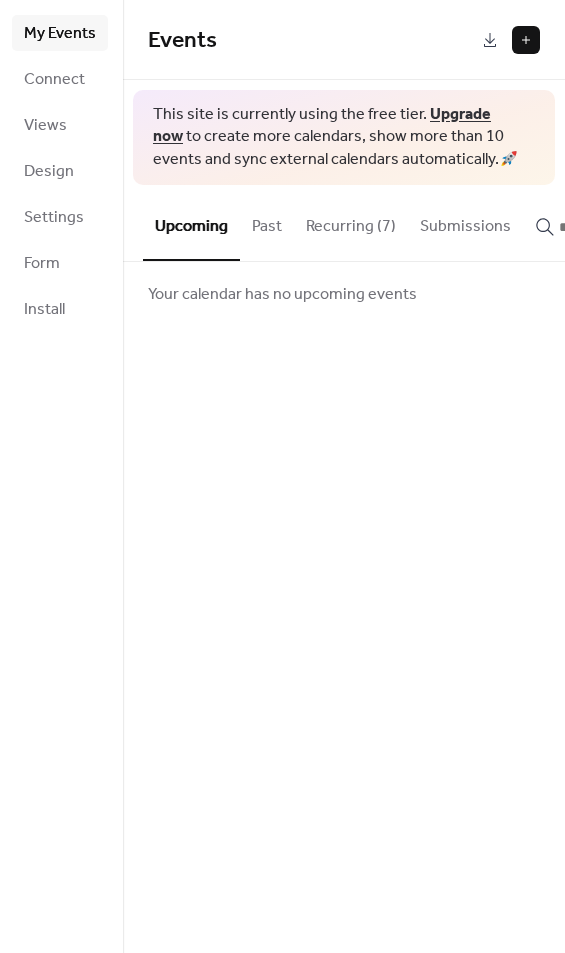 click on "Recurring  (7)" at bounding box center (351, 222) 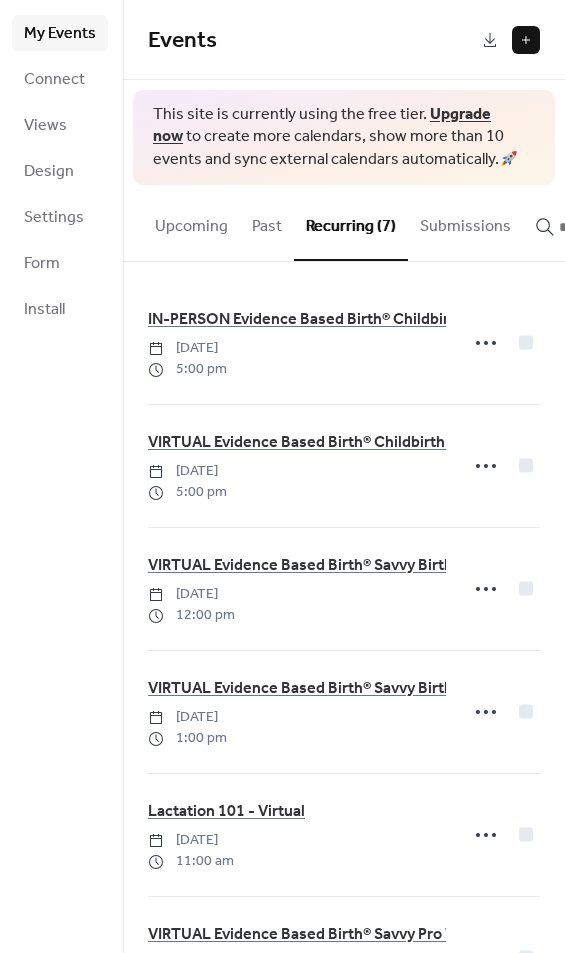 click 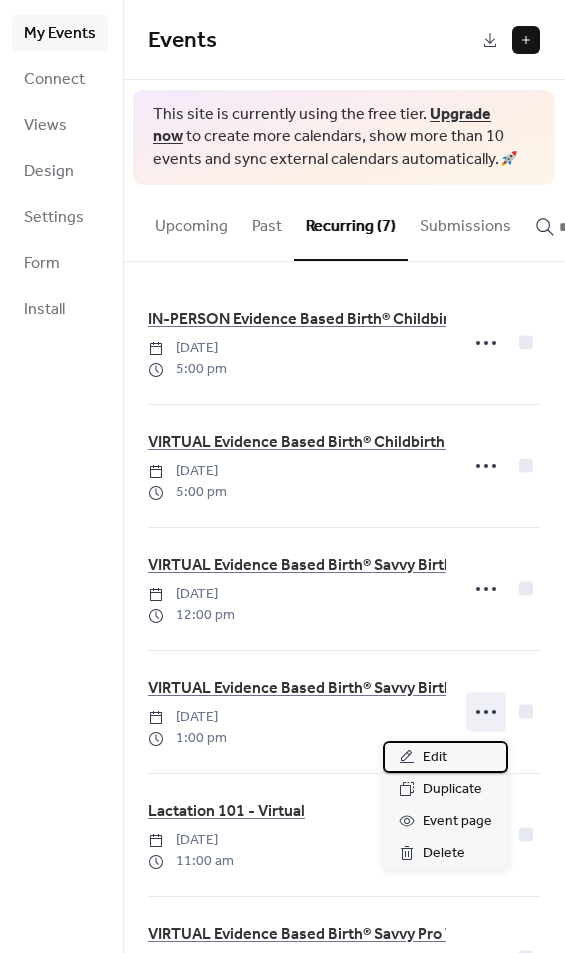 click on "Edit" at bounding box center [445, 757] 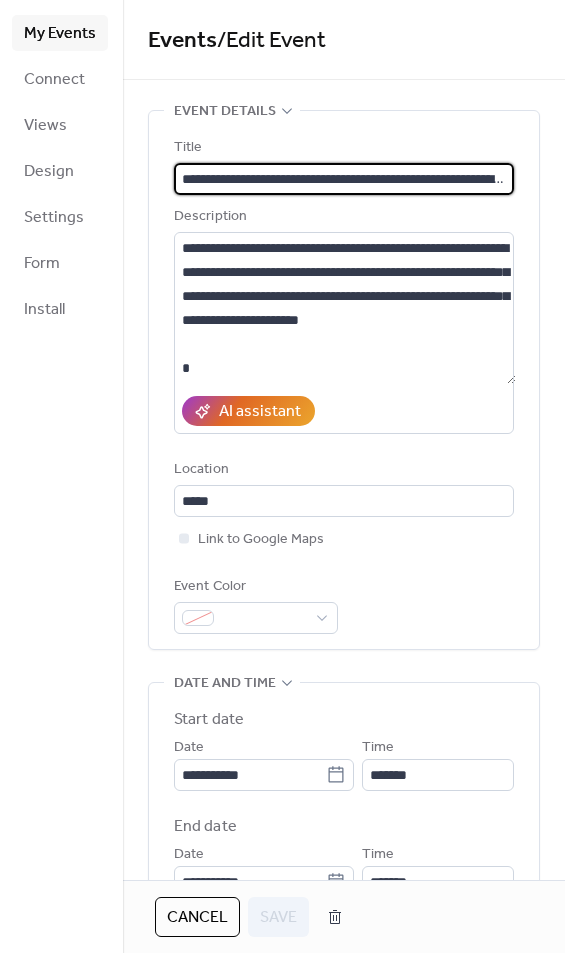 scroll, scrollTop: 0, scrollLeft: 85, axis: horizontal 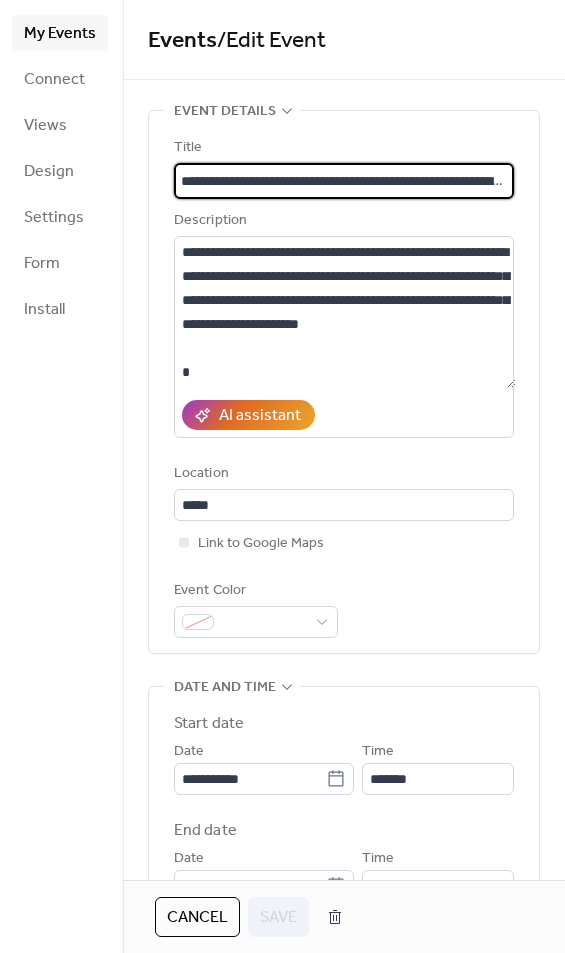 click on "**********" at bounding box center [345, 181] 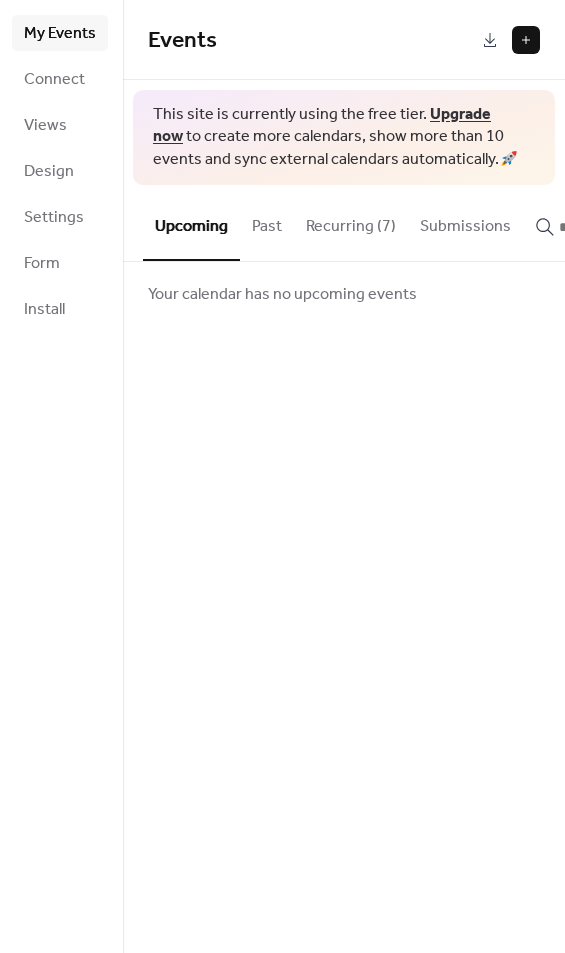 click on "Recurring  (7)" at bounding box center (351, 222) 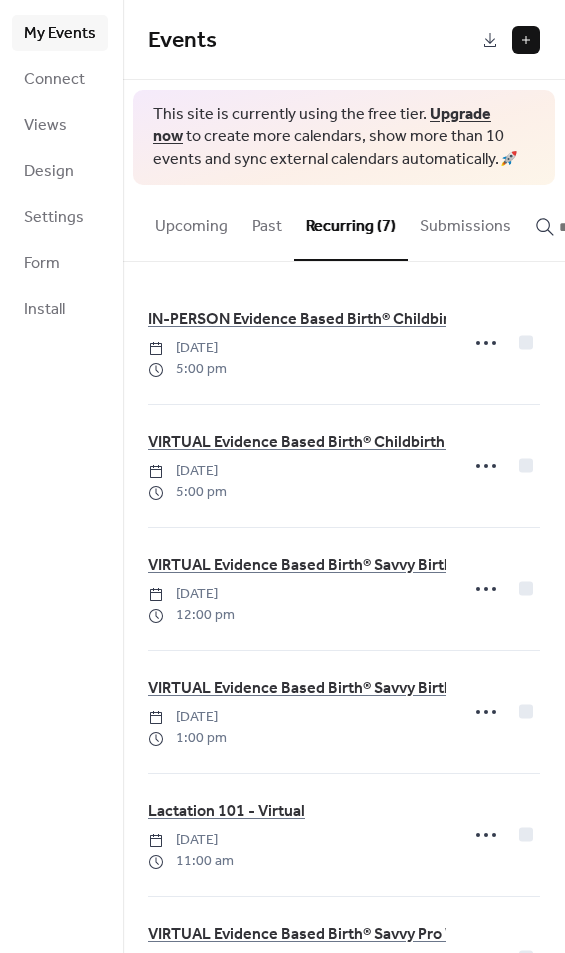 click 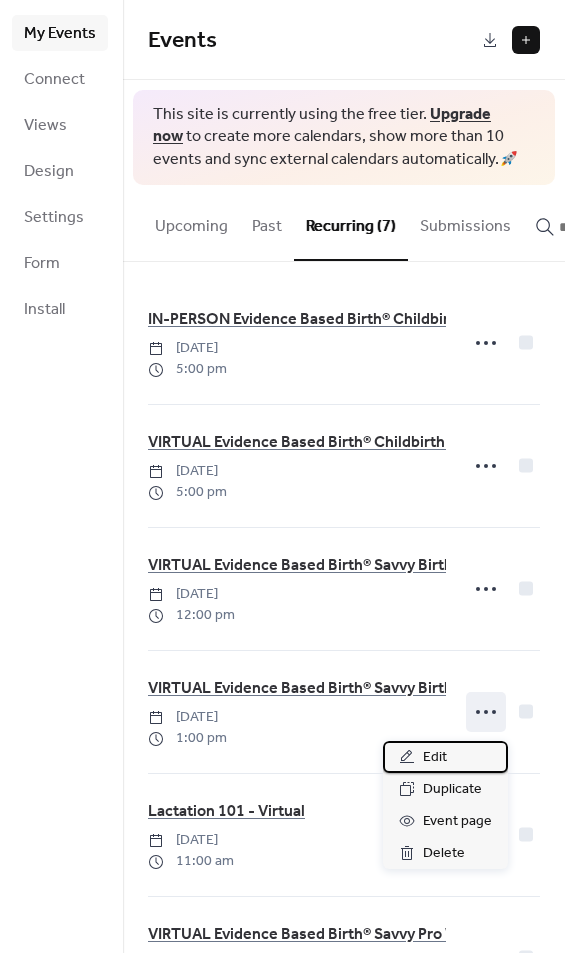 click on "Edit" at bounding box center [445, 757] 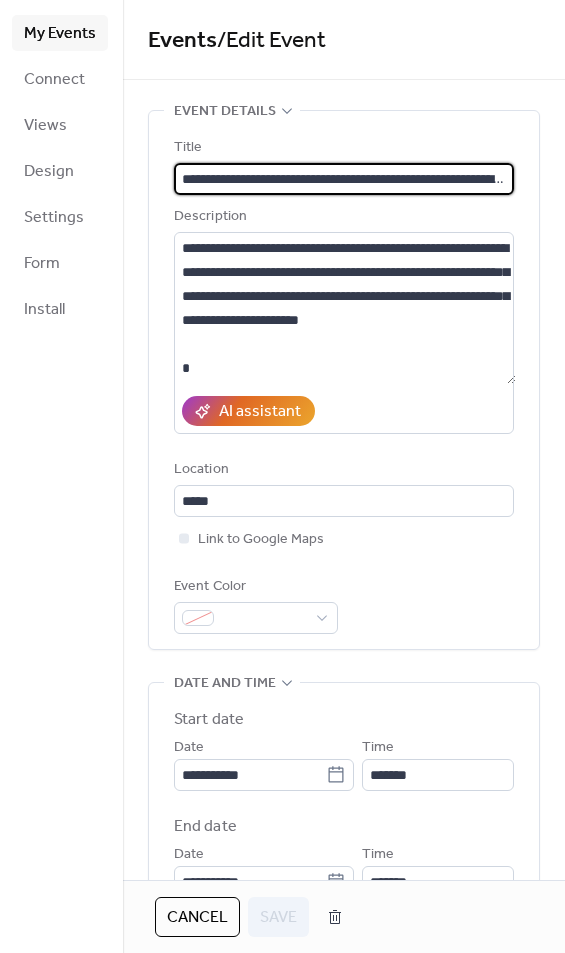 scroll, scrollTop: 0, scrollLeft: 85, axis: horizontal 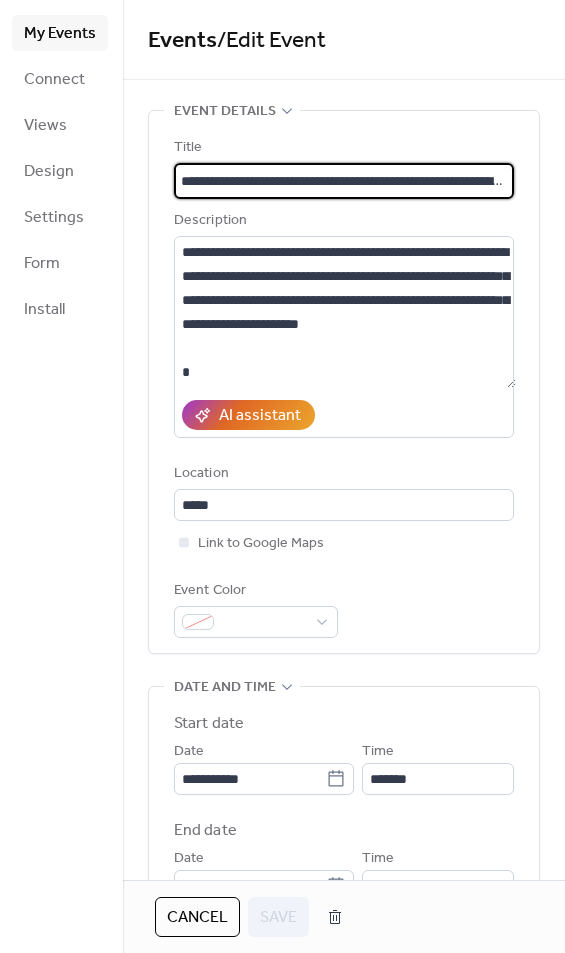 click on "**********" at bounding box center [345, 181] 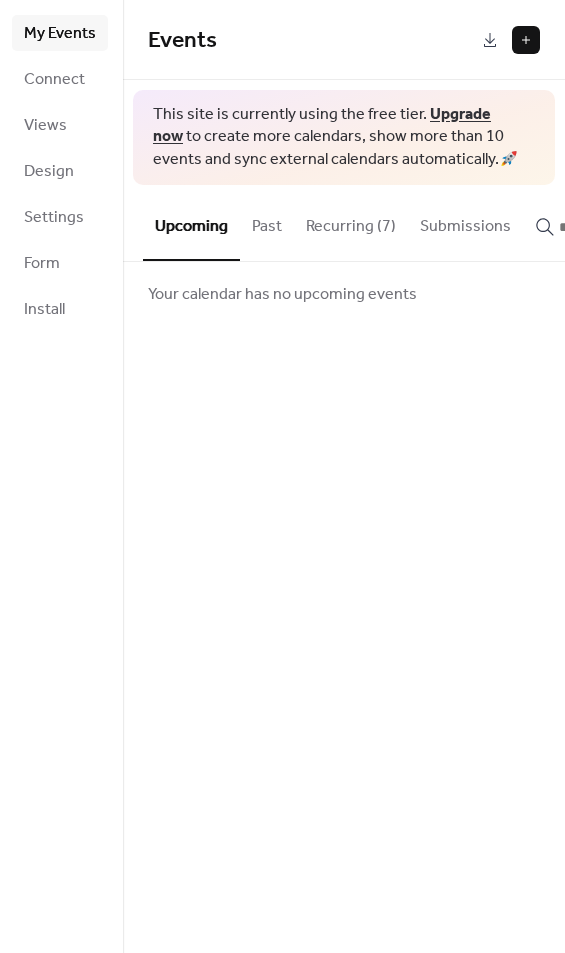 click on "Recurring  (7)" at bounding box center (351, 222) 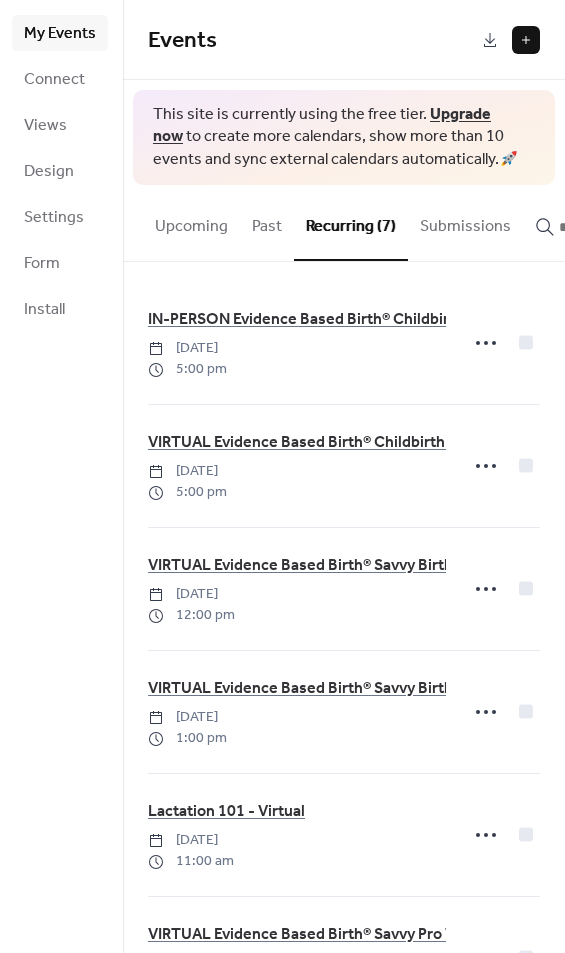 click 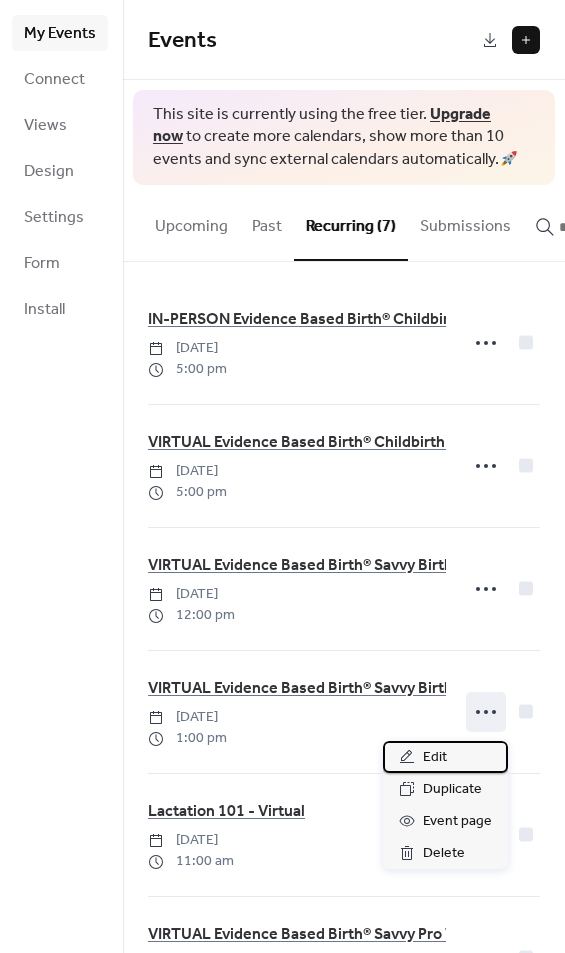 click on "Edit" at bounding box center [445, 757] 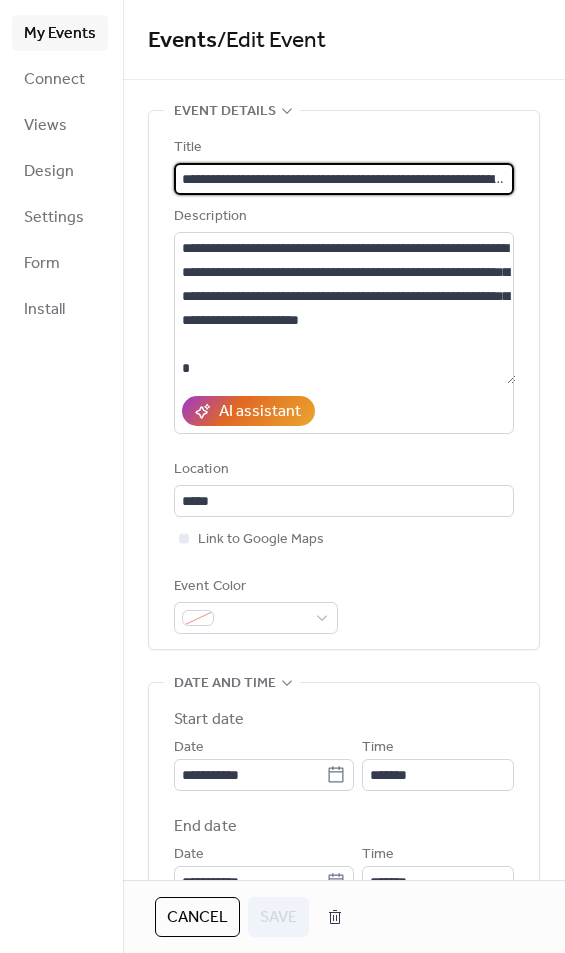scroll, scrollTop: 0, scrollLeft: 85, axis: horizontal 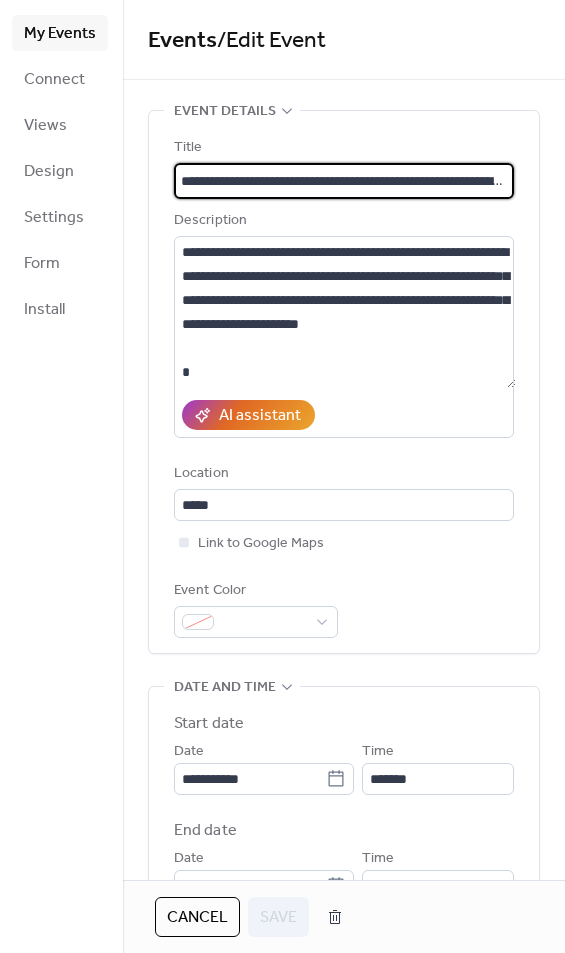 click on "My Events" at bounding box center (60, 34) 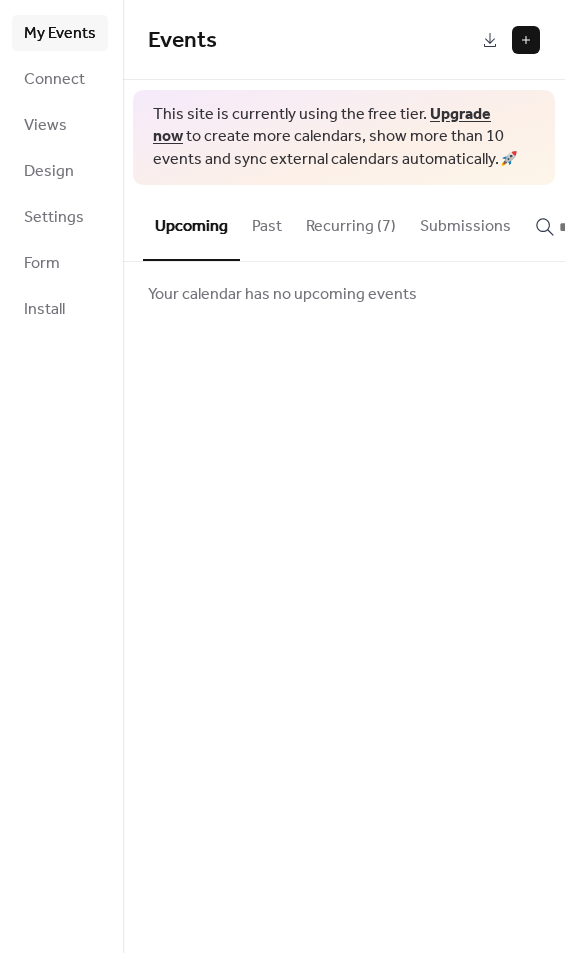 click on "Recurring  (7)" at bounding box center [351, 222] 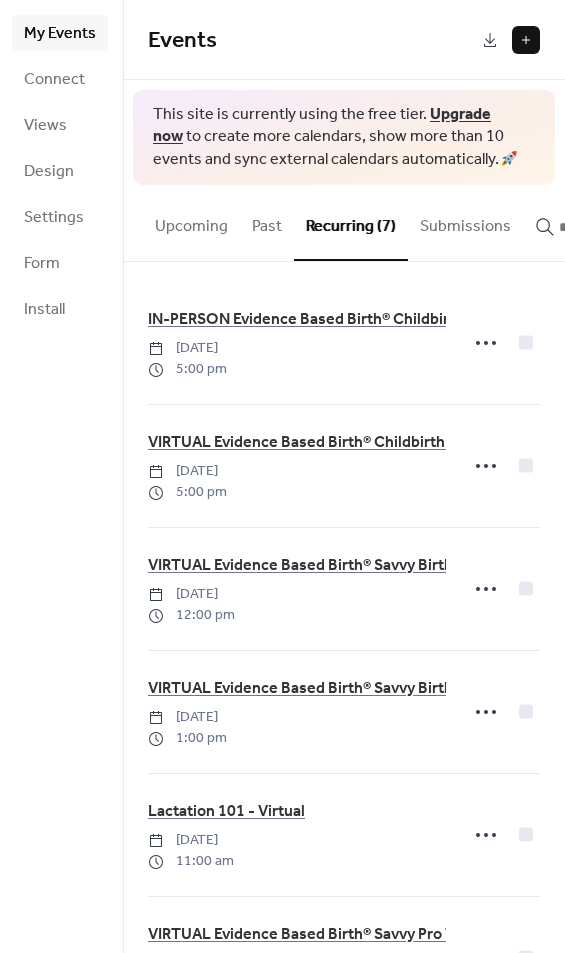 click 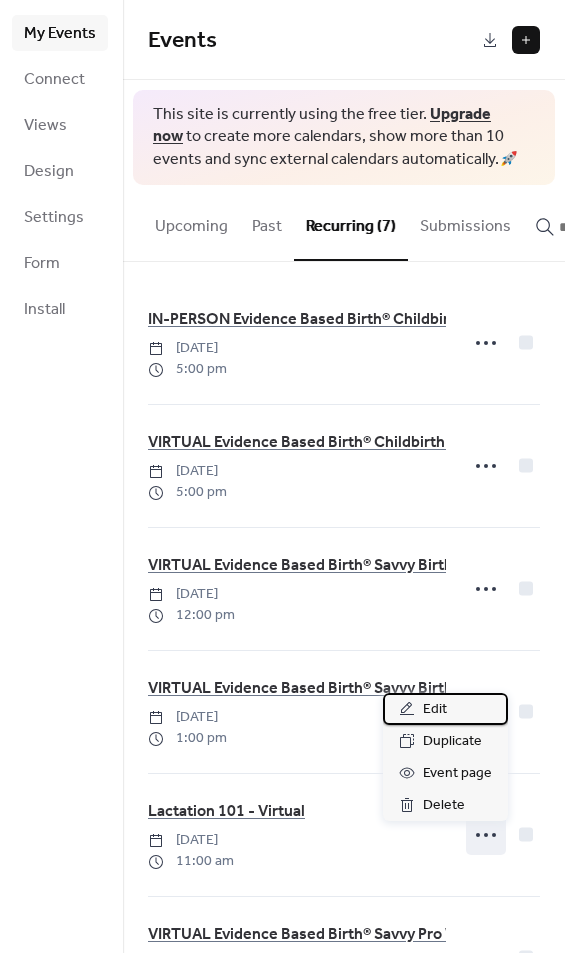 click on "Edit" at bounding box center [435, 710] 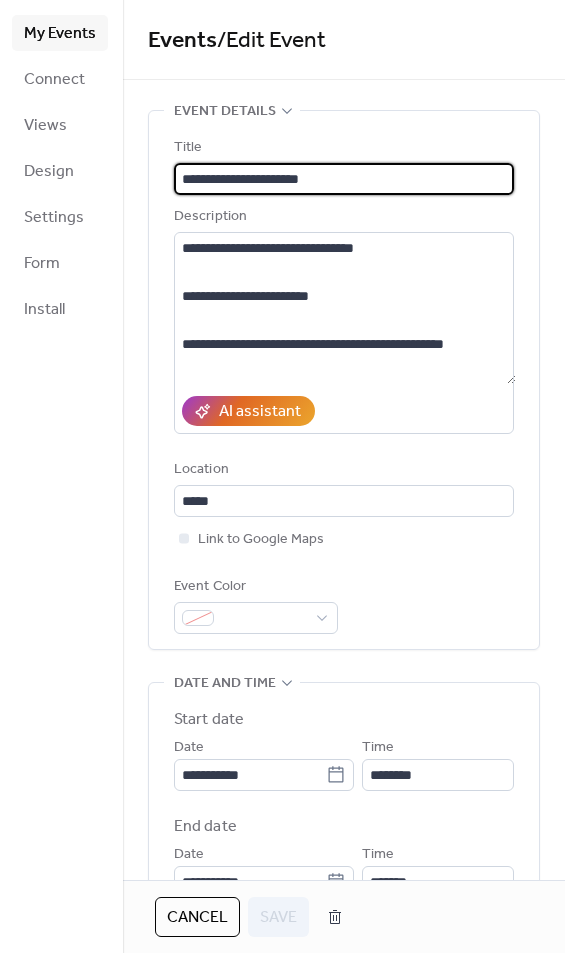 click on "My Events" at bounding box center [60, 34] 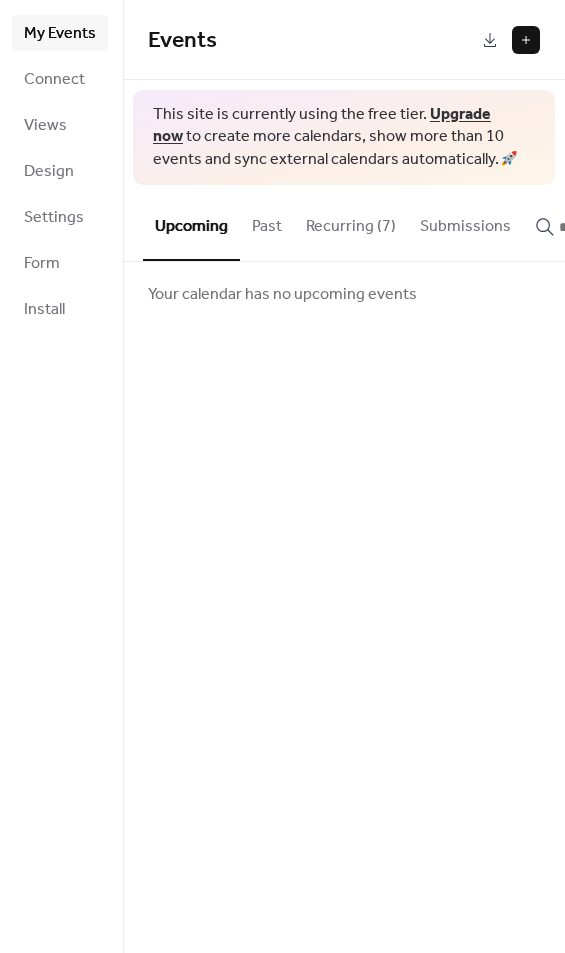 click on "Recurring  (7)" at bounding box center (351, 222) 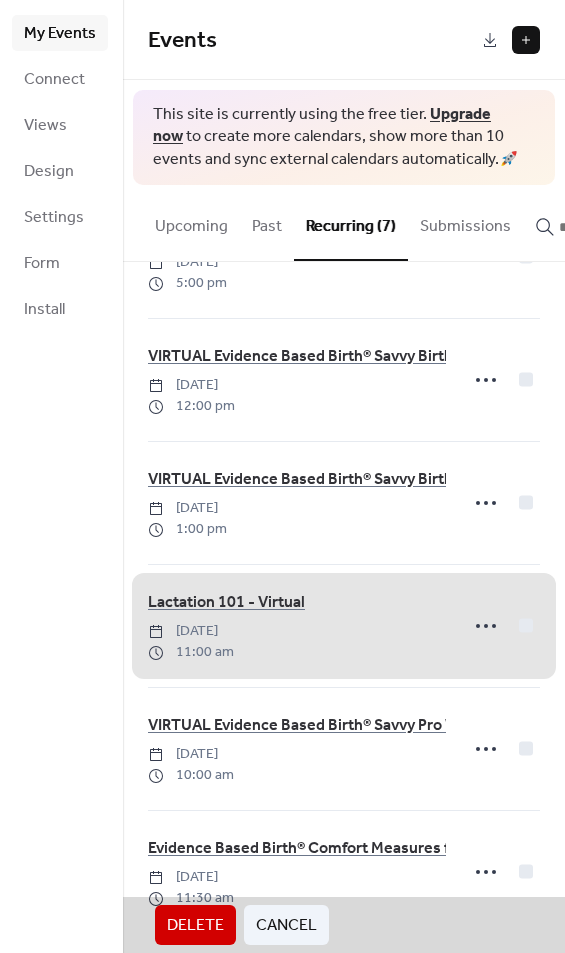 scroll, scrollTop: 217, scrollLeft: 0, axis: vertical 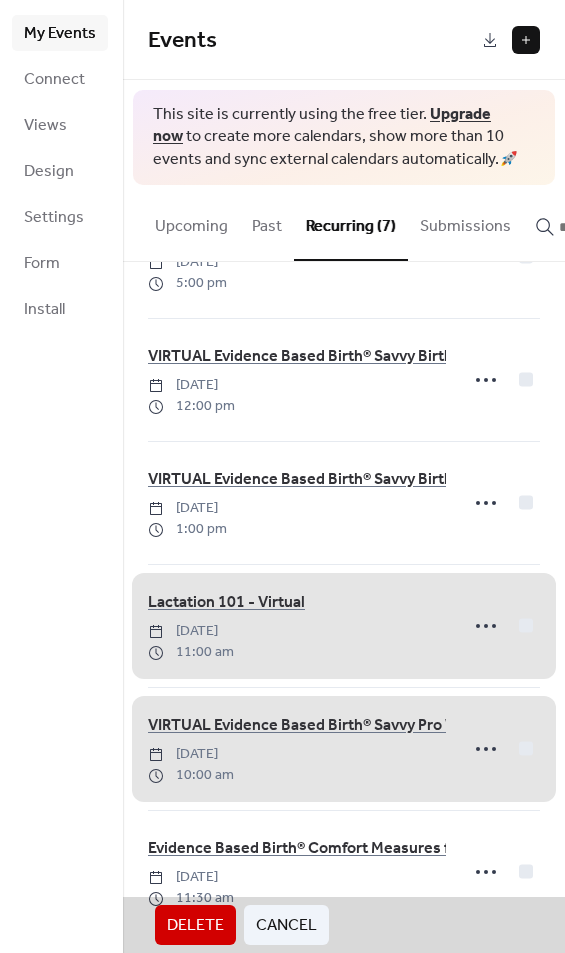click on "VIRTUAL Evidence Based Birth® Savvy Pro Workshop - For Birth Professionals - [DATE] of Each Month [DATE] 10:00 am" at bounding box center (344, 749) 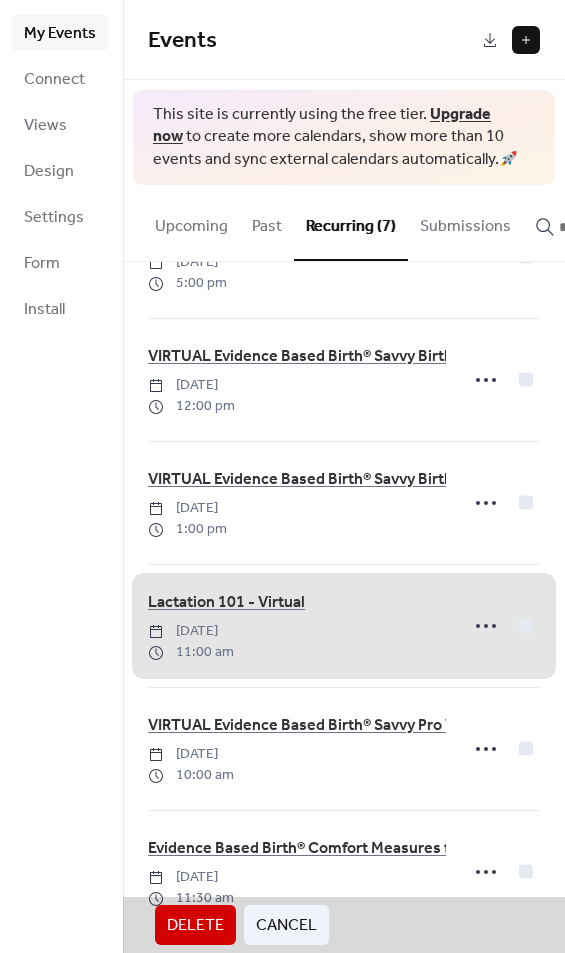 click on "Lactation 101 - Virtual [DATE] 11:00 am" at bounding box center [344, 626] 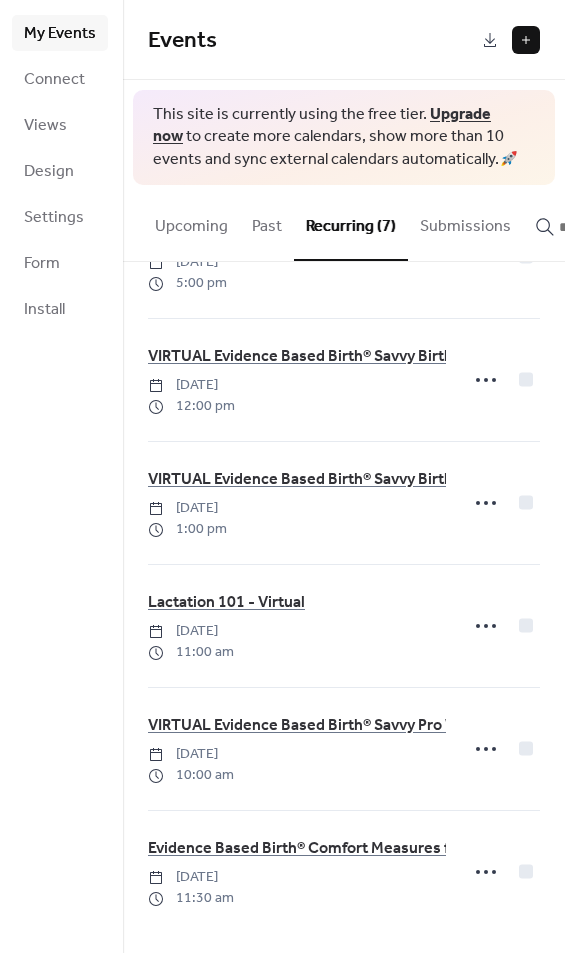 click 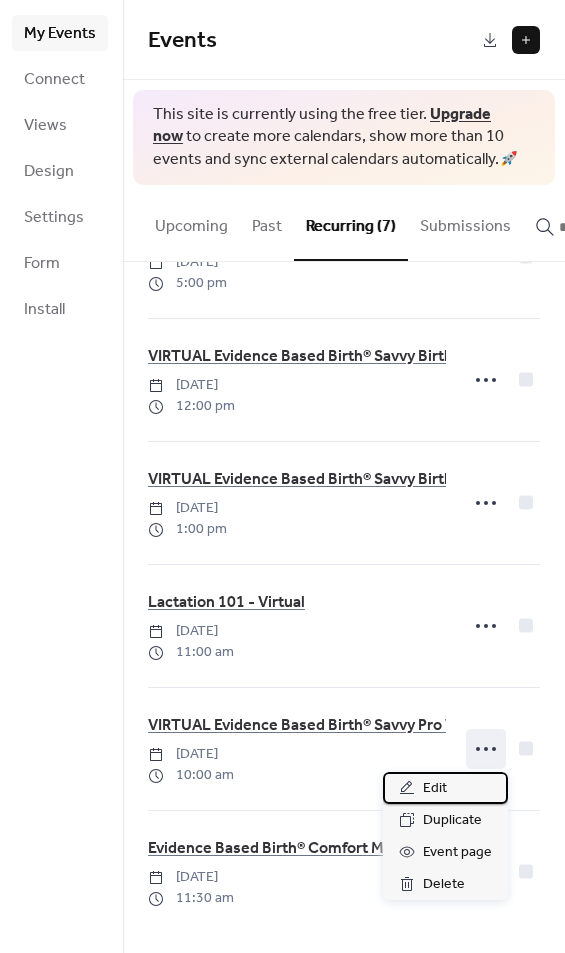 click on "Edit" at bounding box center (445, 788) 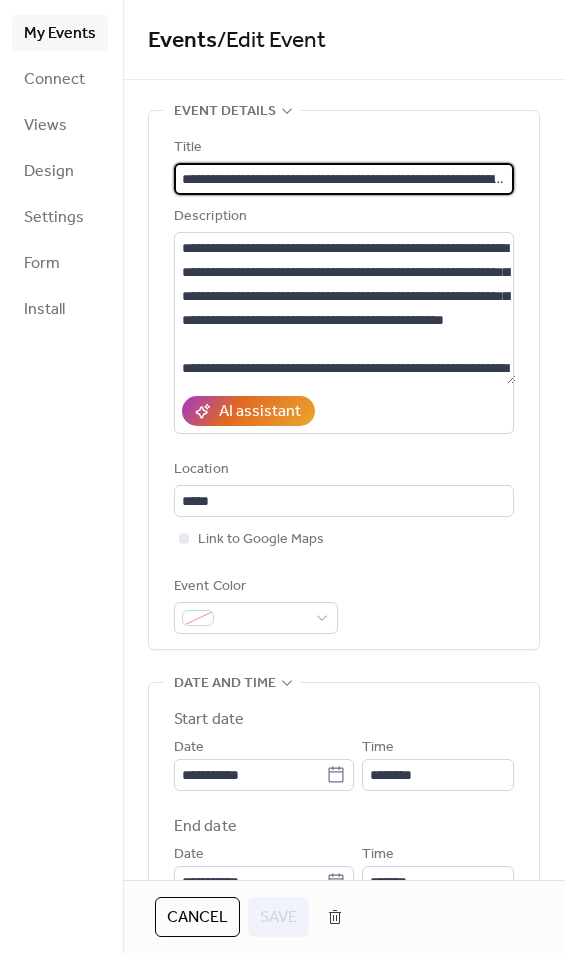 scroll, scrollTop: 0, scrollLeft: 305, axis: horizontal 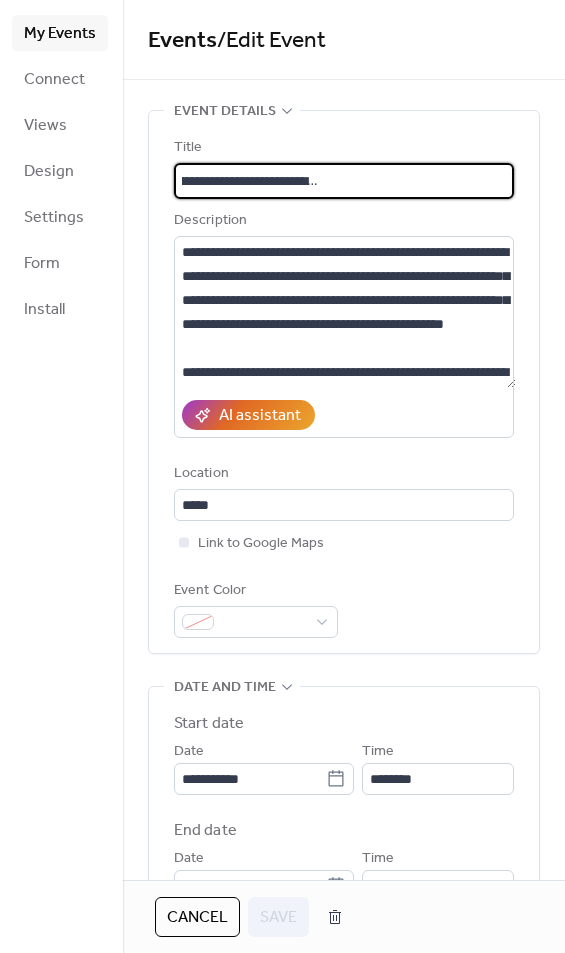 click on "**********" at bounding box center [345, 181] 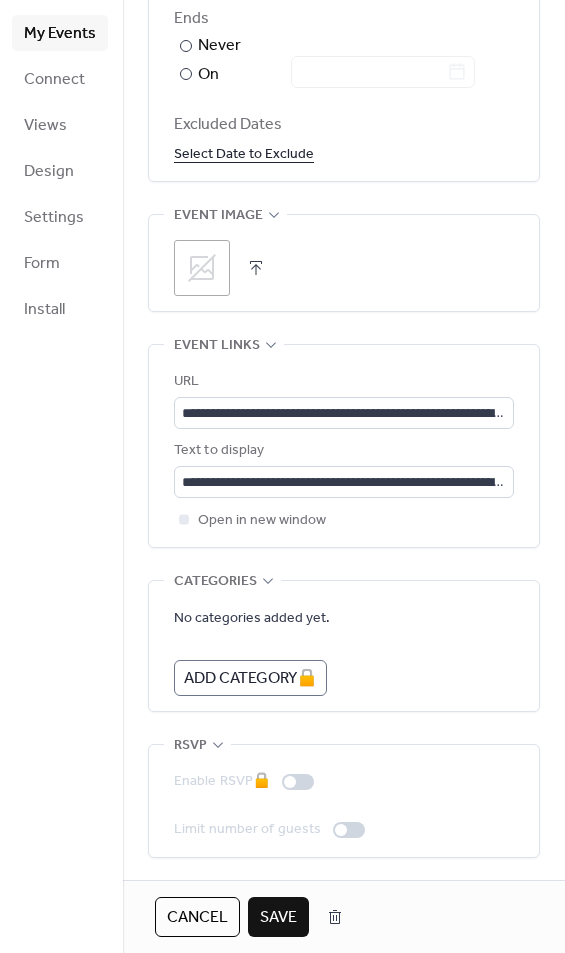 scroll, scrollTop: 1386, scrollLeft: 0, axis: vertical 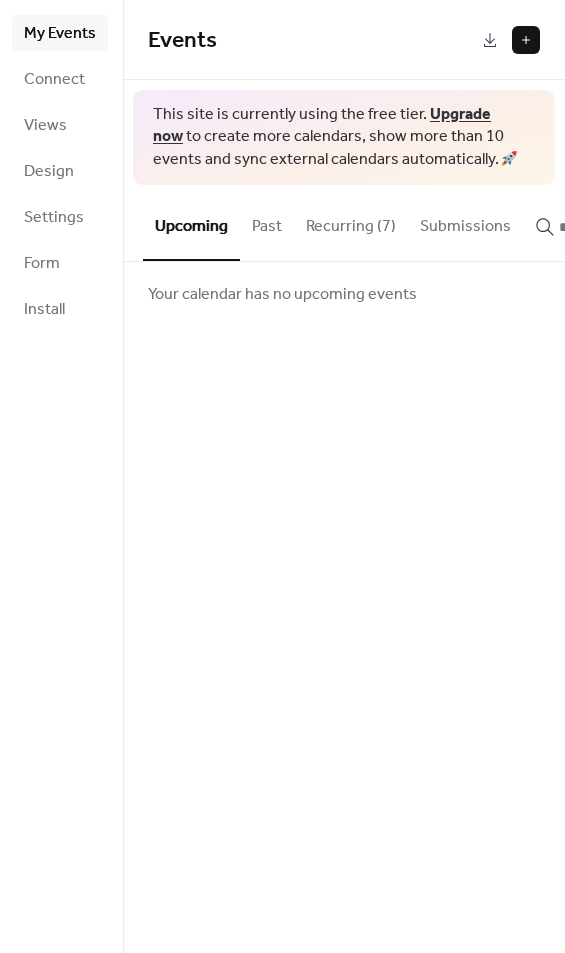 click on "Recurring  (7)" at bounding box center [351, 222] 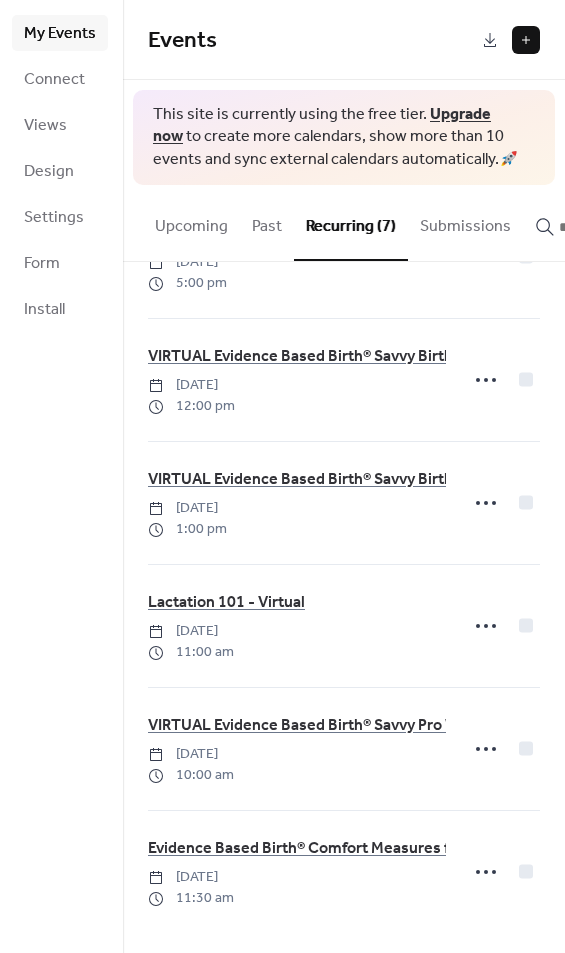 scroll, scrollTop: 217, scrollLeft: 0, axis: vertical 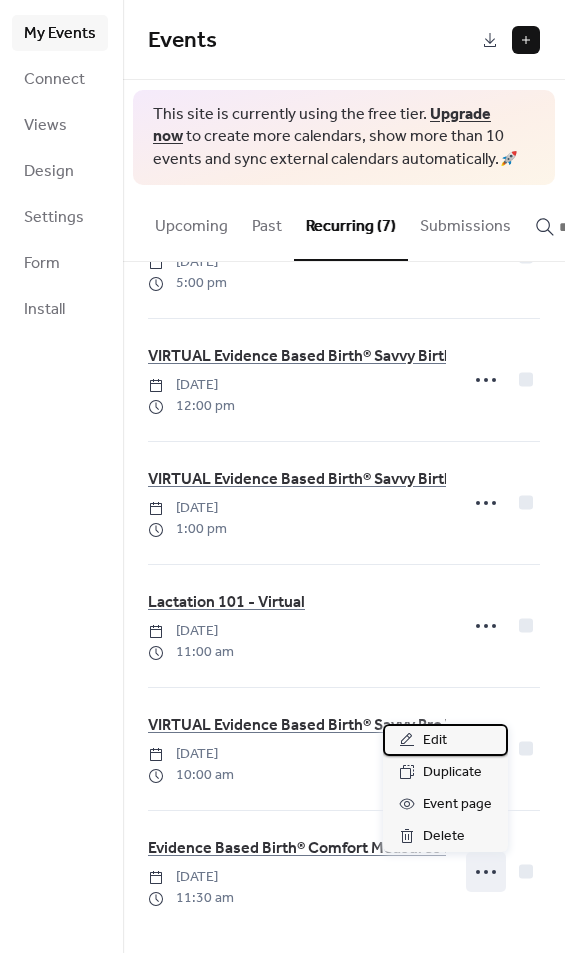 click on "Edit" at bounding box center (445, 740) 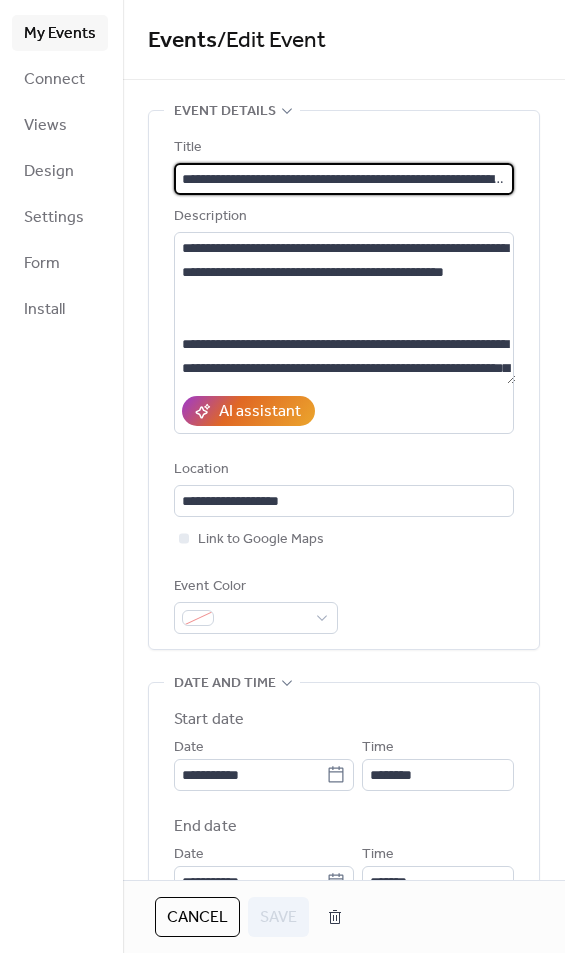 scroll, scrollTop: 0, scrollLeft: 242, axis: horizontal 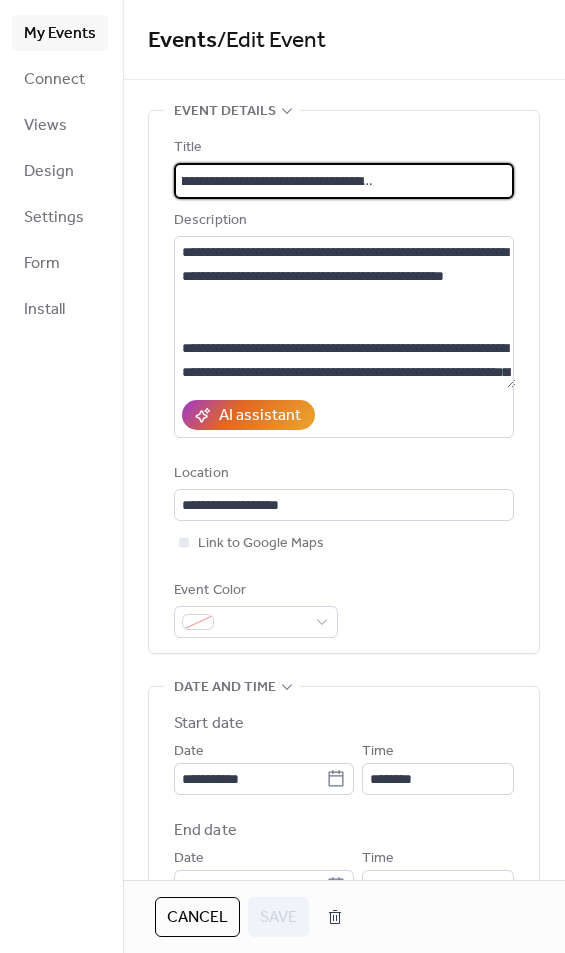 click on "**********" at bounding box center [345, 181] 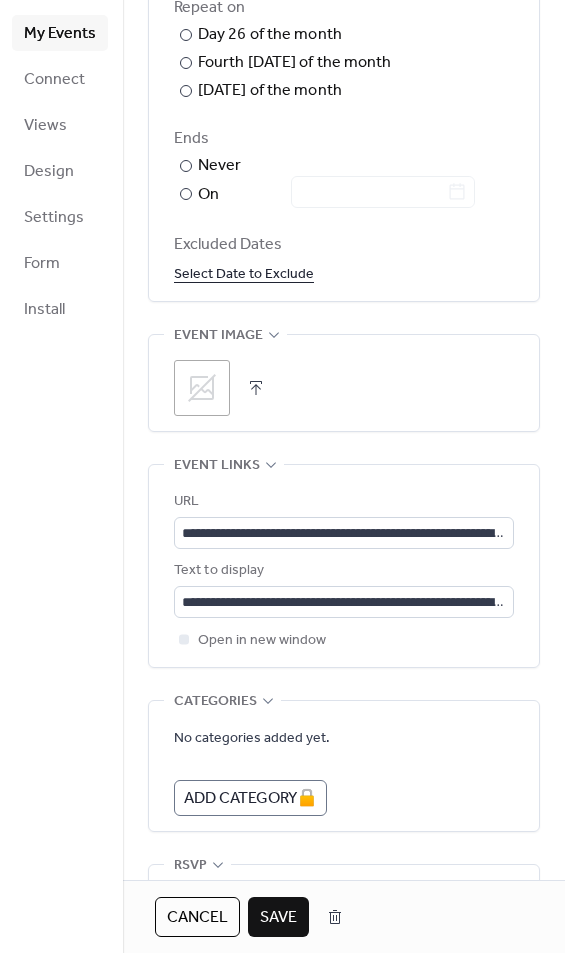 scroll, scrollTop: 1237, scrollLeft: 0, axis: vertical 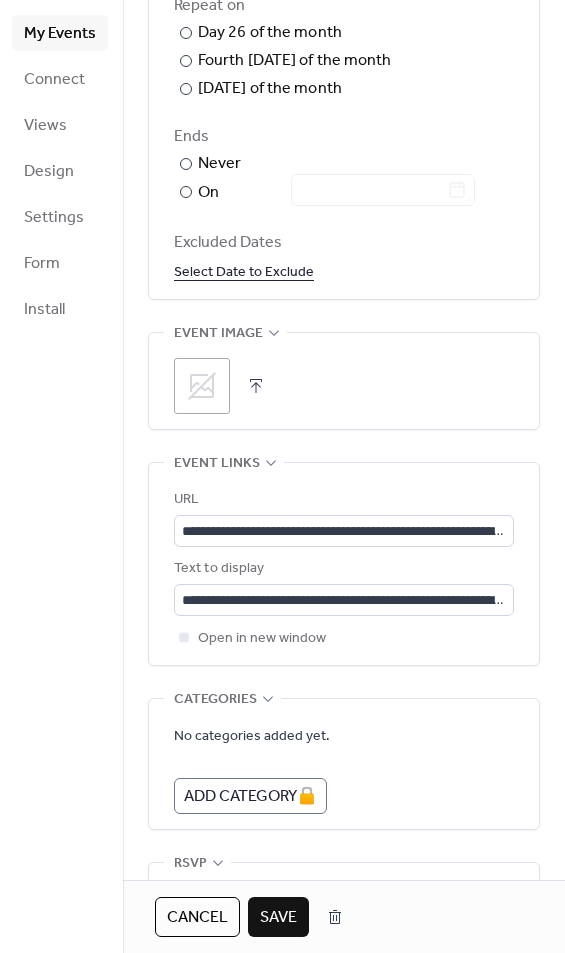 type on "**********" 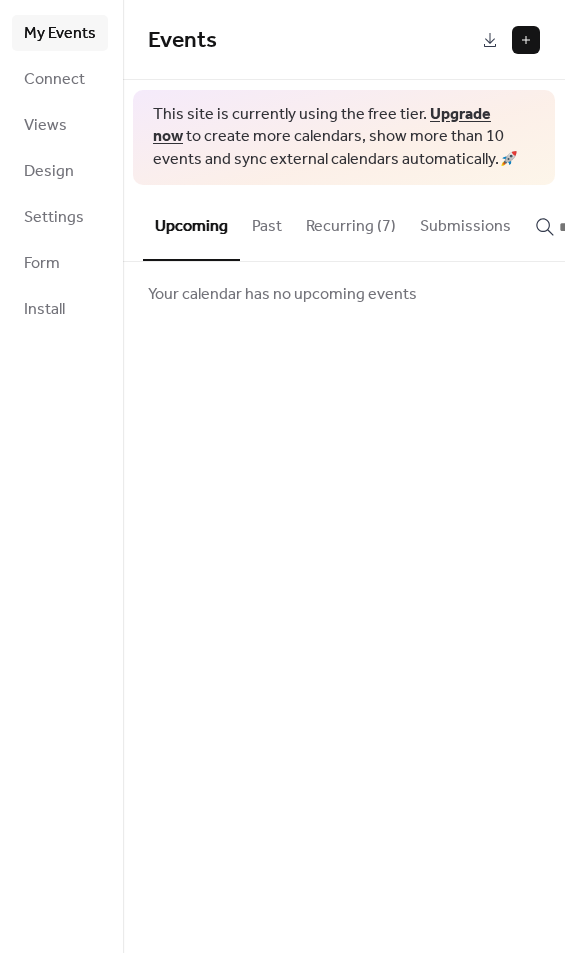 click on "Recurring  (7)" at bounding box center [351, 222] 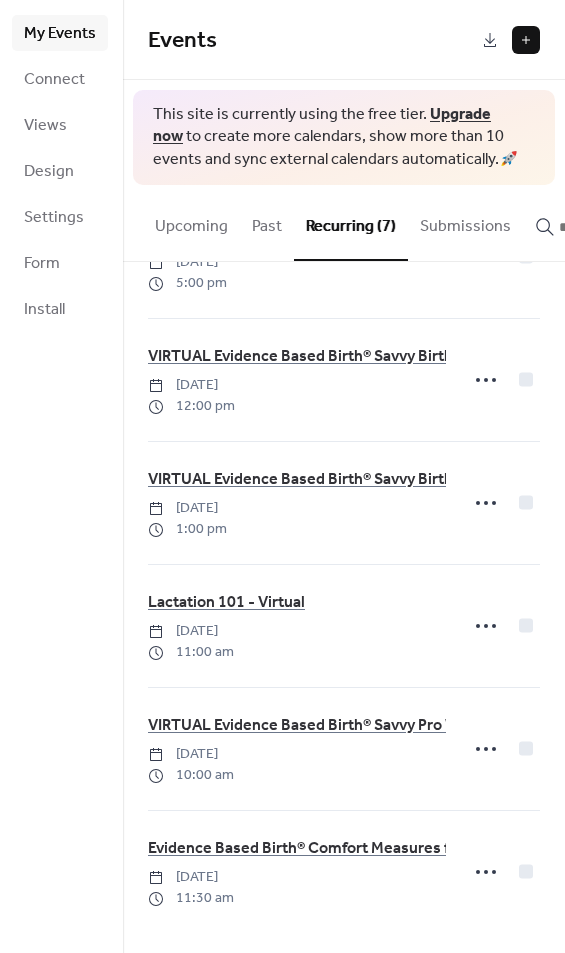 scroll, scrollTop: 217, scrollLeft: 0, axis: vertical 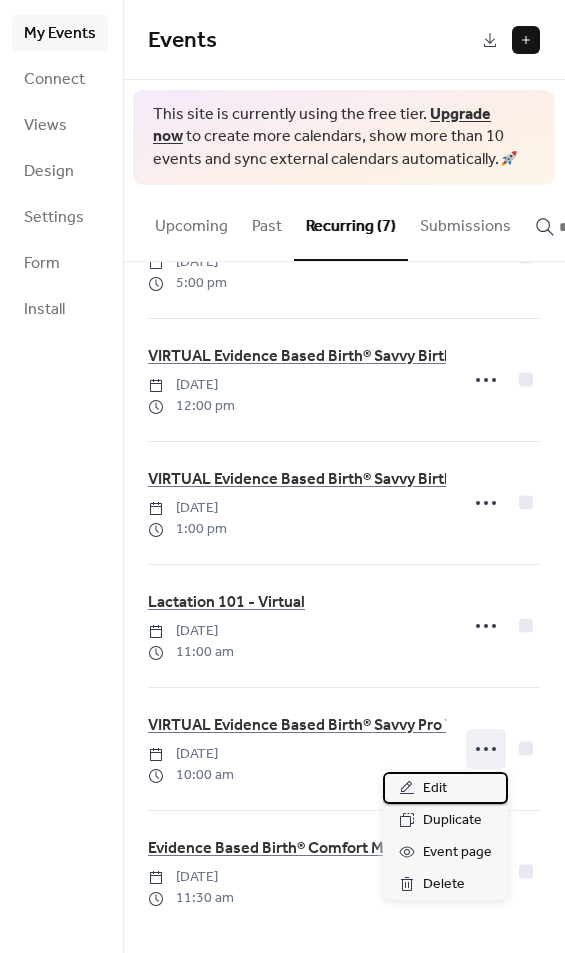 click on "Edit" at bounding box center (445, 788) 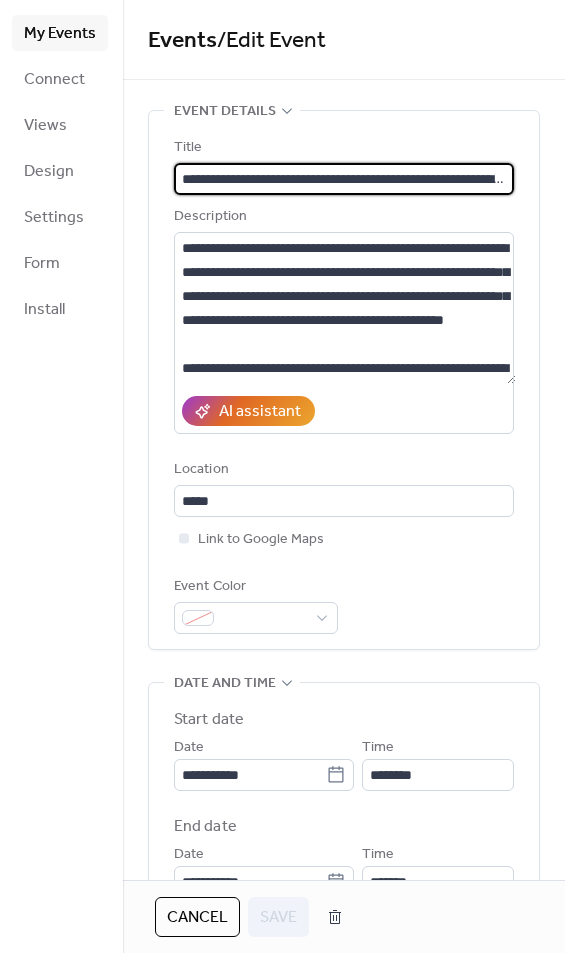 scroll, scrollTop: 0, scrollLeft: 142, axis: horizontal 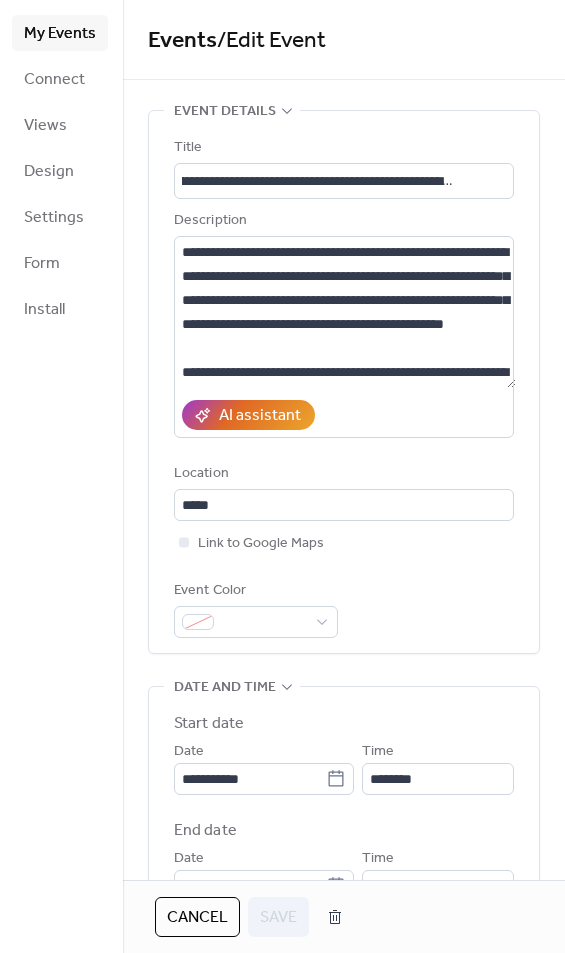 click on "Connect" at bounding box center [54, 80] 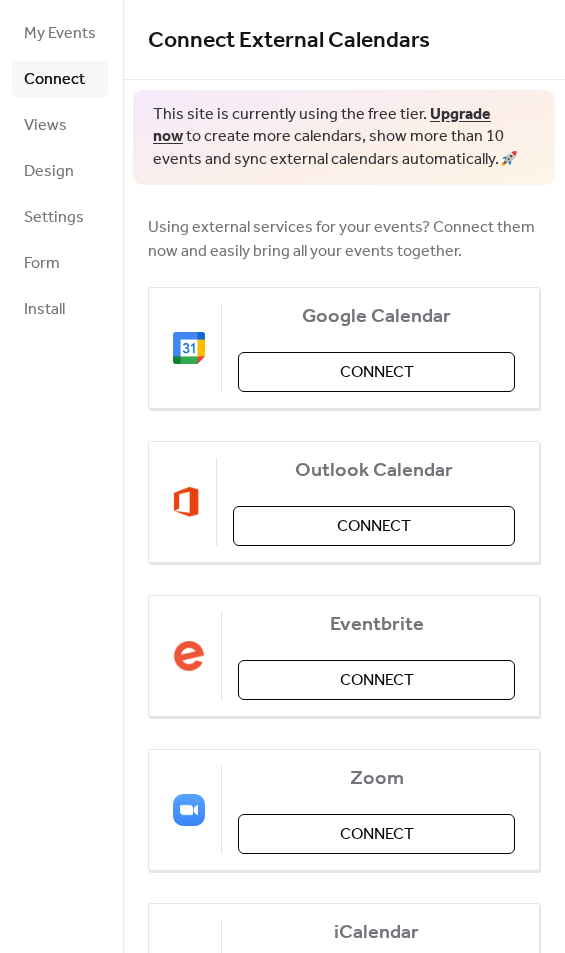 click on "Views" at bounding box center [45, 126] 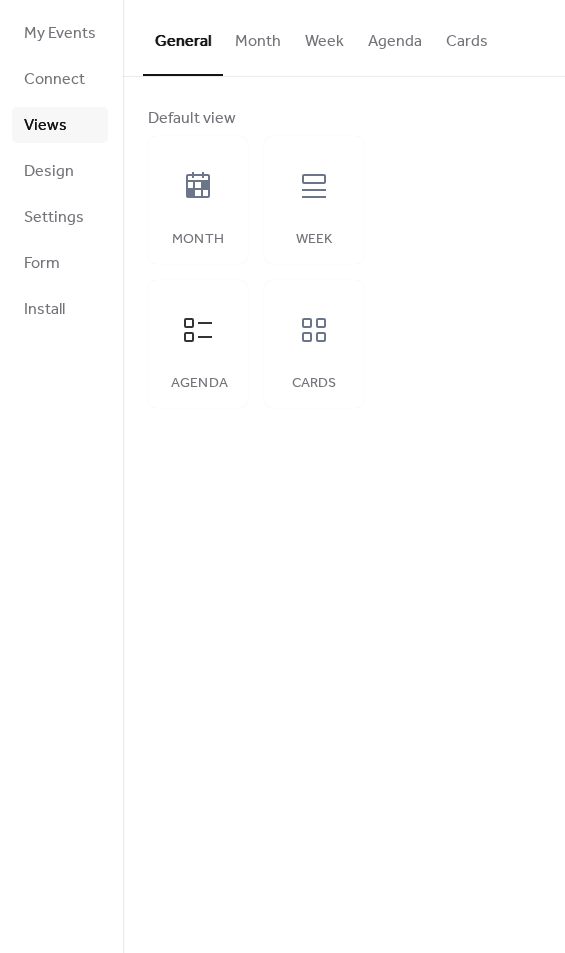 click on "Connect" at bounding box center (54, 80) 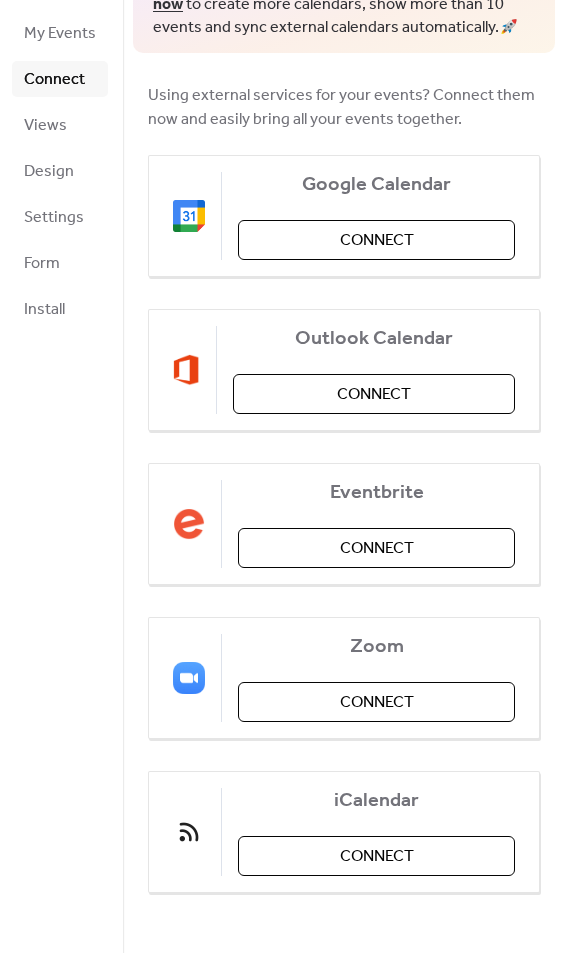 scroll, scrollTop: 131, scrollLeft: 0, axis: vertical 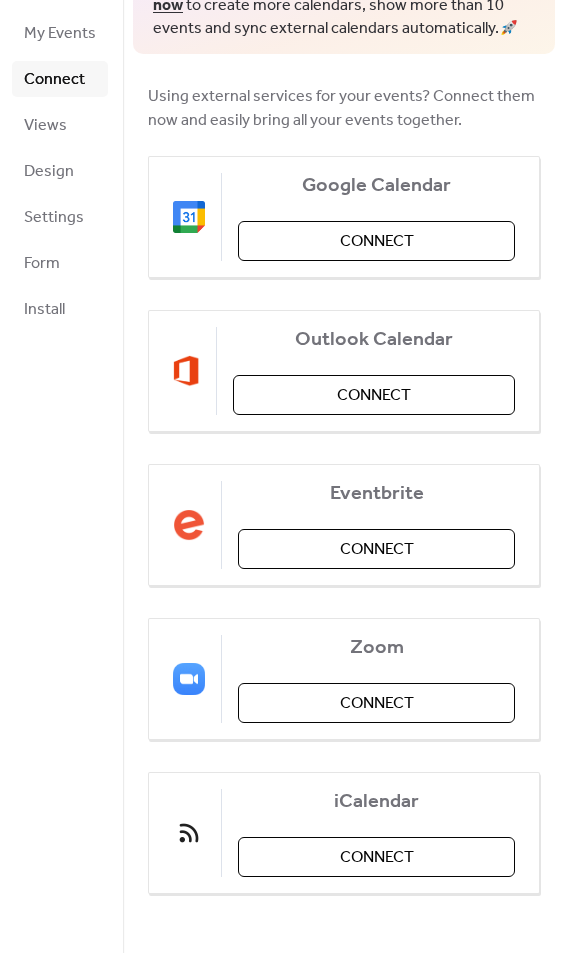 click on "Views" at bounding box center [45, 126] 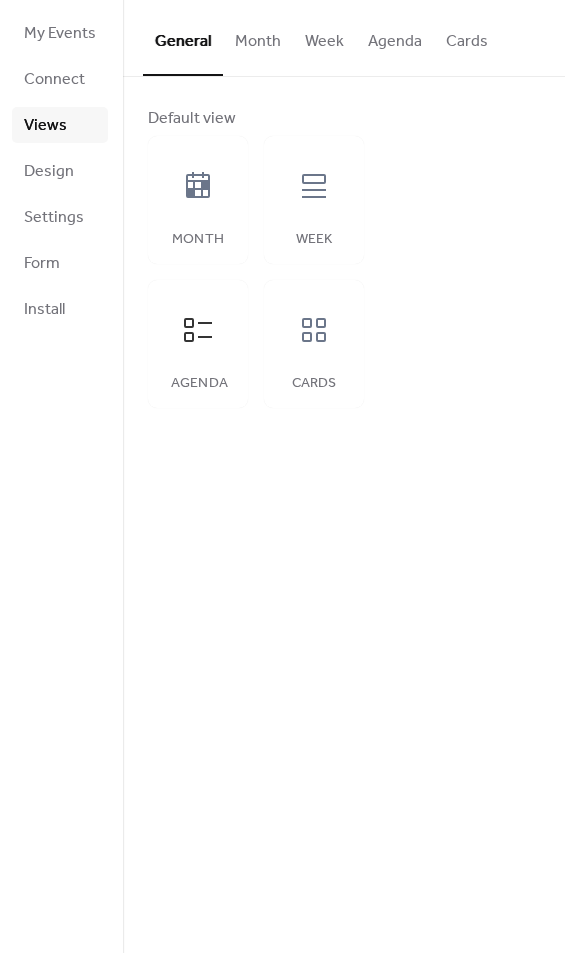 click on "Design" at bounding box center (49, 172) 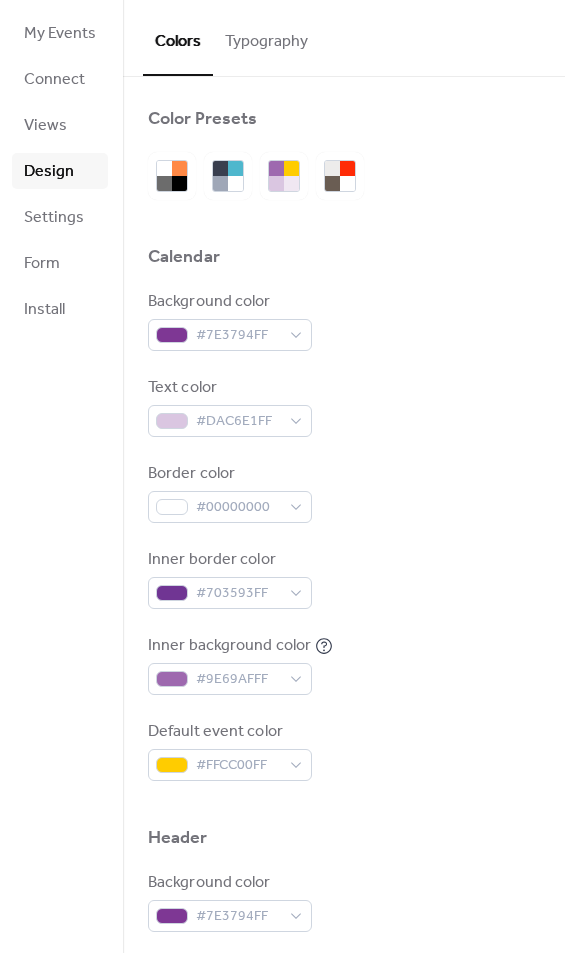 click on "Settings" at bounding box center [54, 218] 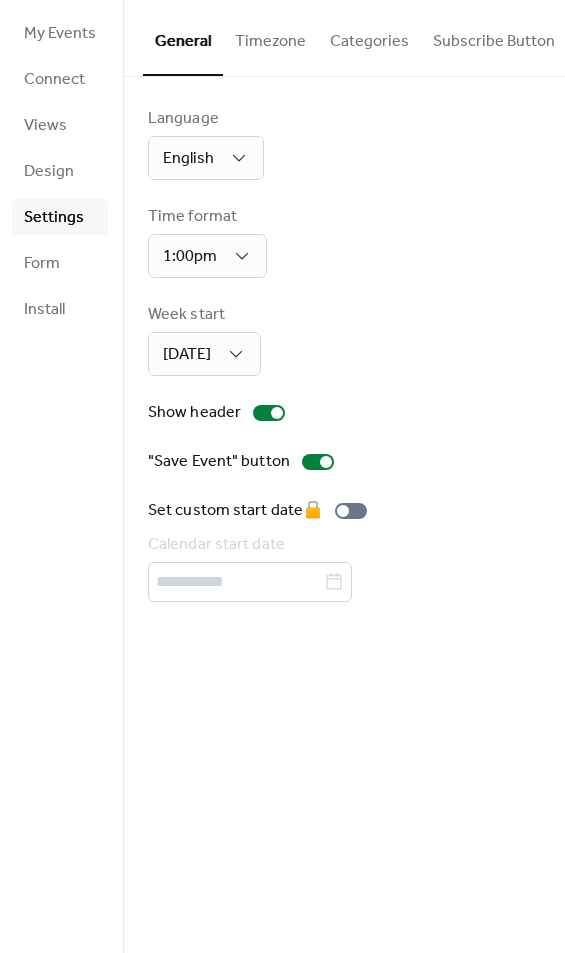 click on "Form" at bounding box center [42, 264] 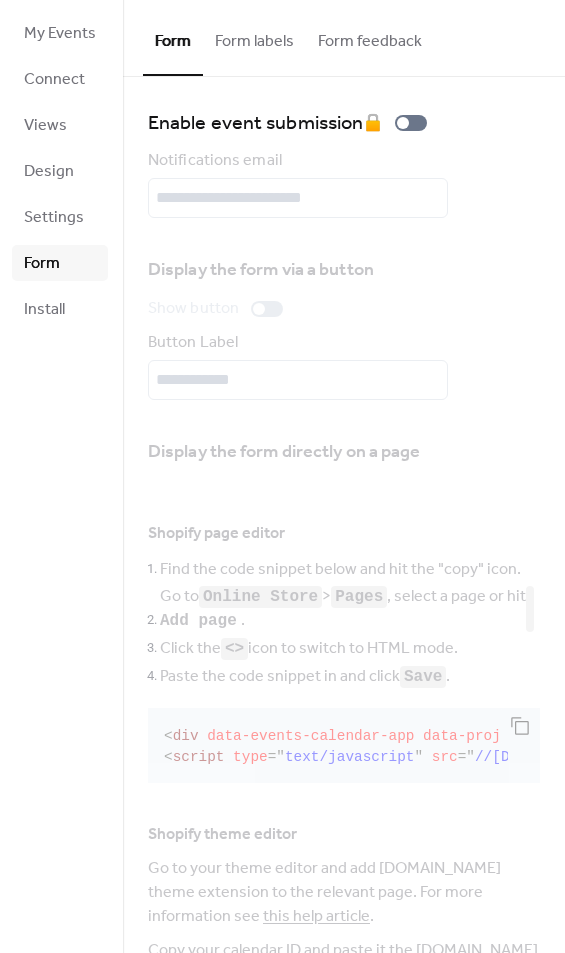 scroll, scrollTop: 0, scrollLeft: 0, axis: both 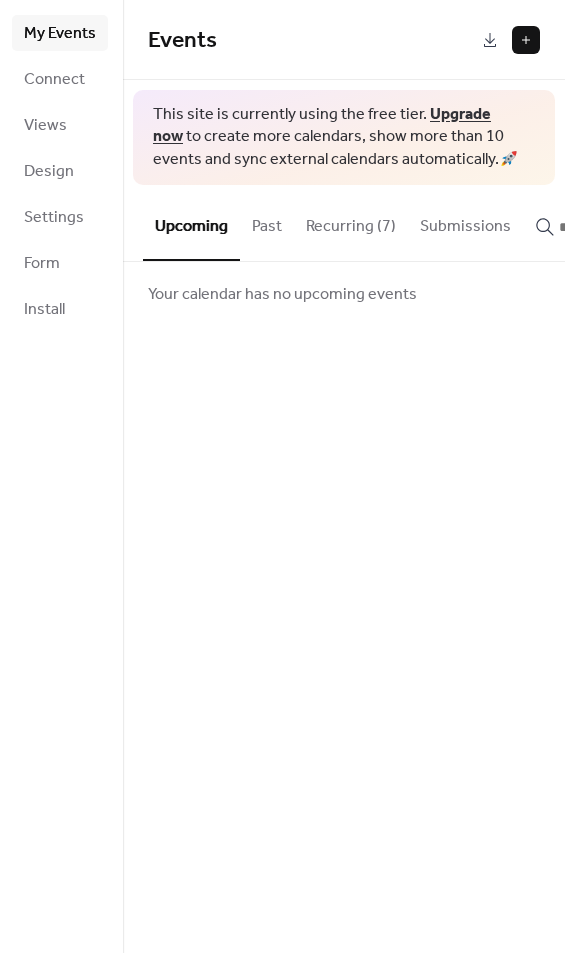 click at bounding box center [526, 40] 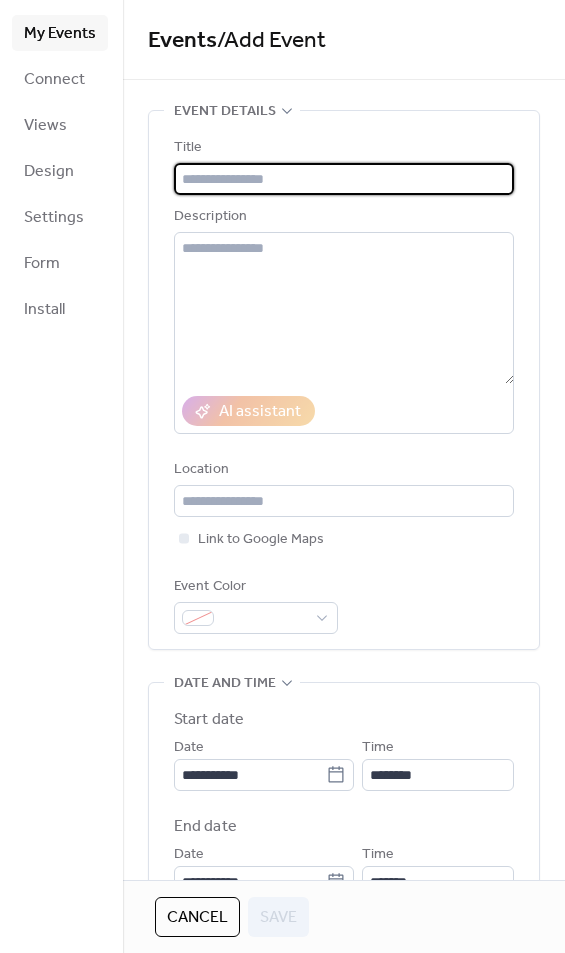 click at bounding box center (344, 179) 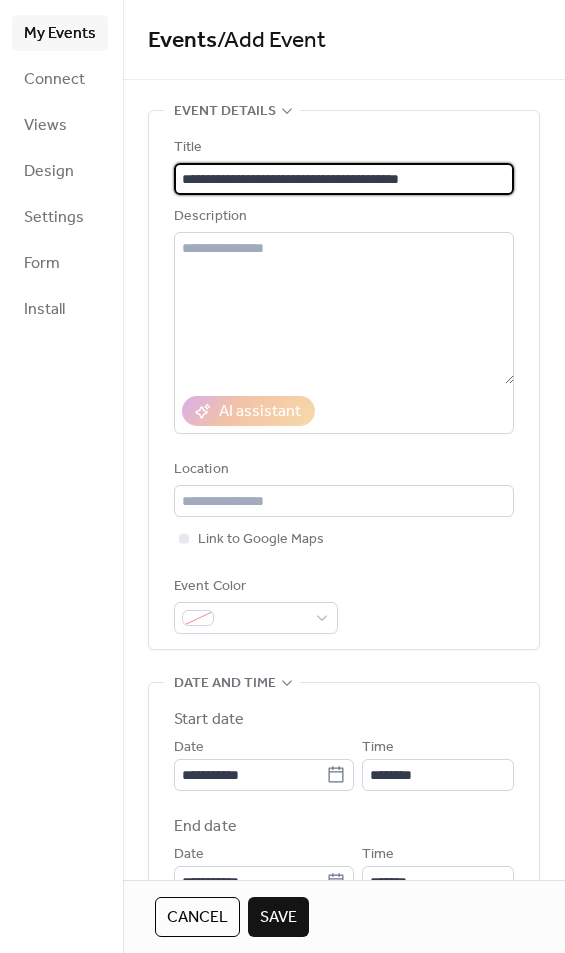 type on "**********" 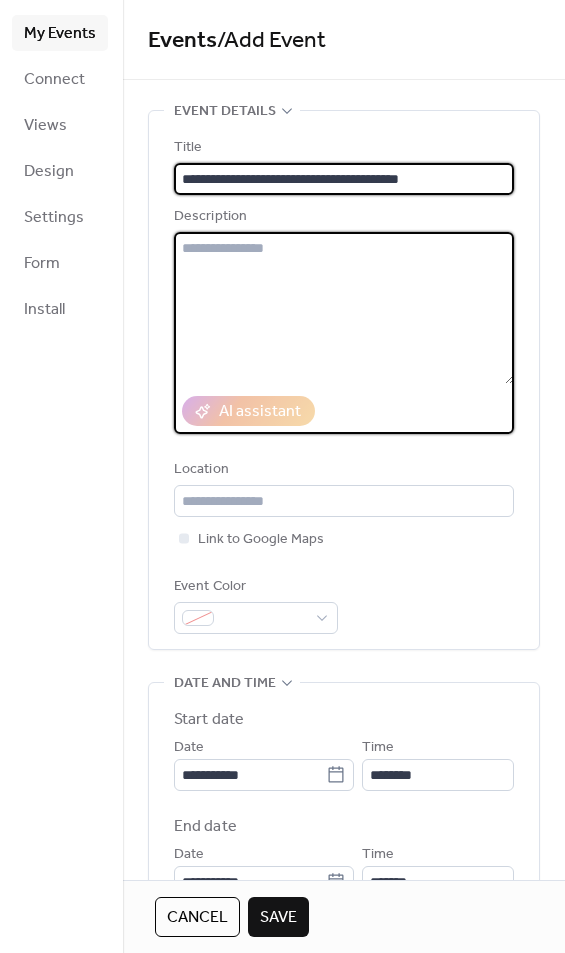 click at bounding box center (344, 308) 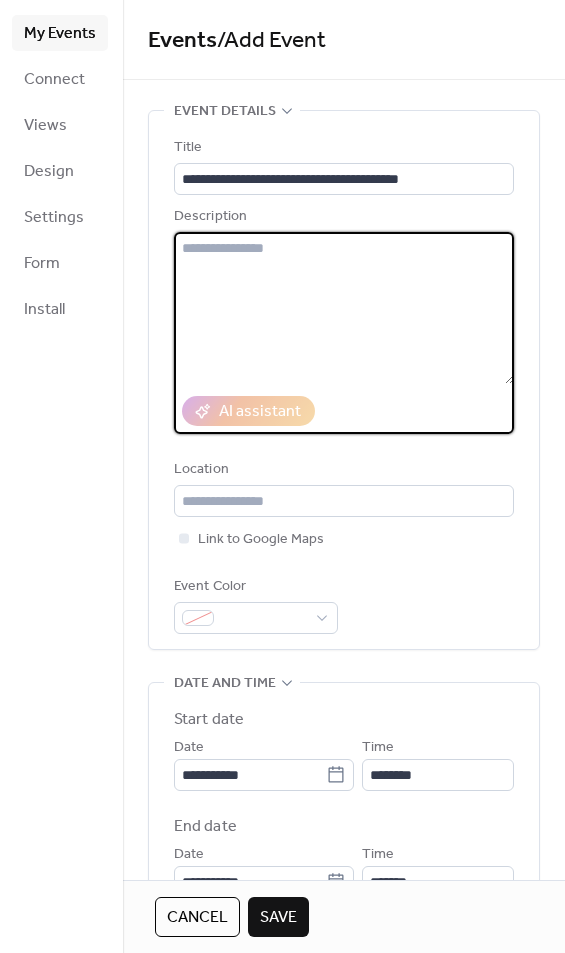 click at bounding box center (344, 308) 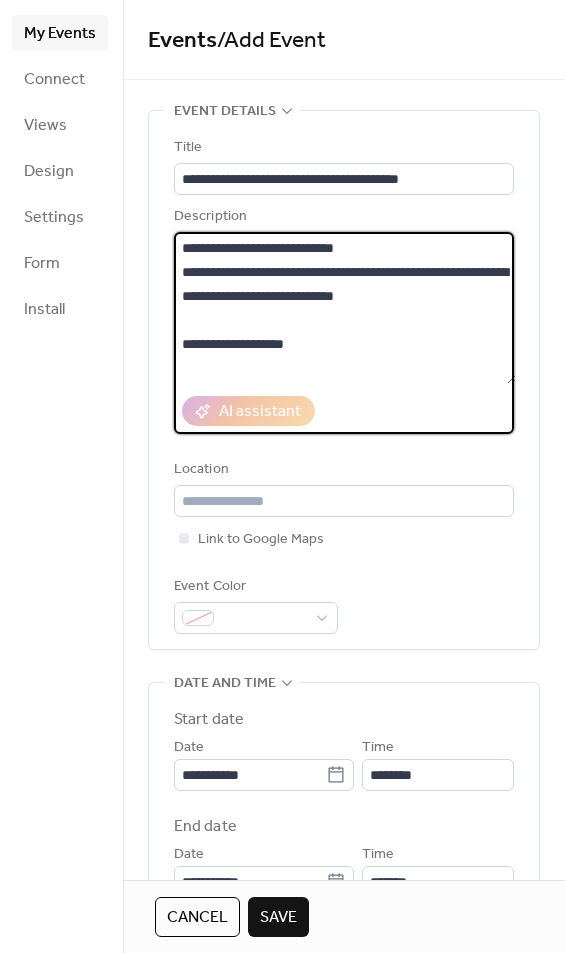 scroll, scrollTop: 864, scrollLeft: 0, axis: vertical 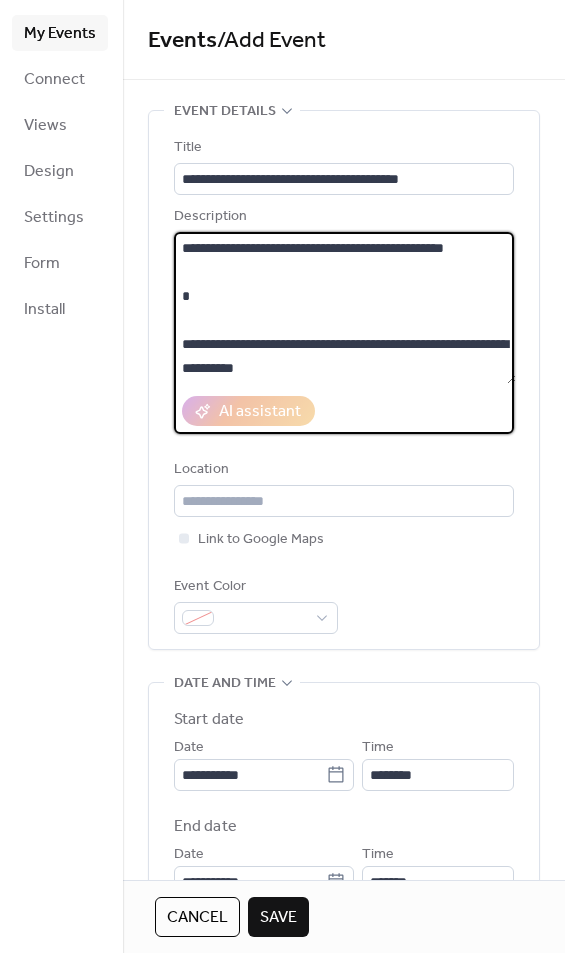 type on "**********" 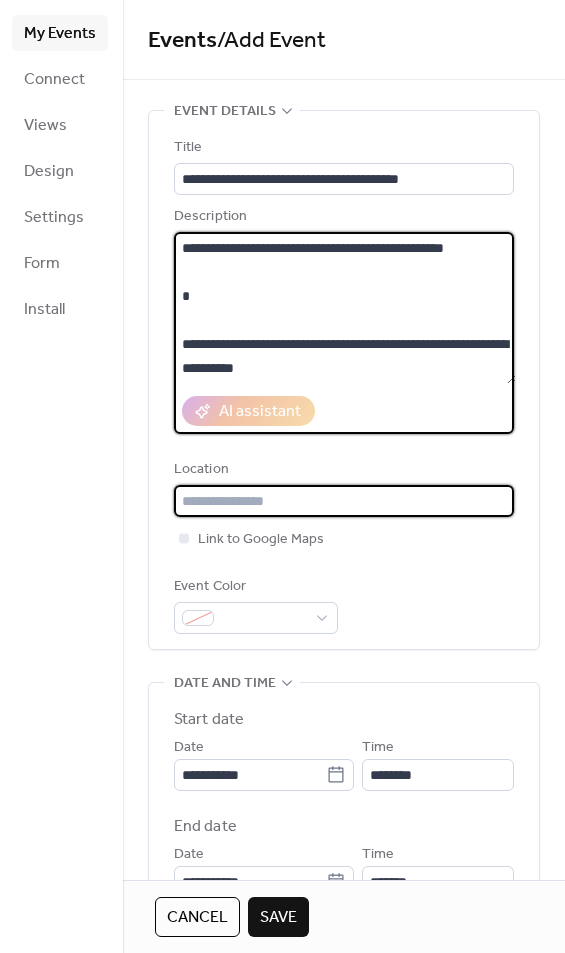 click at bounding box center [344, 501] 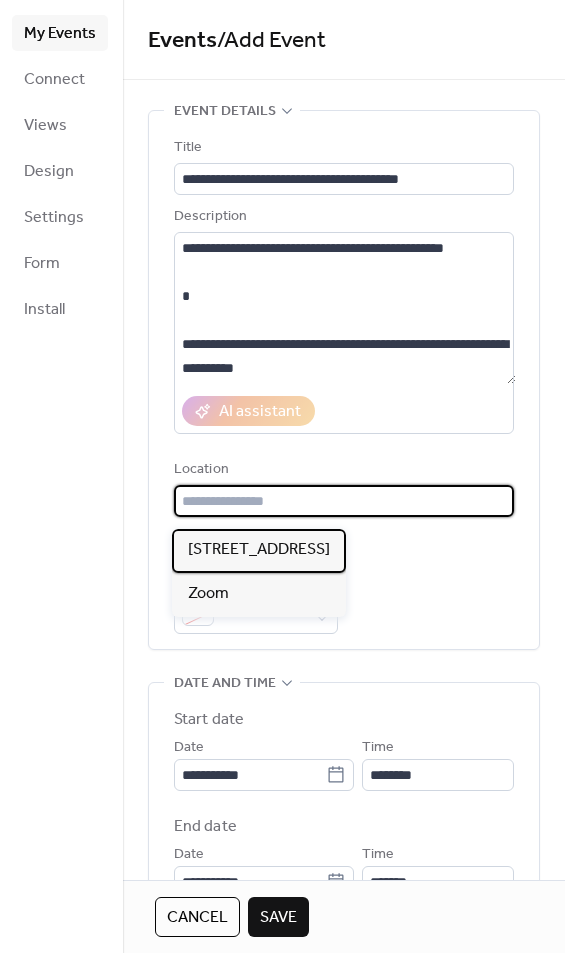 click on "[STREET_ADDRESS]" at bounding box center (259, 550) 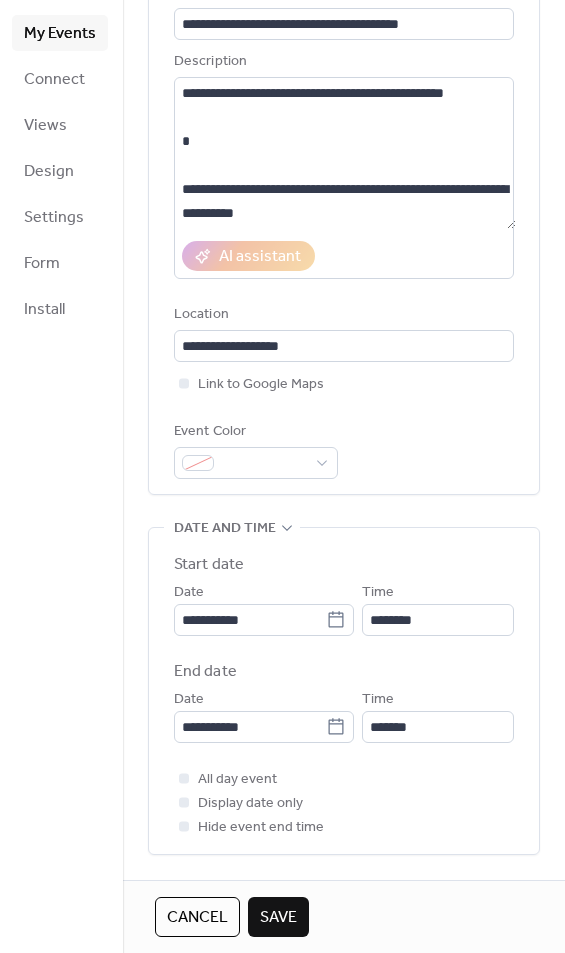 scroll, scrollTop: 157, scrollLeft: 0, axis: vertical 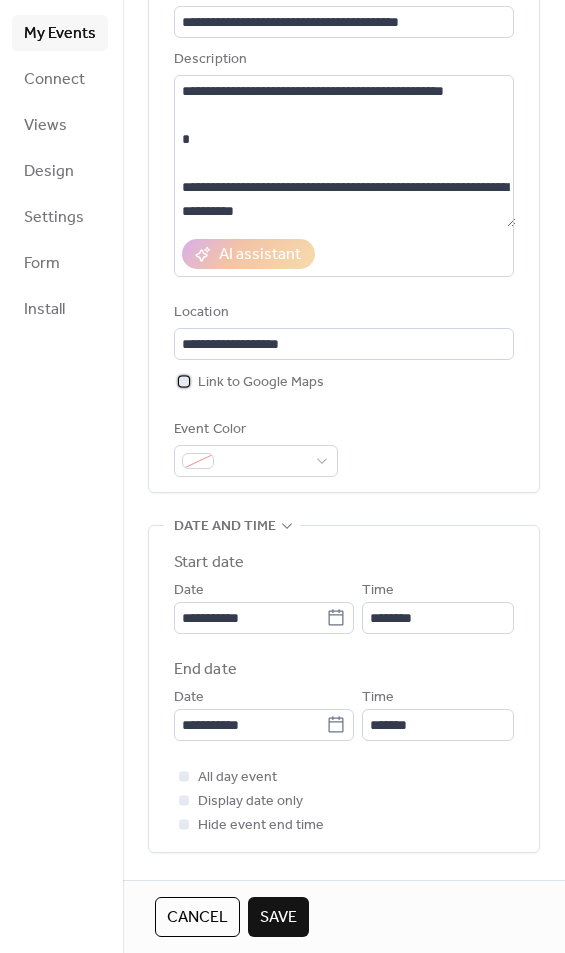 click at bounding box center (184, 381) 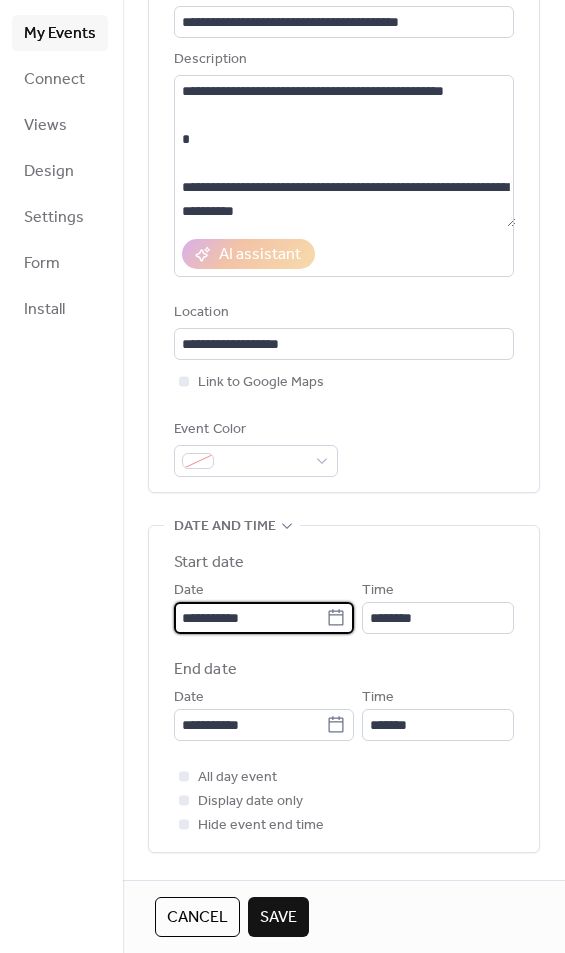 click on "**********" at bounding box center [250, 618] 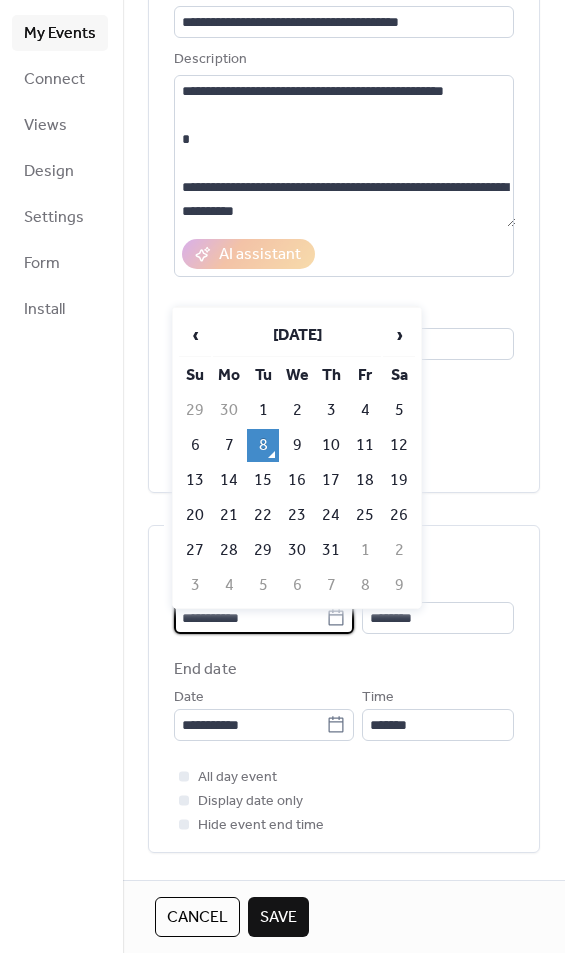 click on "26" at bounding box center [399, 515] 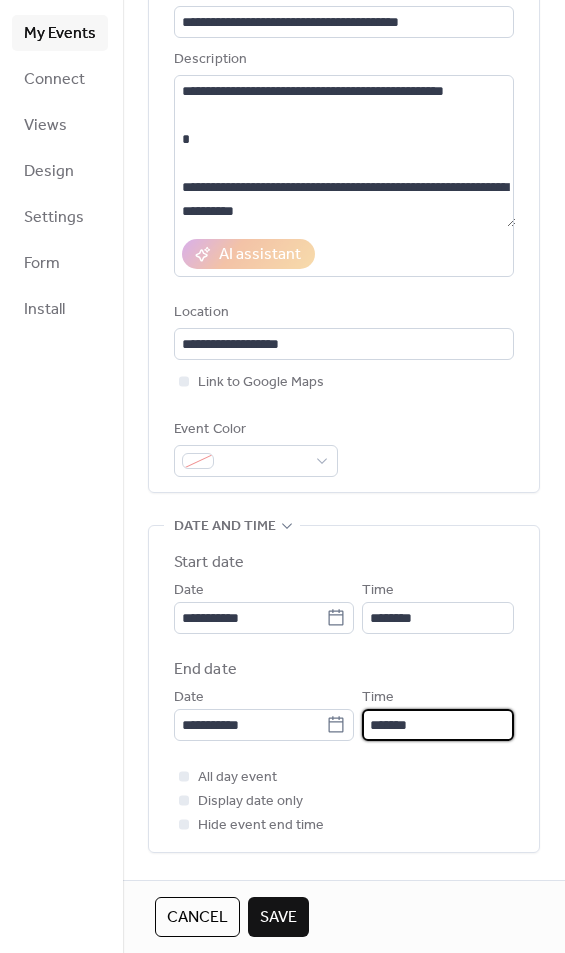 click on "*******" at bounding box center (438, 725) 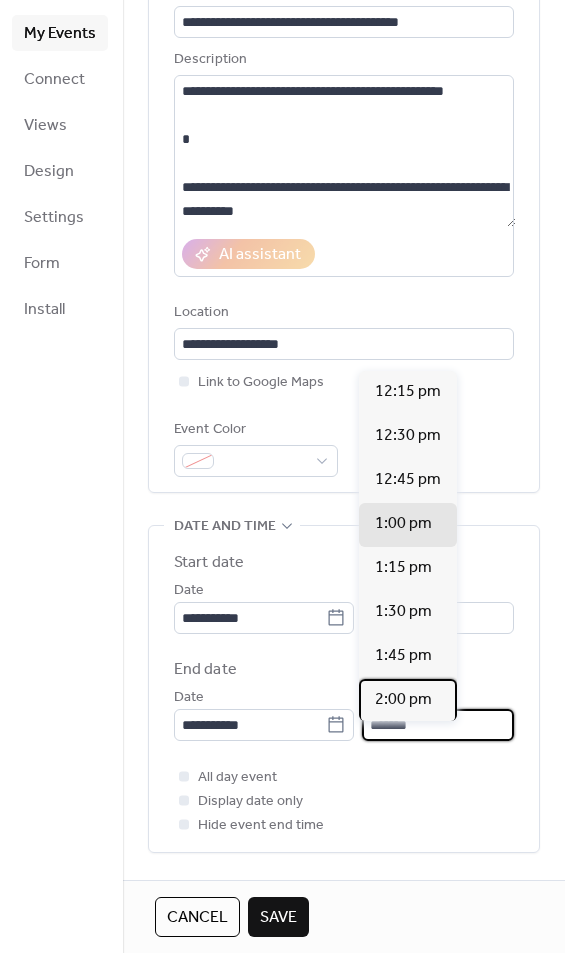 click on "2:00 pm" at bounding box center (403, 700) 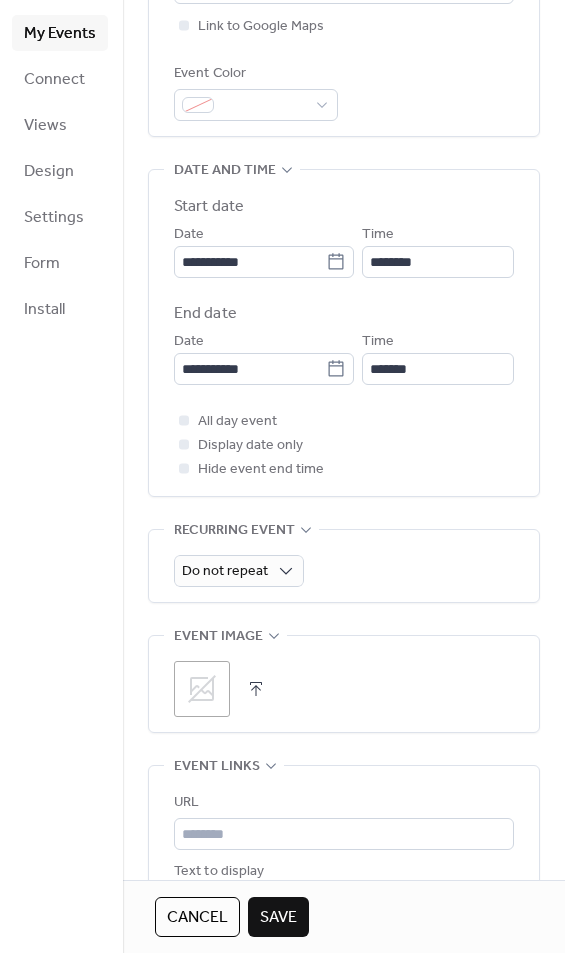 scroll, scrollTop: 607, scrollLeft: 0, axis: vertical 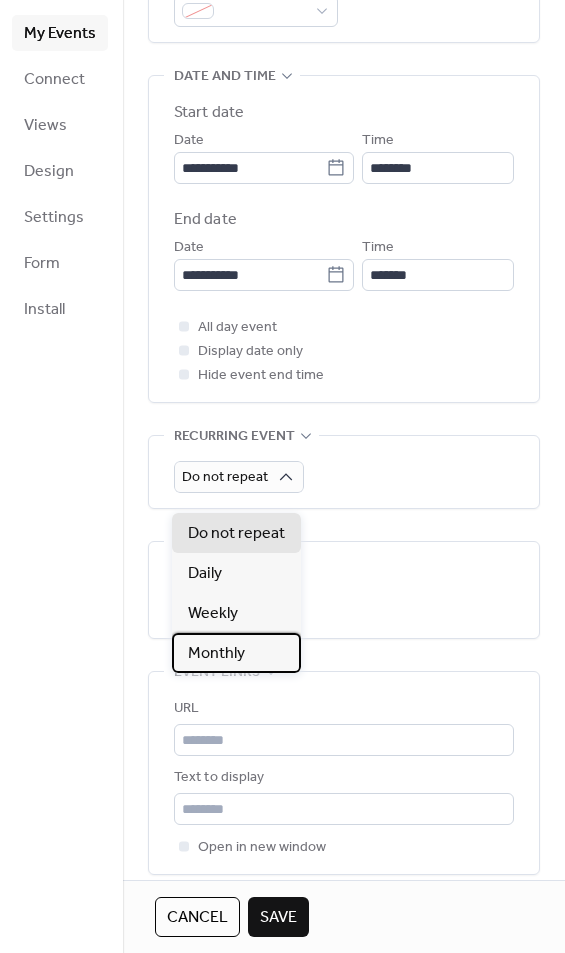 click on "Monthly" at bounding box center (236, 653) 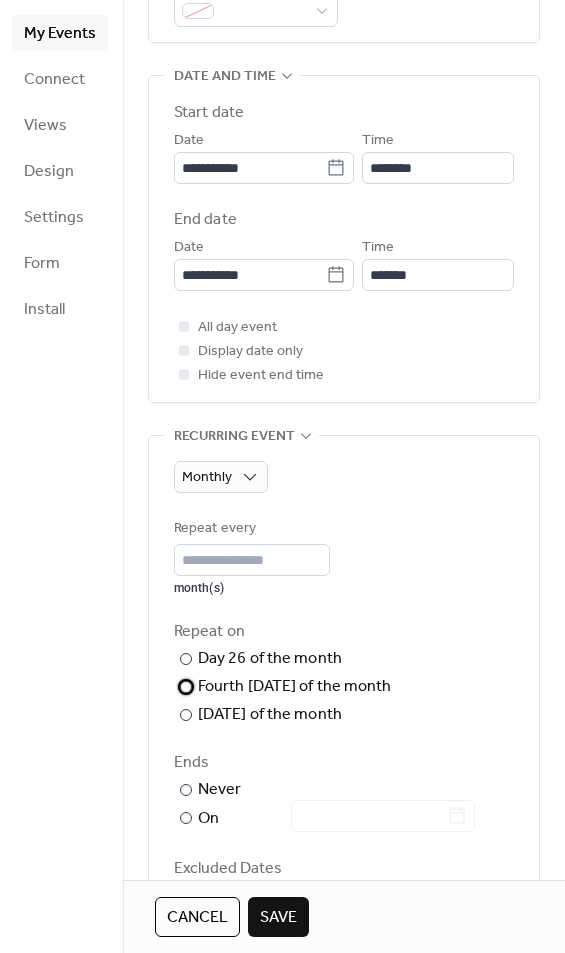 click on "​" at bounding box center [176, 687] 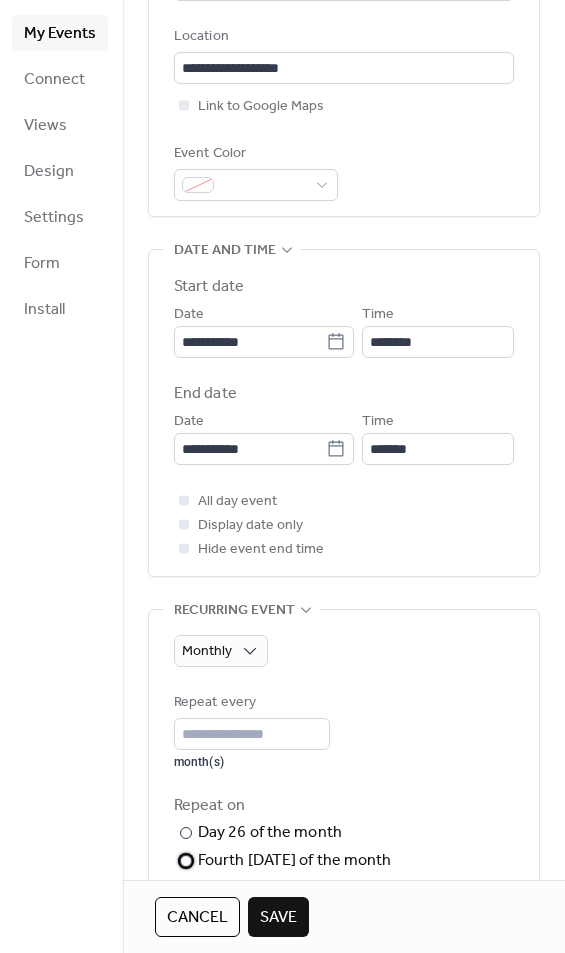 scroll, scrollTop: 418, scrollLeft: 0, axis: vertical 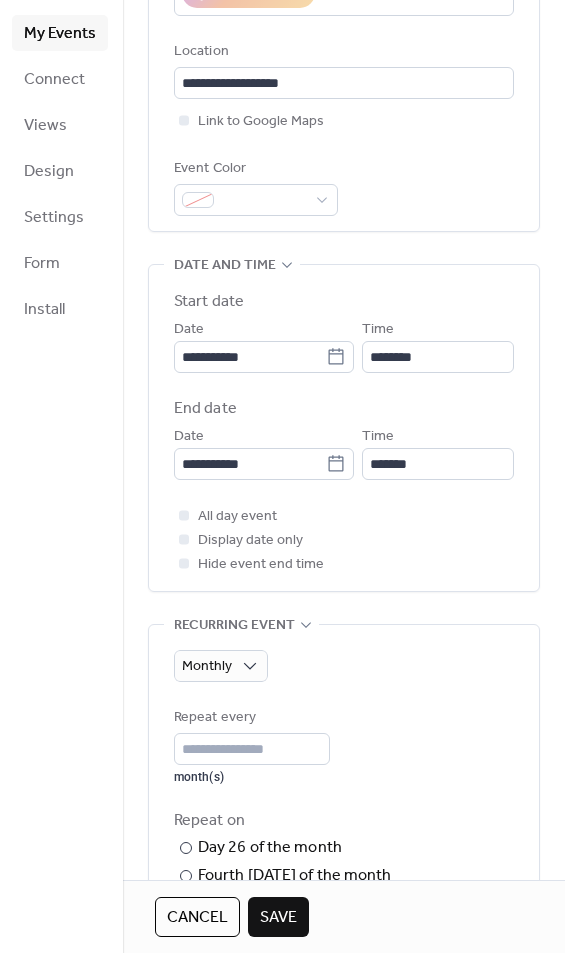 click 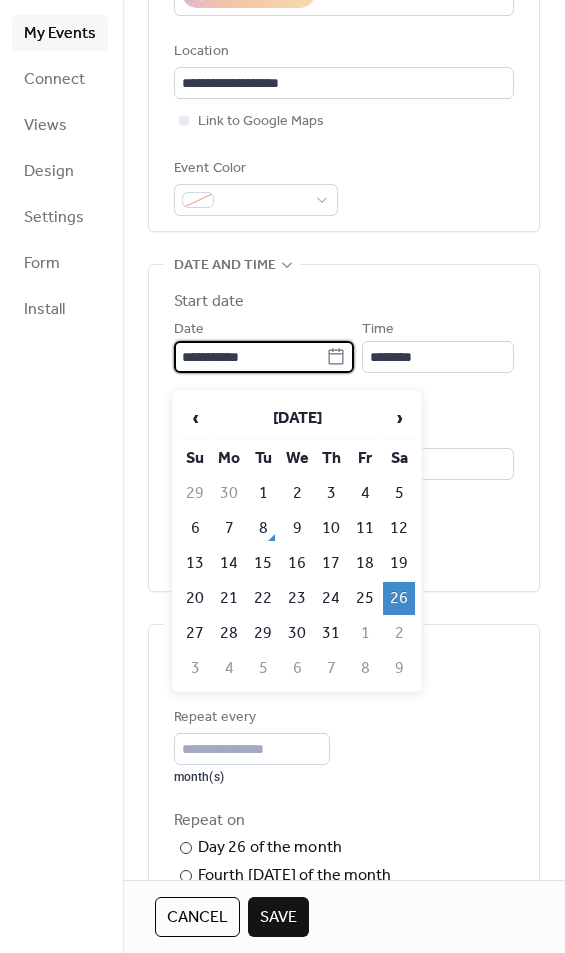 click on "27" at bounding box center [195, 633] 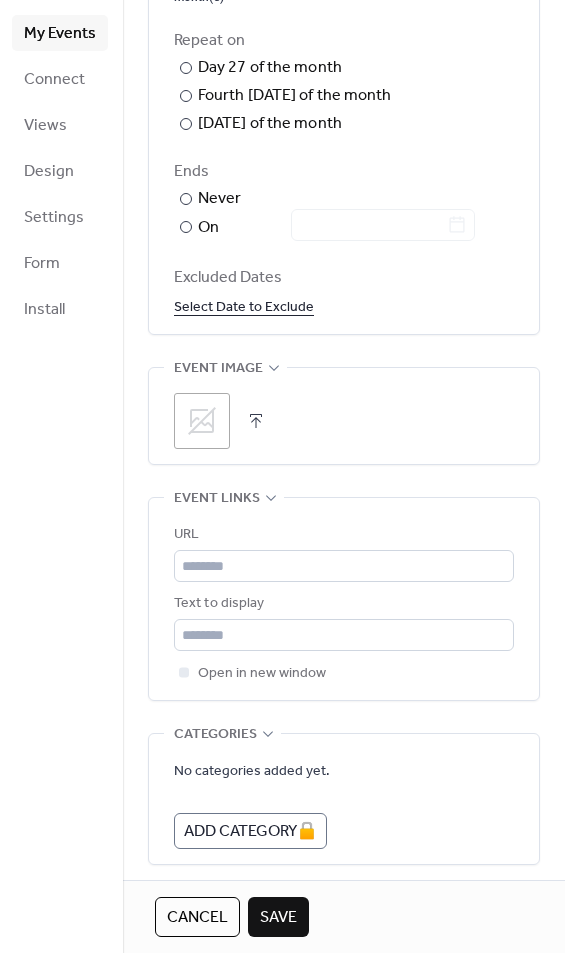 scroll, scrollTop: 1200, scrollLeft: 0, axis: vertical 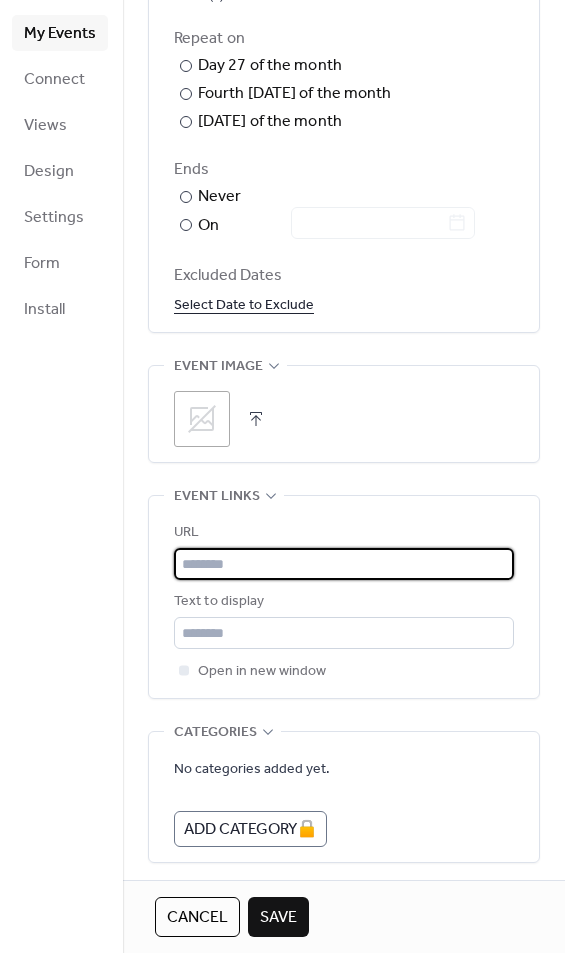 click at bounding box center (344, 564) 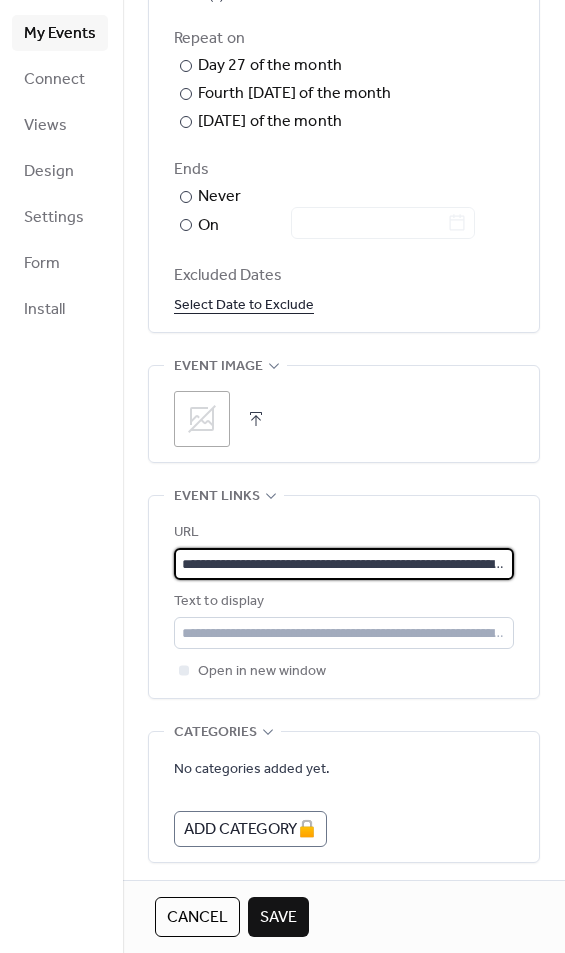 type on "**********" 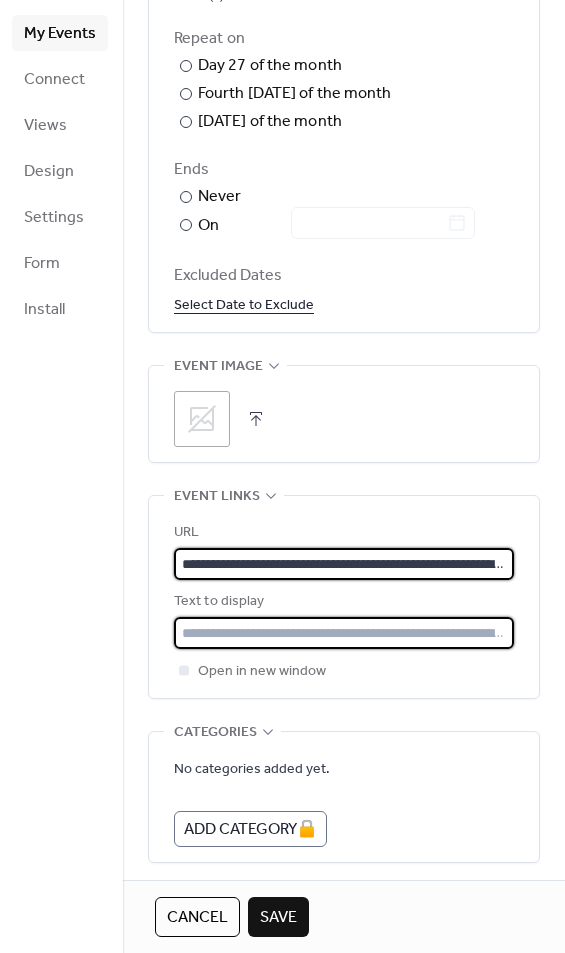 click at bounding box center [344, 633] 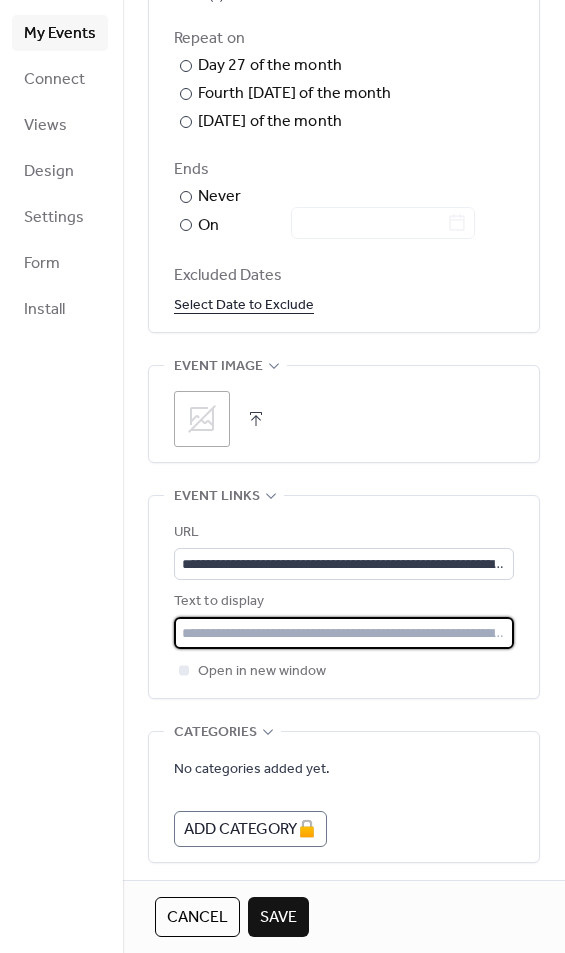 click at bounding box center (344, 633) 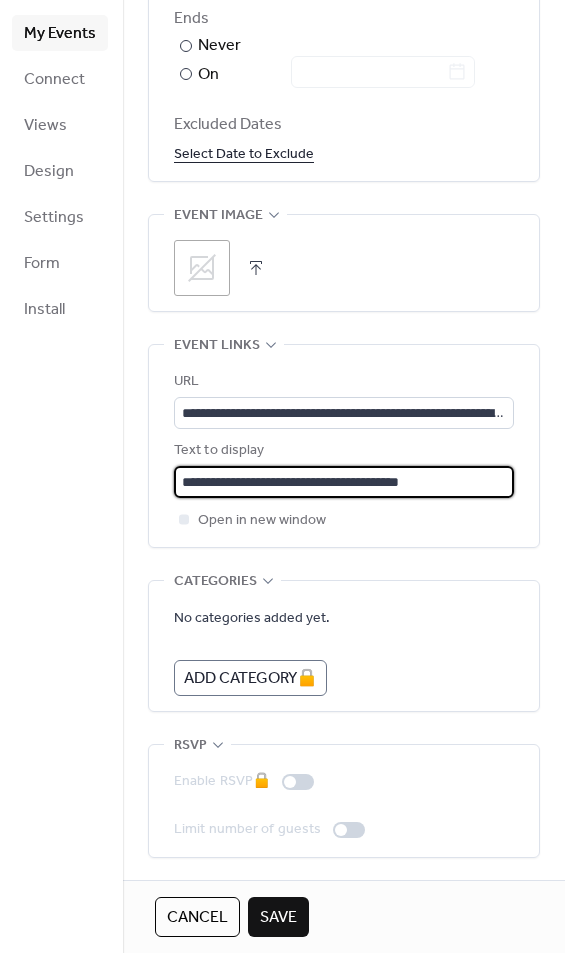 scroll, scrollTop: 1386, scrollLeft: 0, axis: vertical 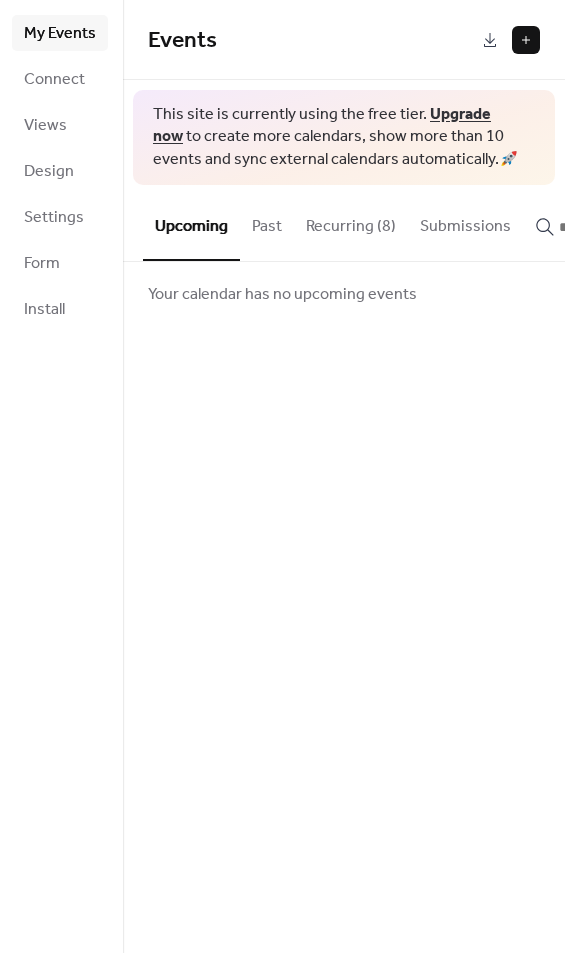 click on "Recurring  (8)" at bounding box center (351, 222) 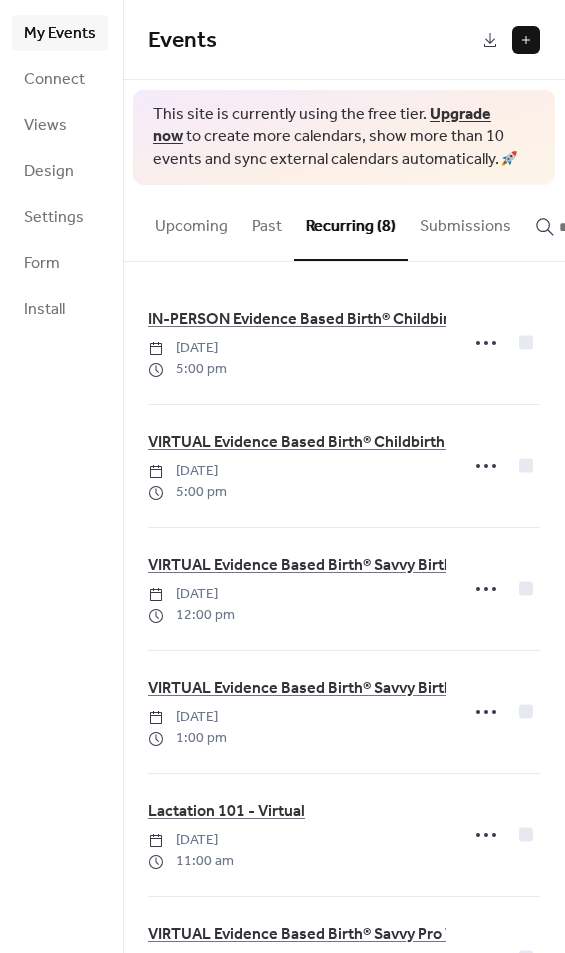 scroll, scrollTop: 0, scrollLeft: 0, axis: both 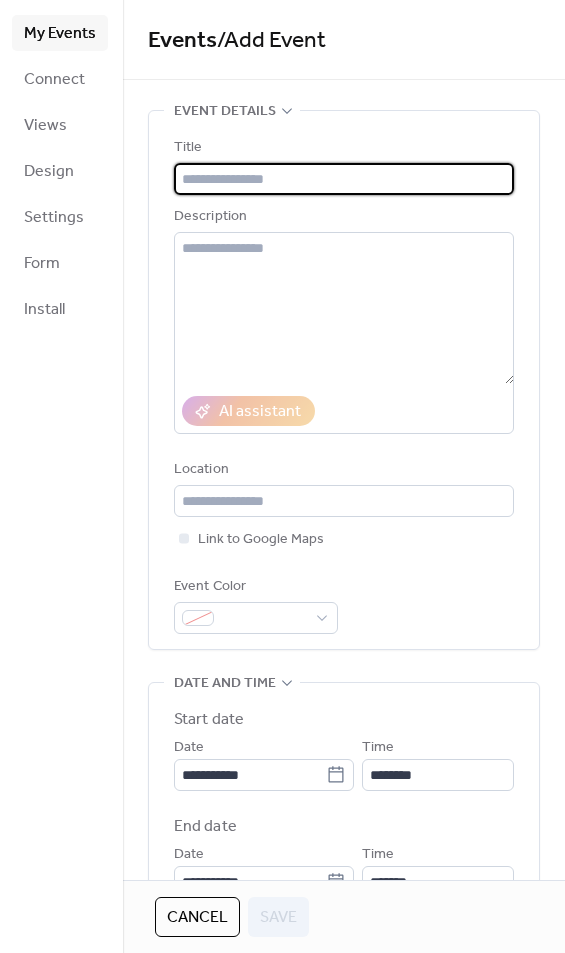 click at bounding box center [344, 179] 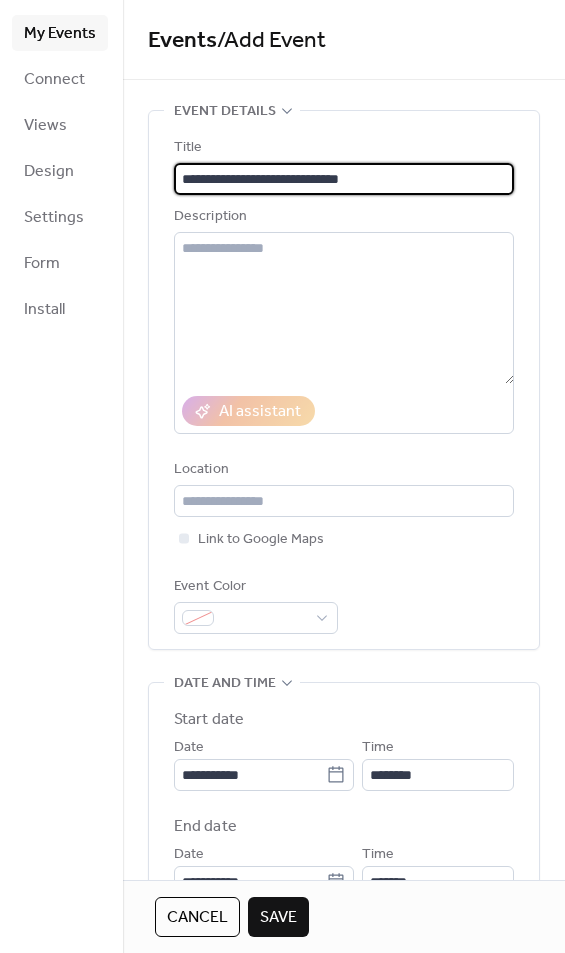 type on "**********" 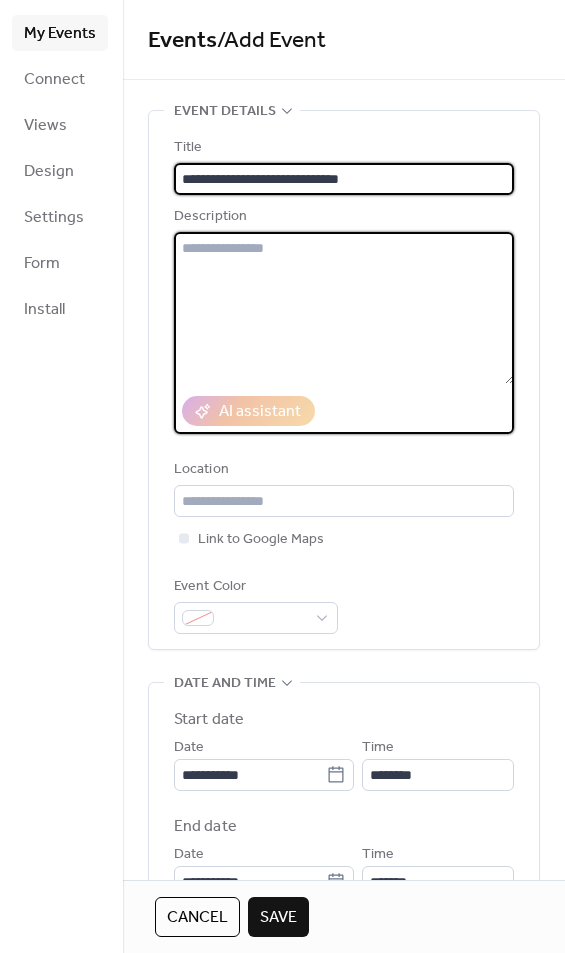 click at bounding box center [344, 308] 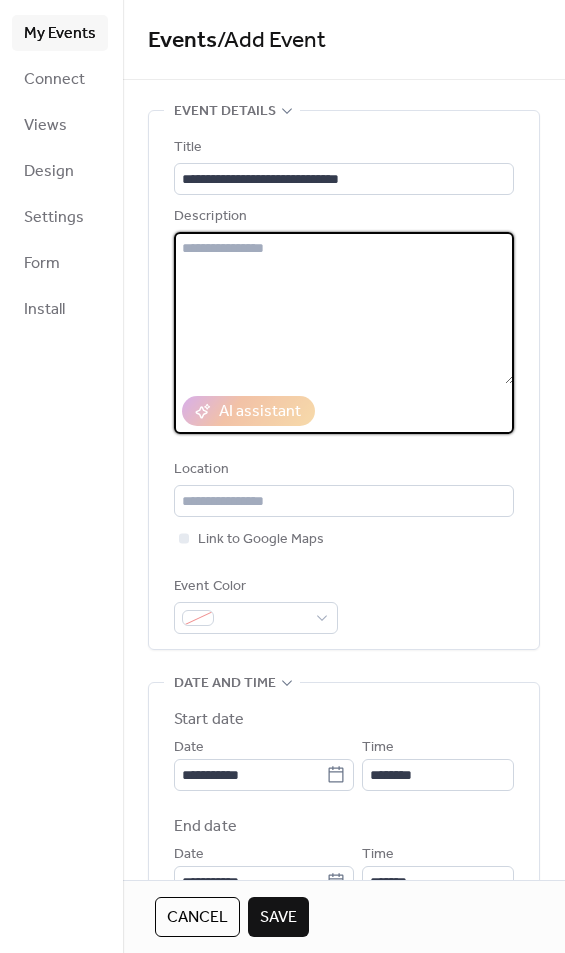 click at bounding box center (344, 308) 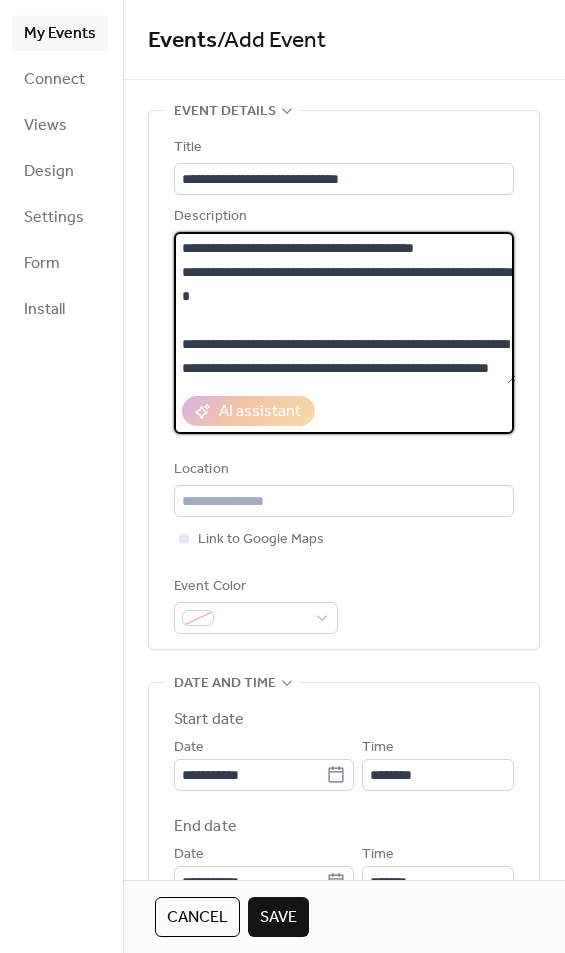 scroll, scrollTop: 312, scrollLeft: 0, axis: vertical 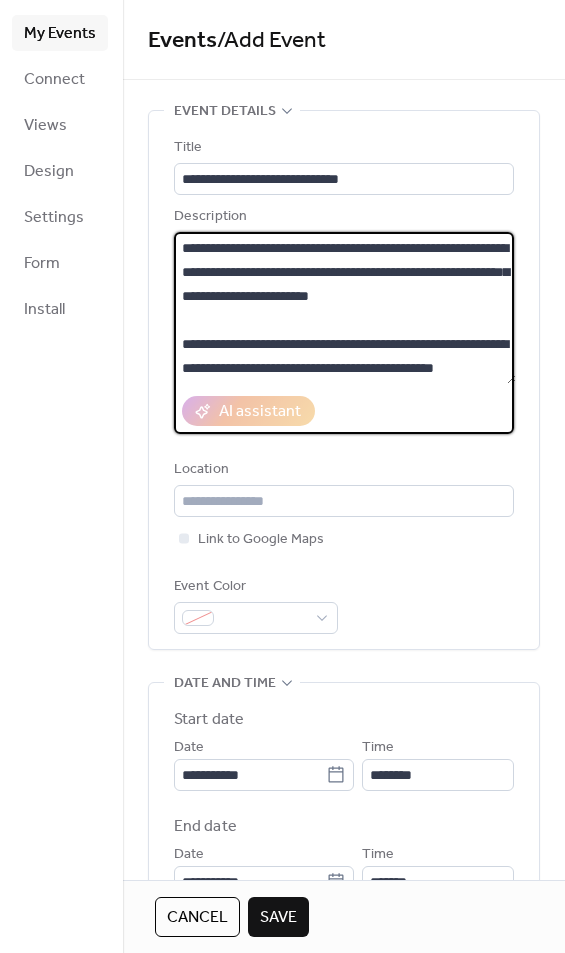 type on "**********" 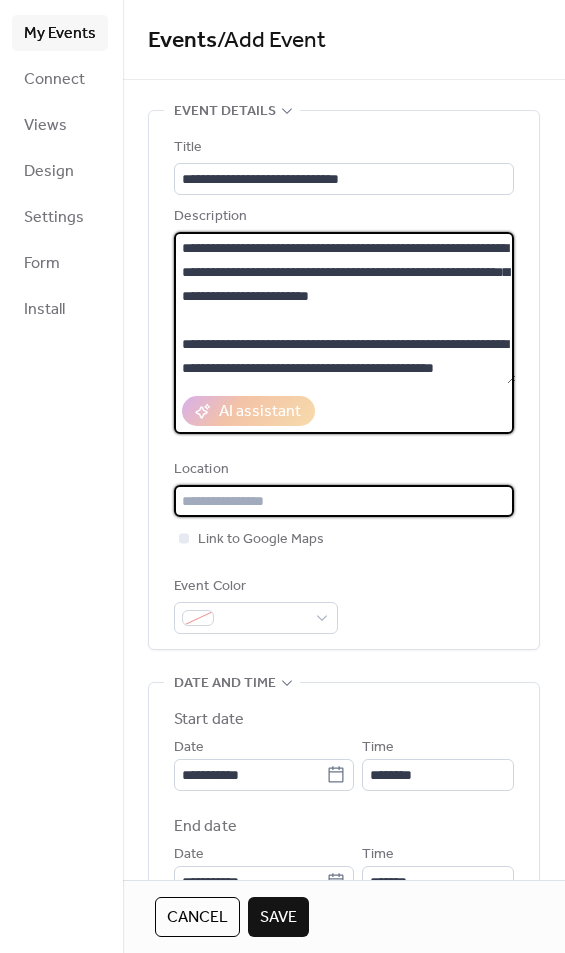 click at bounding box center [344, 501] 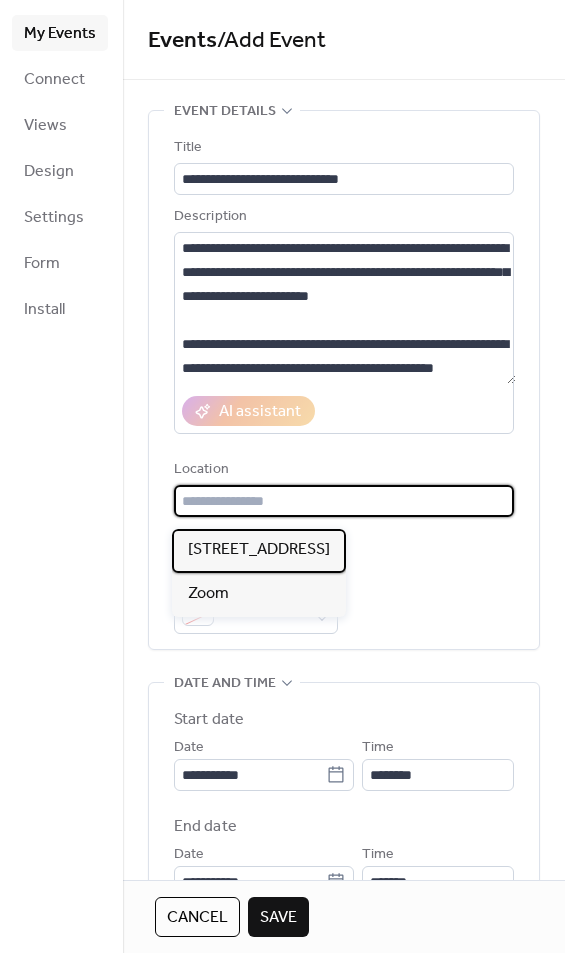 click on "[STREET_ADDRESS]" at bounding box center (259, 550) 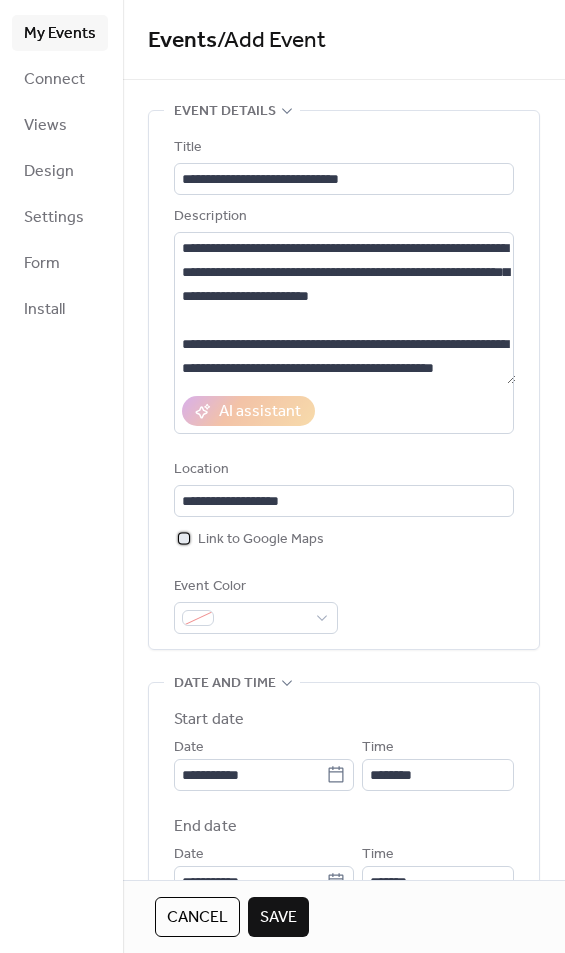 click at bounding box center (184, 538) 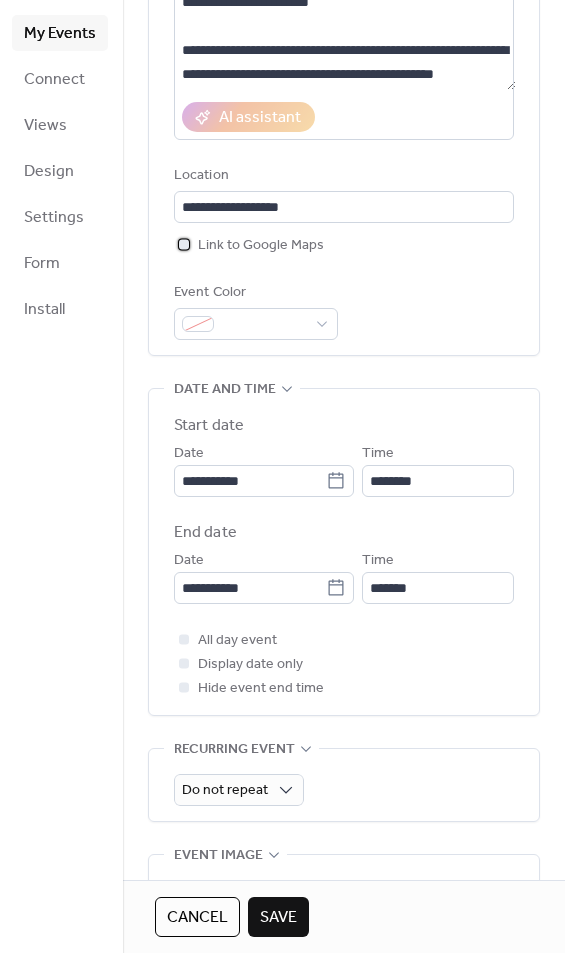 scroll, scrollTop: 309, scrollLeft: 0, axis: vertical 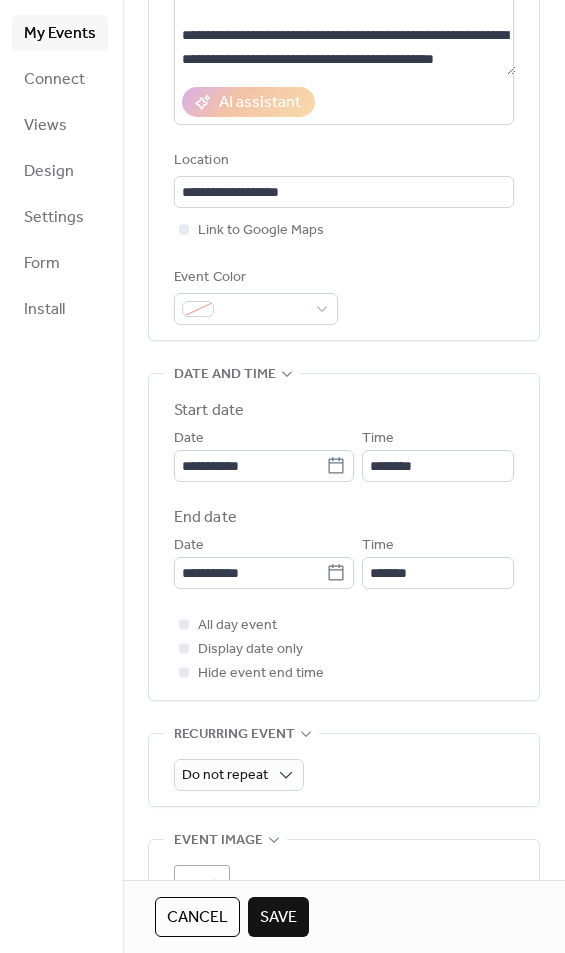 click 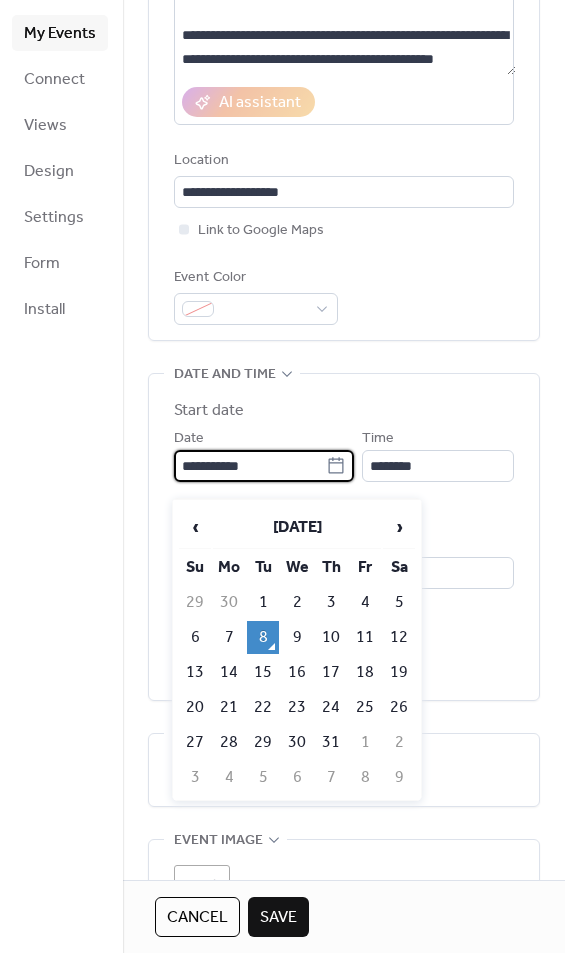 click on "13" at bounding box center (195, 672) 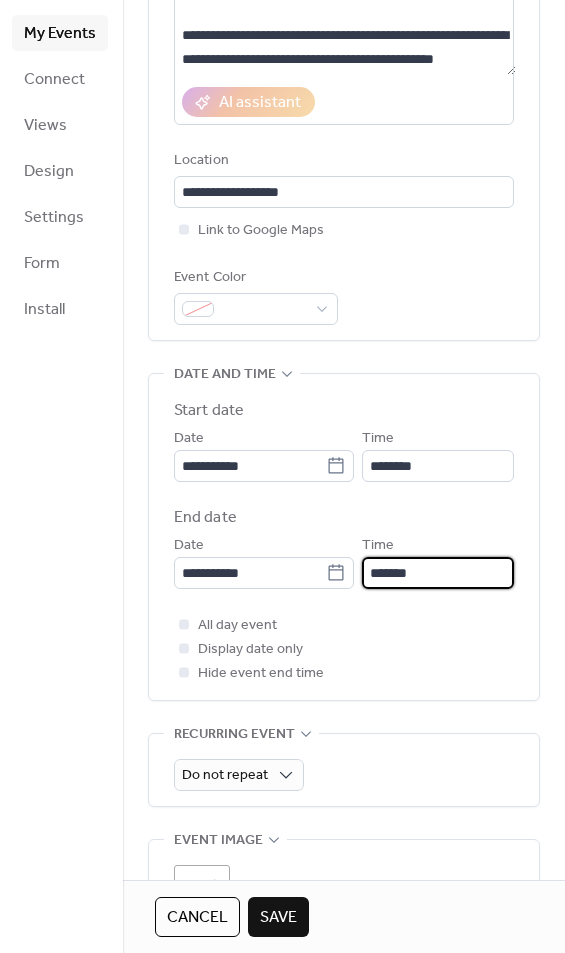 click on "*******" at bounding box center [438, 573] 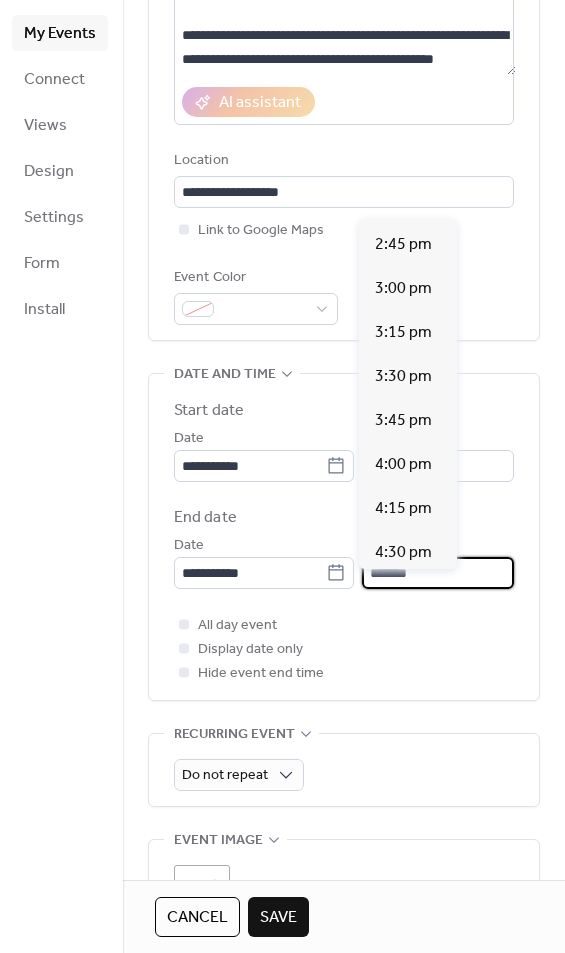 scroll, scrollTop: 433, scrollLeft: 0, axis: vertical 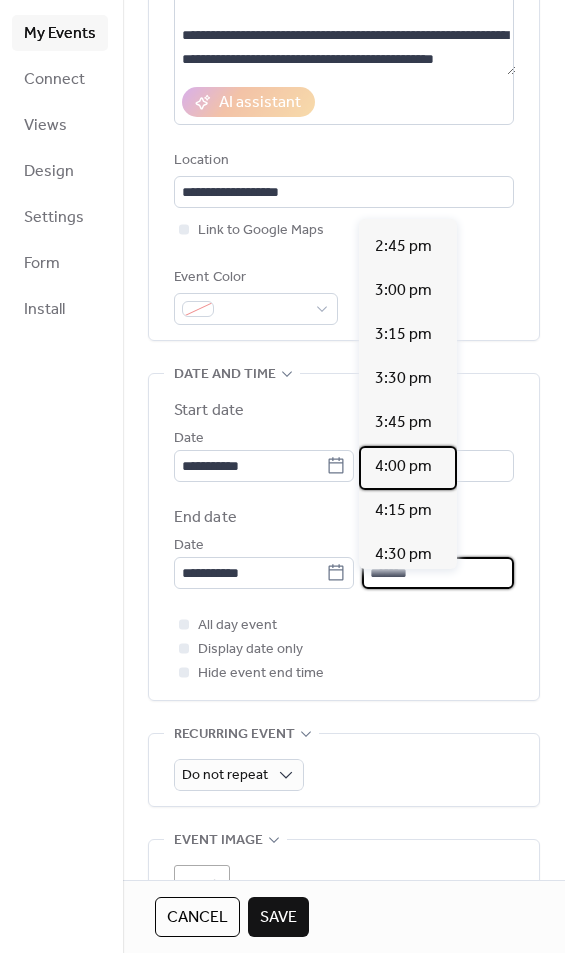 click on "4:00 pm" at bounding box center [403, 467] 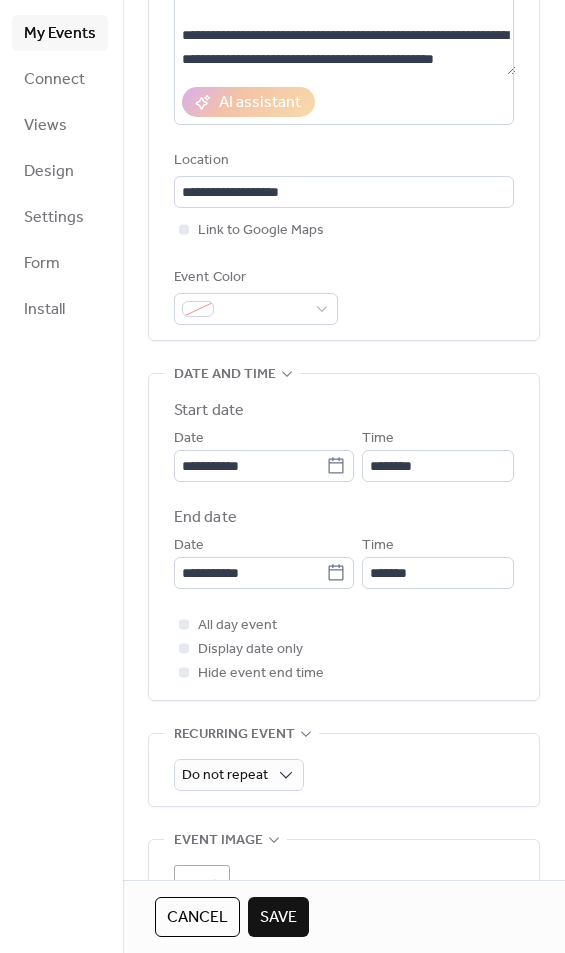 type on "*******" 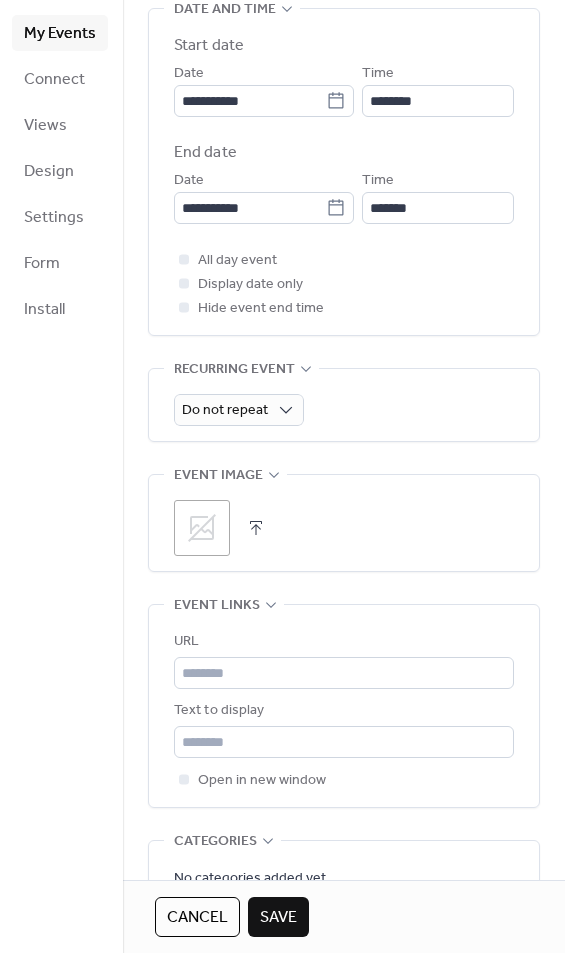 scroll, scrollTop: 698, scrollLeft: 0, axis: vertical 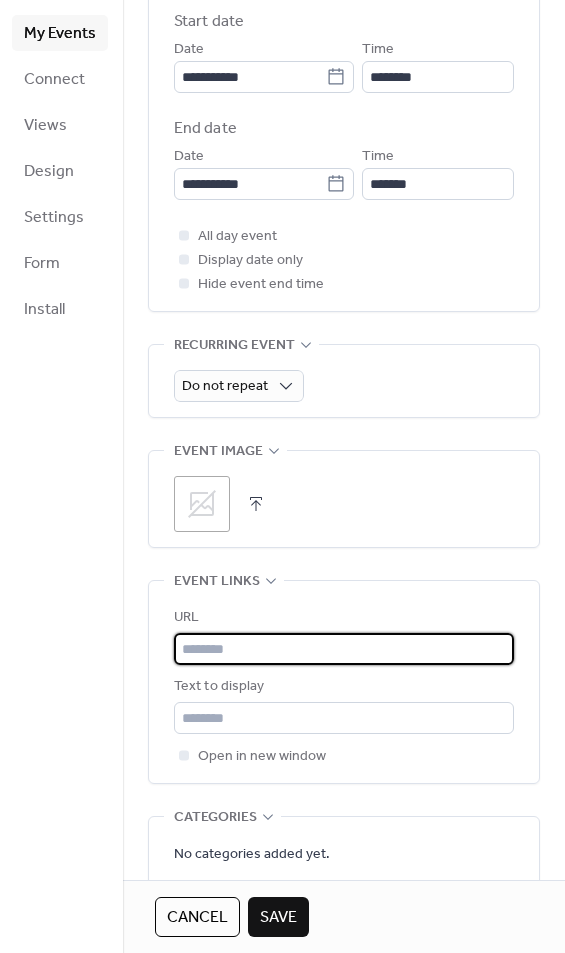 click at bounding box center [344, 649] 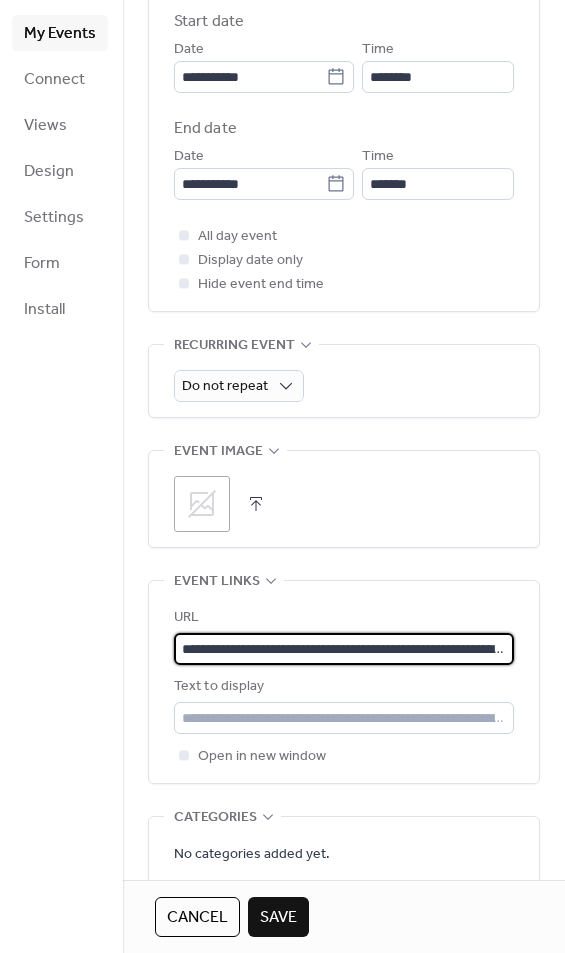 type on "**********" 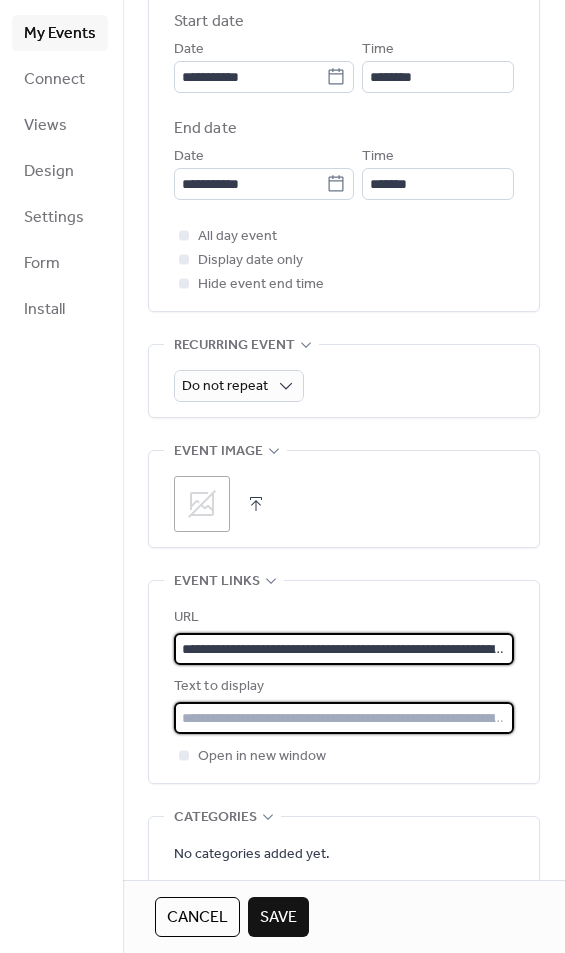 click at bounding box center [344, 718] 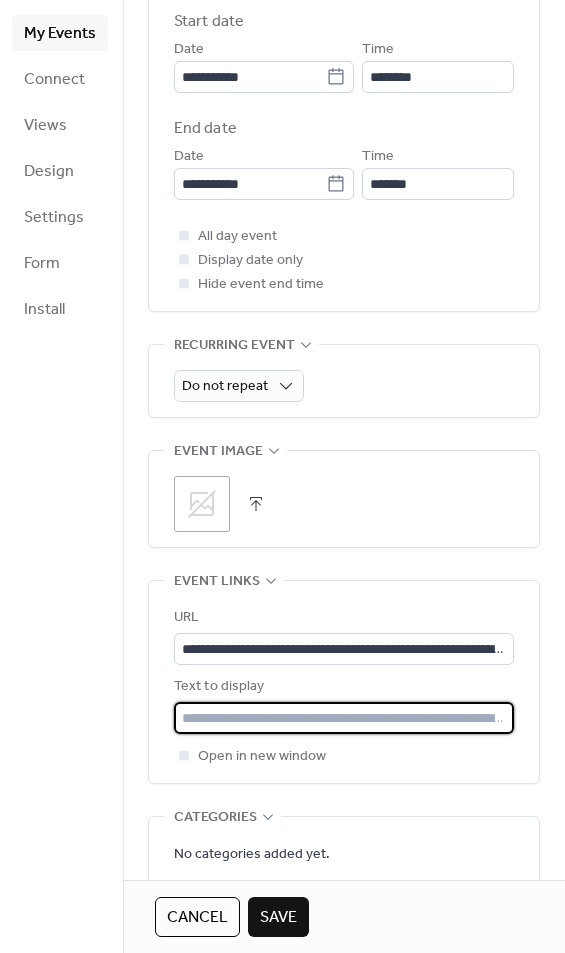 paste on "**********" 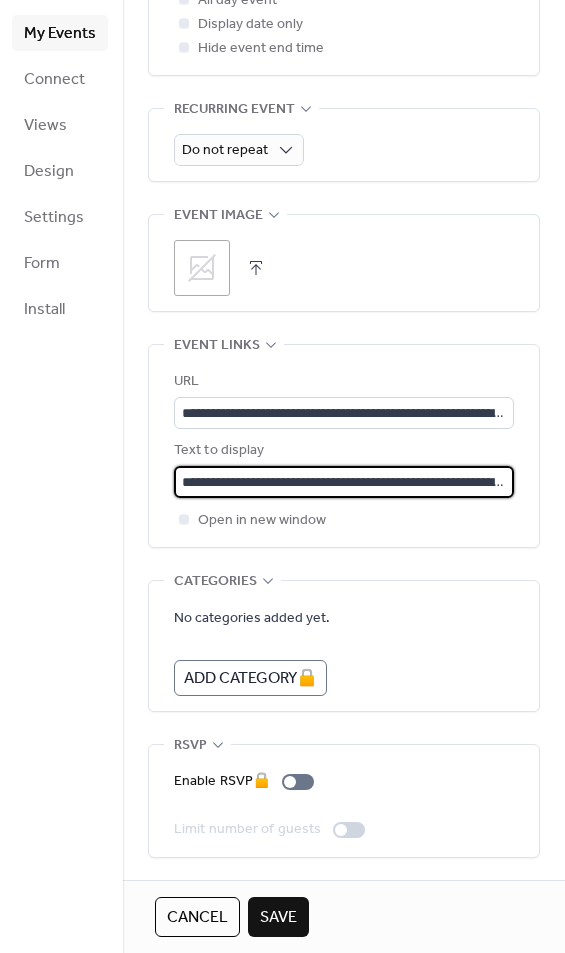 scroll, scrollTop: 962, scrollLeft: 0, axis: vertical 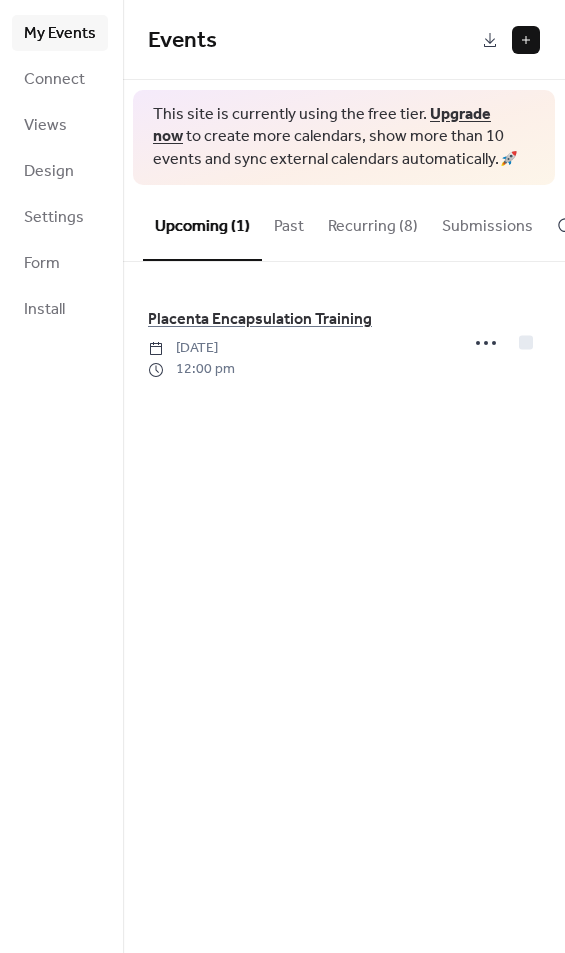 click at bounding box center [526, 40] 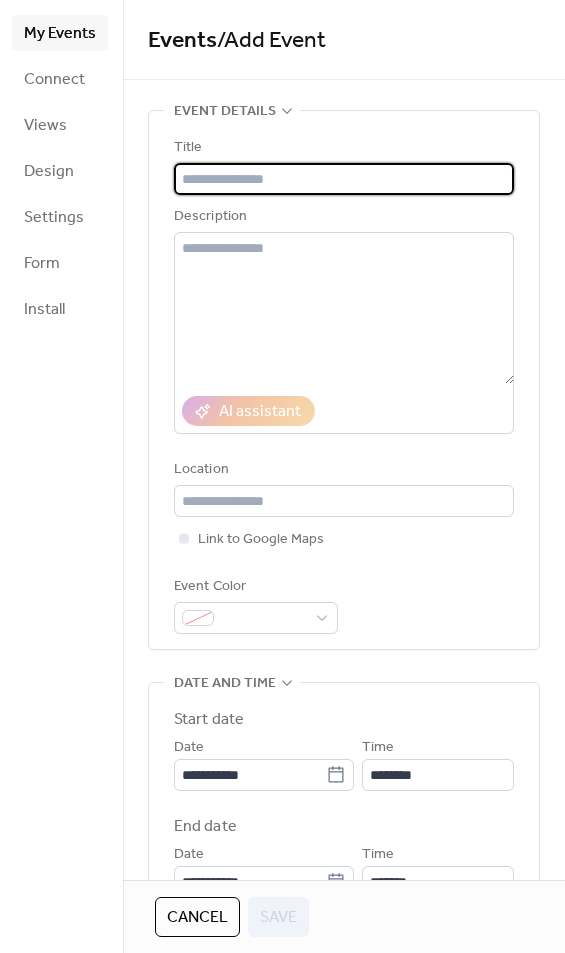 click at bounding box center (344, 179) 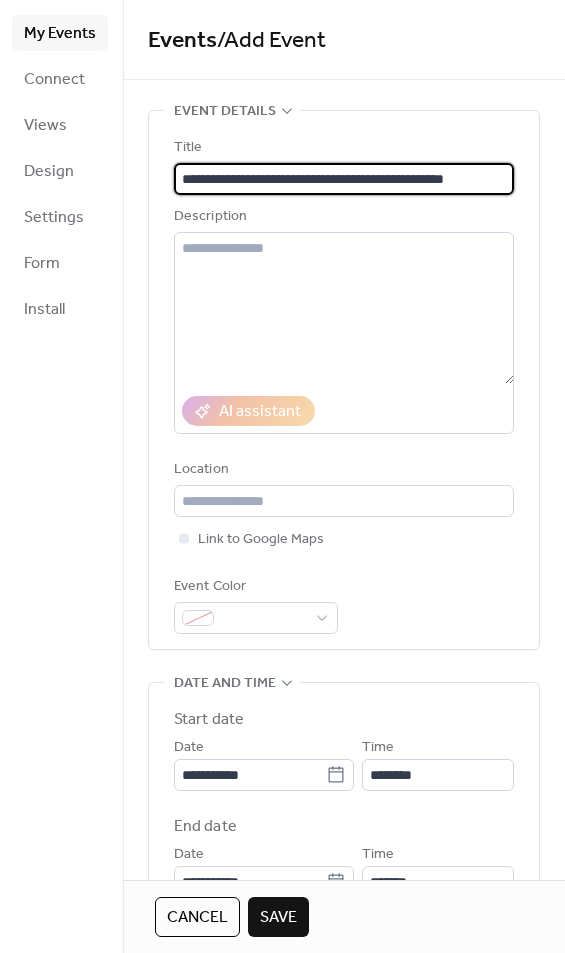 type on "**********" 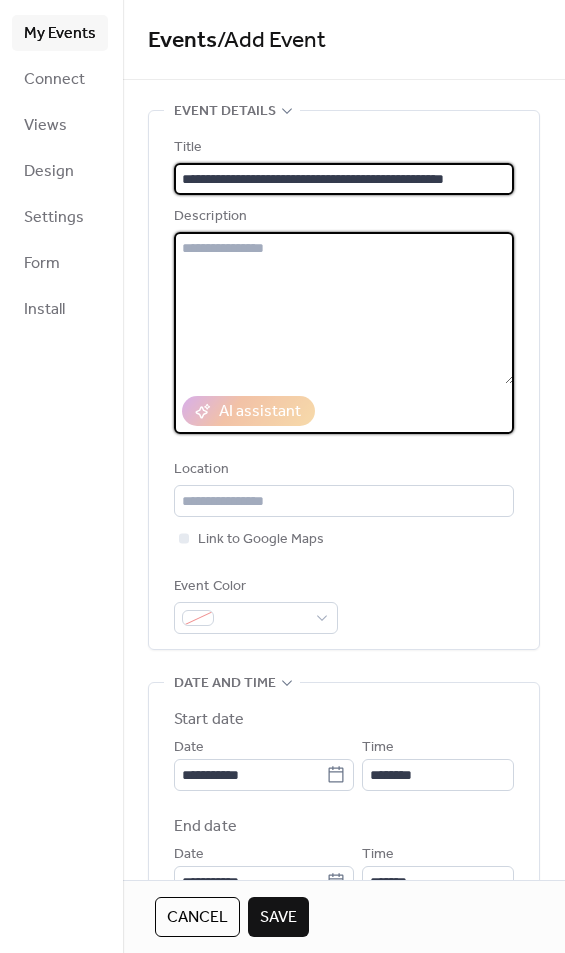 click at bounding box center (344, 308) 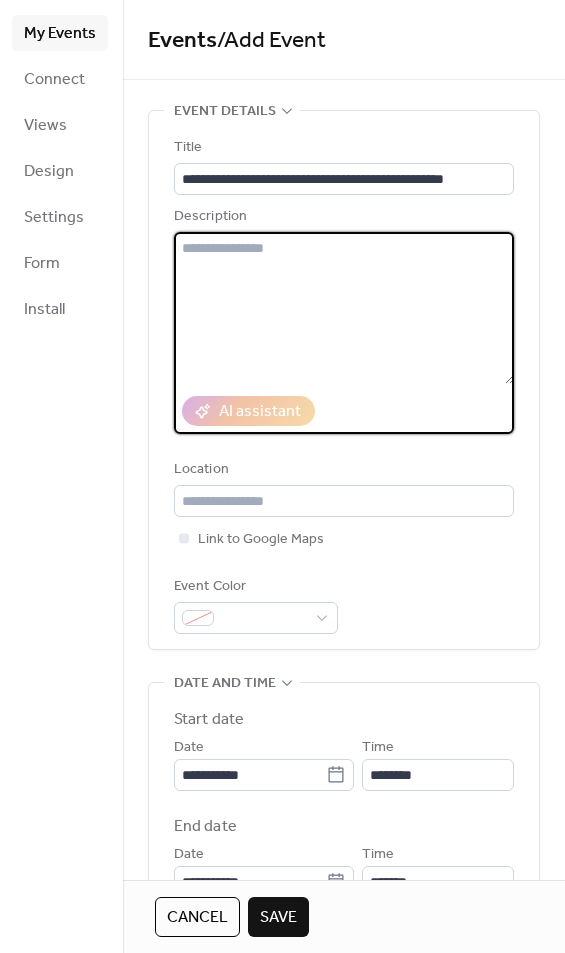 click at bounding box center [344, 308] 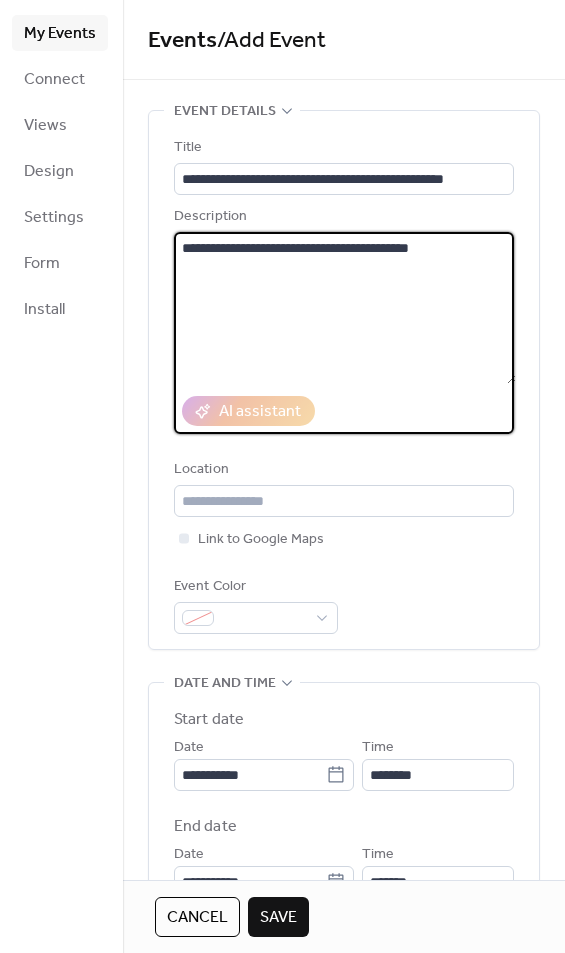 click on "**********" at bounding box center [345, 308] 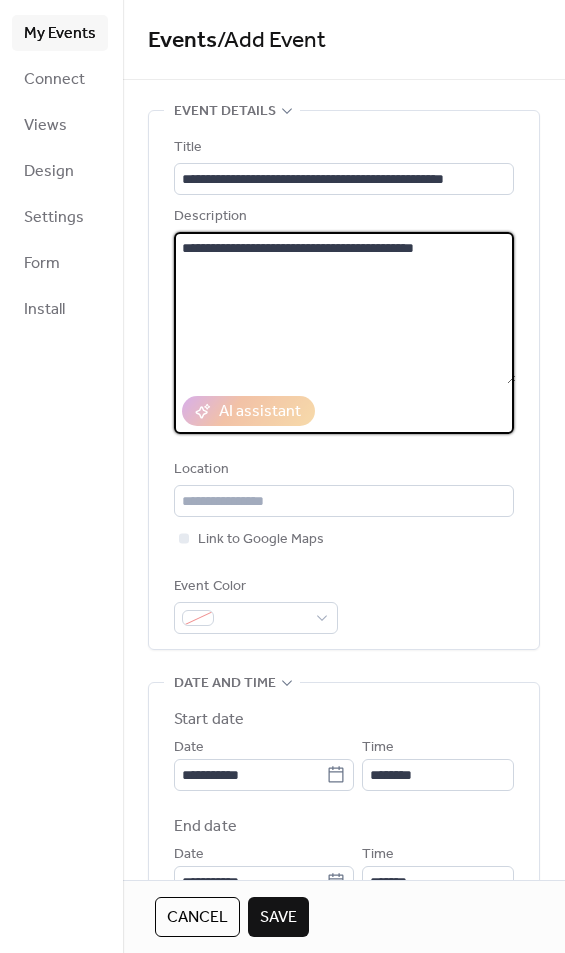 click on "**********" at bounding box center (345, 308) 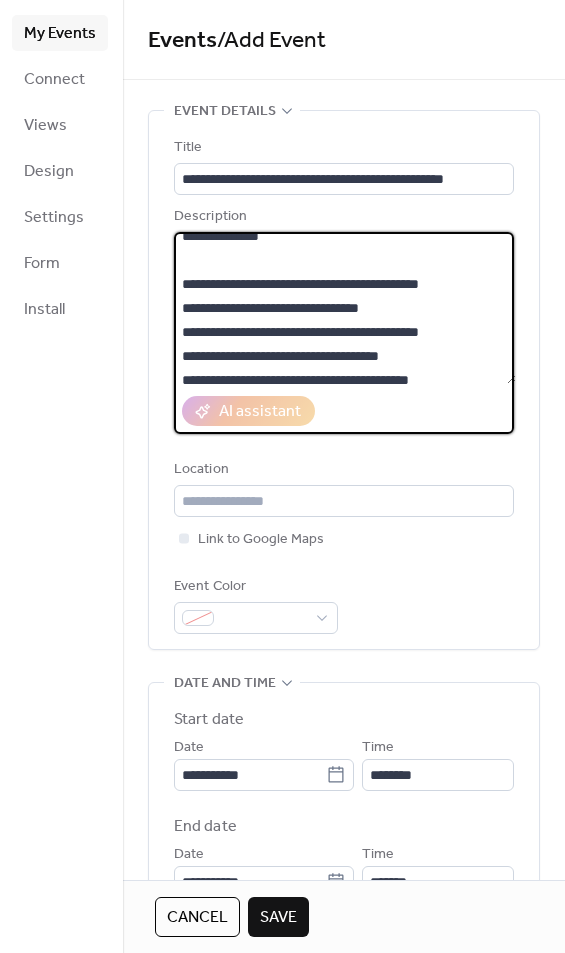 scroll, scrollTop: 183, scrollLeft: 0, axis: vertical 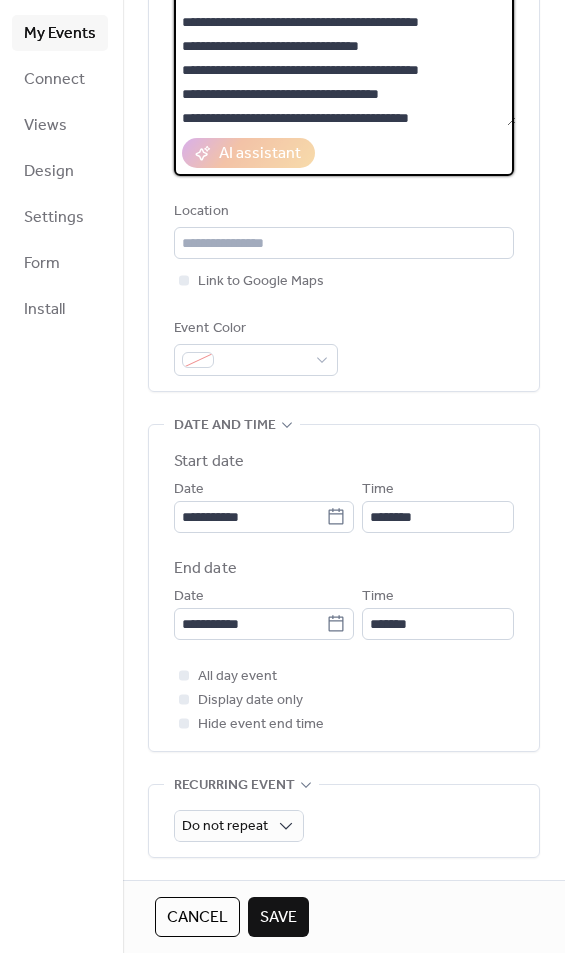 type on "**********" 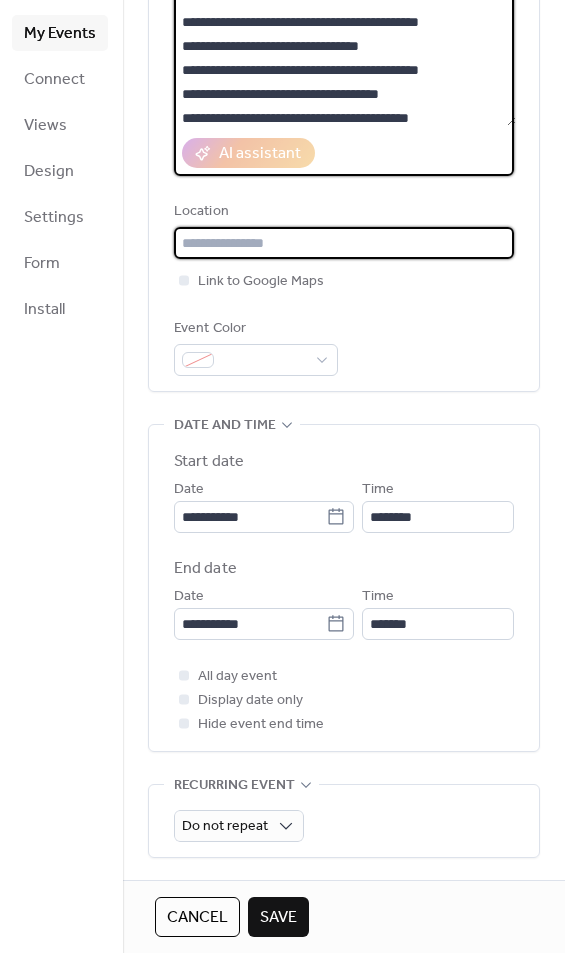 click at bounding box center [344, 243] 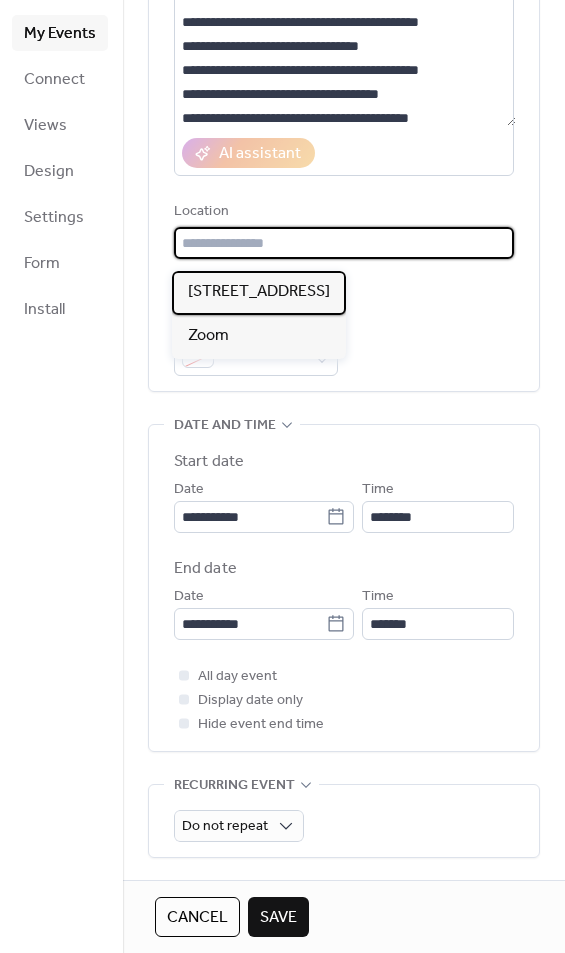 click on "[STREET_ADDRESS]" at bounding box center (259, 292) 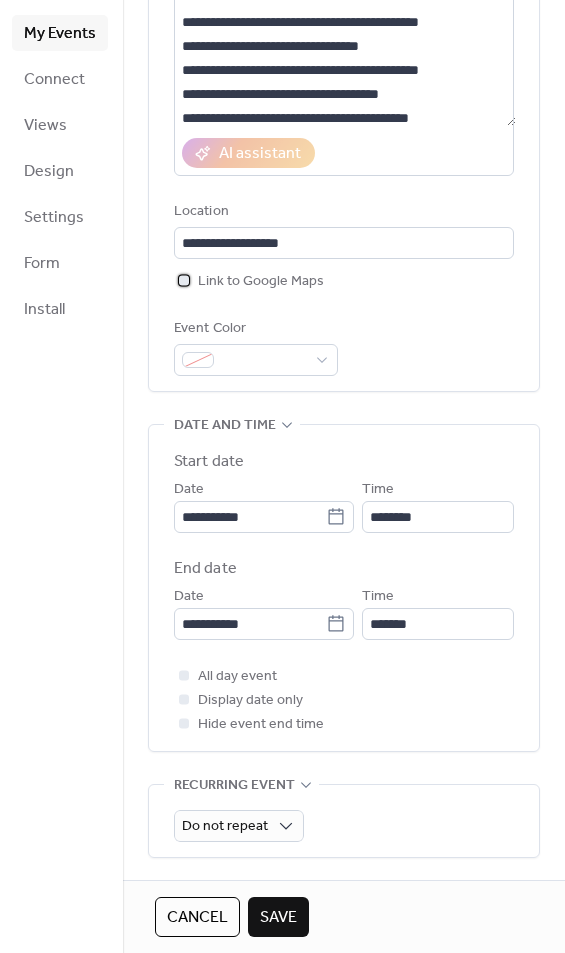 click on "Link to Google Maps" at bounding box center (249, 281) 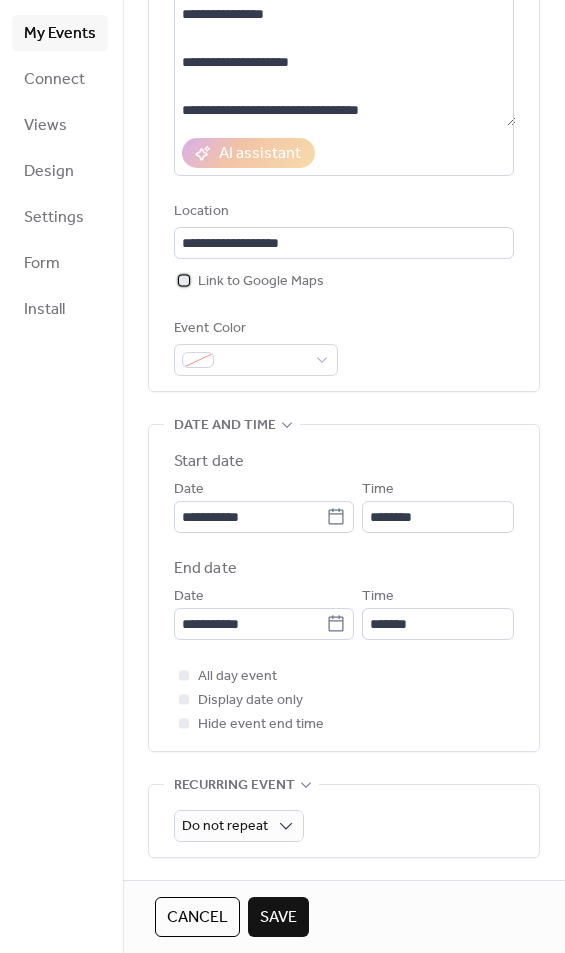 scroll, scrollTop: 0, scrollLeft: 0, axis: both 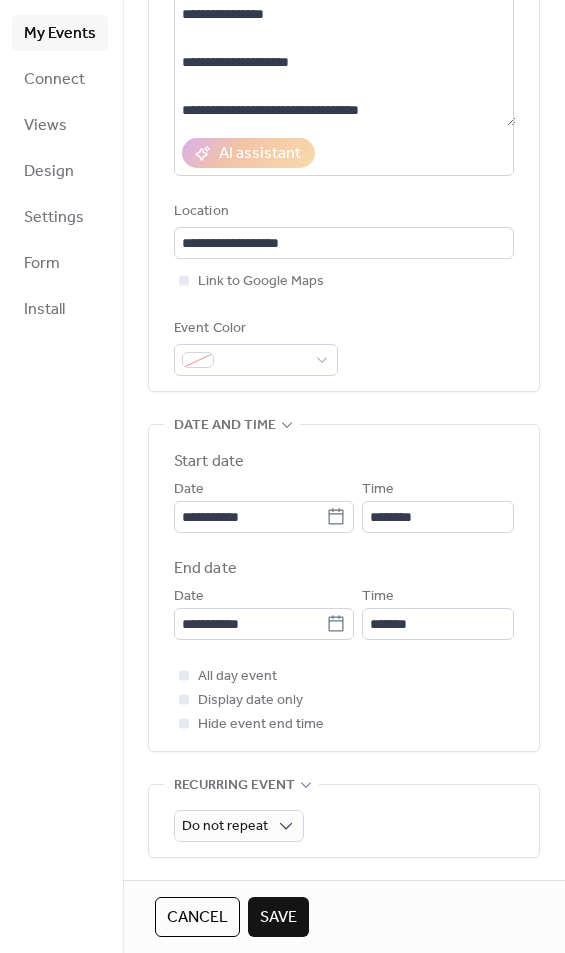 click 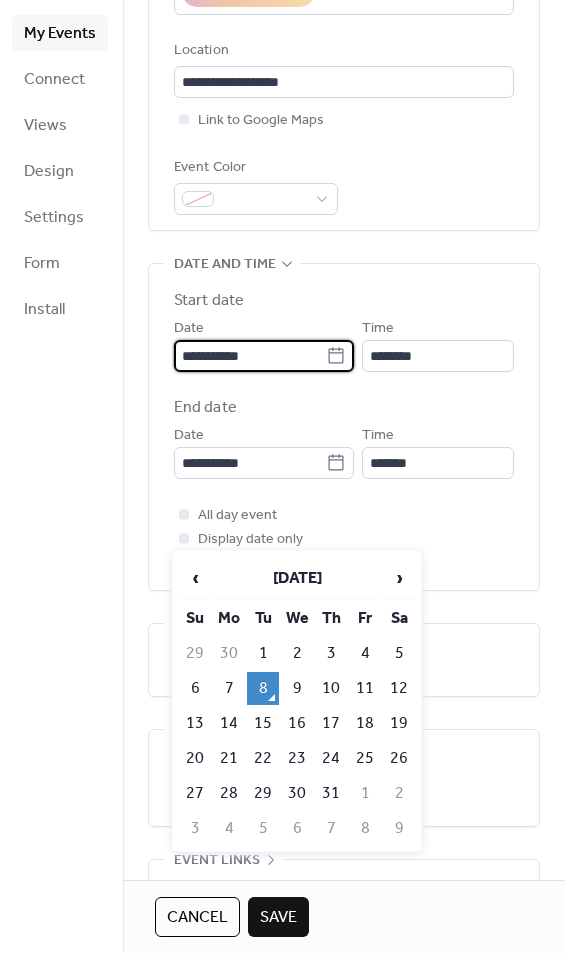 scroll, scrollTop: 441, scrollLeft: 0, axis: vertical 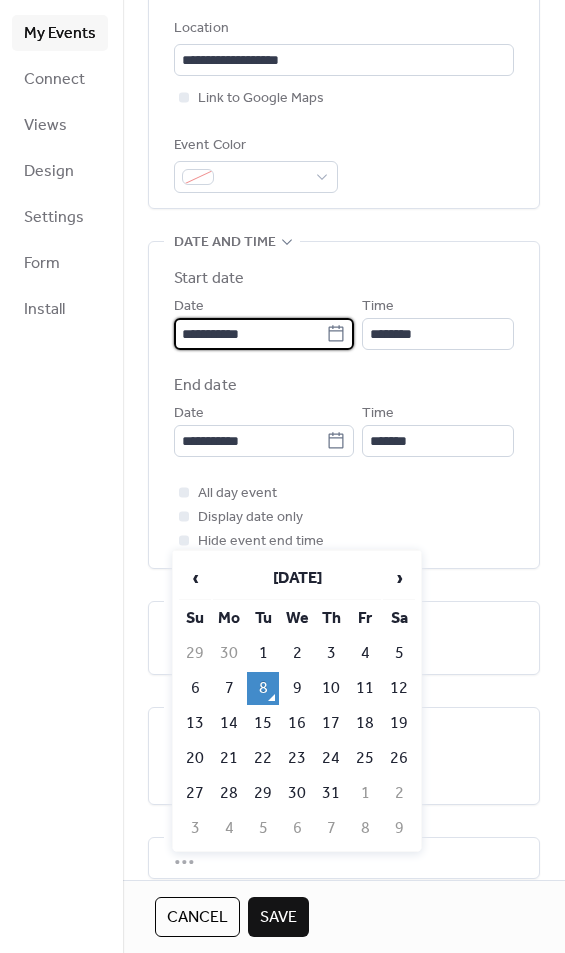 click on "›" at bounding box center [399, 578] 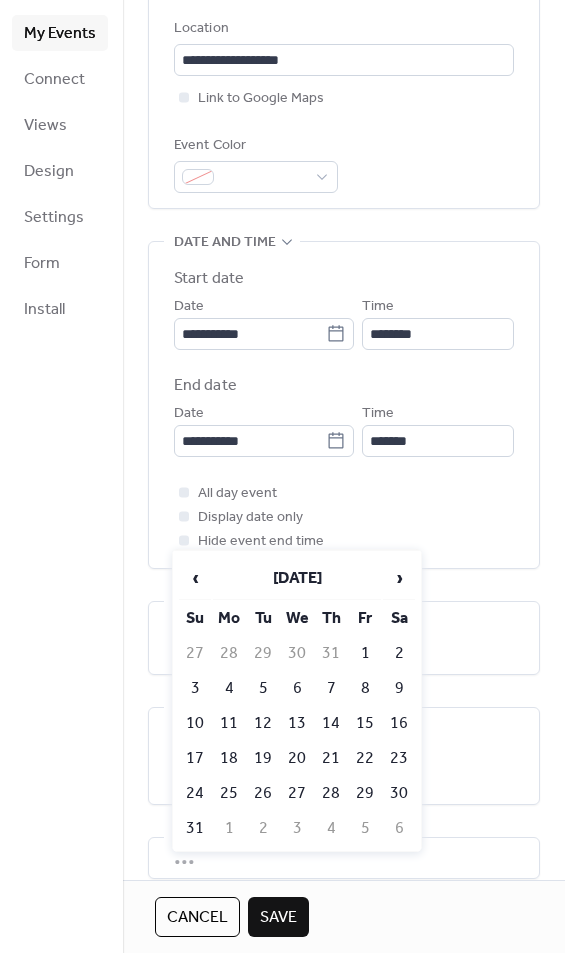 click on "10" at bounding box center (195, 723) 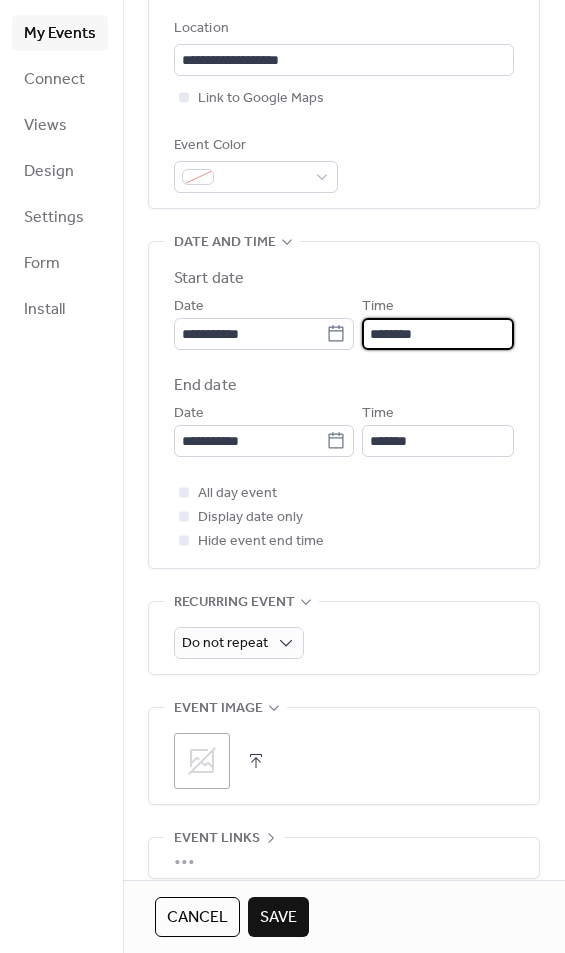 click on "********" at bounding box center [438, 334] 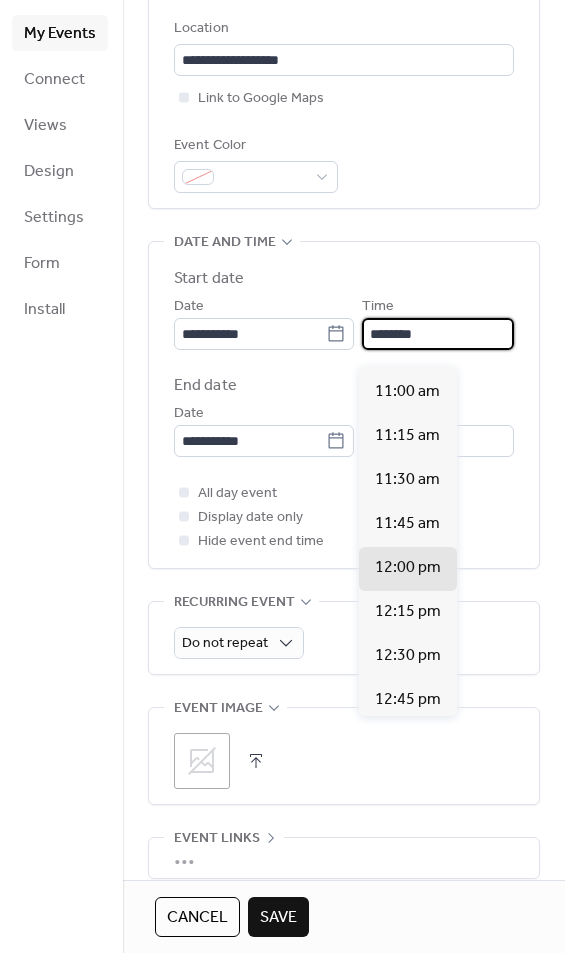 scroll, scrollTop: 1924, scrollLeft: 0, axis: vertical 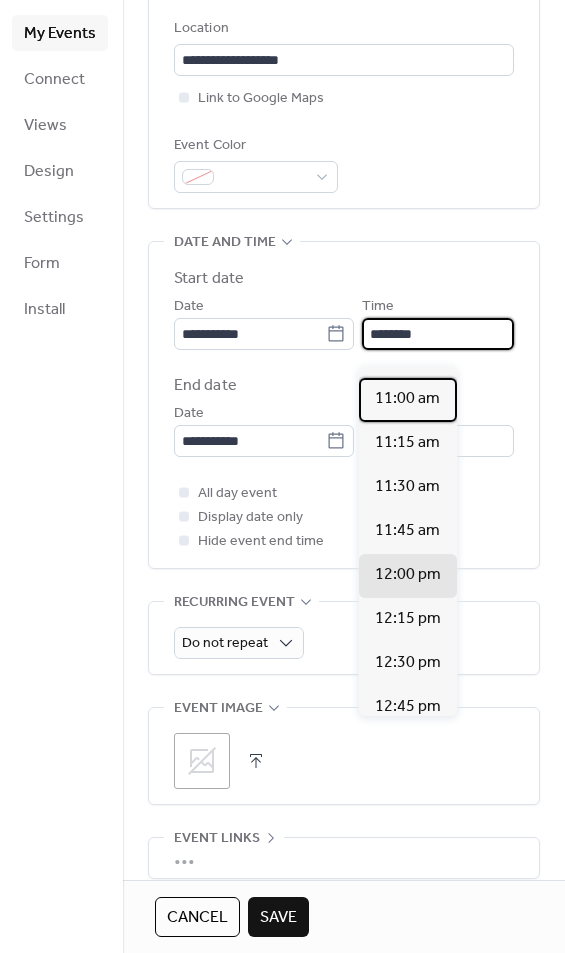 click on "11:00 am" at bounding box center (407, 399) 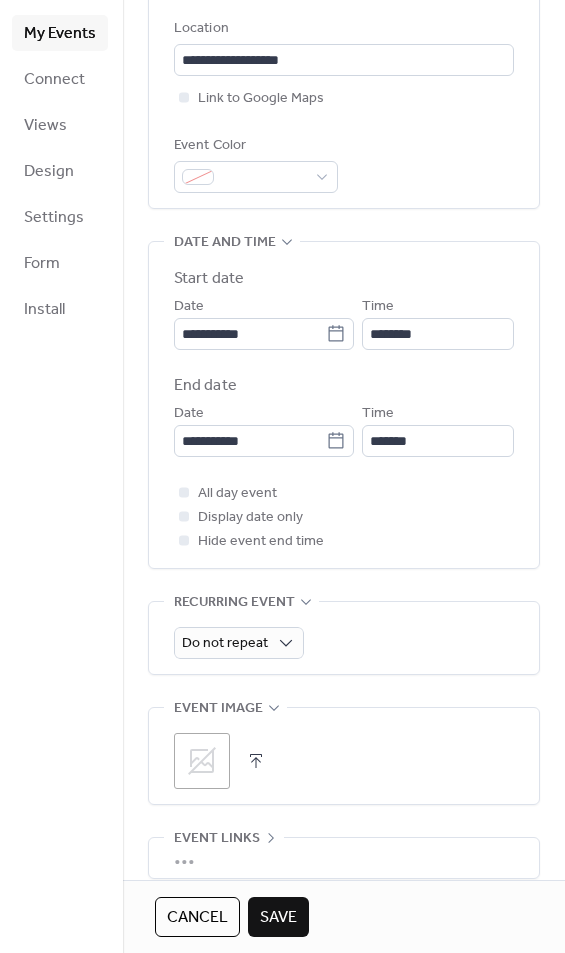 type on "********" 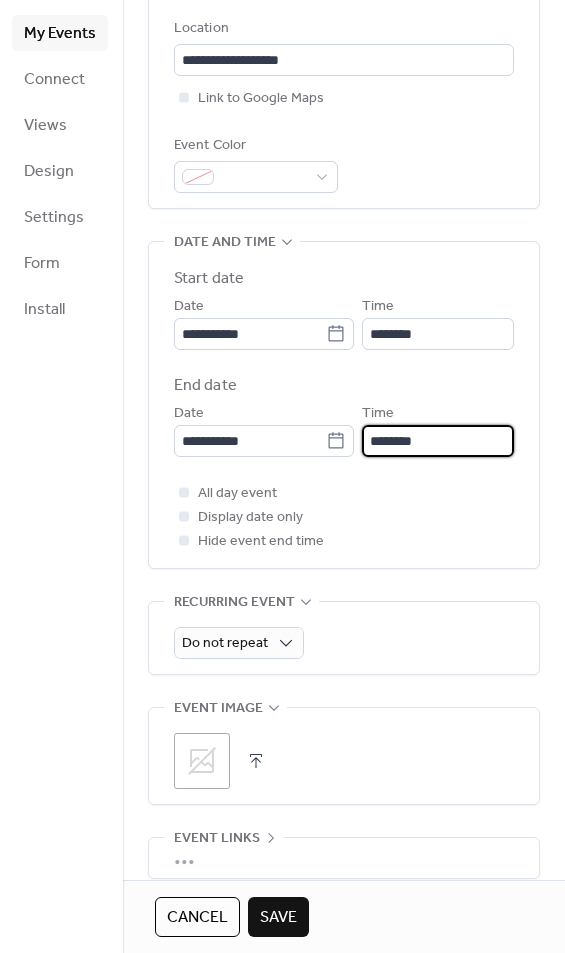 click on "********" at bounding box center [438, 441] 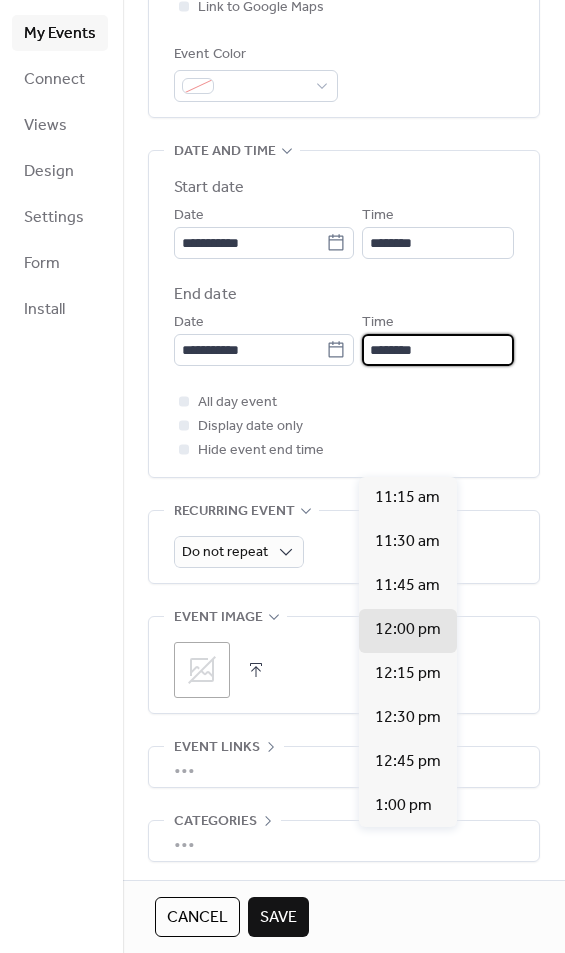 scroll, scrollTop: 554, scrollLeft: 0, axis: vertical 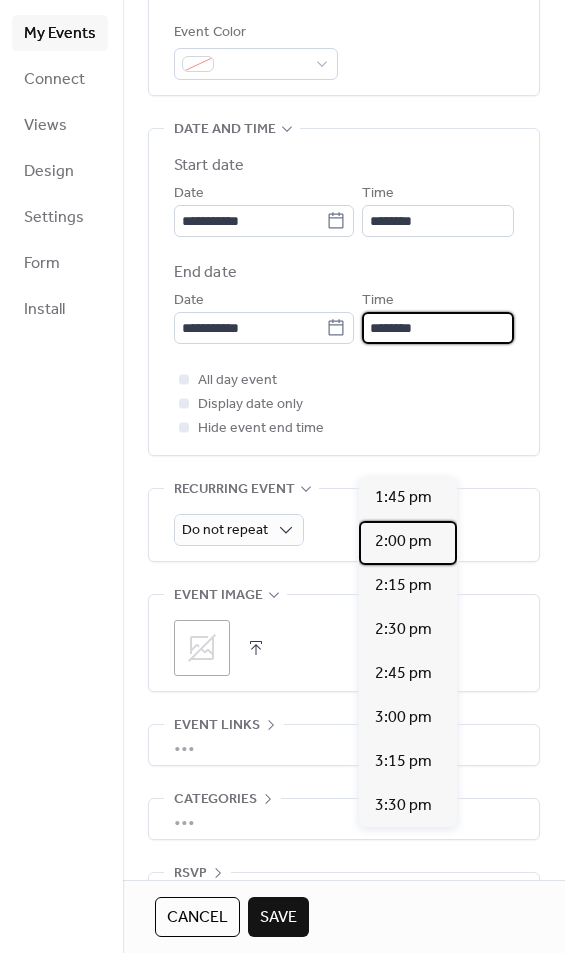 click on "2:00 pm" at bounding box center (403, 542) 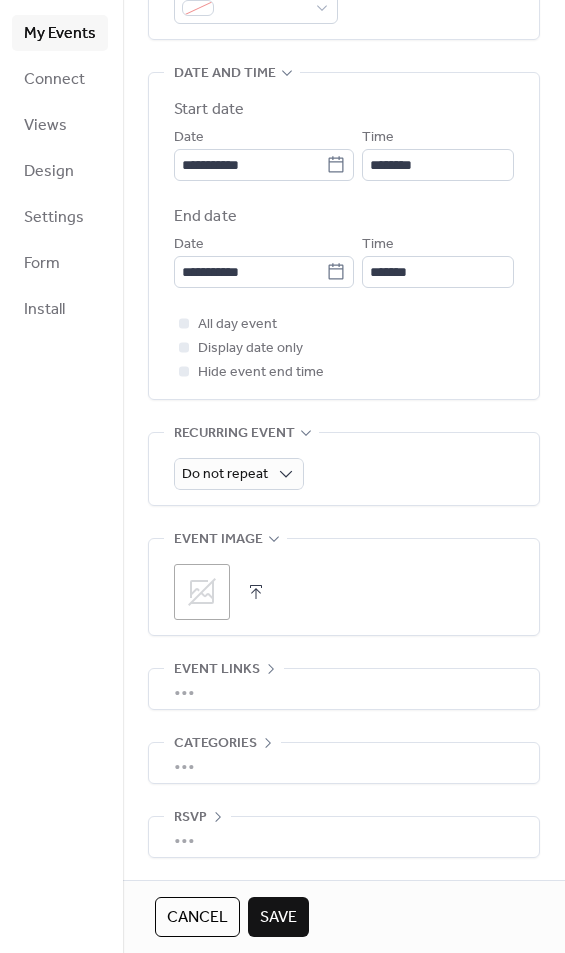 scroll, scrollTop: 630, scrollLeft: 0, axis: vertical 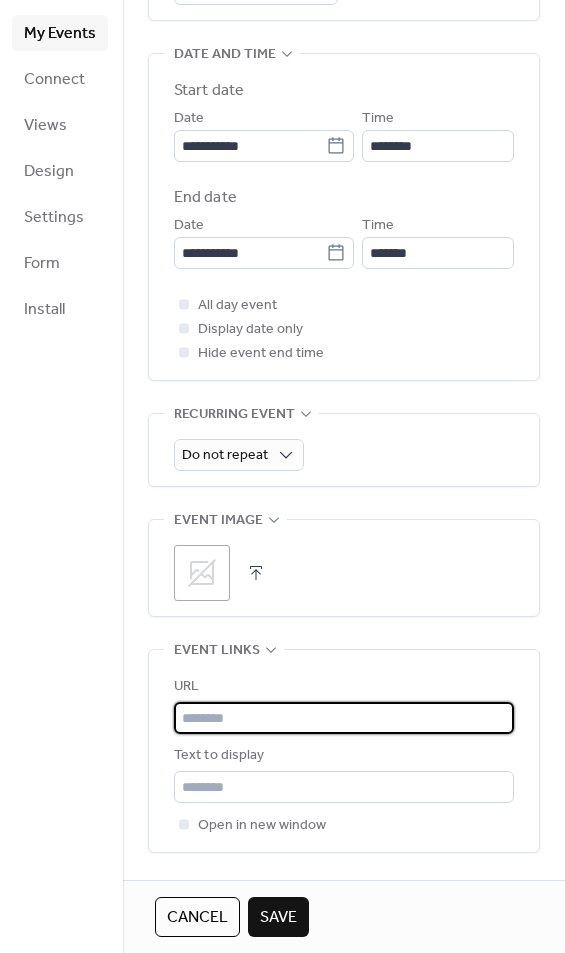 click at bounding box center (344, 718) 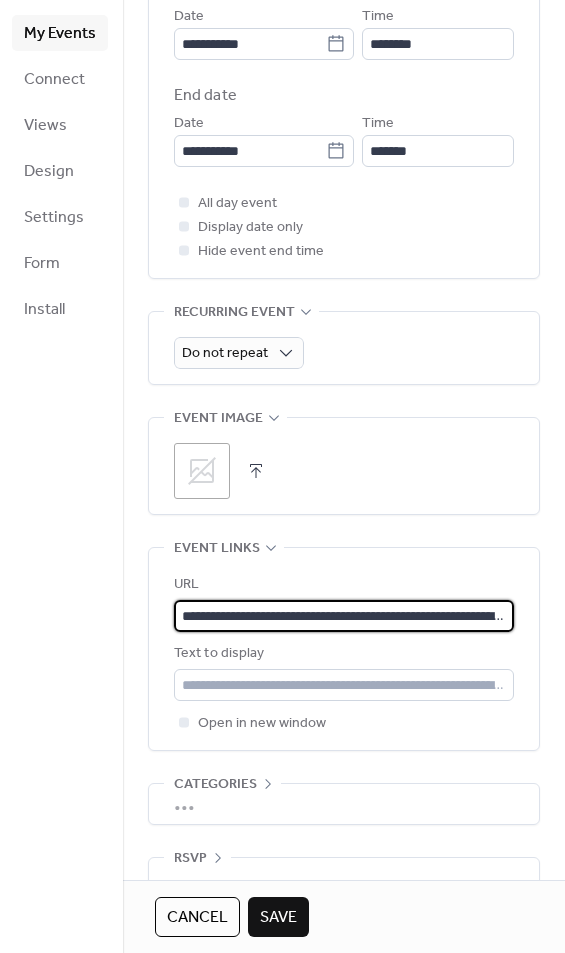 scroll, scrollTop: 785, scrollLeft: 0, axis: vertical 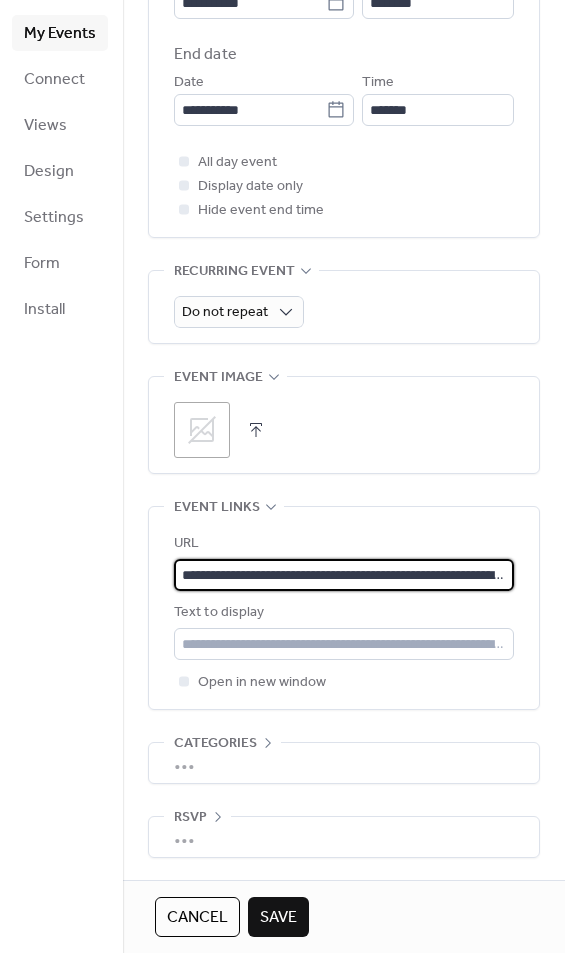 type on "**********" 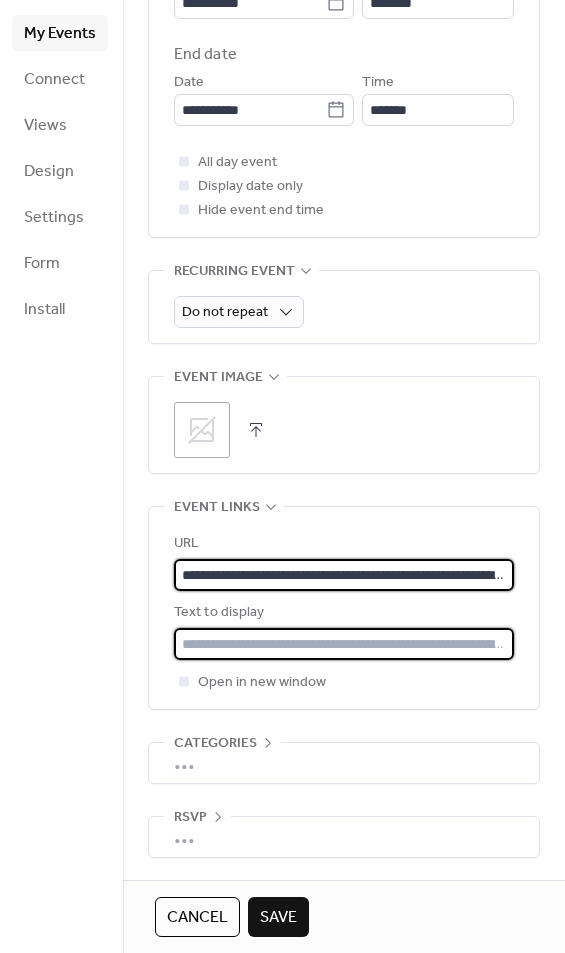 click at bounding box center (344, 644) 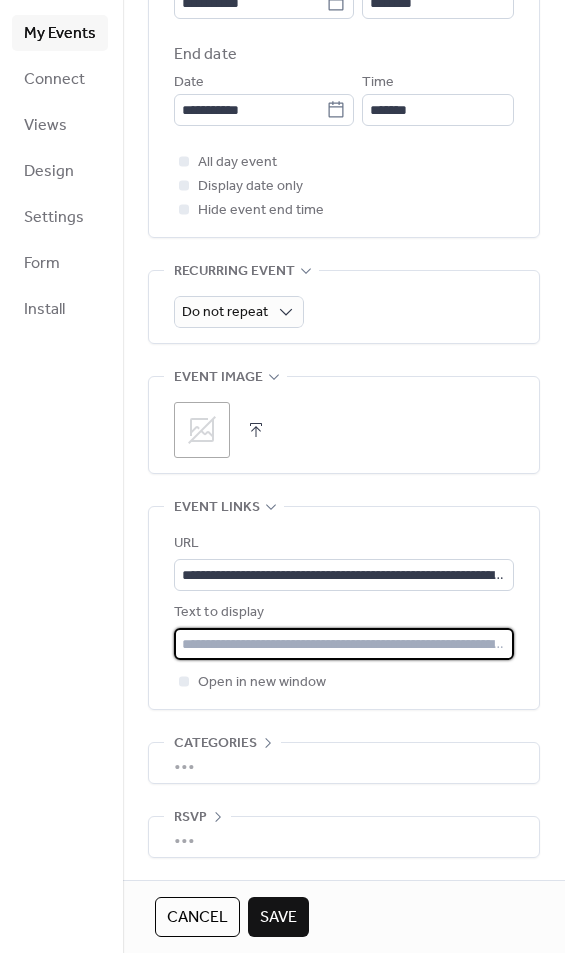 paste on "**********" 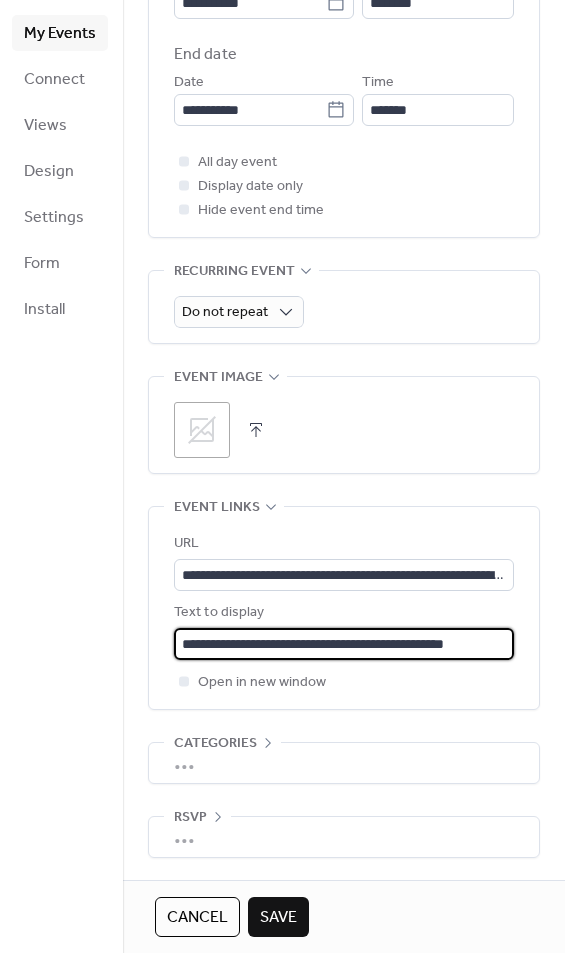 type on "**********" 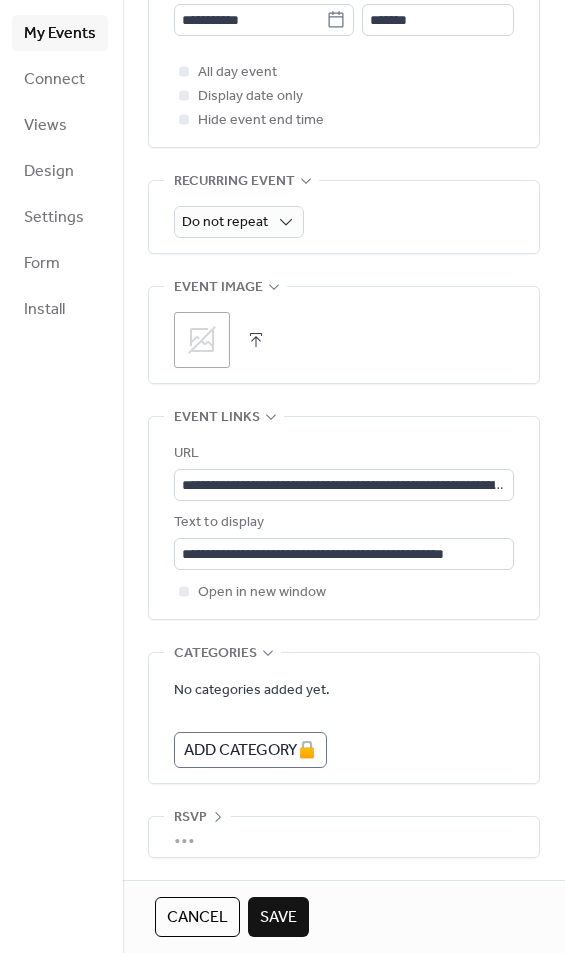 scroll, scrollTop: 890, scrollLeft: 0, axis: vertical 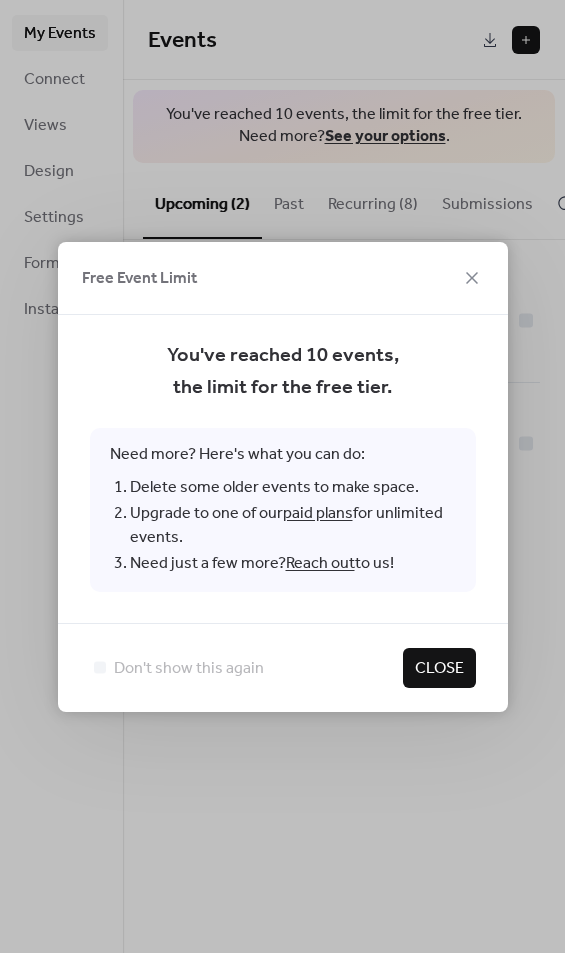 click on "Close" at bounding box center [439, 669] 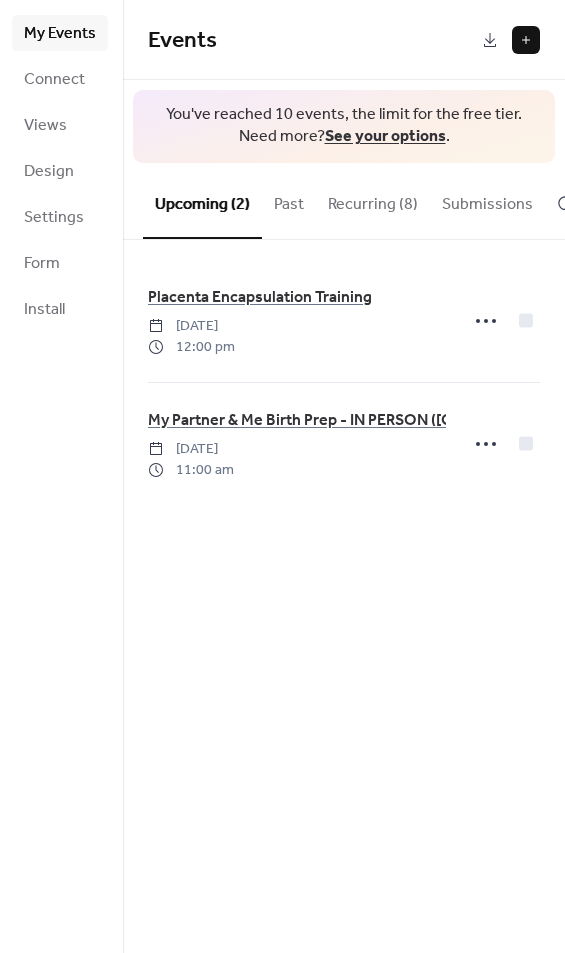 click on "Recurring  (8)" at bounding box center (373, 200) 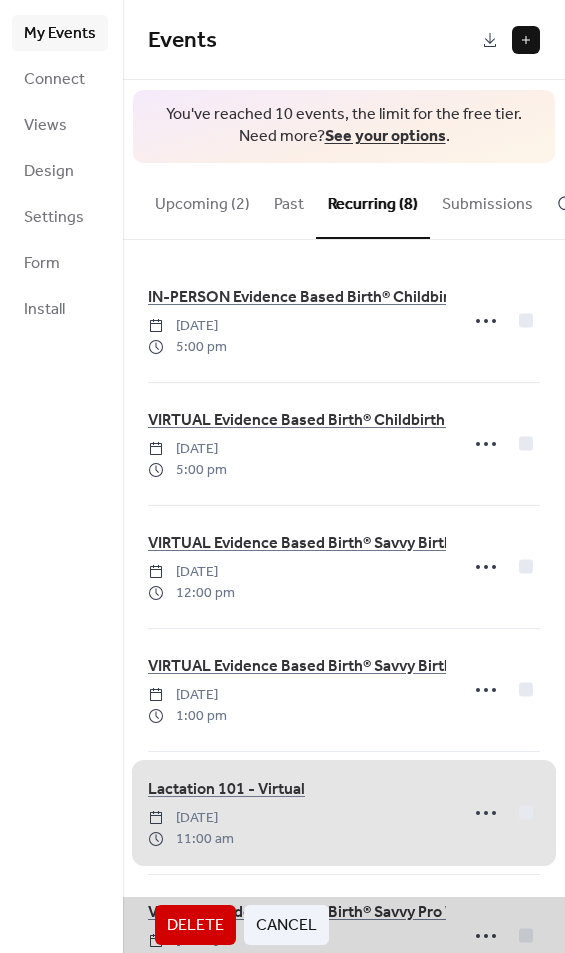 scroll, scrollTop: 0, scrollLeft: 0, axis: both 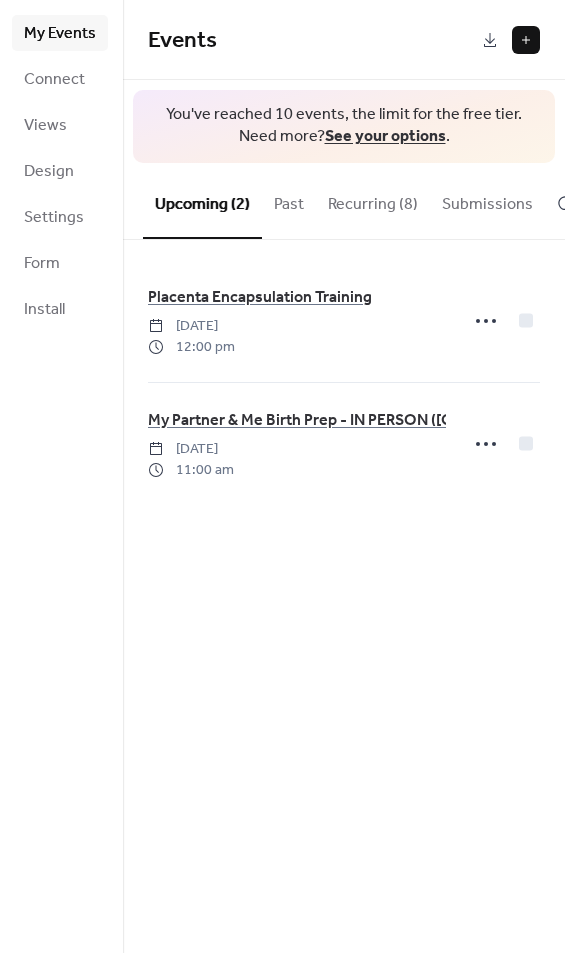 click on "See your options" at bounding box center (385, 136) 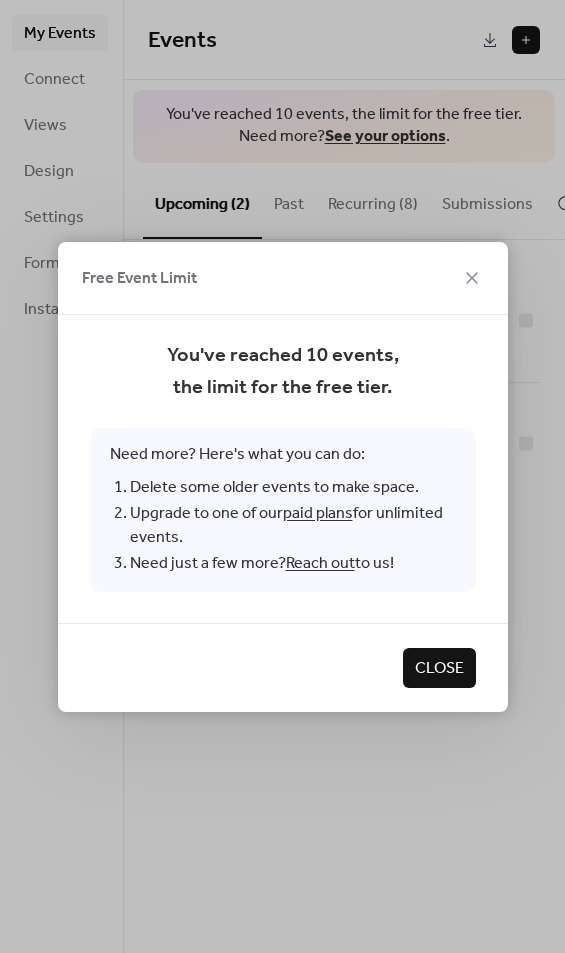 click 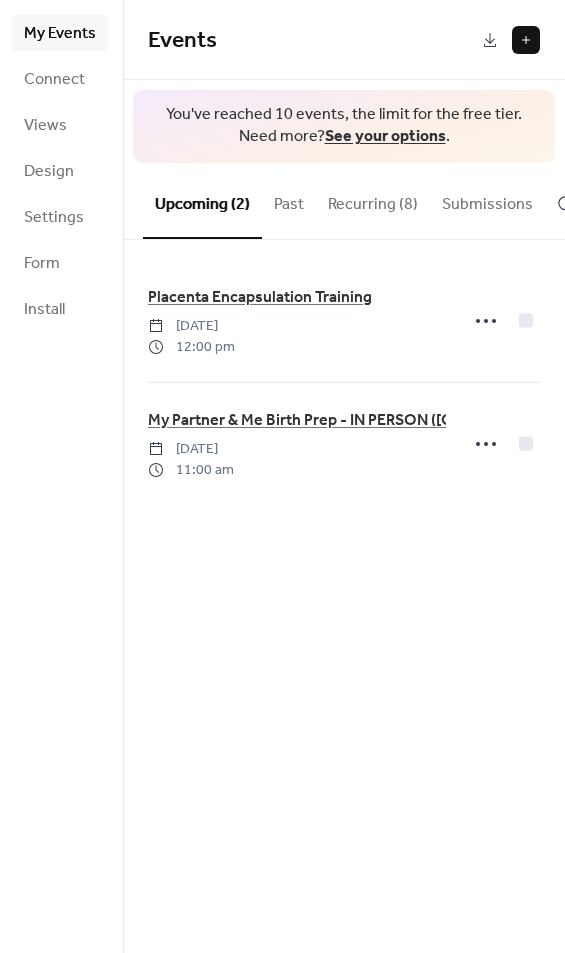 click on "Form" at bounding box center [60, 263] 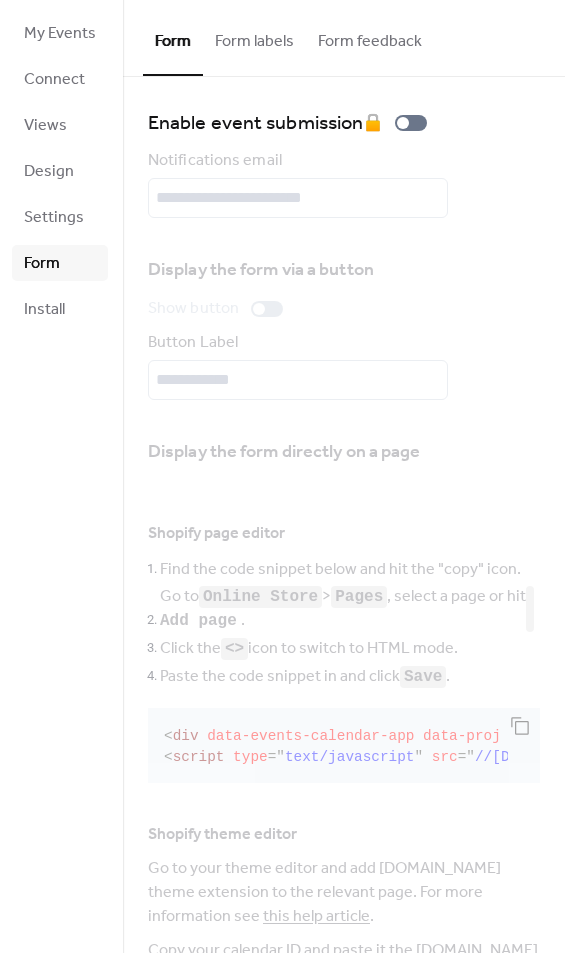 click on "Install" at bounding box center (60, 309) 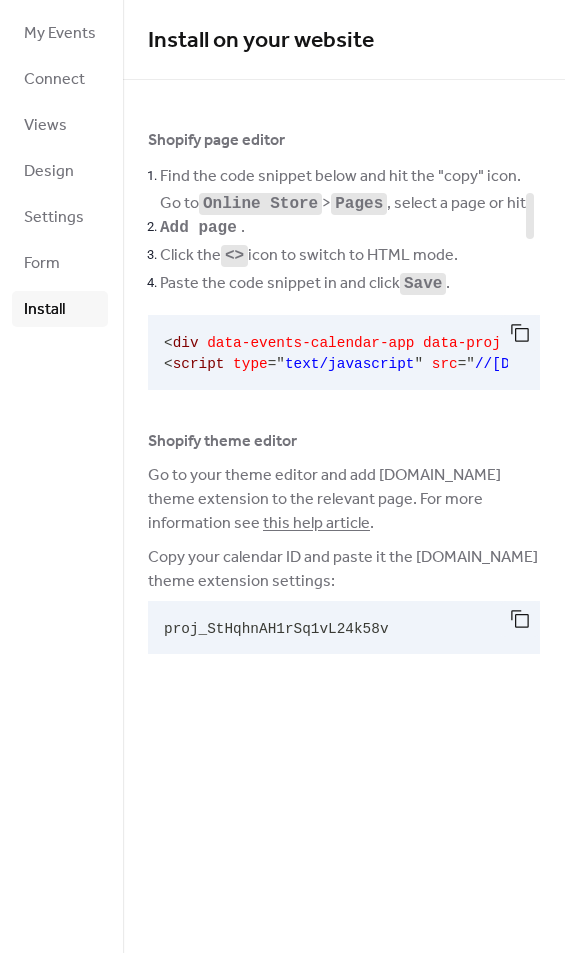 click at bounding box center [520, 333] 